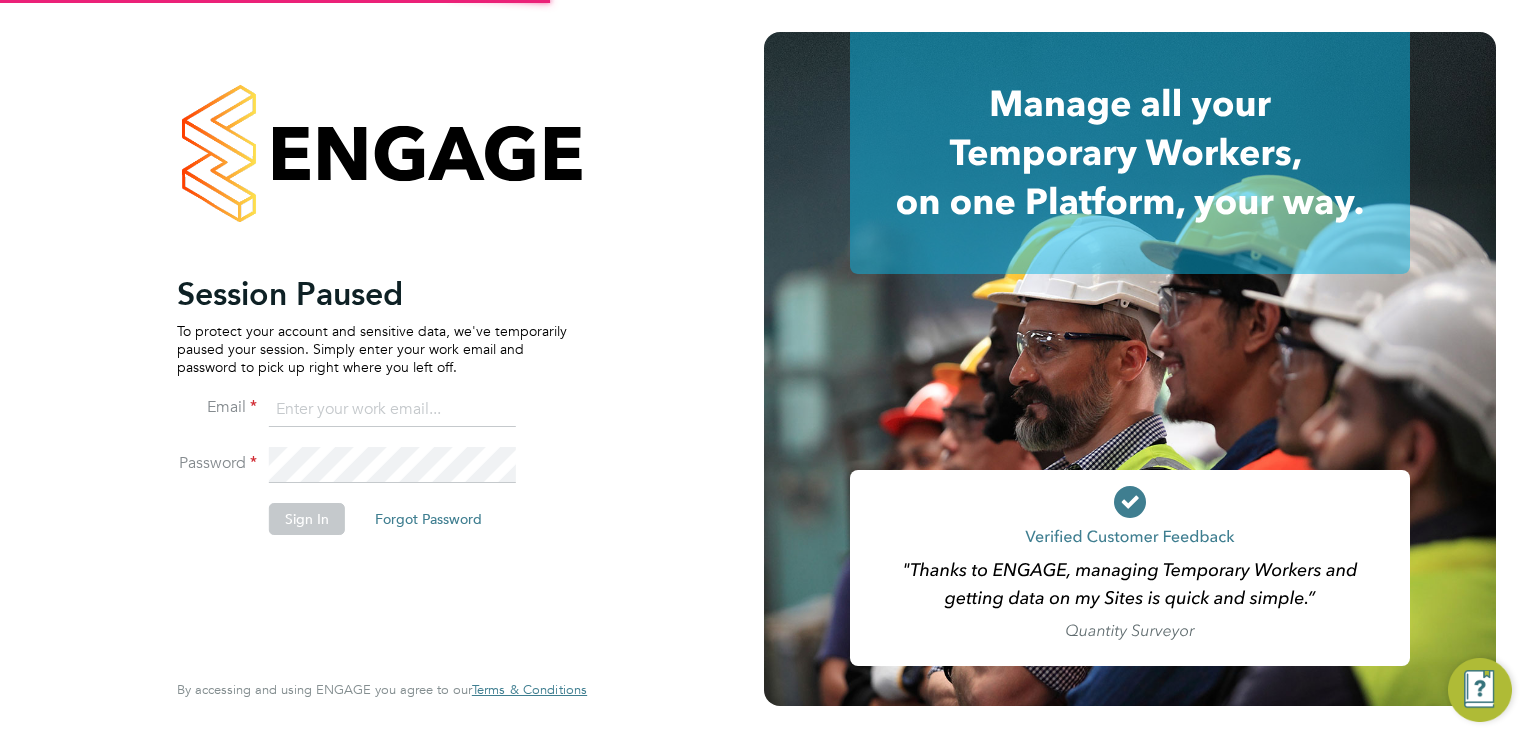 scroll, scrollTop: 0, scrollLeft: 0, axis: both 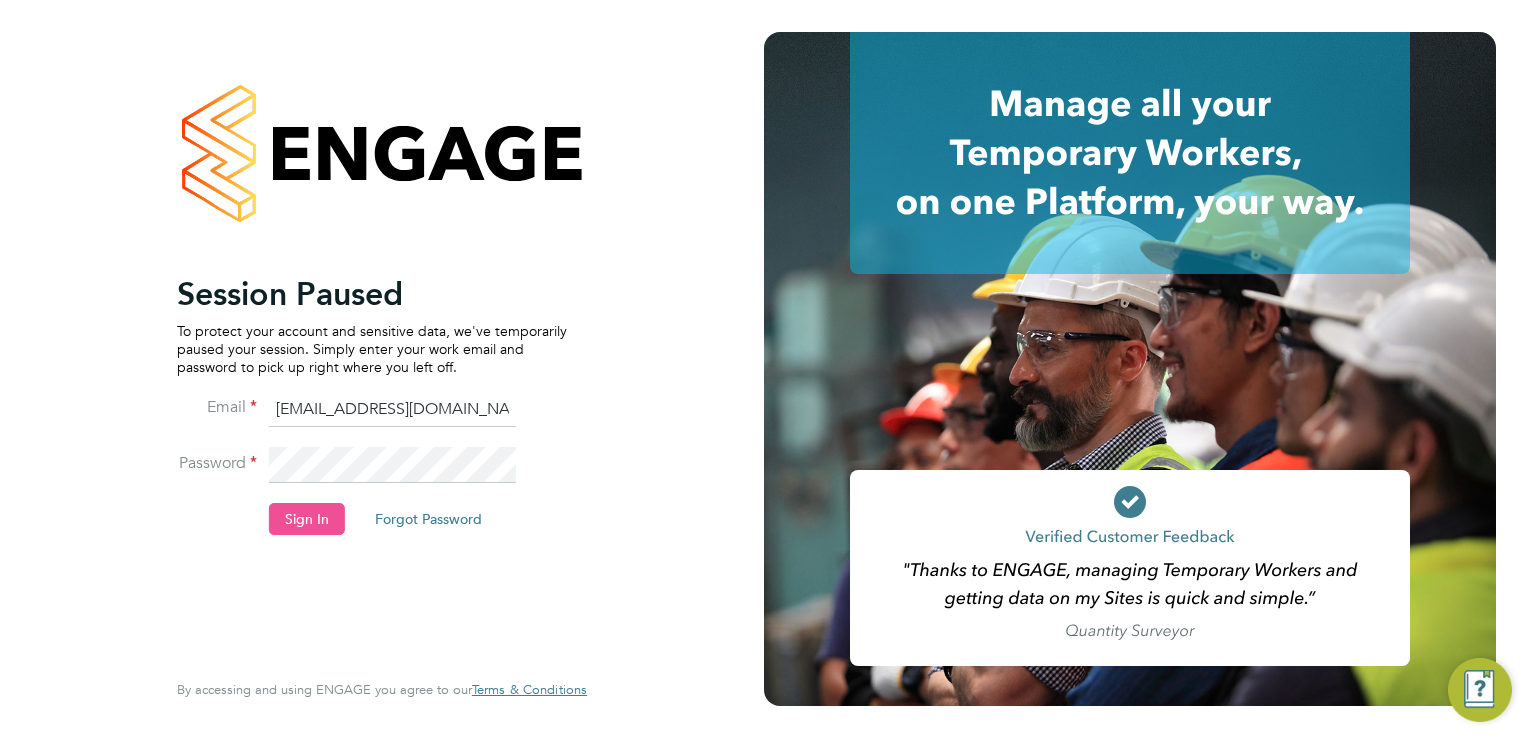 click on "Sign In" 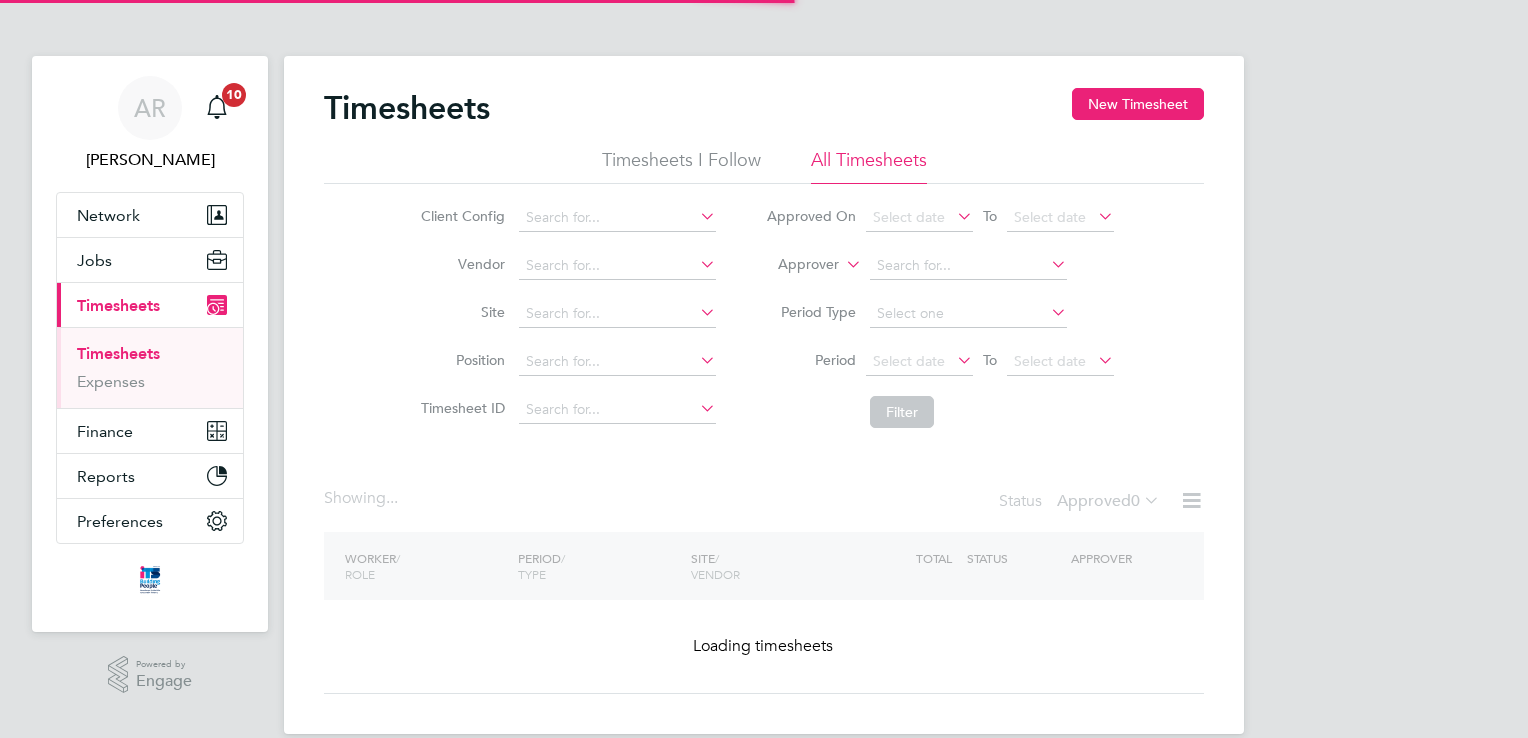 scroll, scrollTop: 0, scrollLeft: 0, axis: both 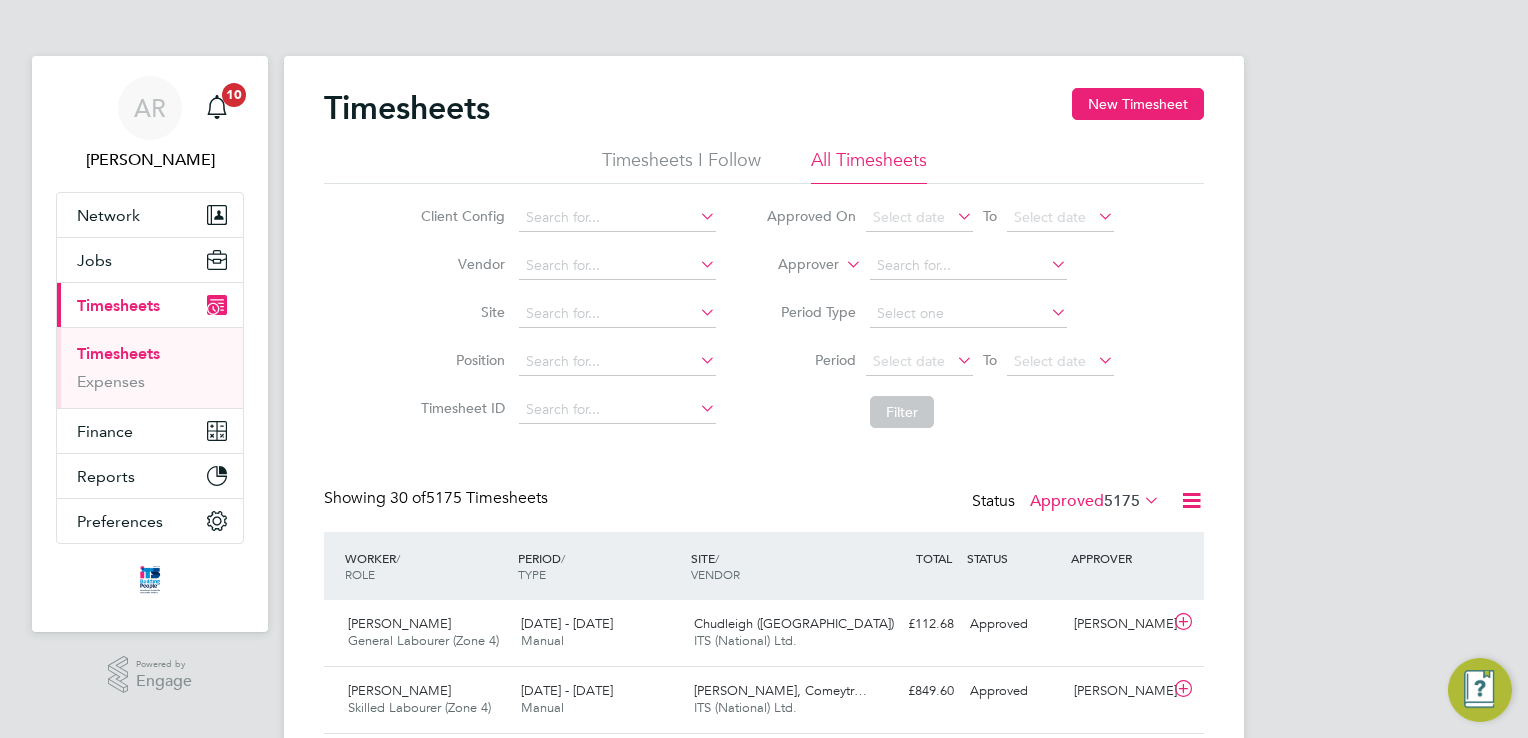click on "Timesheets" at bounding box center [118, 353] 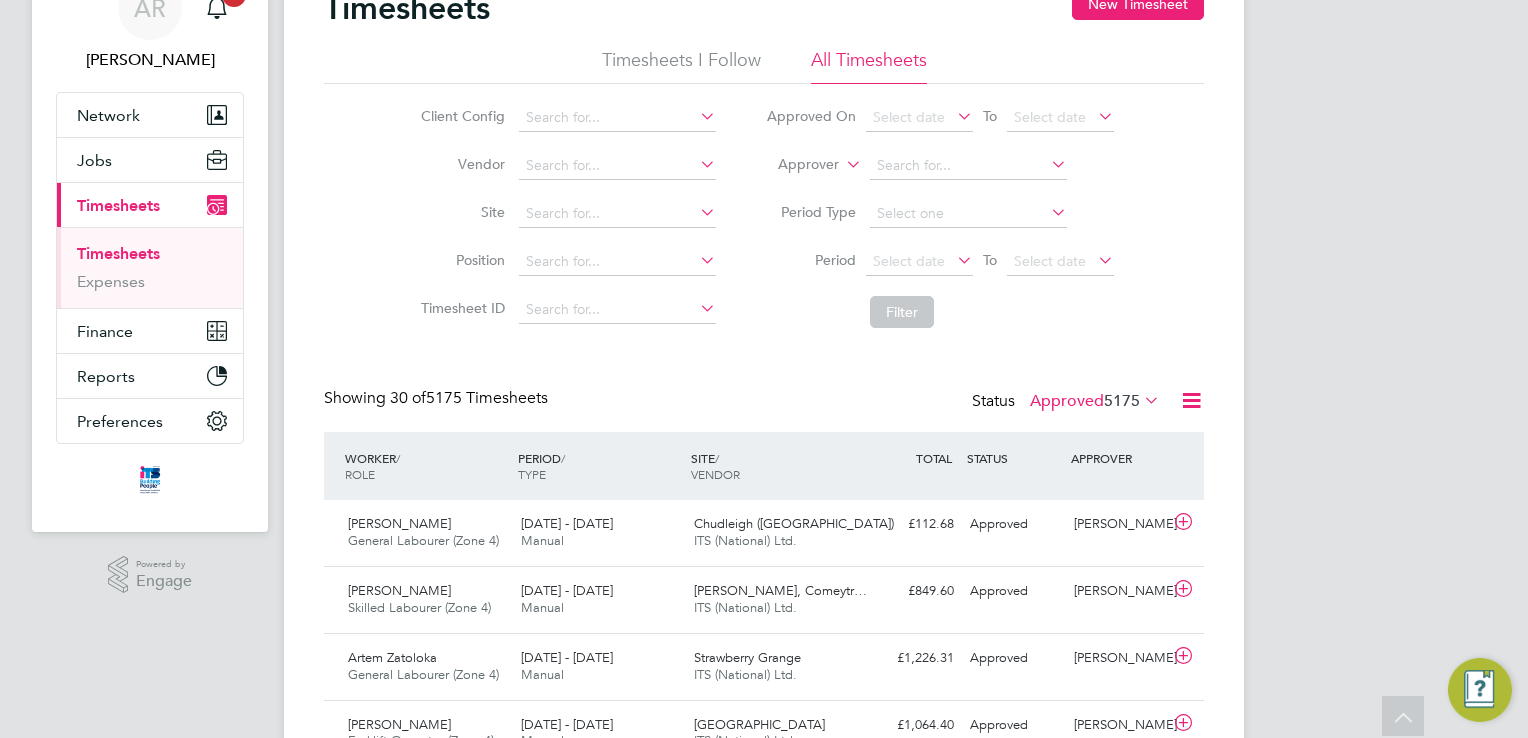click 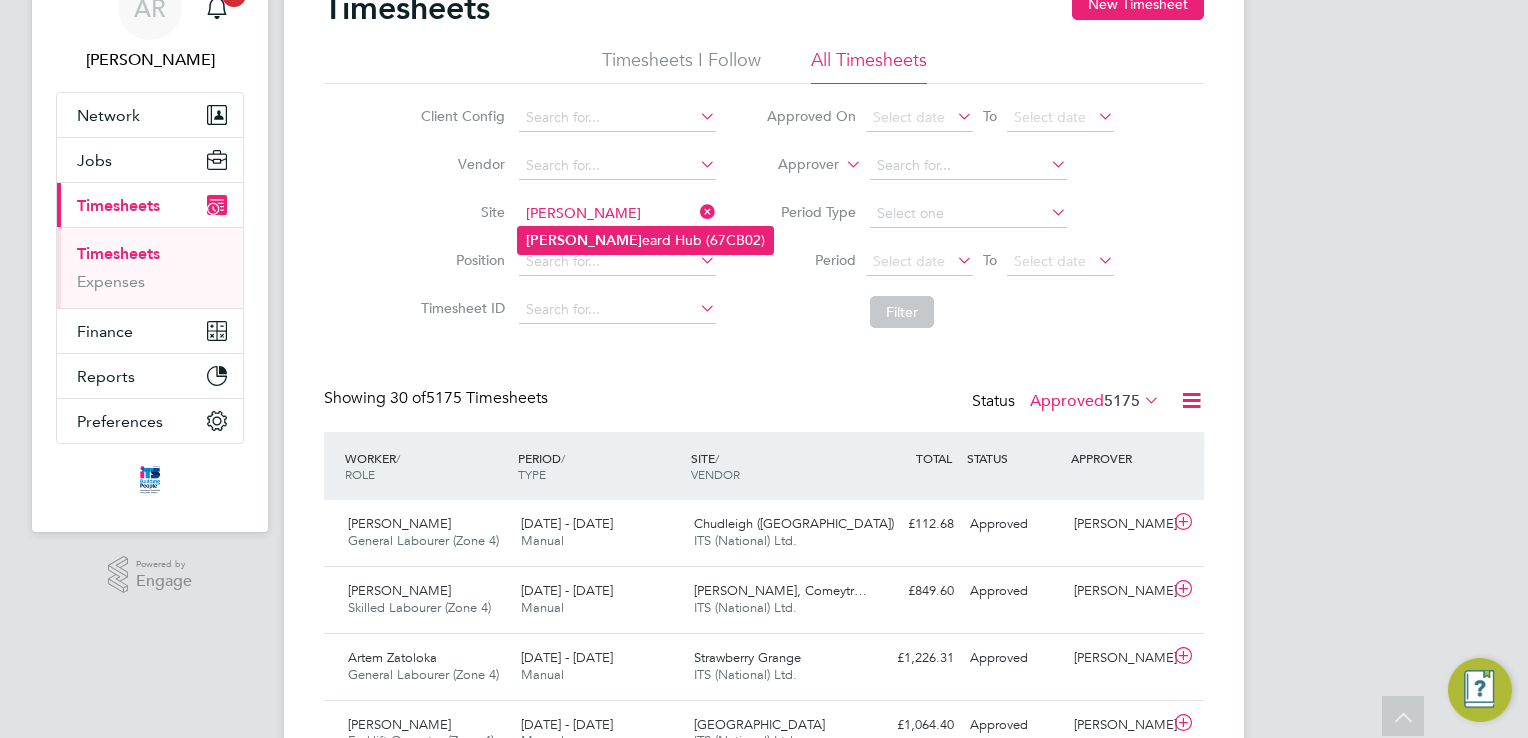 click on "Lisk" 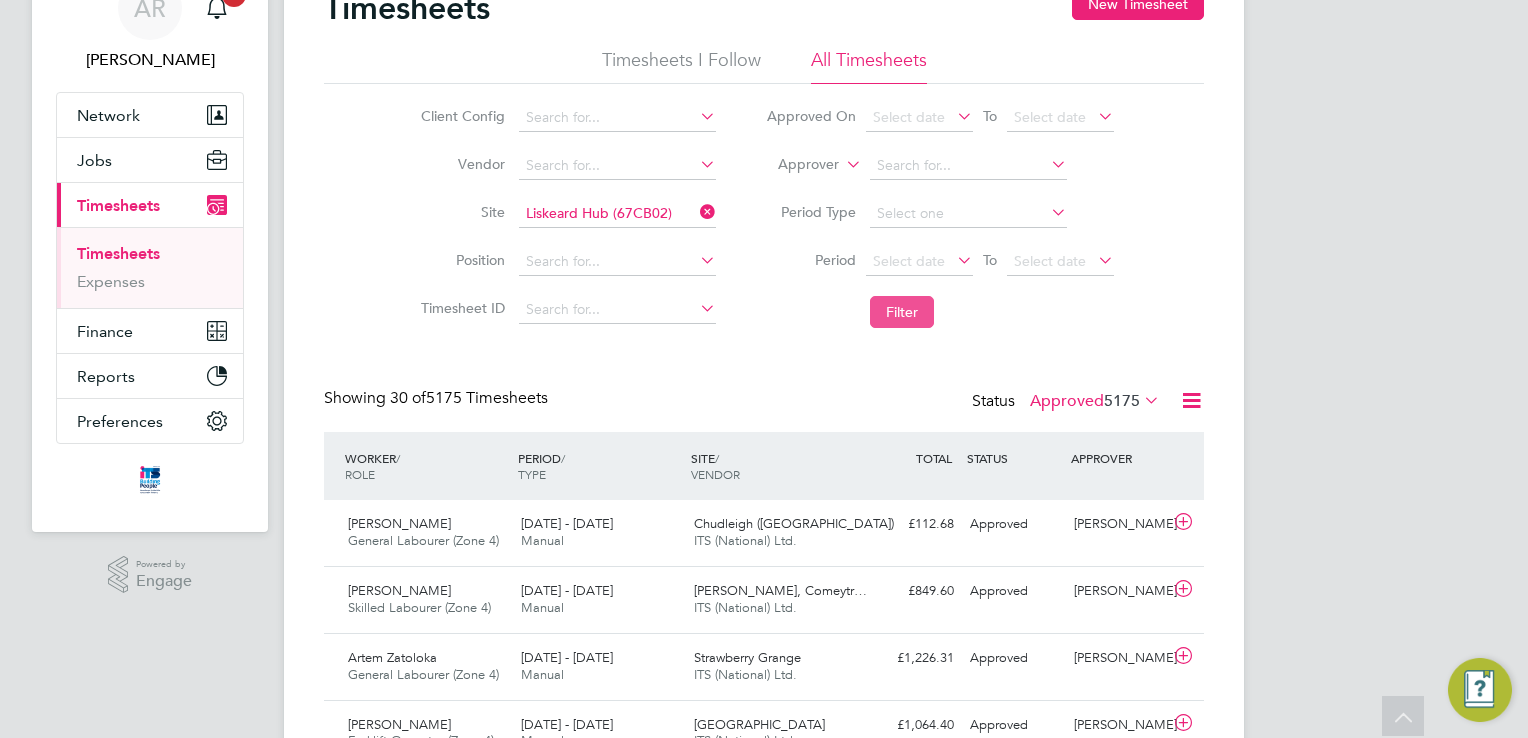 click on "Filter" 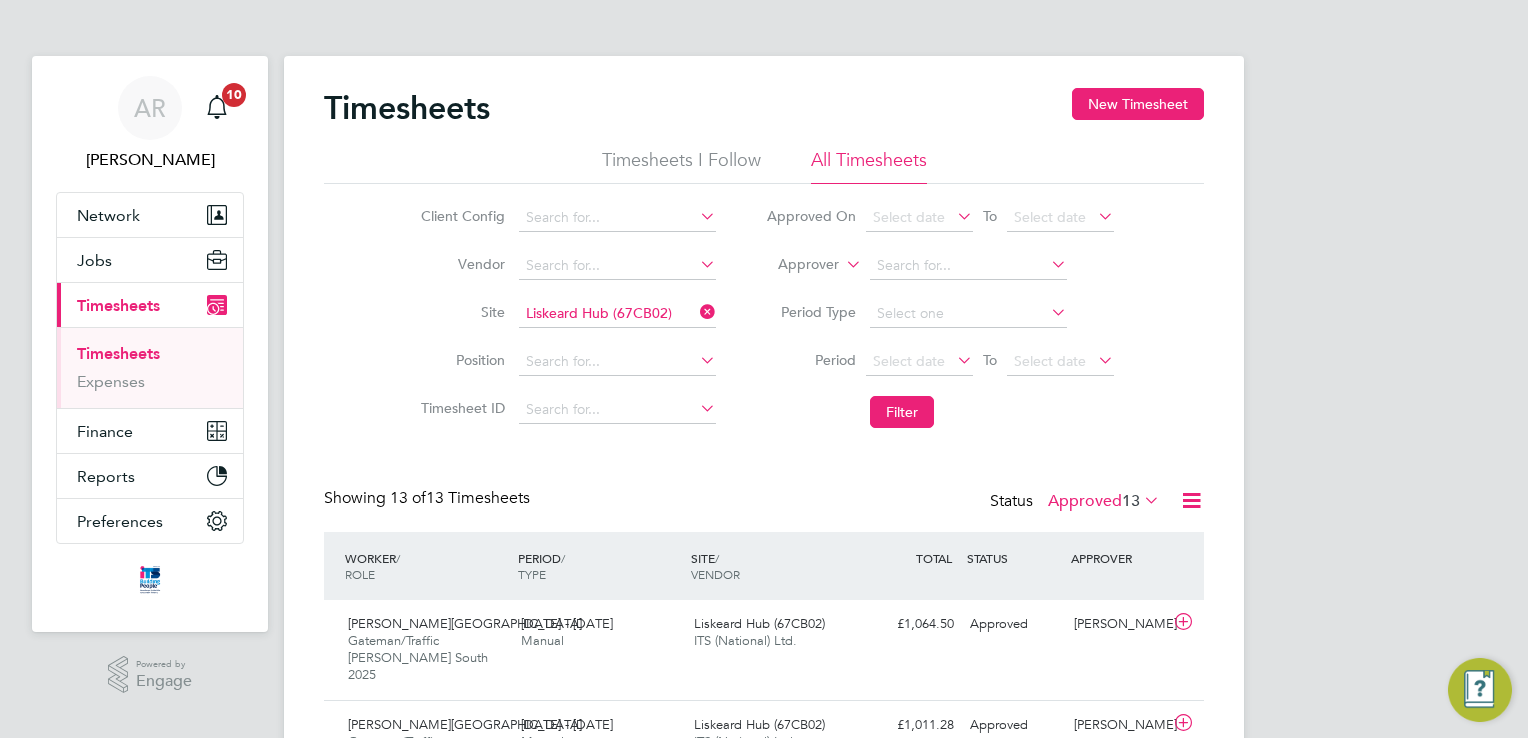 click 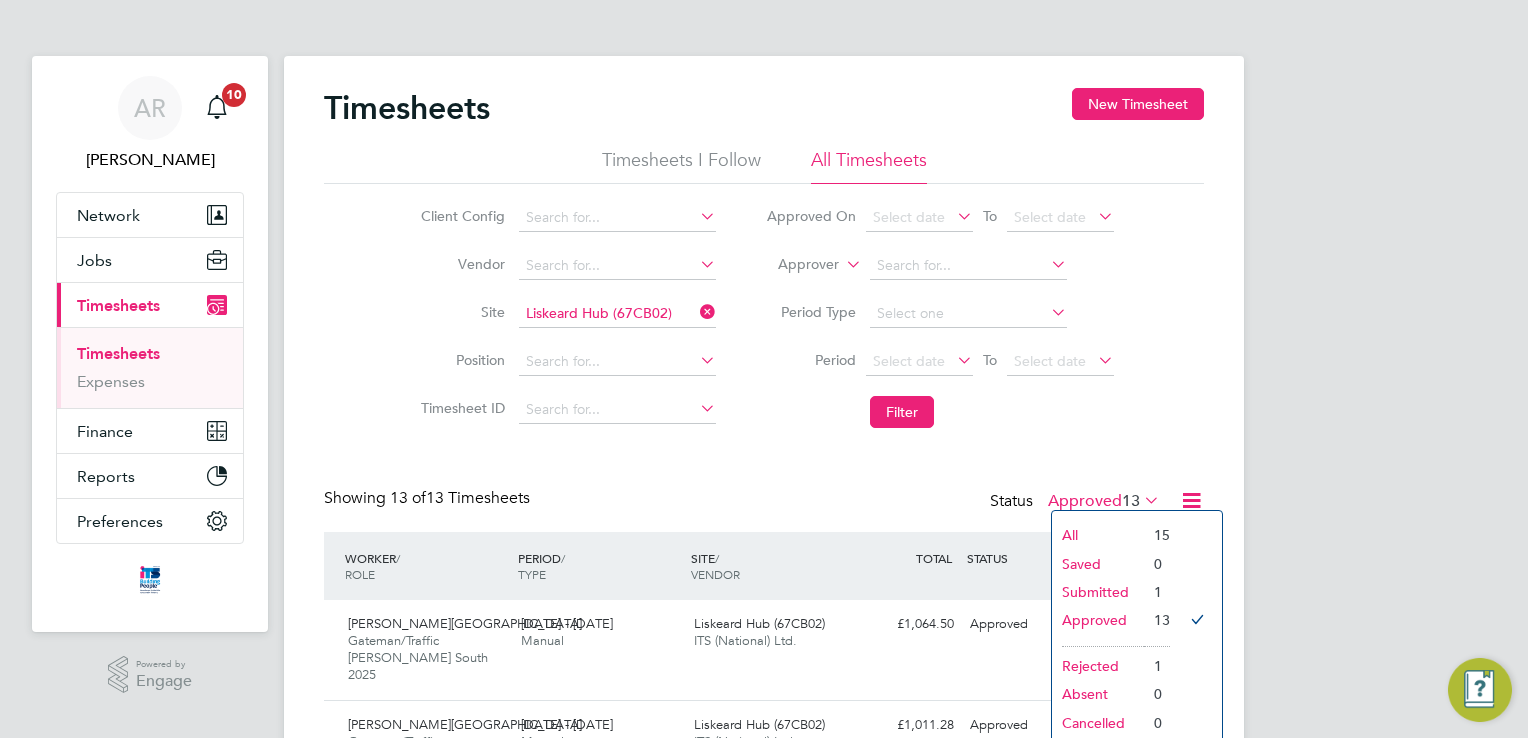 click on "Submitted" 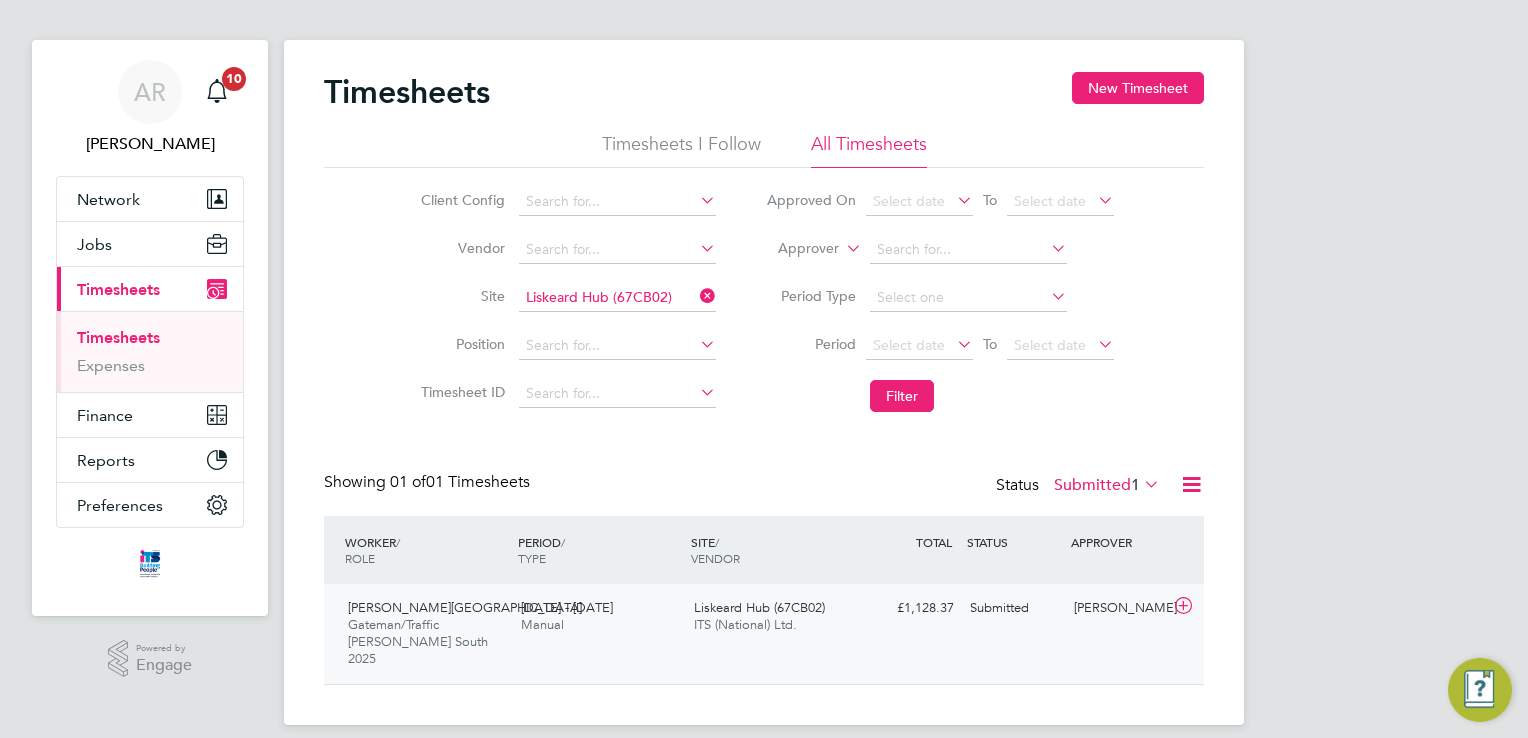 click on "[PERSON_NAME][GEOGRAPHIC_DATA]" 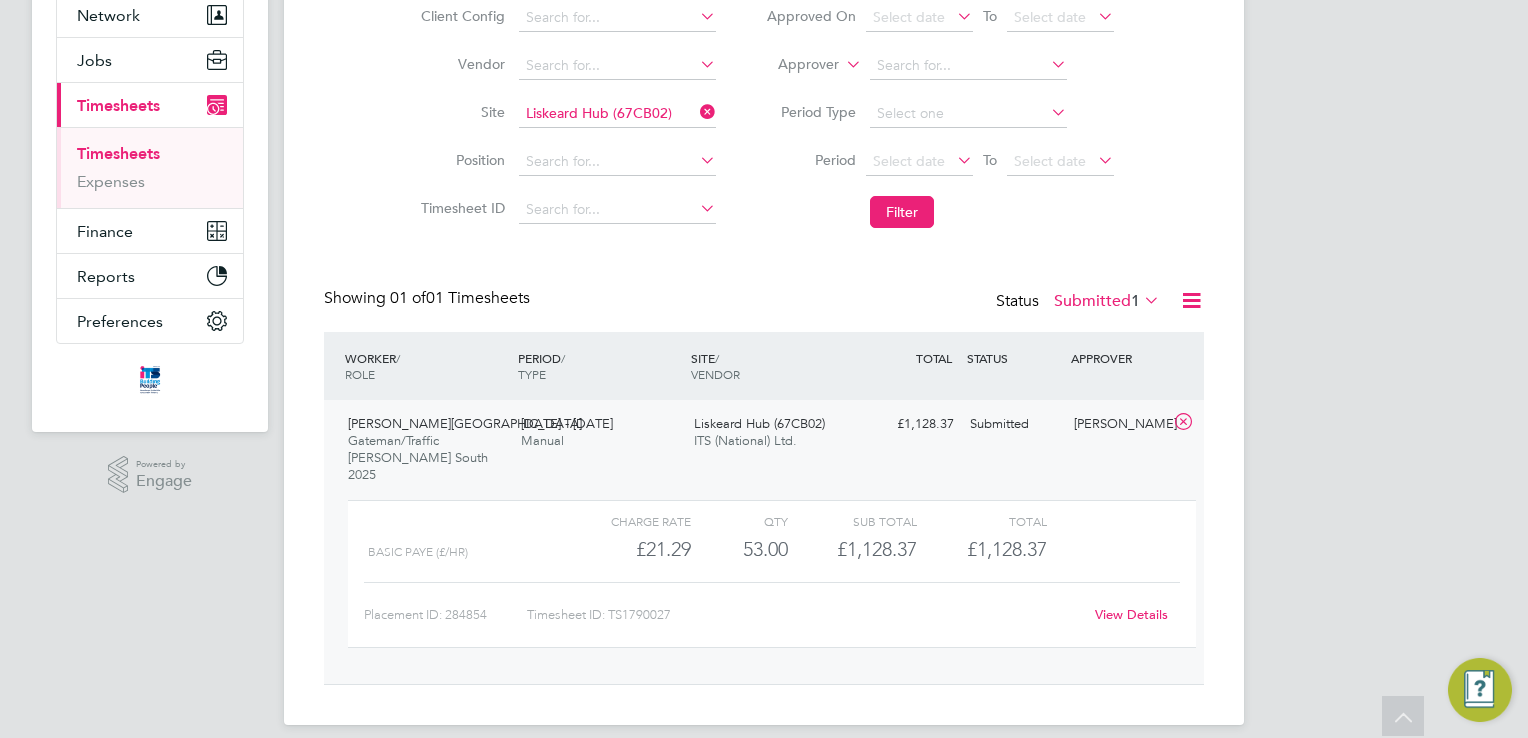 click on "View Details" 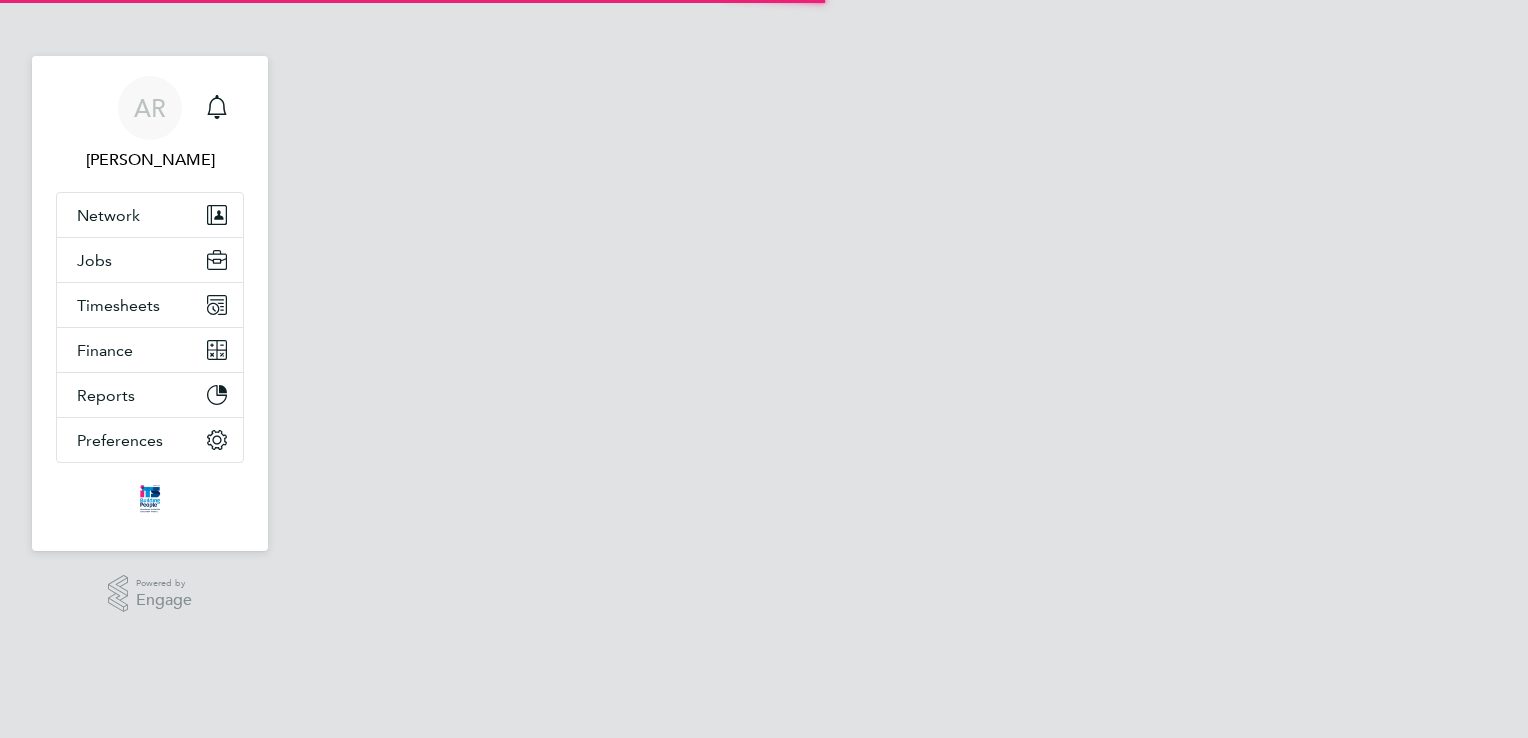 scroll, scrollTop: 0, scrollLeft: 0, axis: both 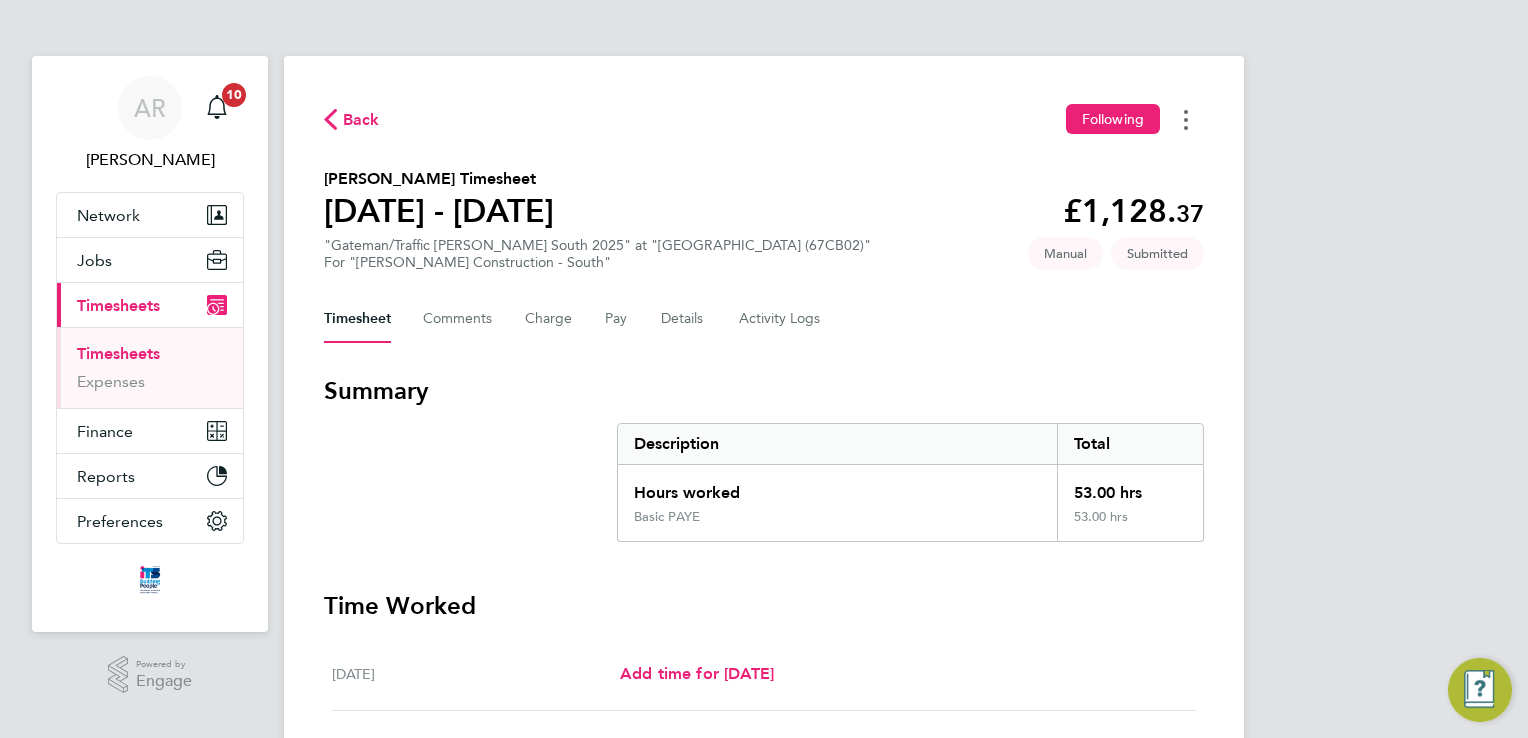 click at bounding box center [1186, 119] 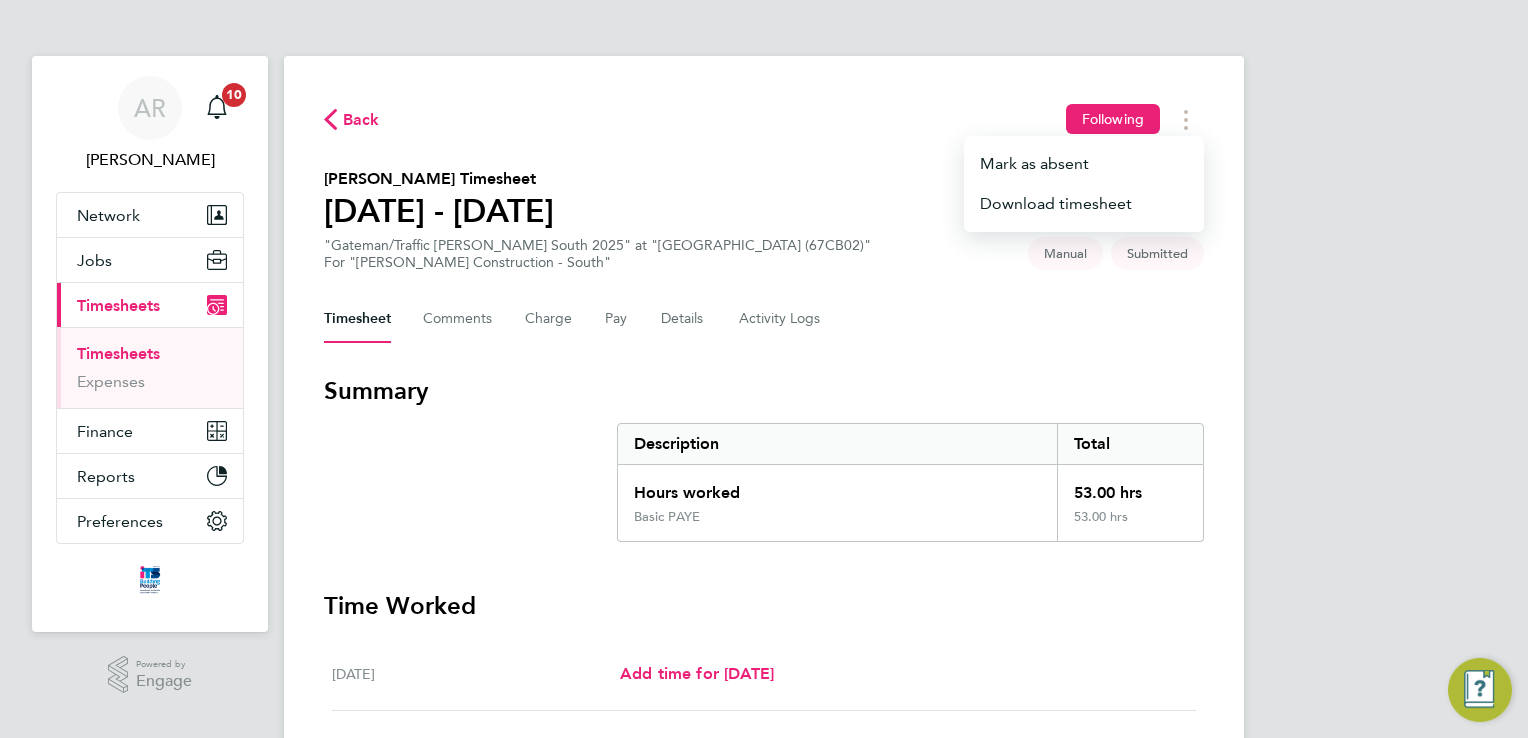 click on "Timesheet   Comments   Charge   Pay   Details   Activity Logs" 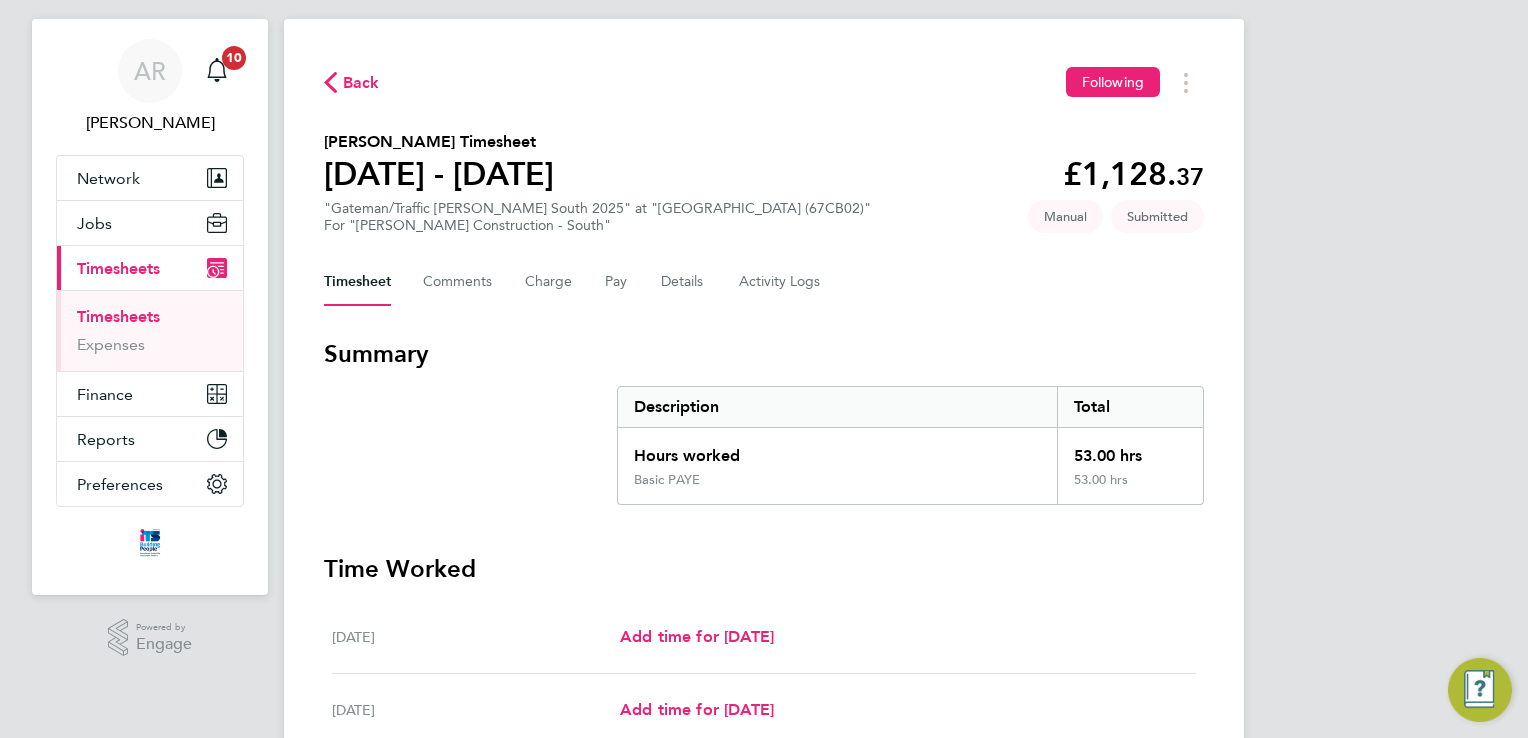 scroll, scrollTop: 0, scrollLeft: 0, axis: both 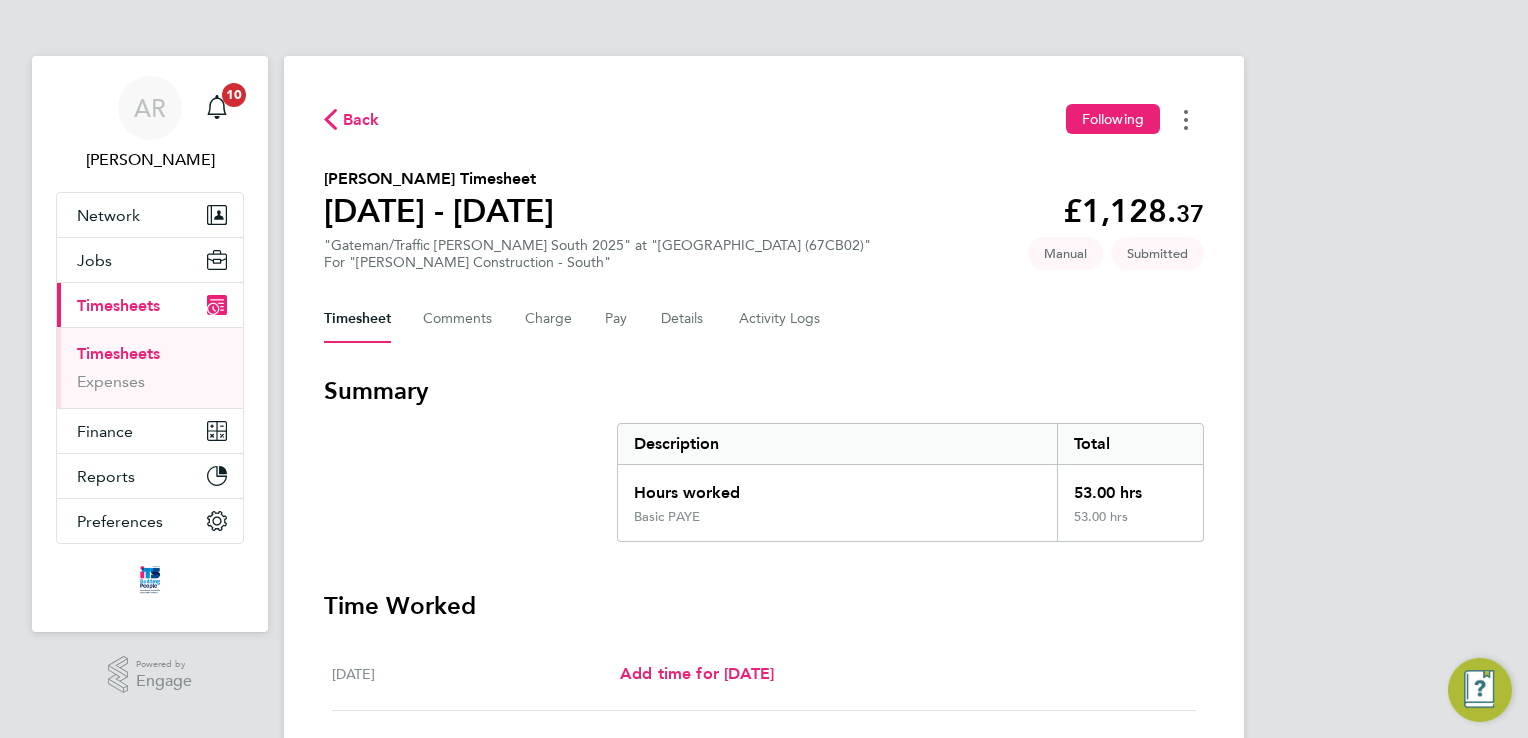 click at bounding box center (1186, 119) 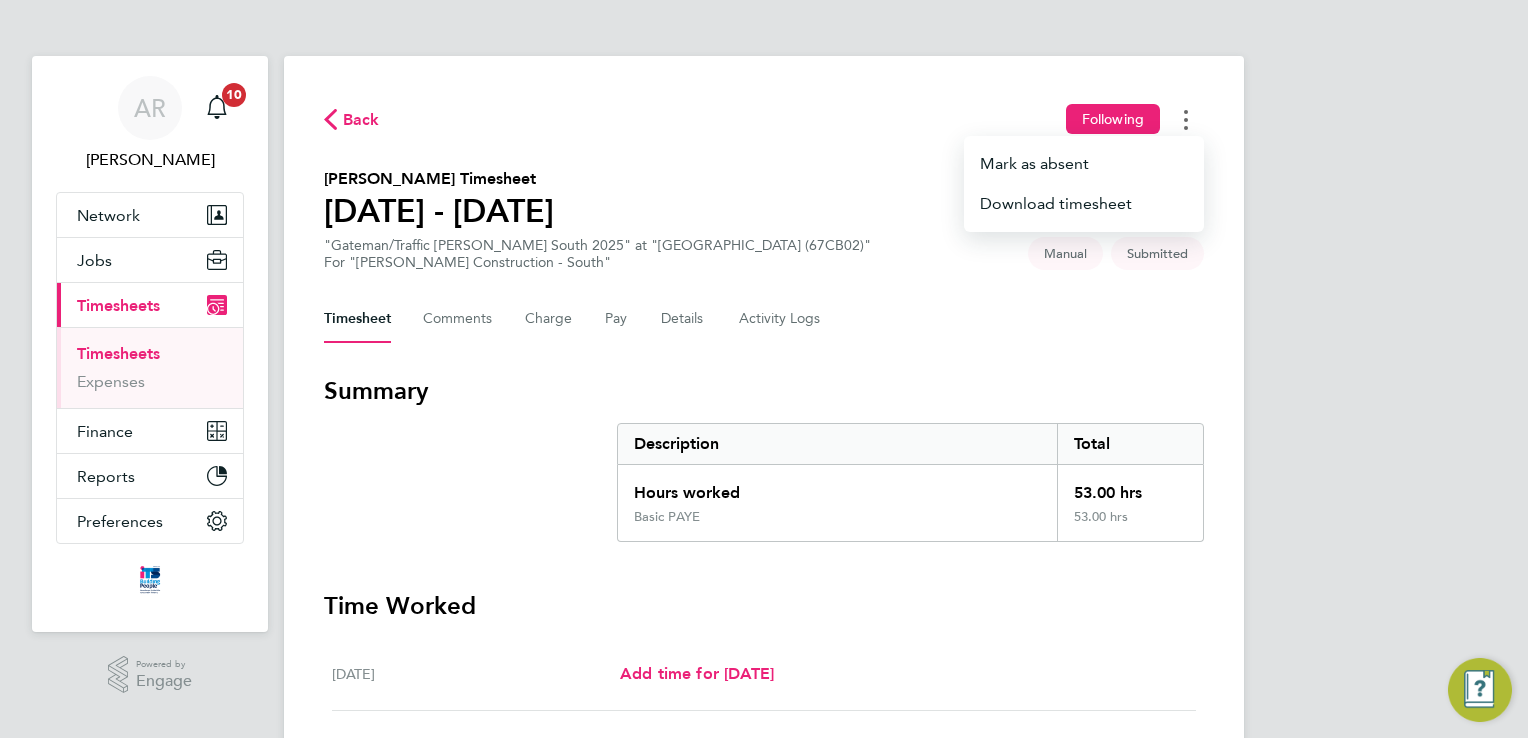 click at bounding box center [1186, 119] 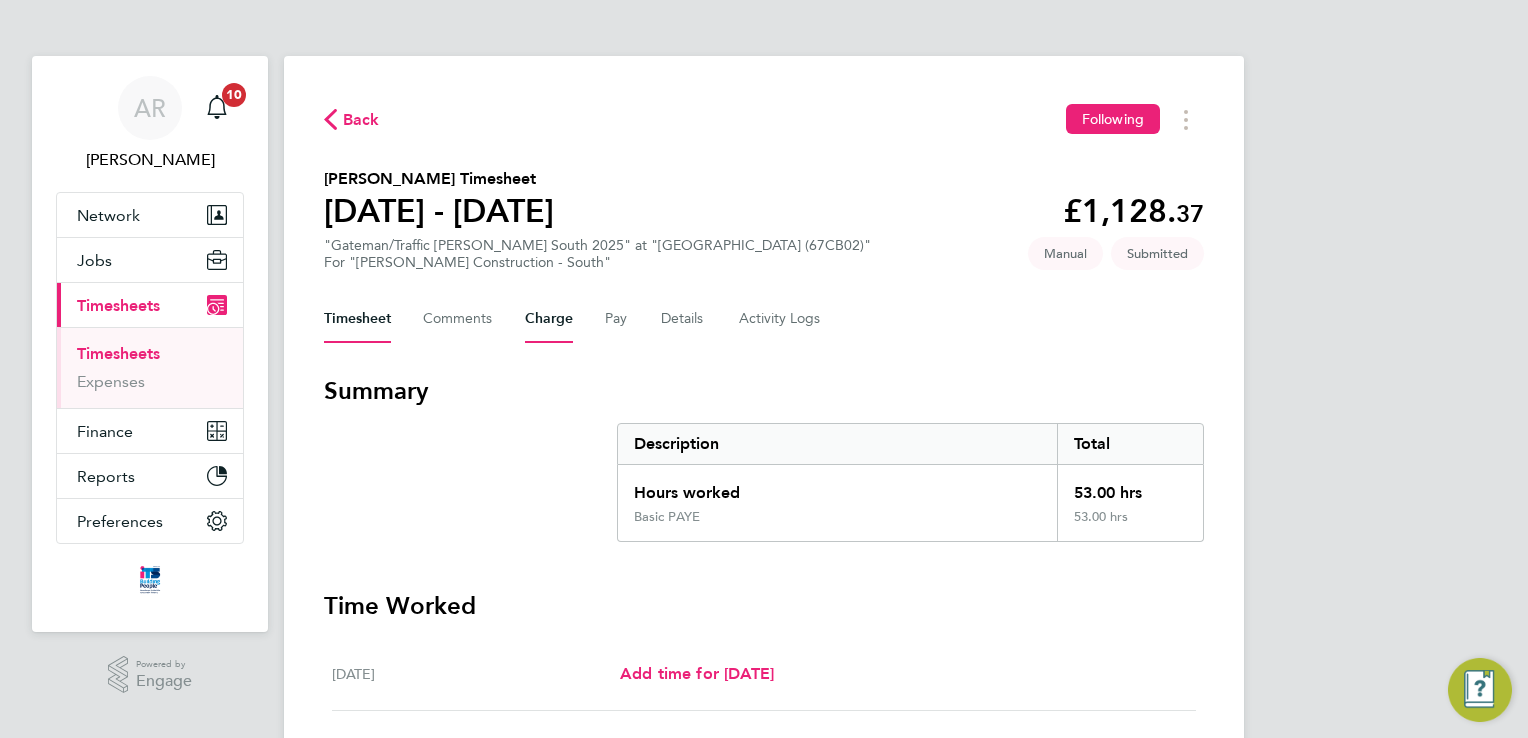 click on "Charge" at bounding box center (549, 319) 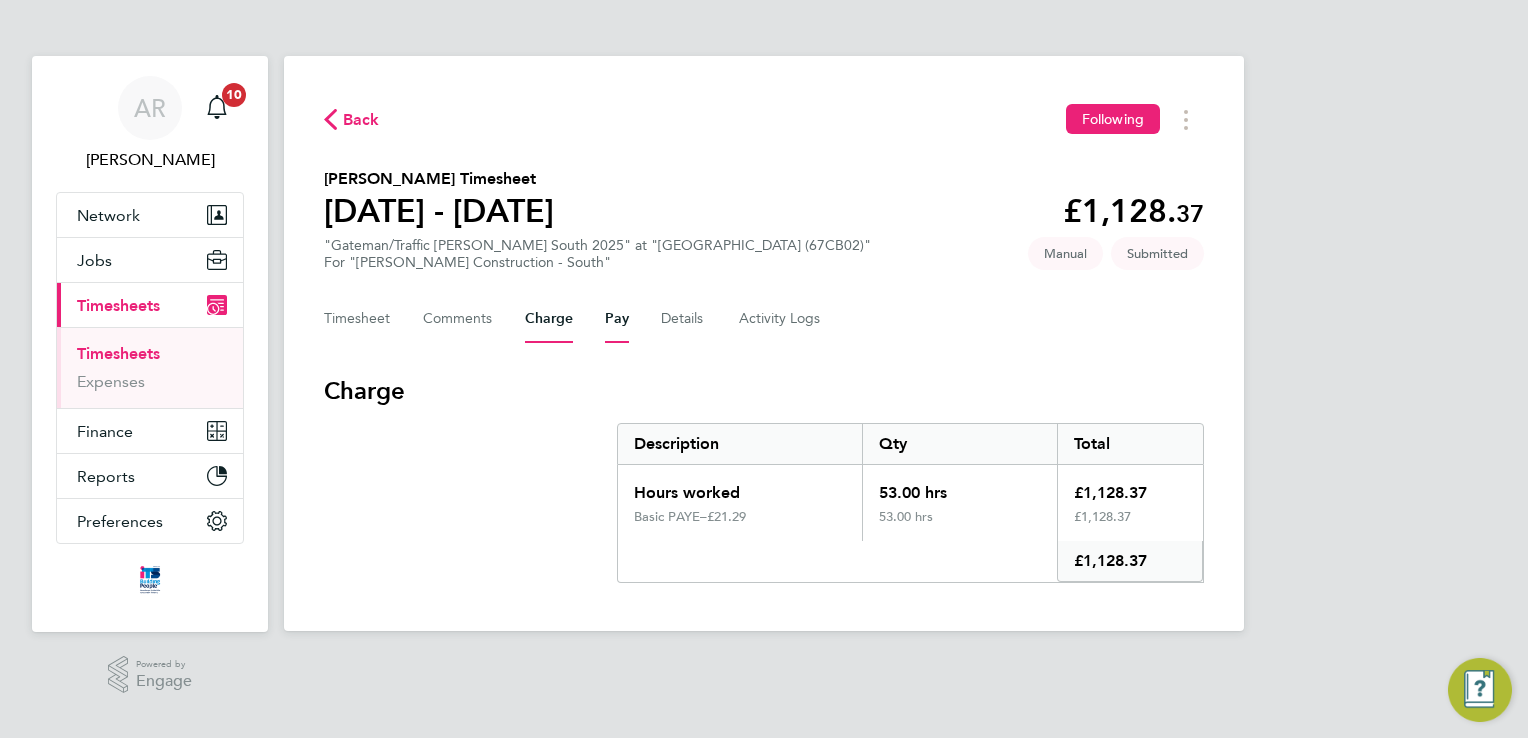 click on "Pay" at bounding box center (617, 319) 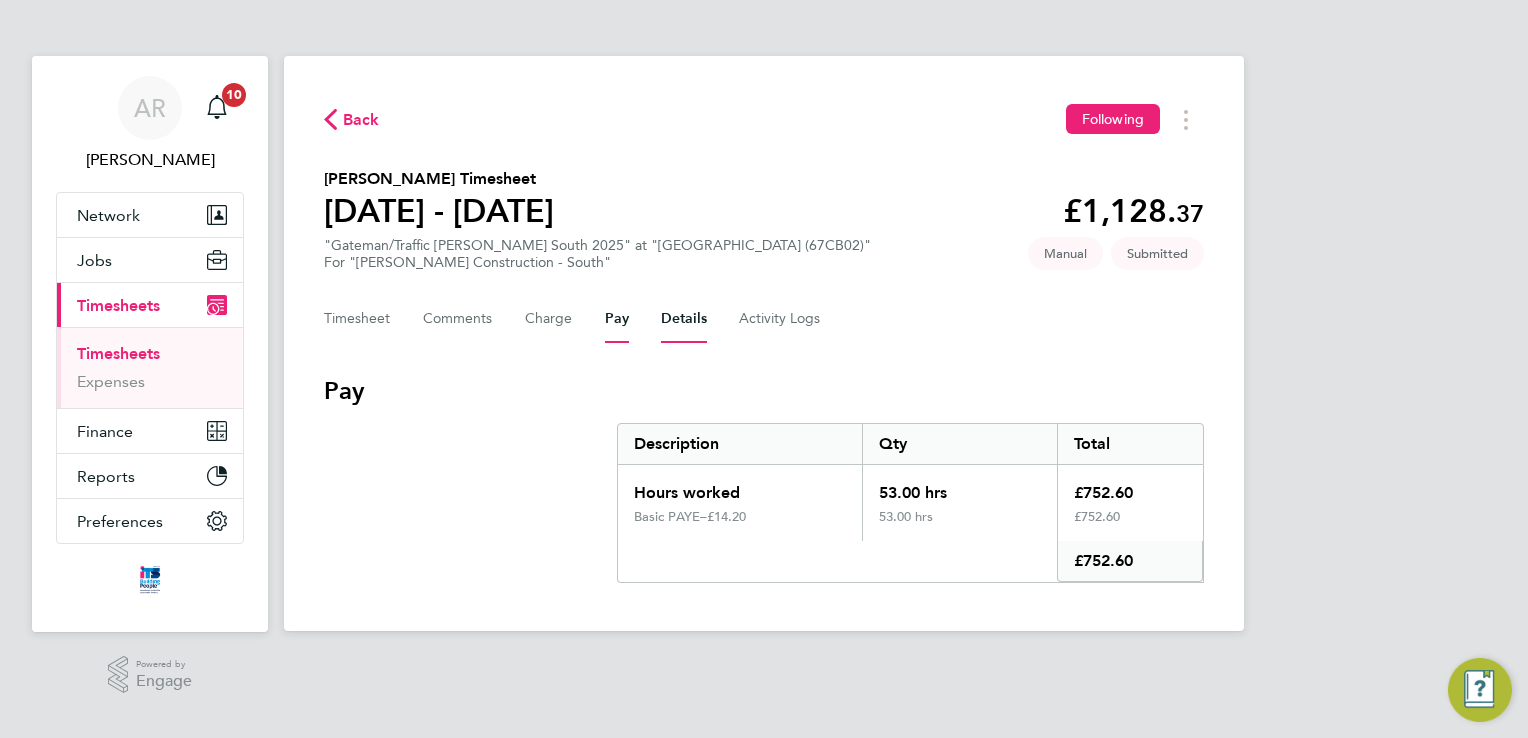 click on "Details" at bounding box center (684, 319) 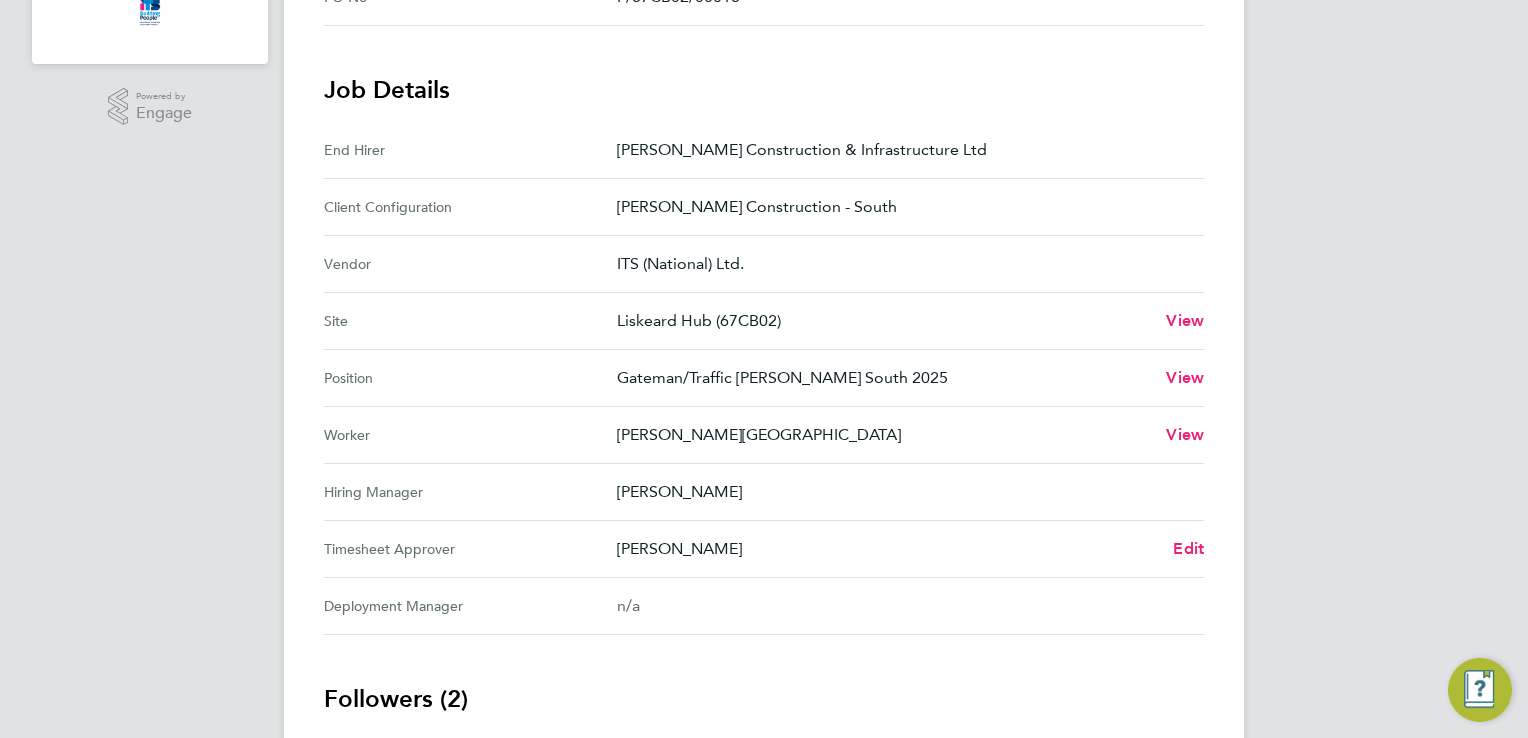 scroll, scrollTop: 600, scrollLeft: 0, axis: vertical 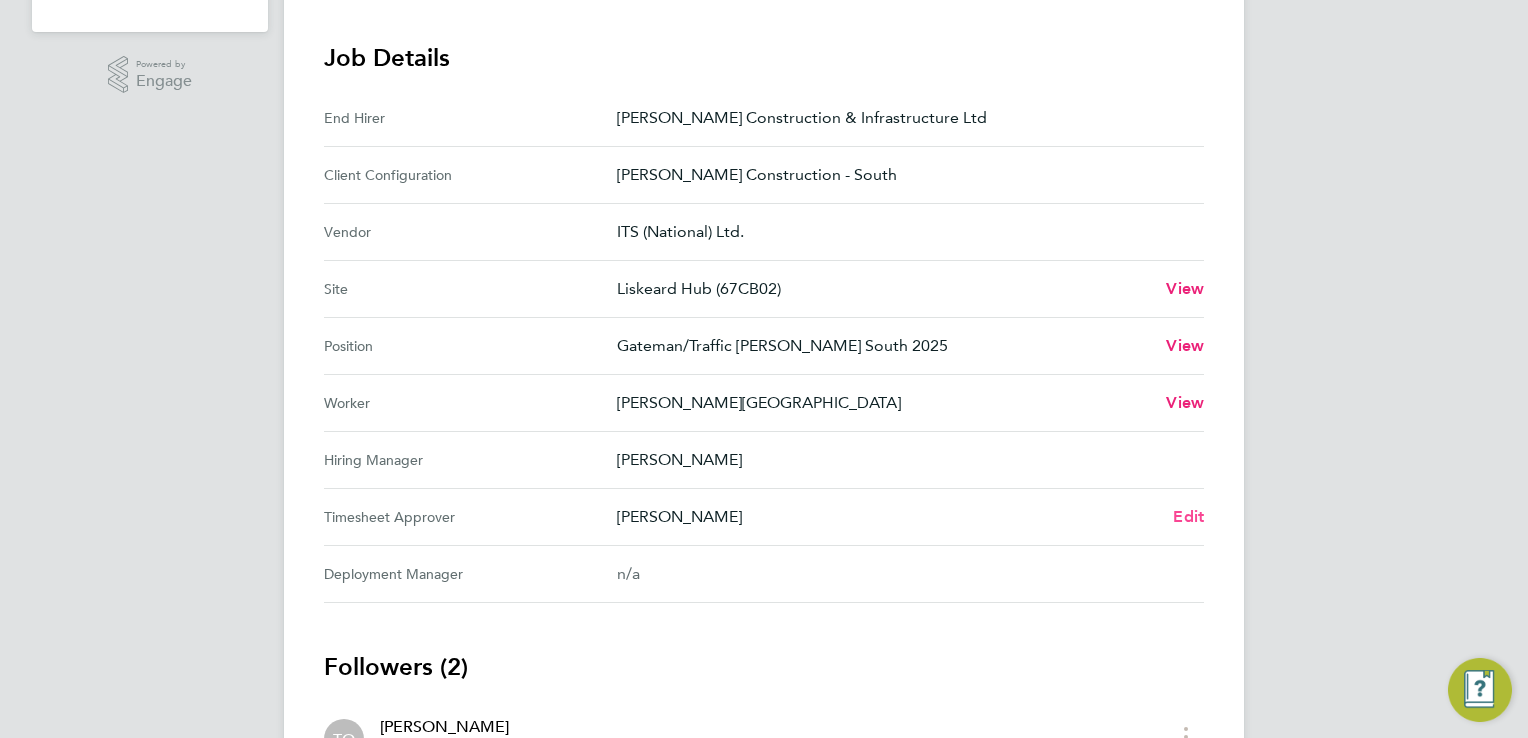 click on "Edit" at bounding box center [1188, 516] 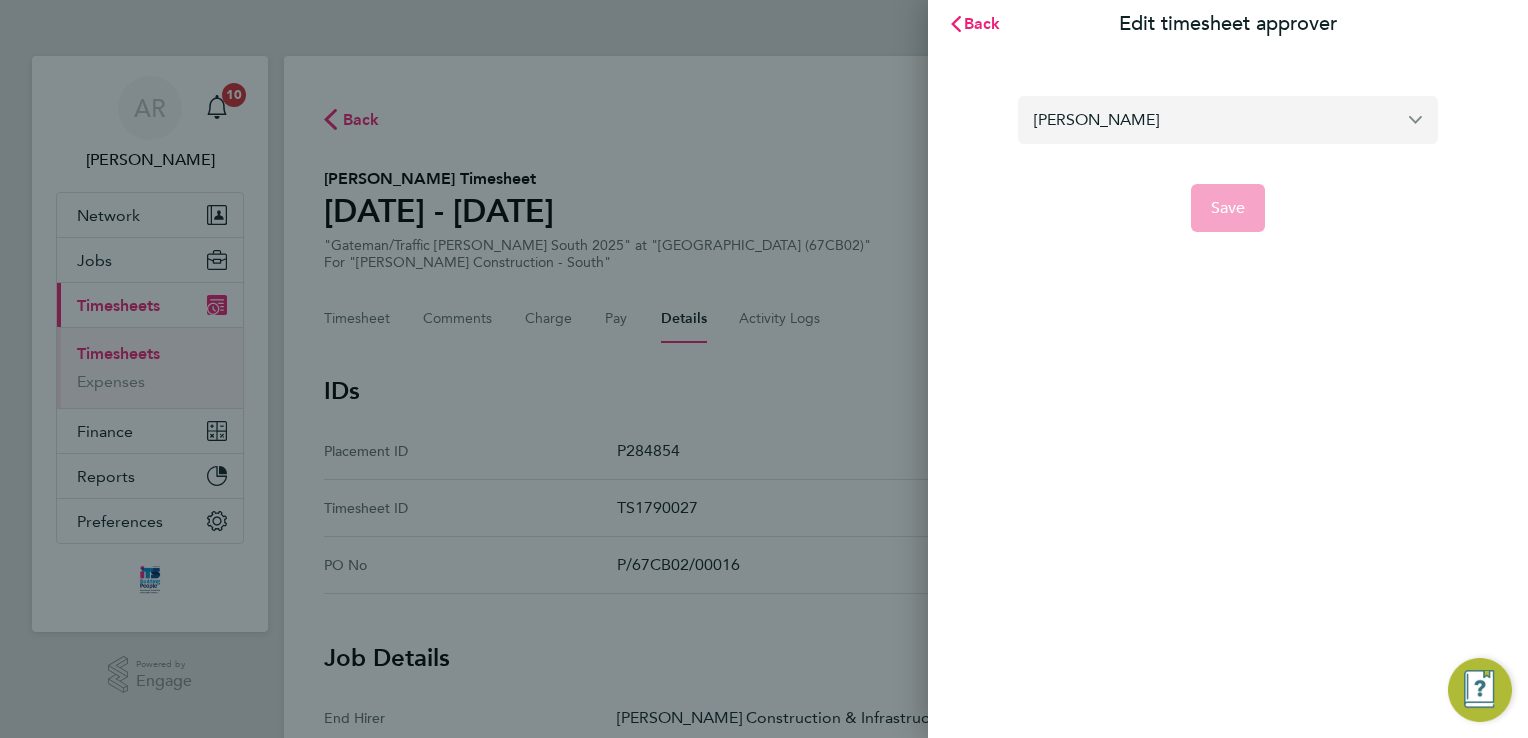 click on "Tom O'Rourke" at bounding box center [1228, 119] 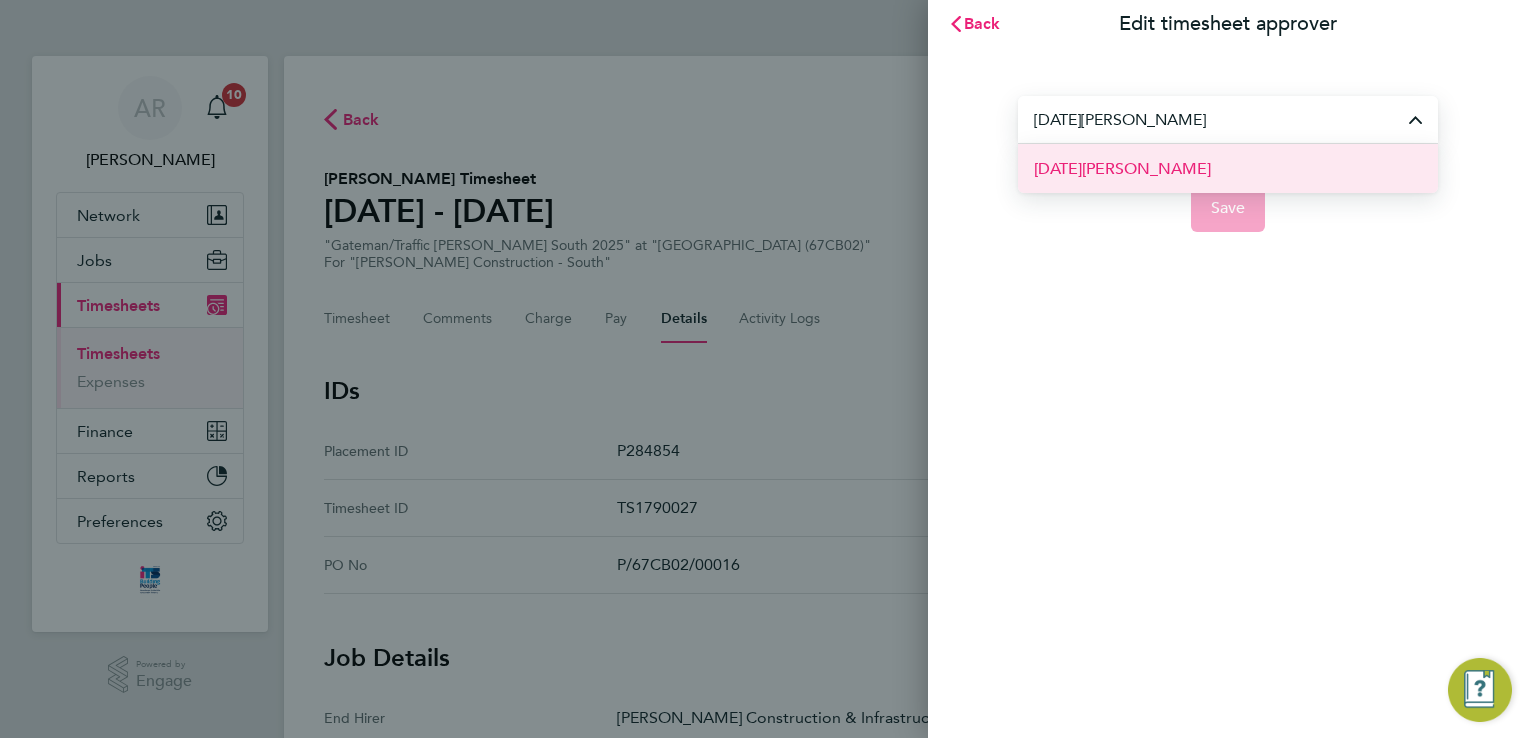 click on "[DATE][PERSON_NAME]" at bounding box center (1228, 168) 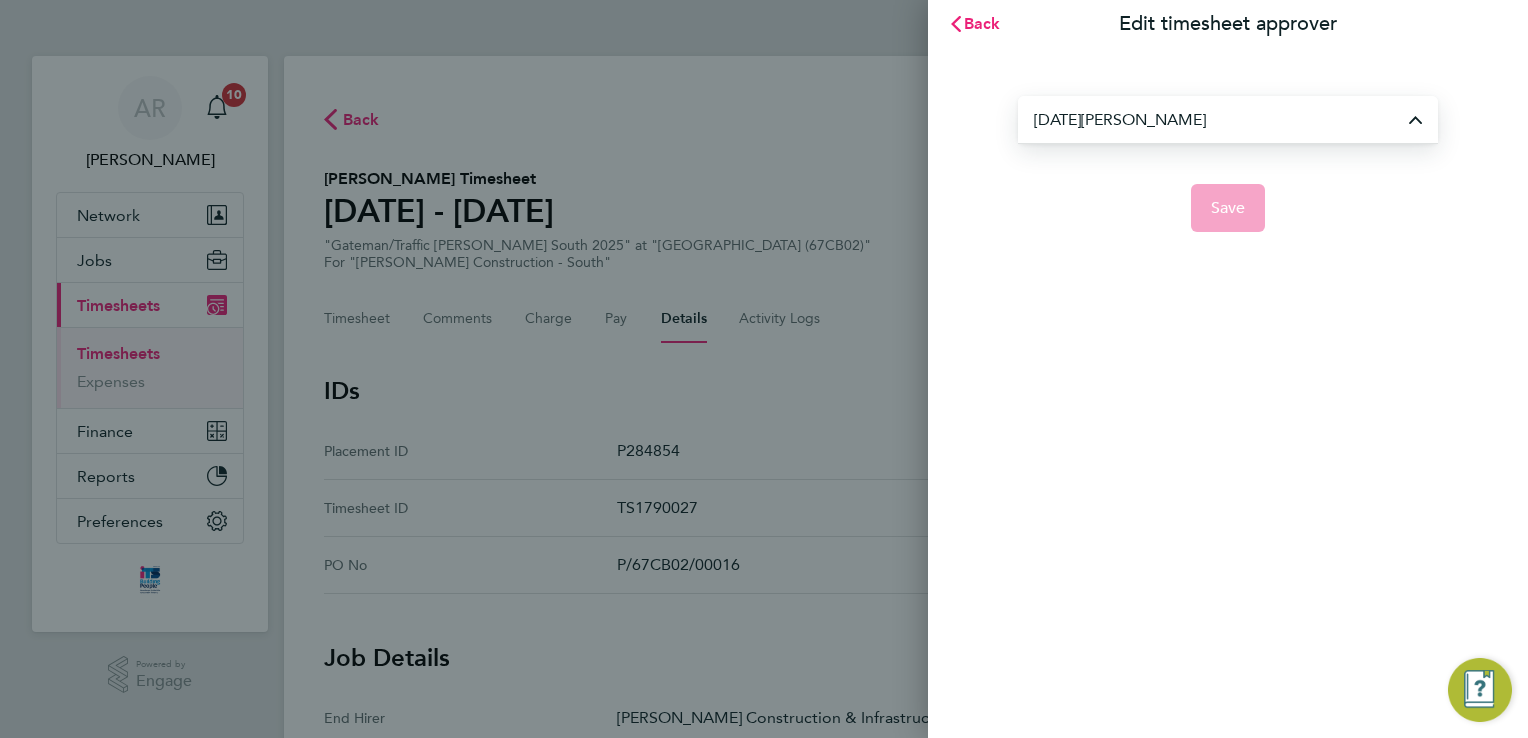 type on "[DATE][PERSON_NAME]" 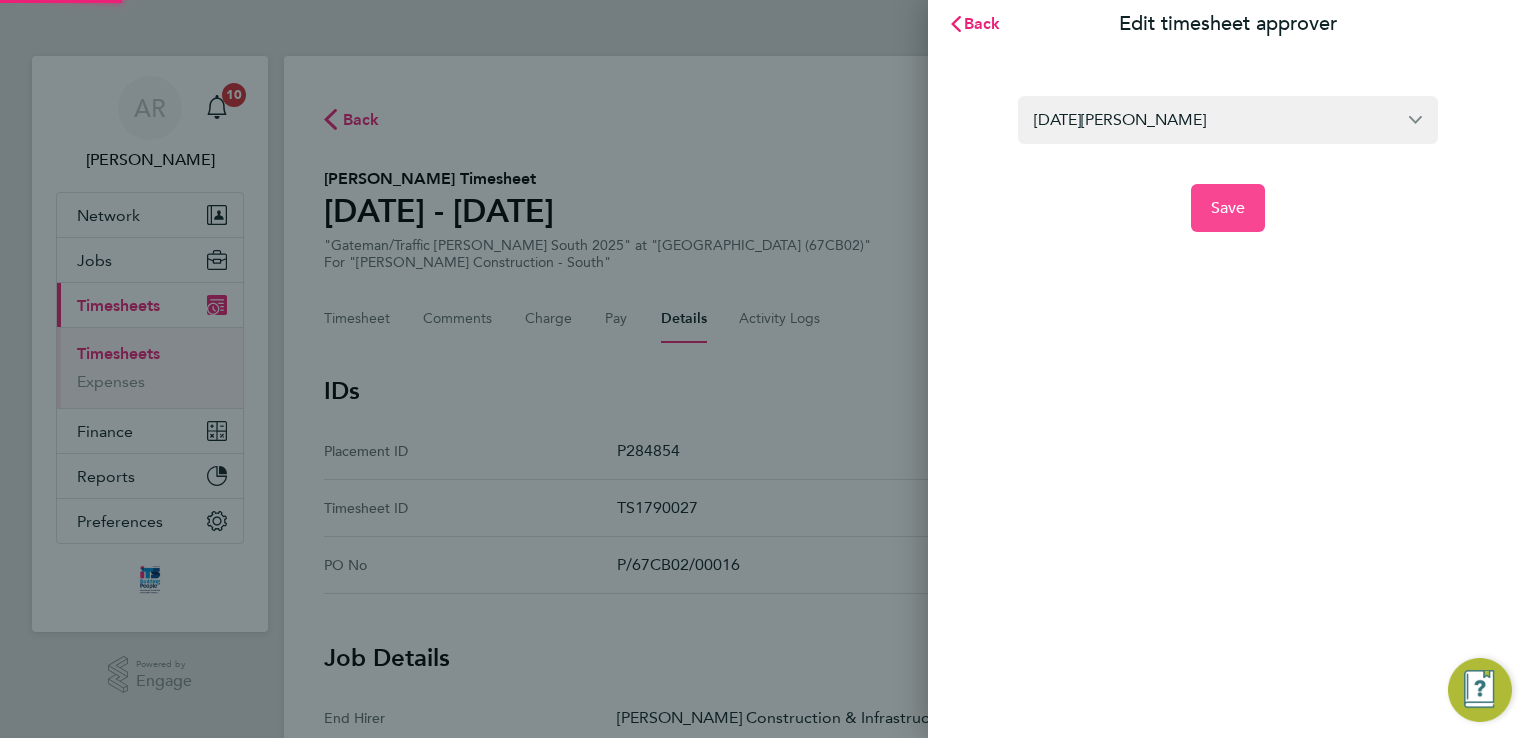 click on "Save" 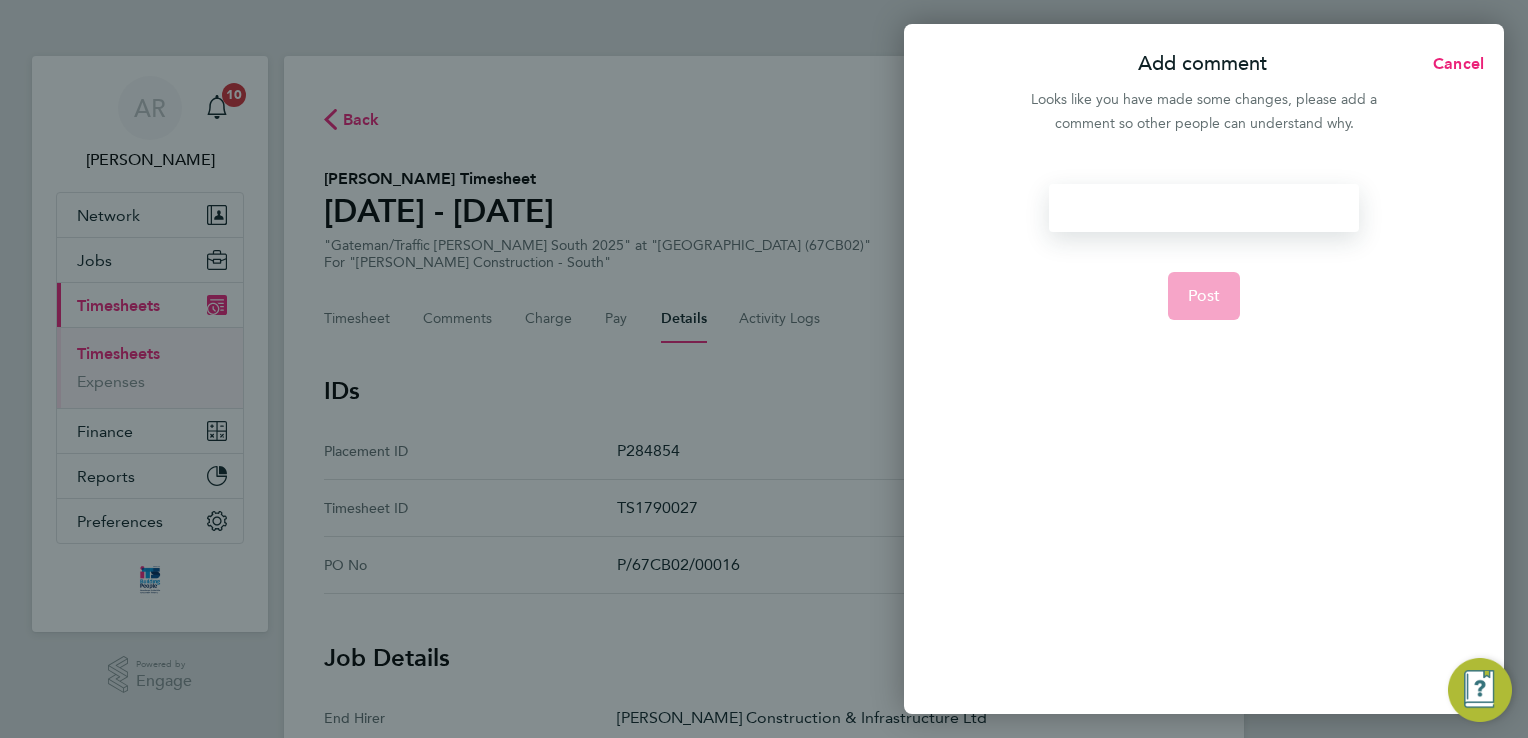 click at bounding box center (1203, 208) 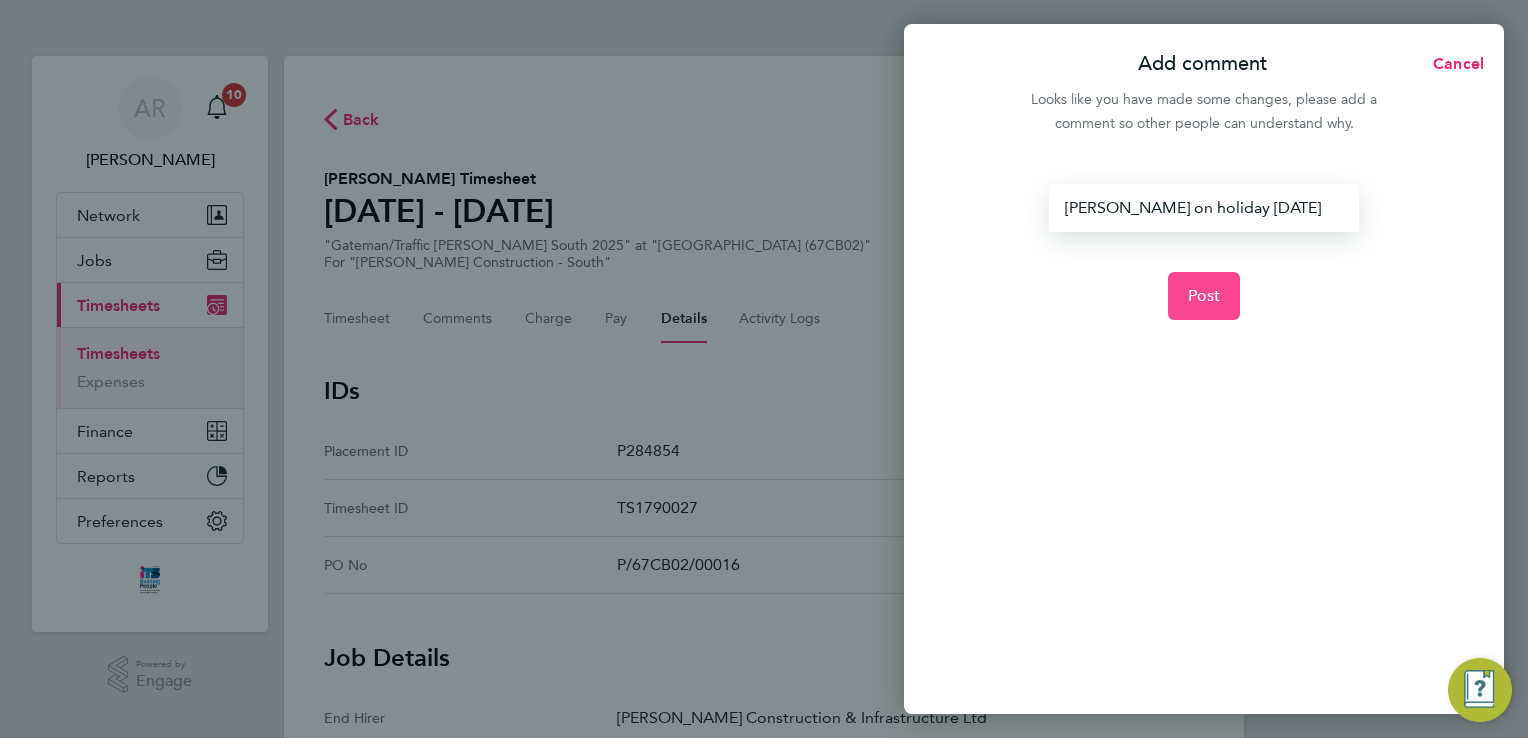 click on "Post" 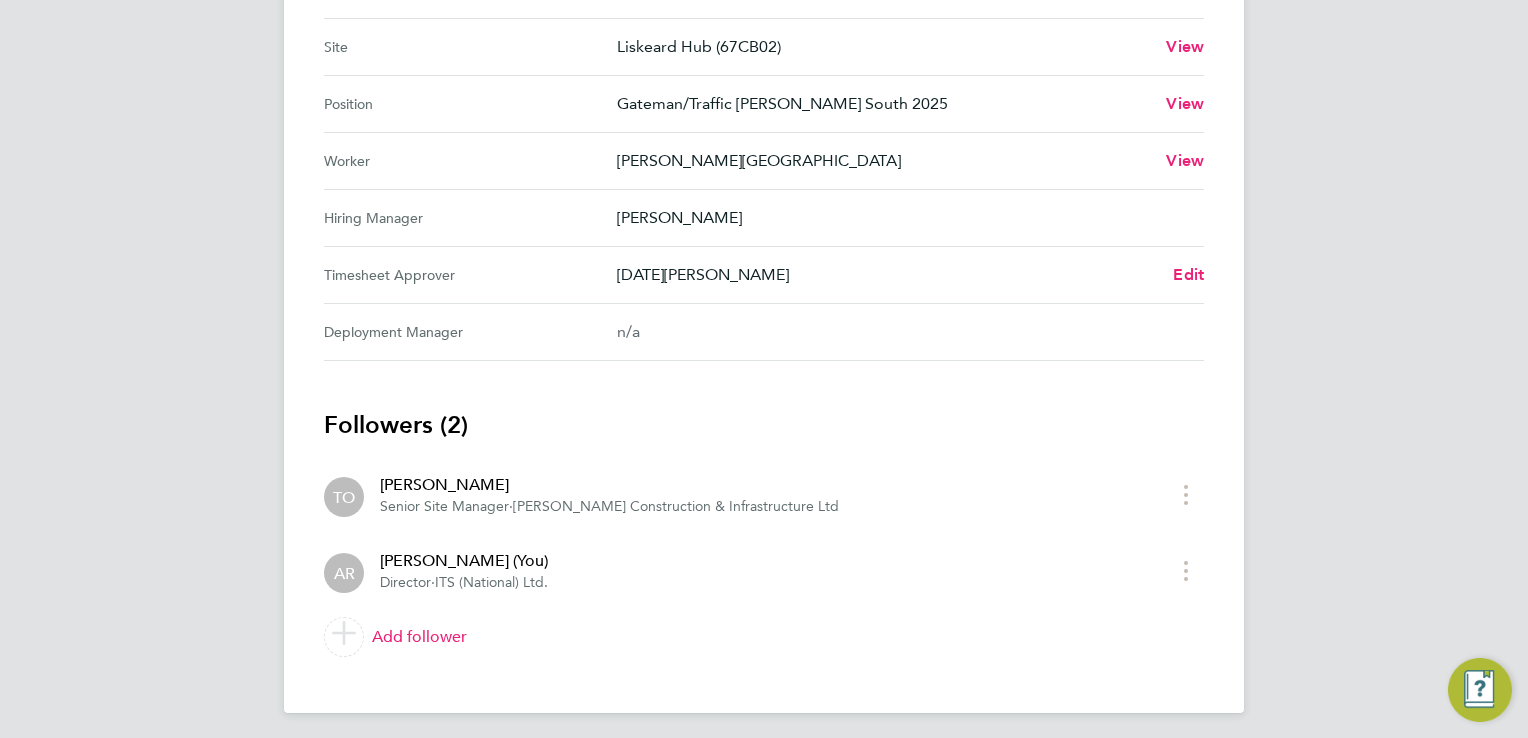 scroll, scrollTop: 845, scrollLeft: 0, axis: vertical 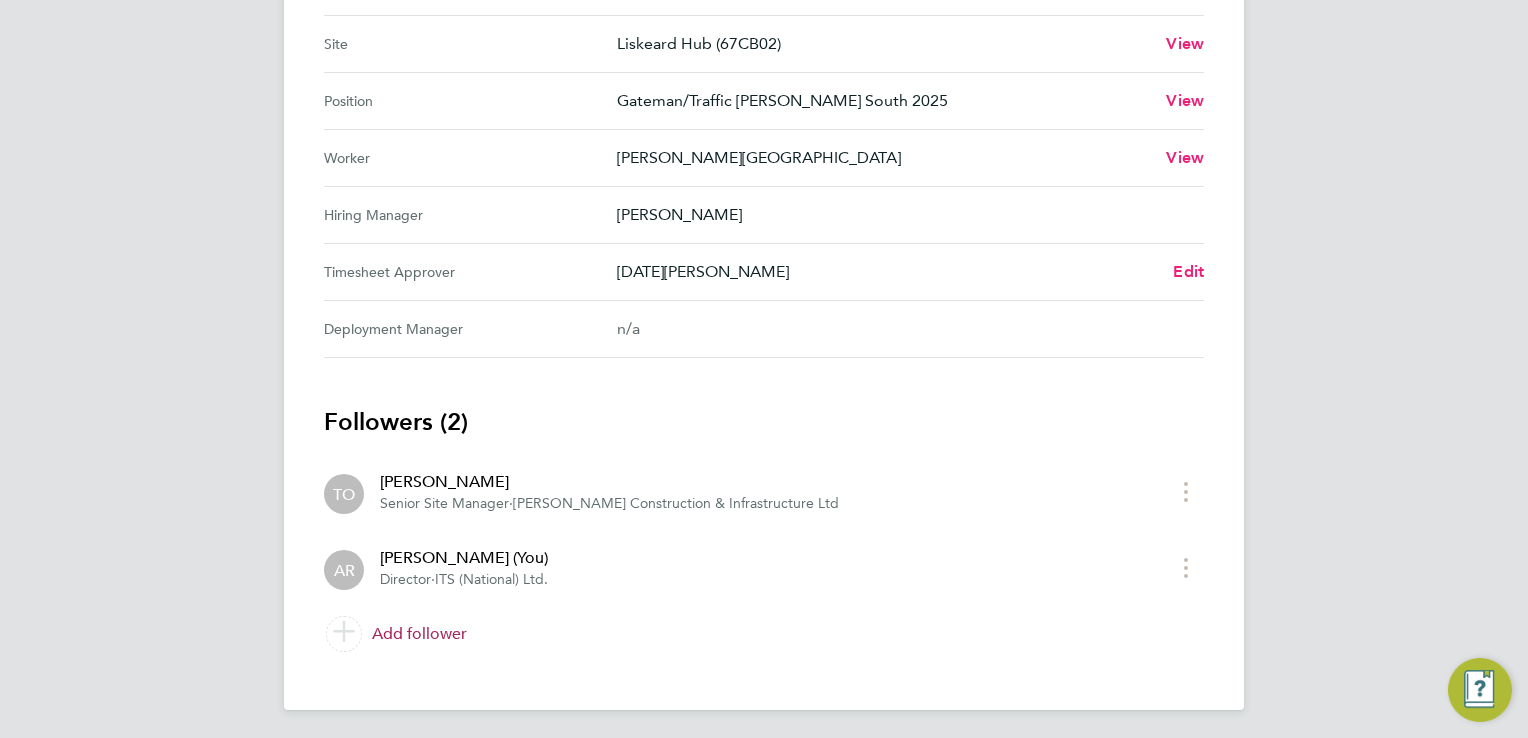 click 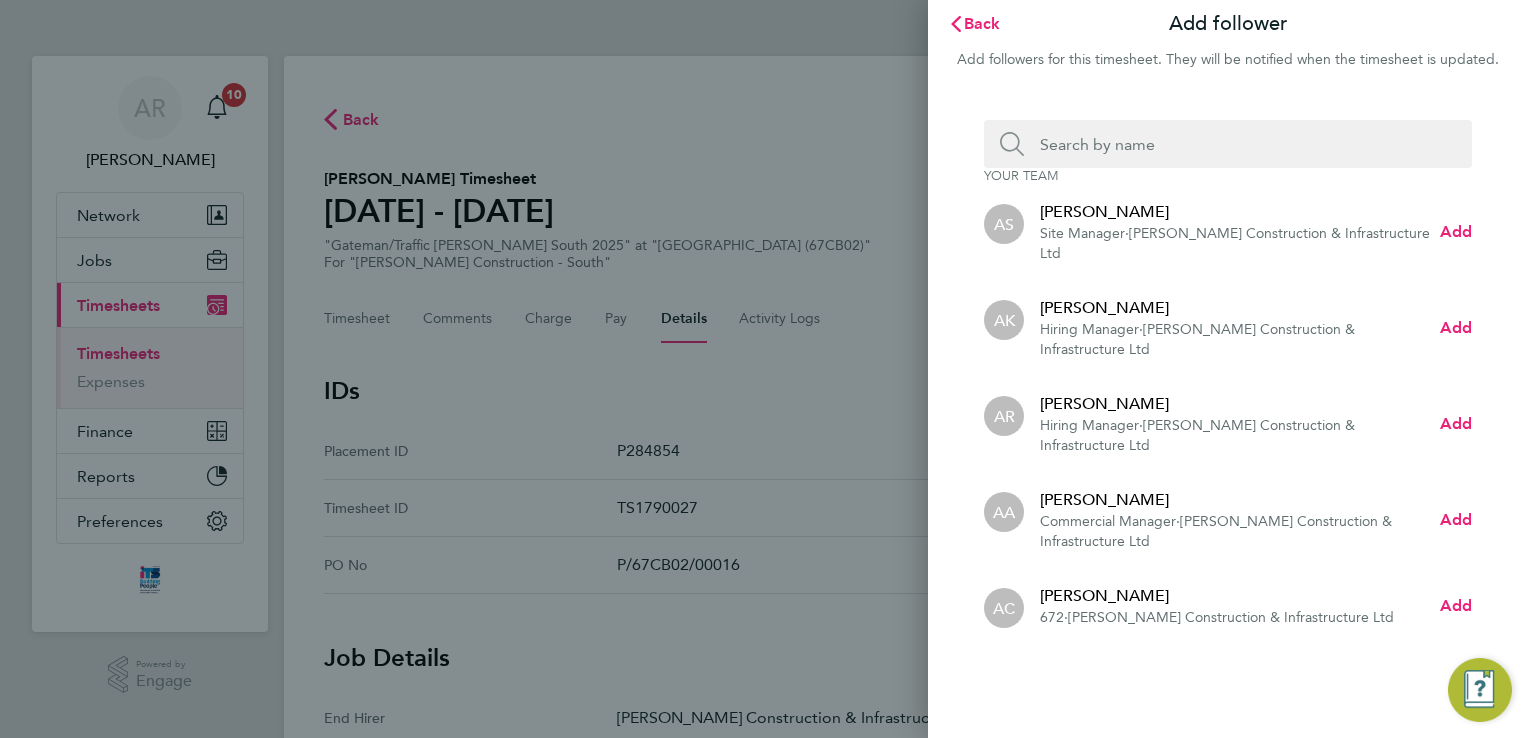 click 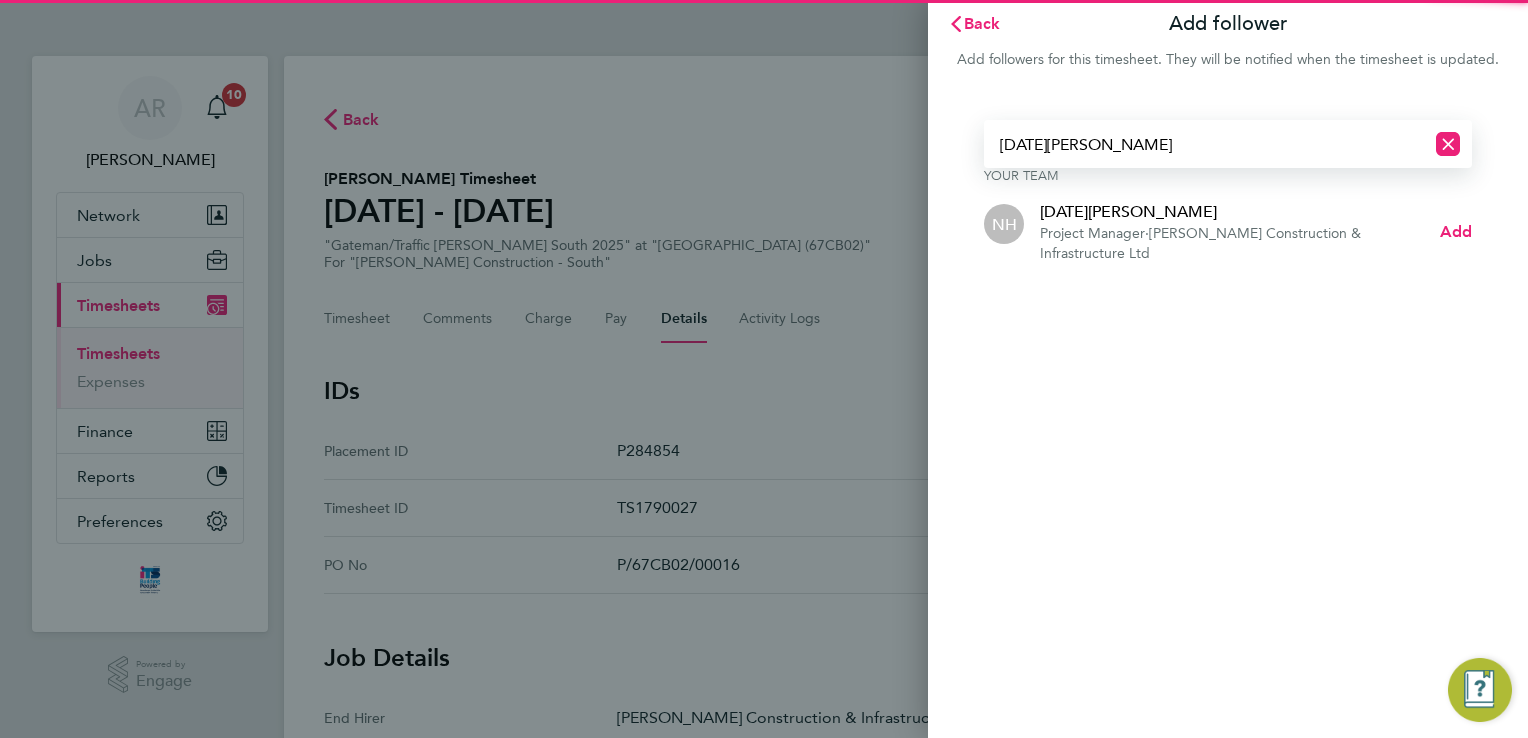 type on "noel hellyer" 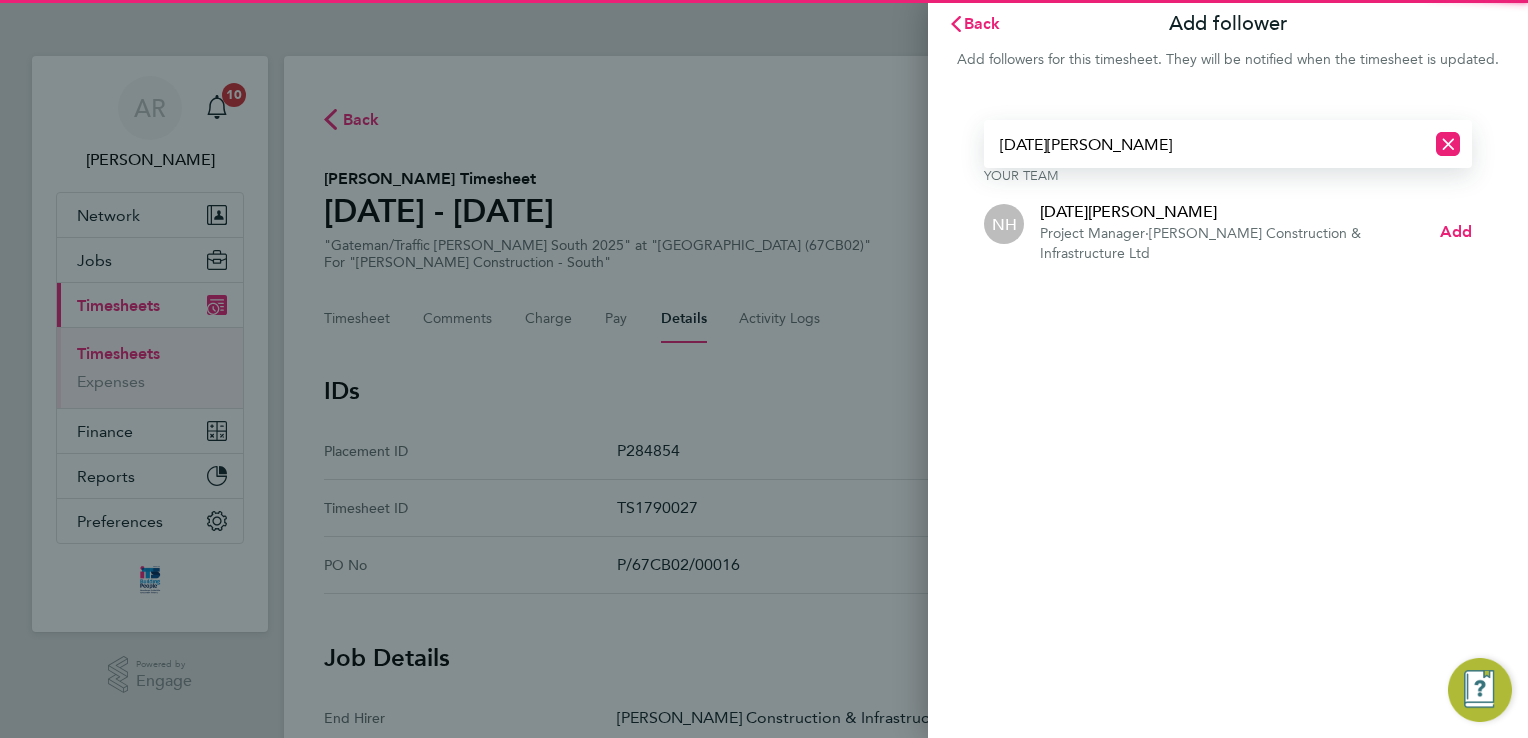click on "[DATE][PERSON_NAME]" 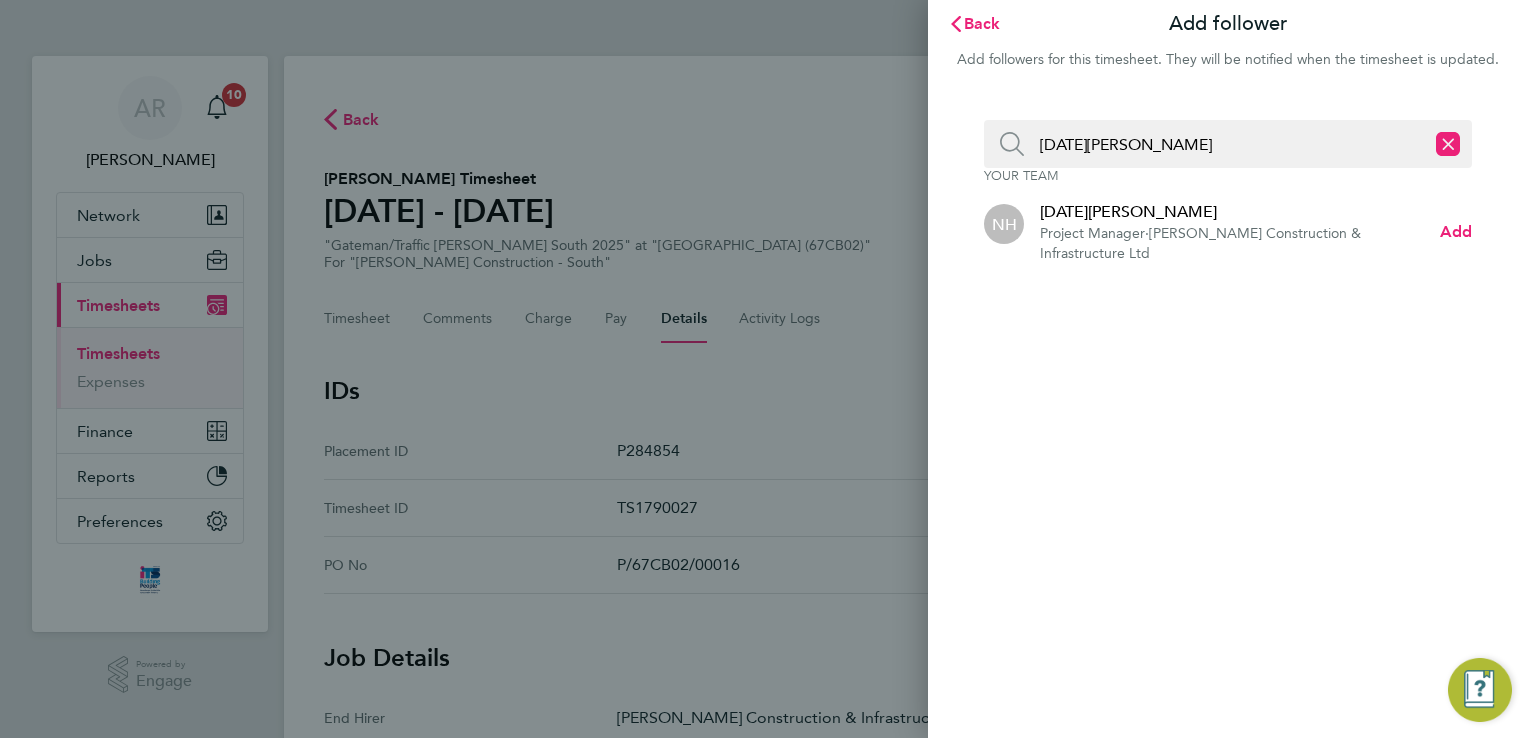 click on "·" 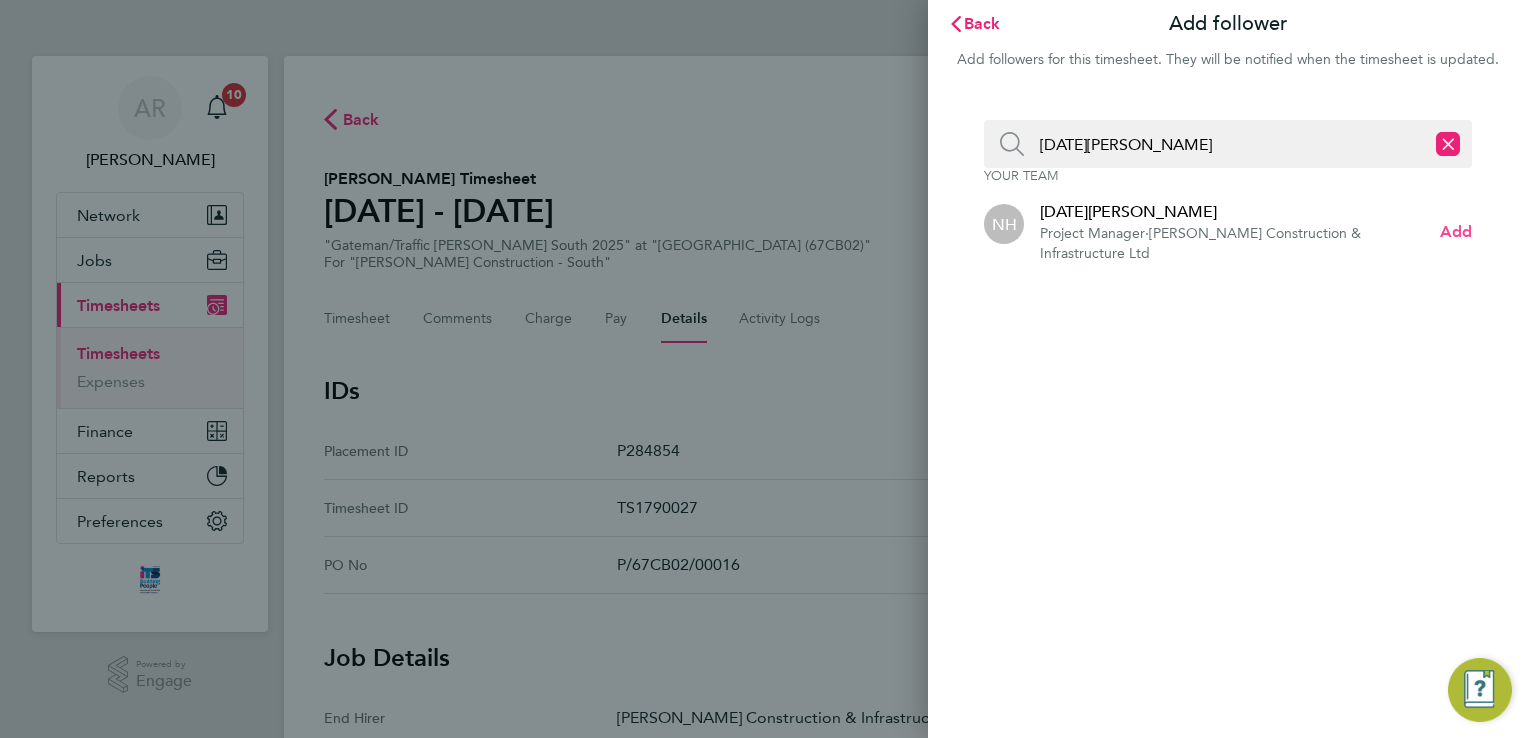 click on "Add" 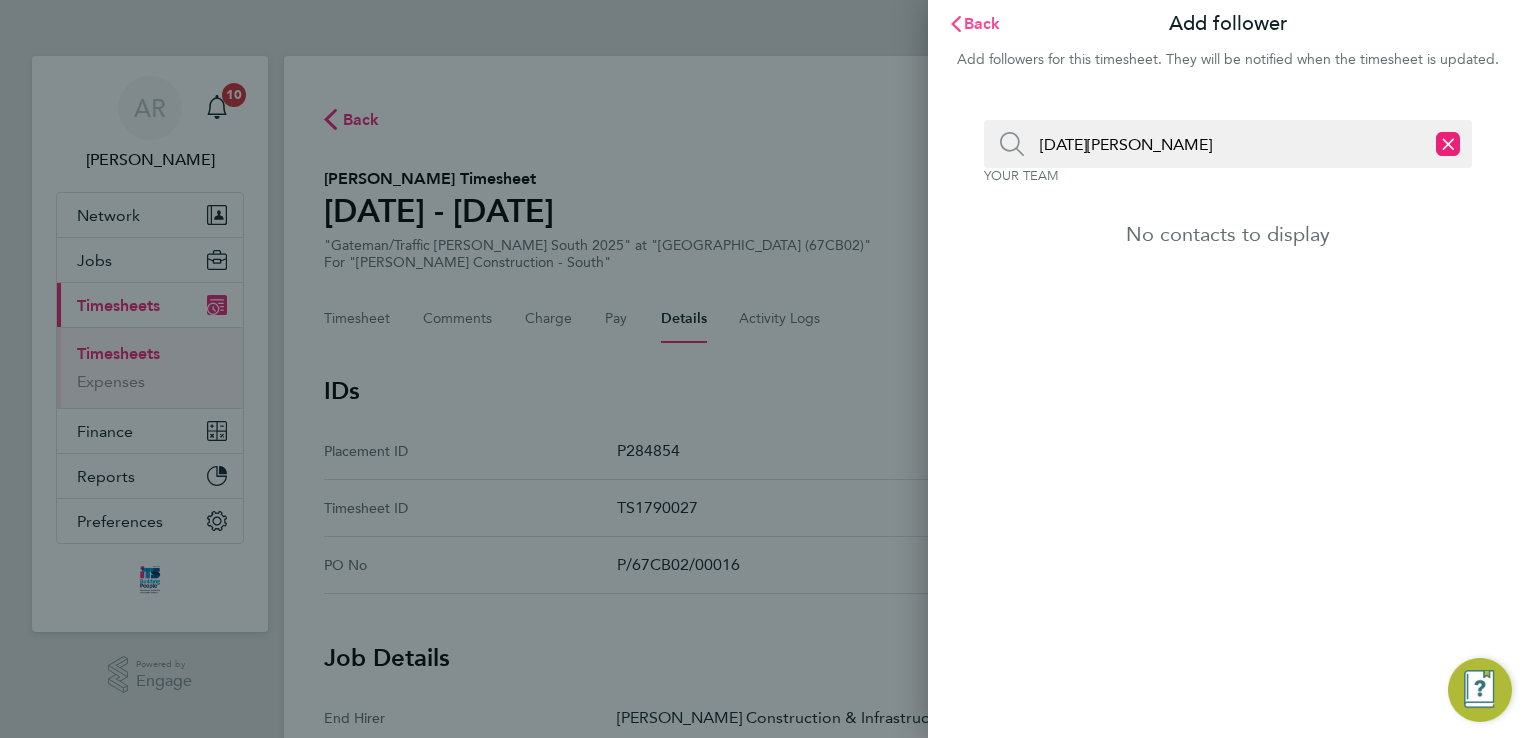 click on "Back" 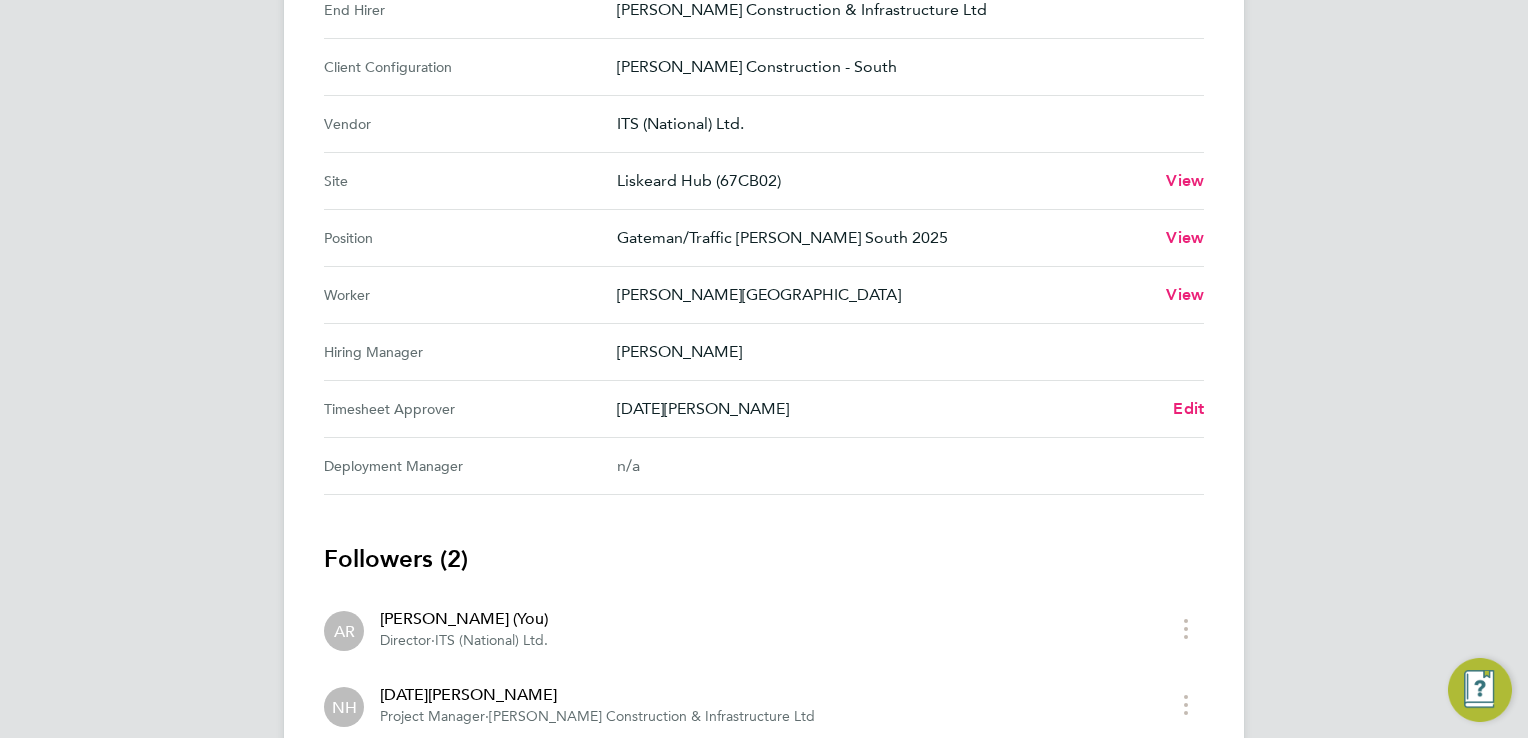 scroll, scrollTop: 845, scrollLeft: 0, axis: vertical 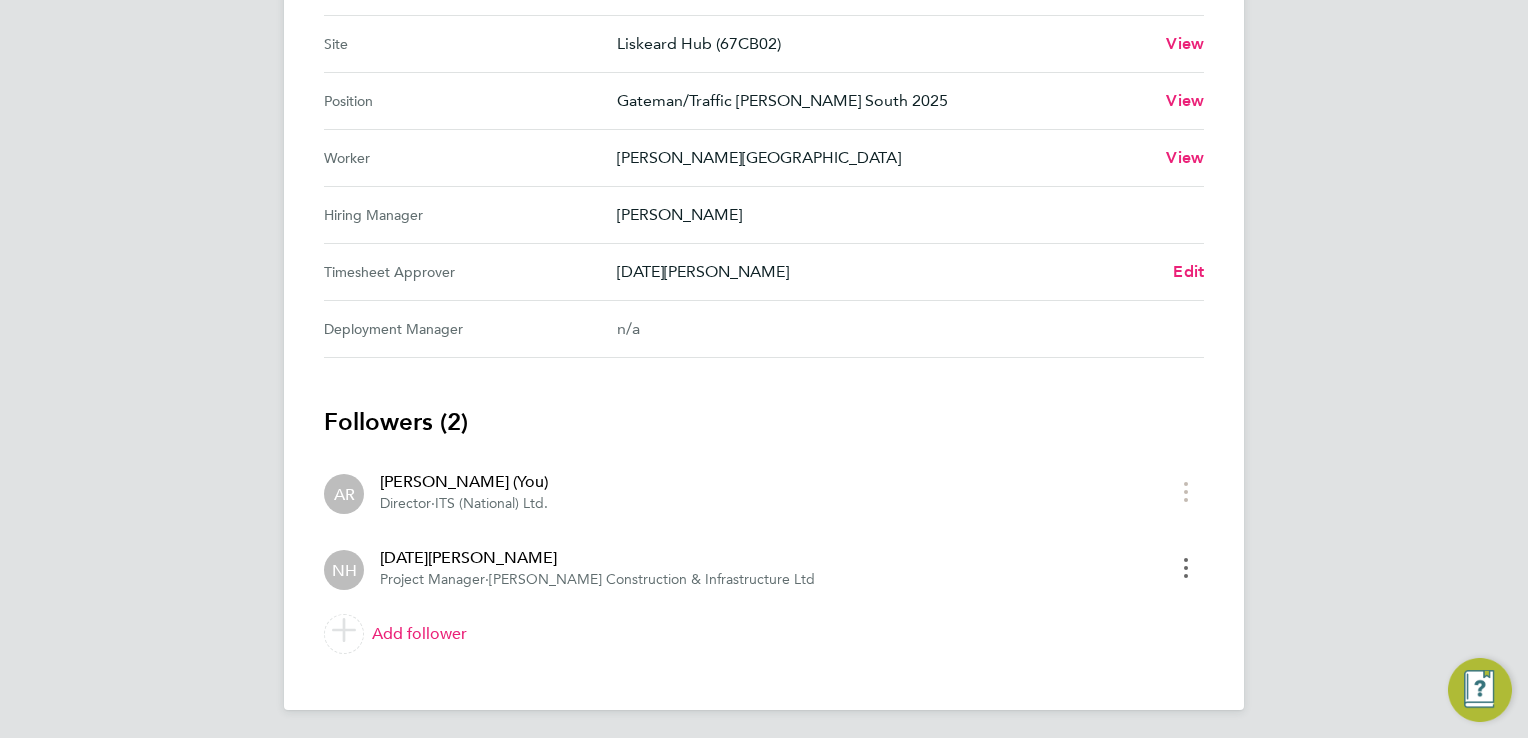 click 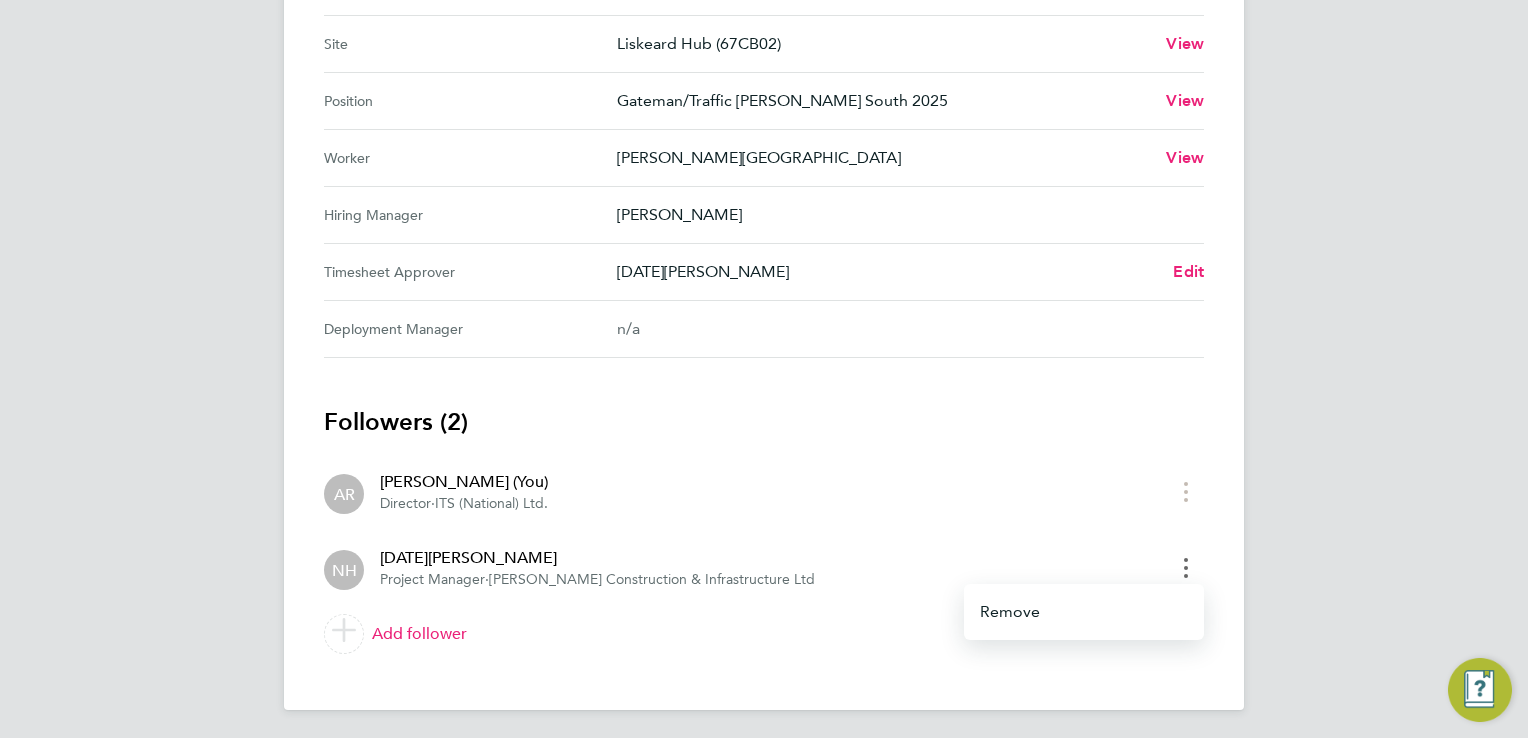 click 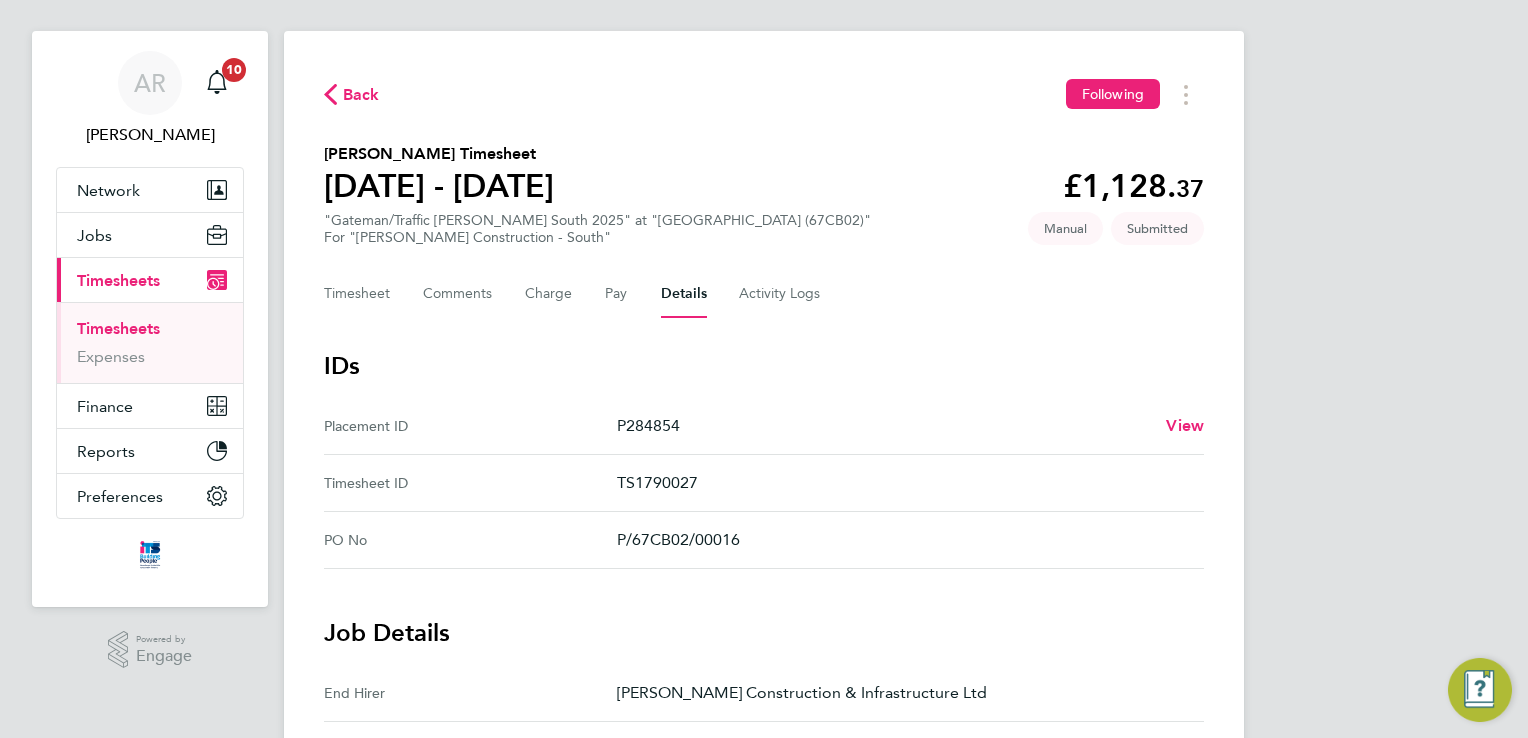 scroll, scrollTop: 0, scrollLeft: 0, axis: both 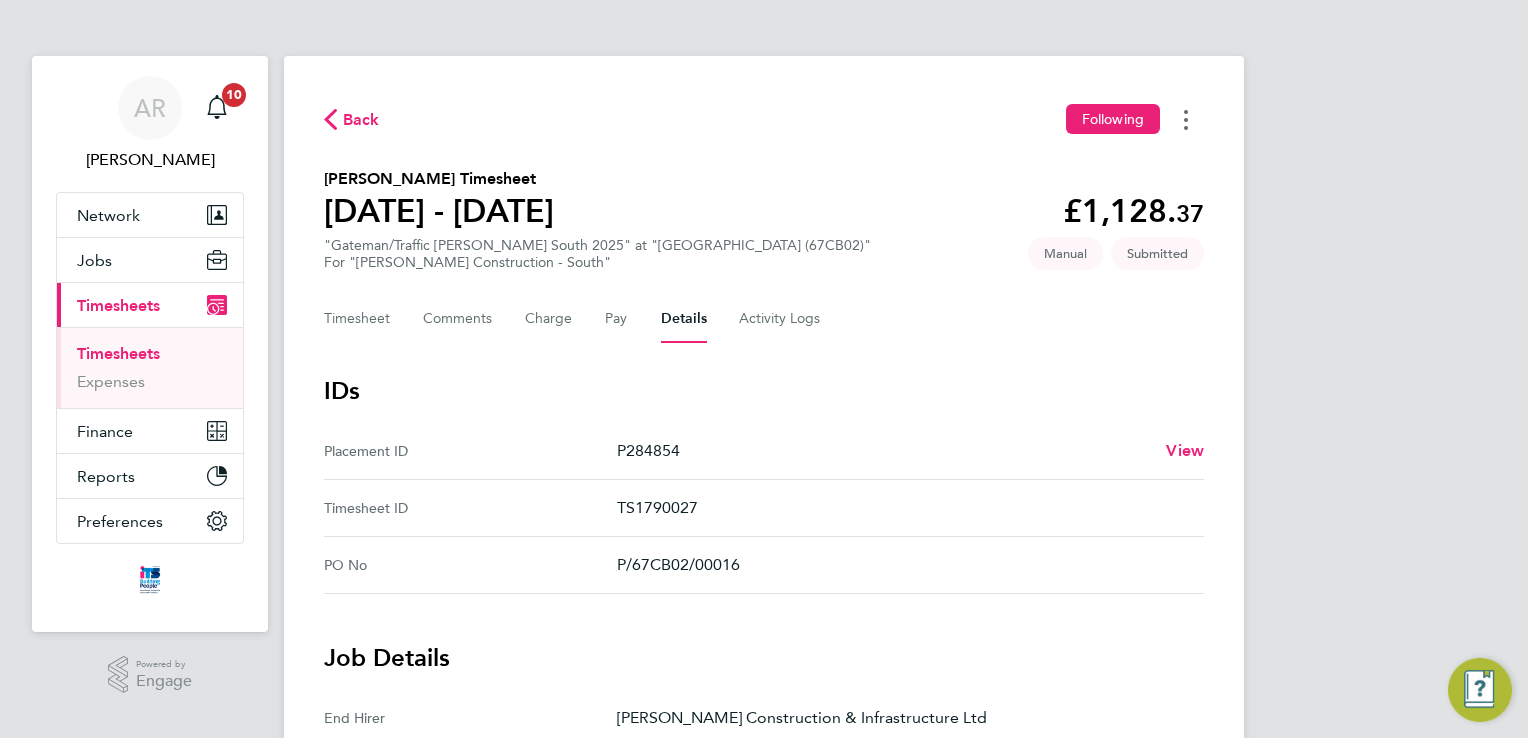 click at bounding box center [1186, 119] 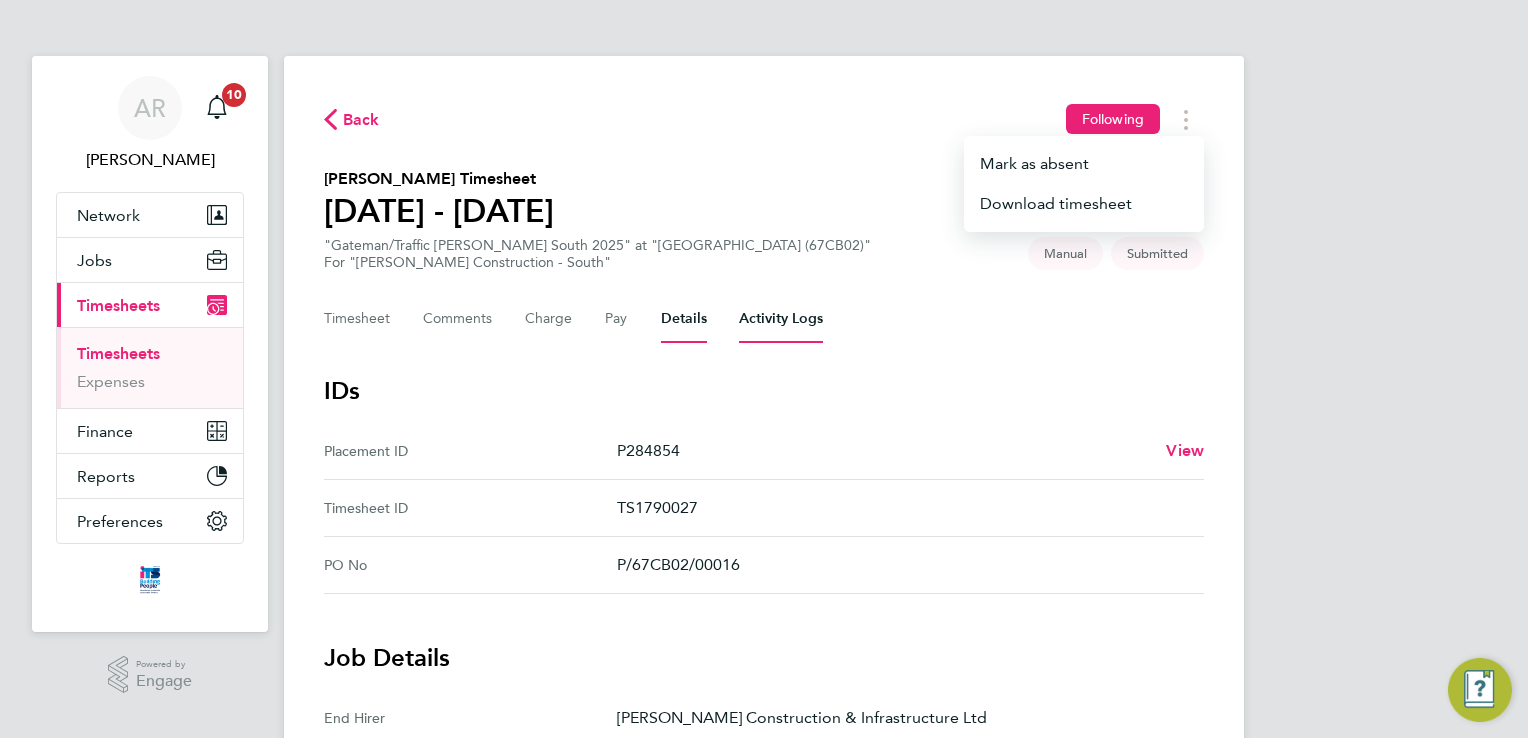 click on "Activity Logs" at bounding box center (781, 319) 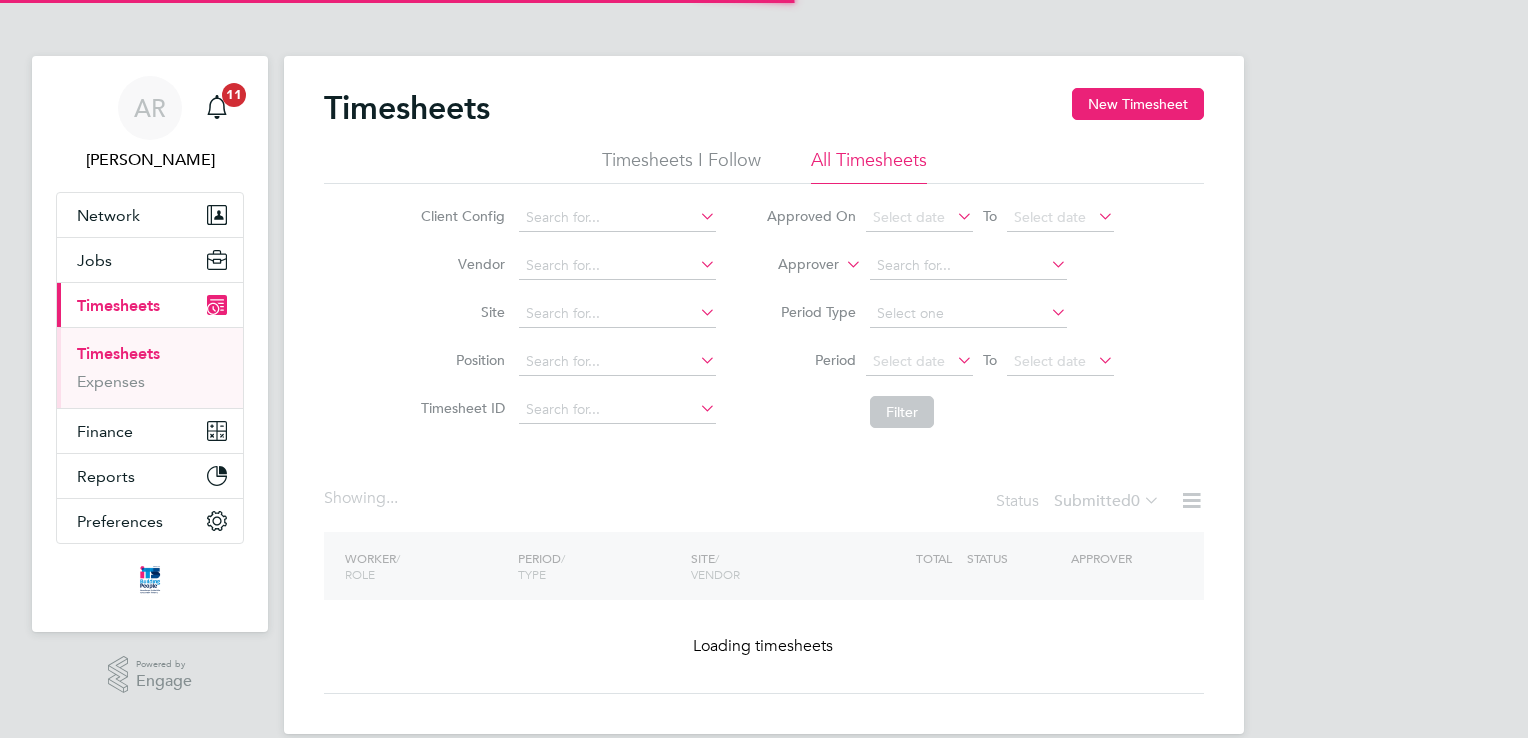 scroll, scrollTop: 0, scrollLeft: 0, axis: both 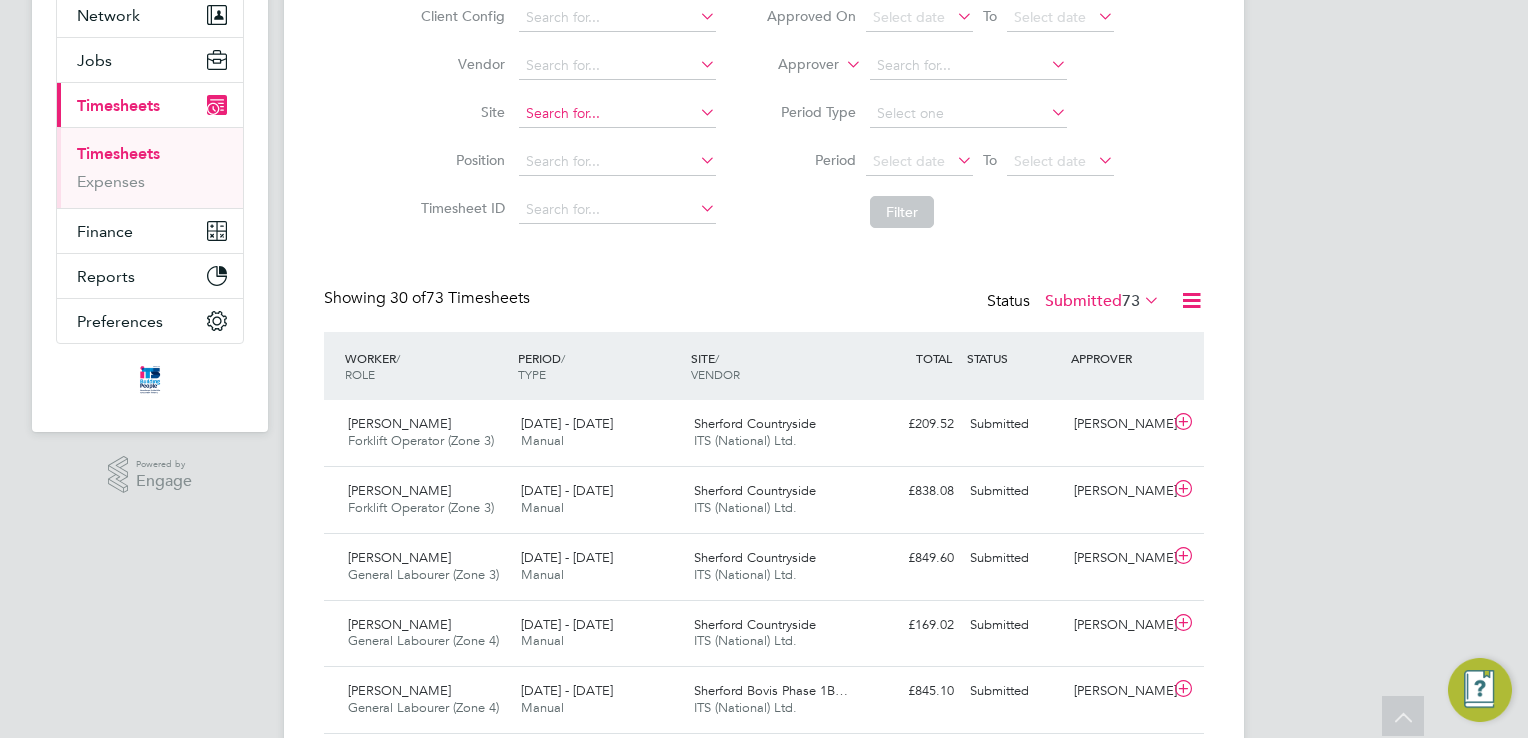click 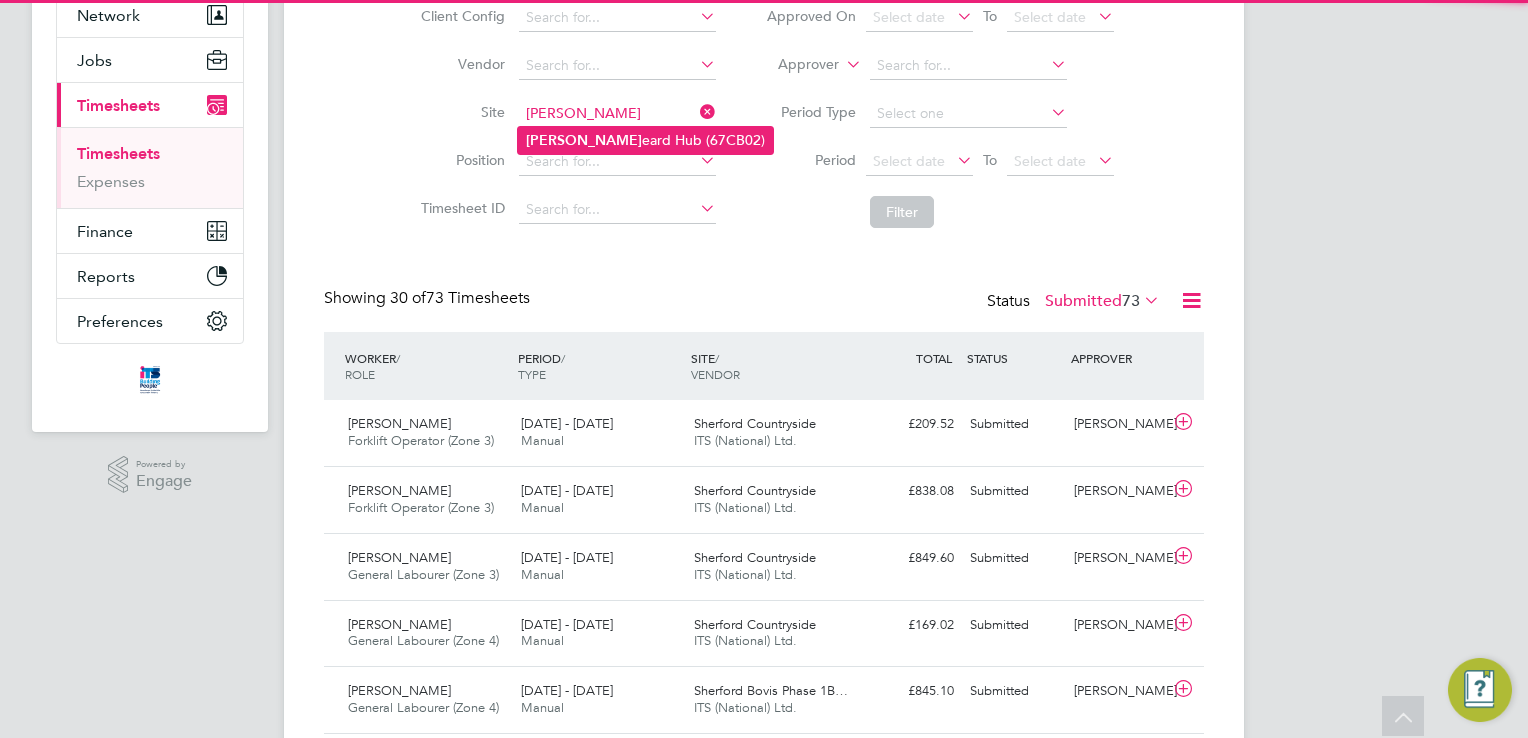 click on "Lisk eard Hub (67CB02)" 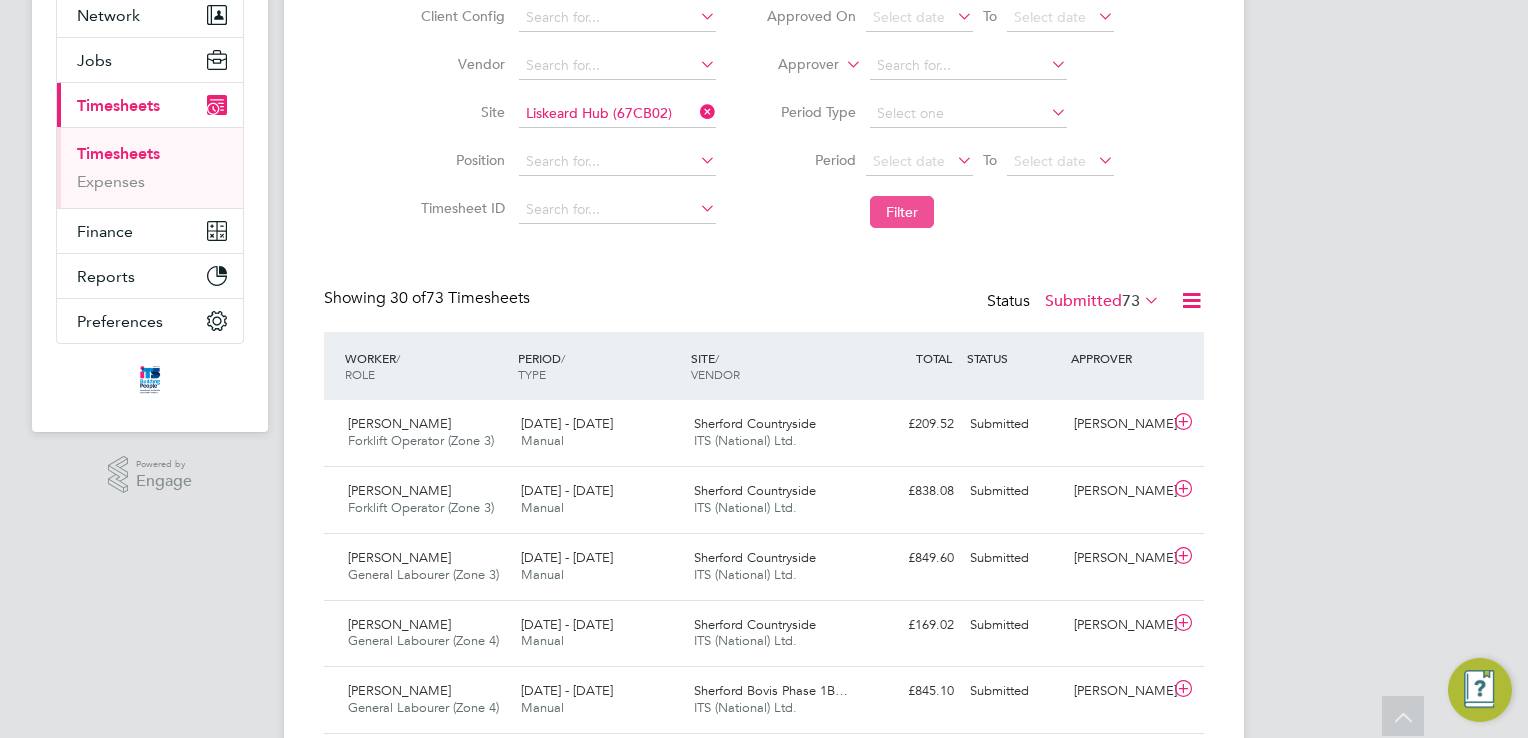 click on "Filter" 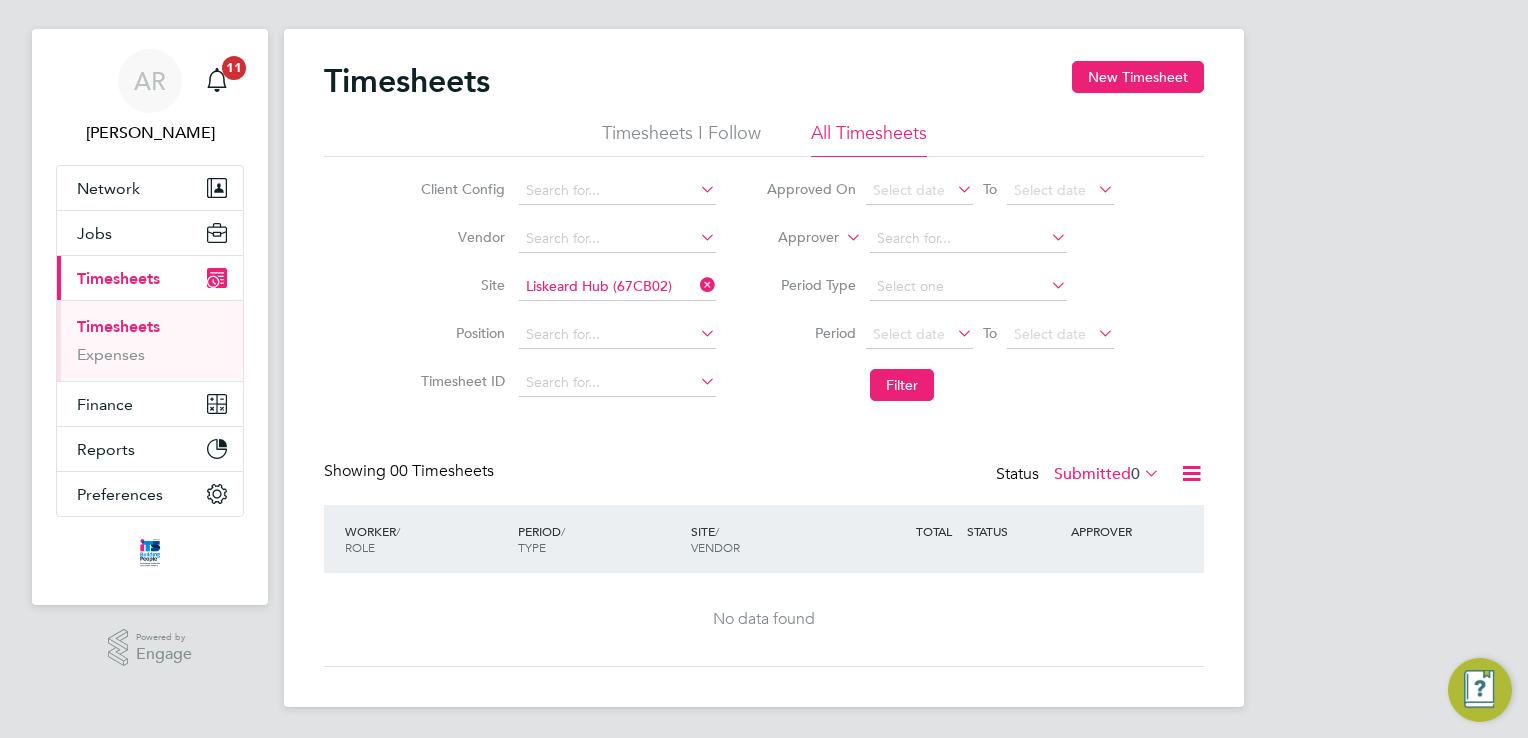 click 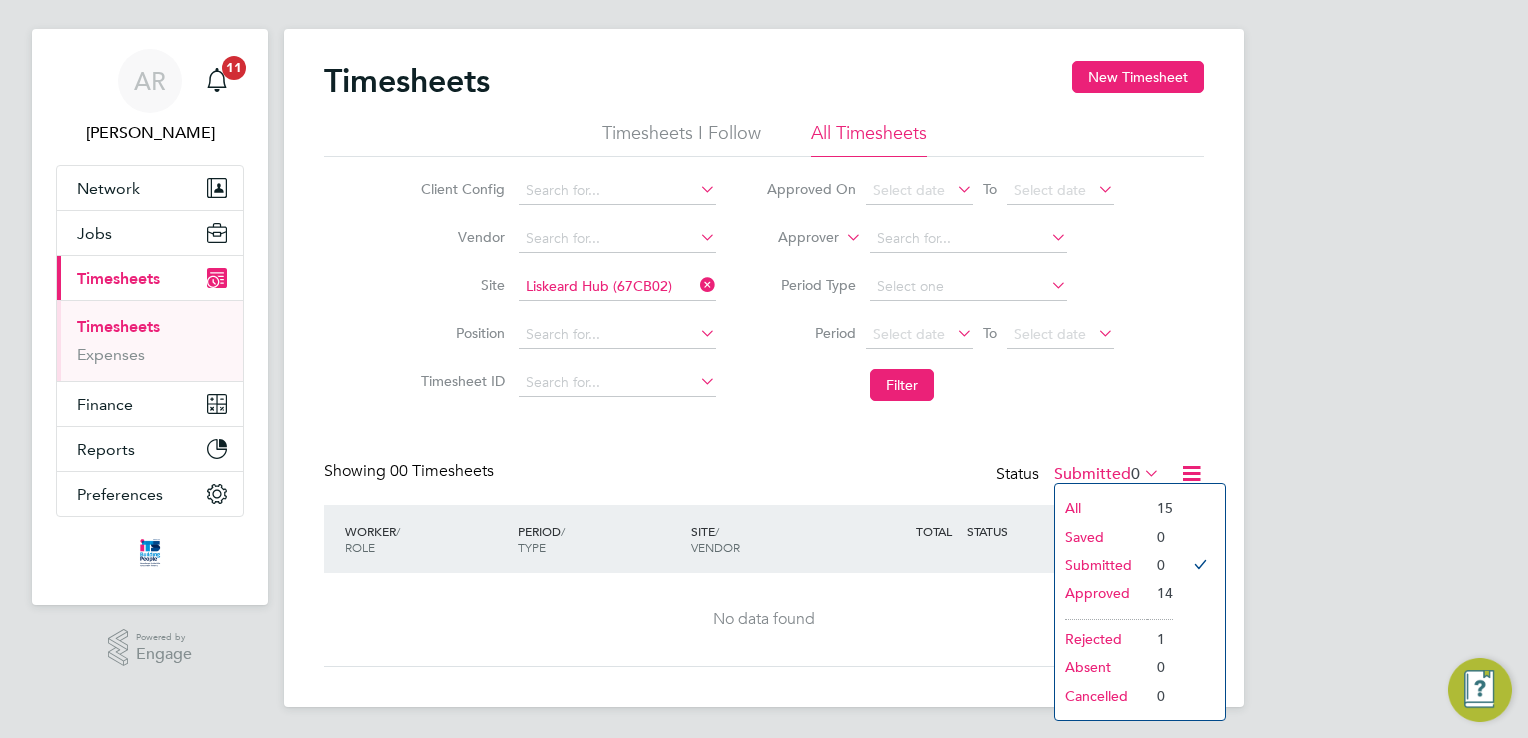click on "Approved" 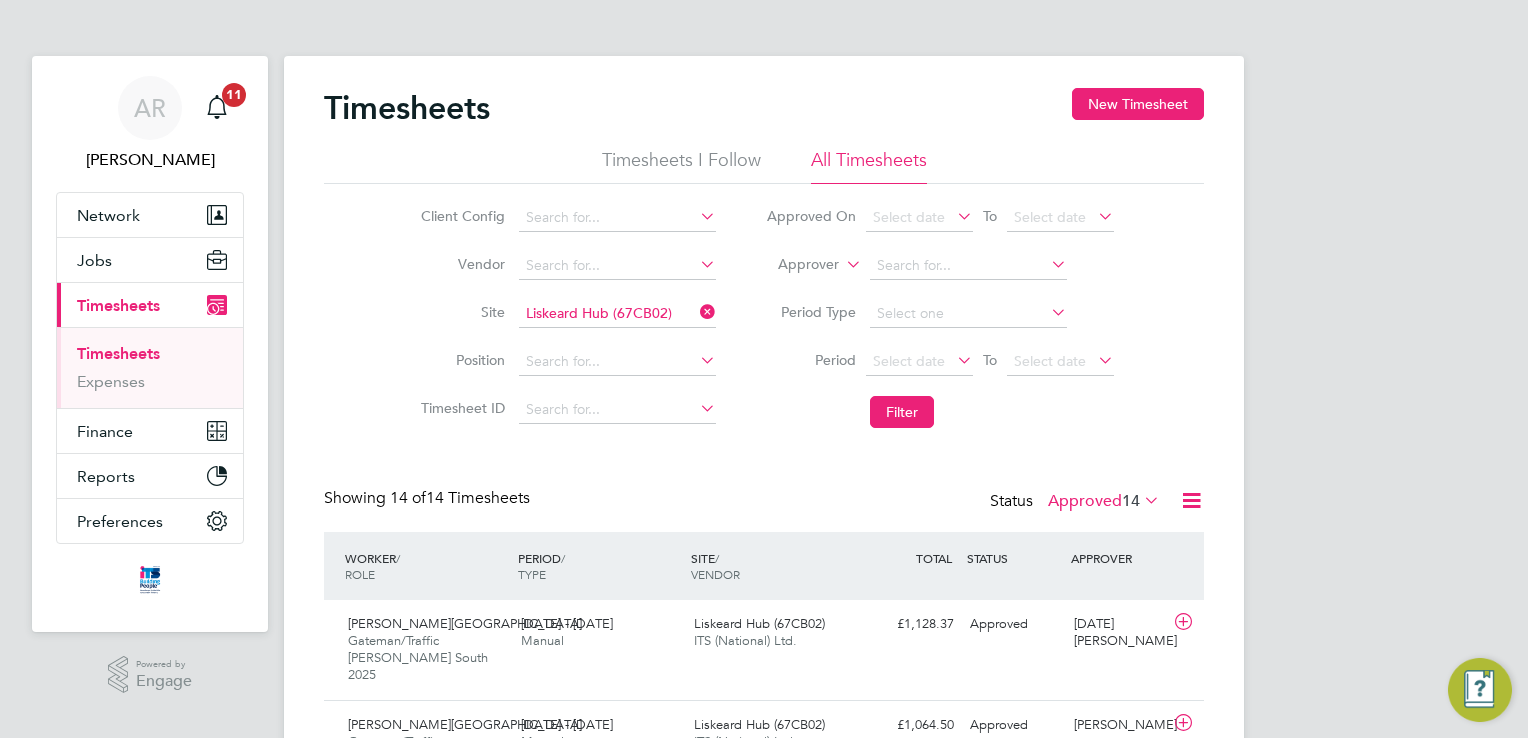 click 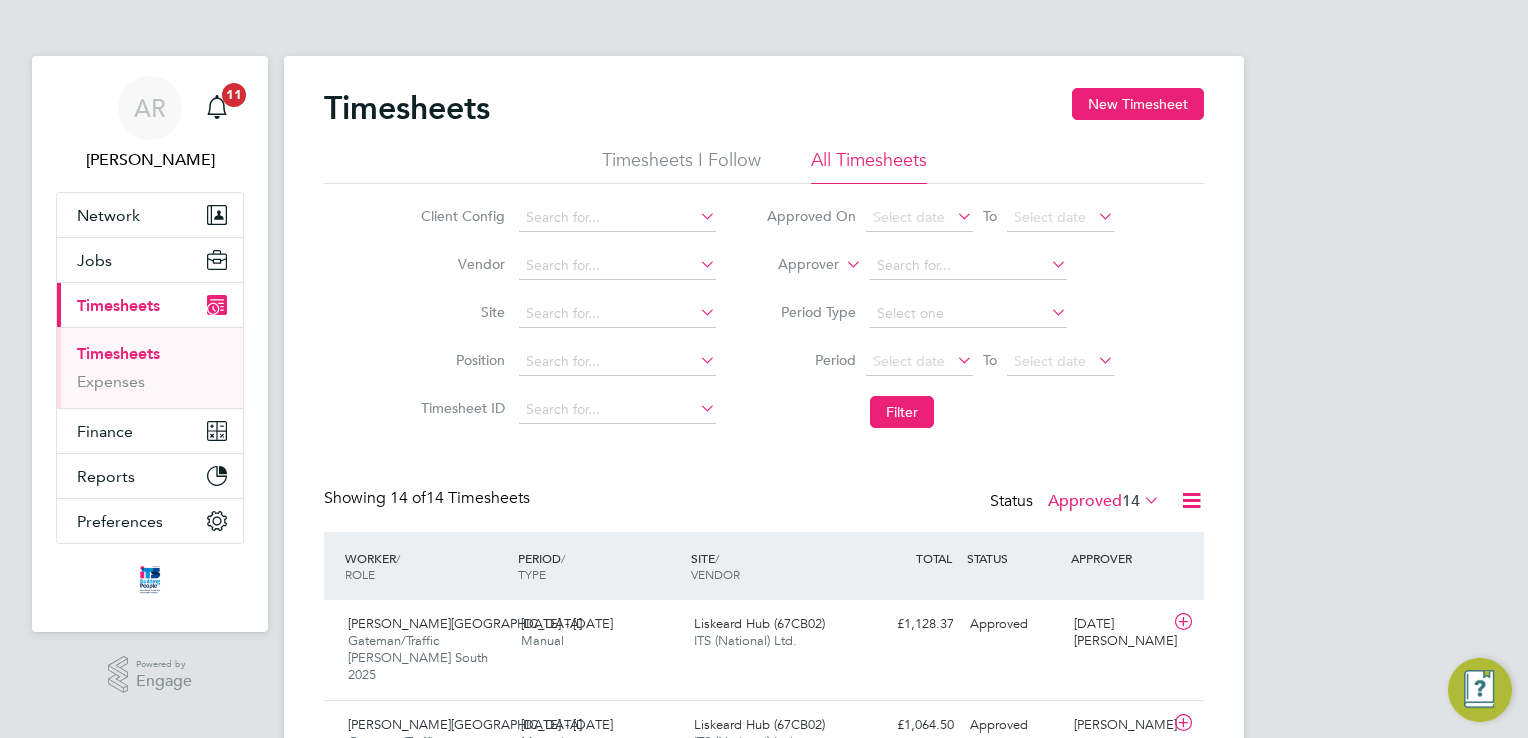 click 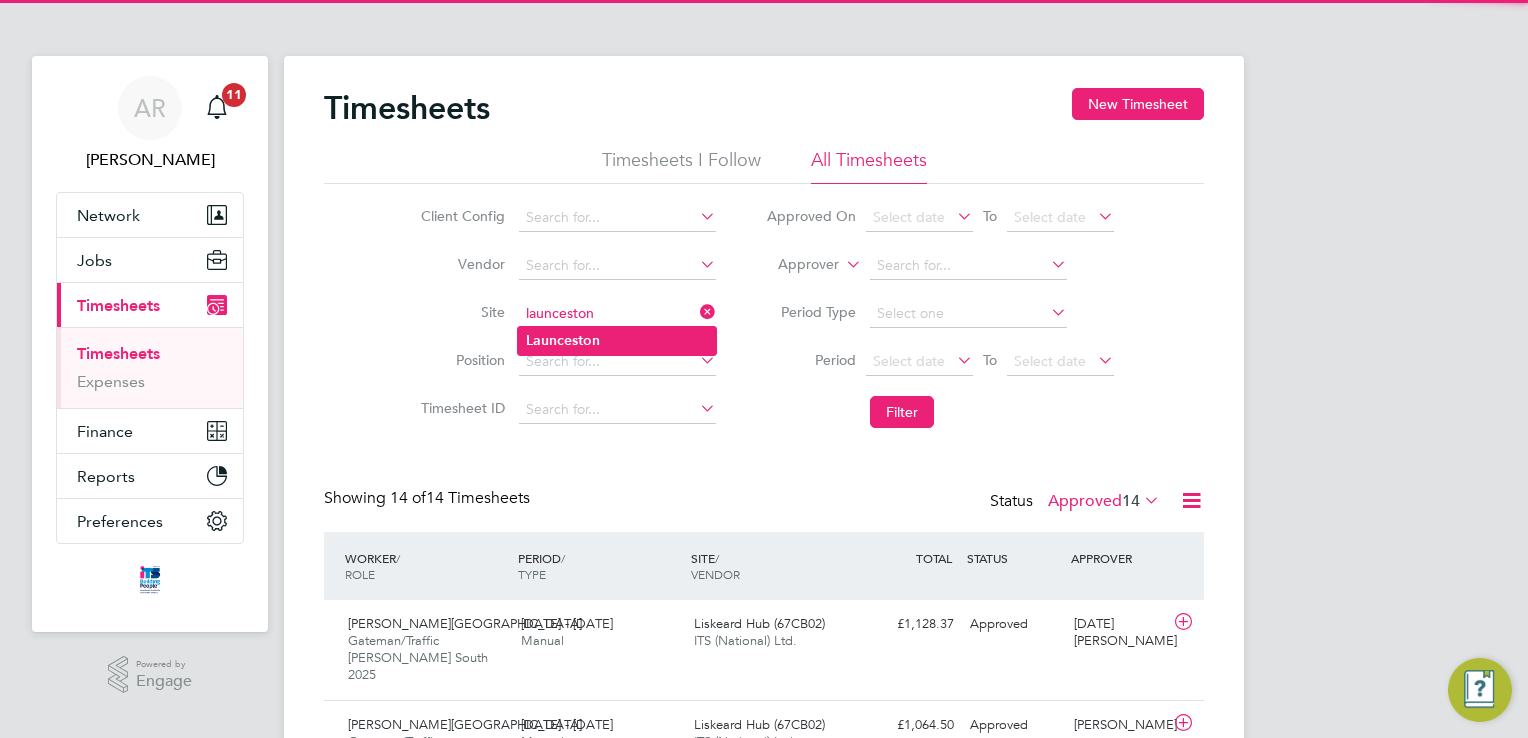 click on "Launceston" 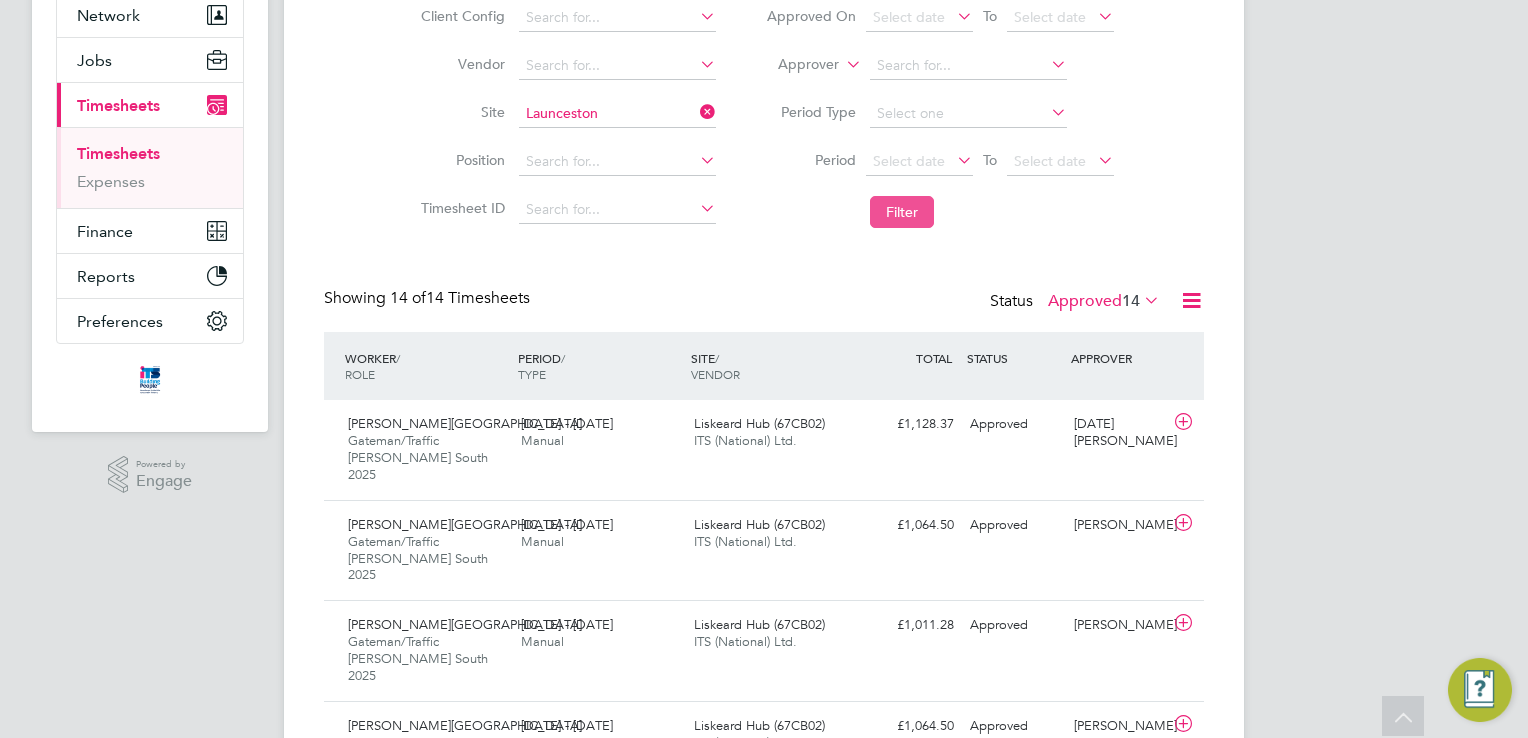 click on "Filter" 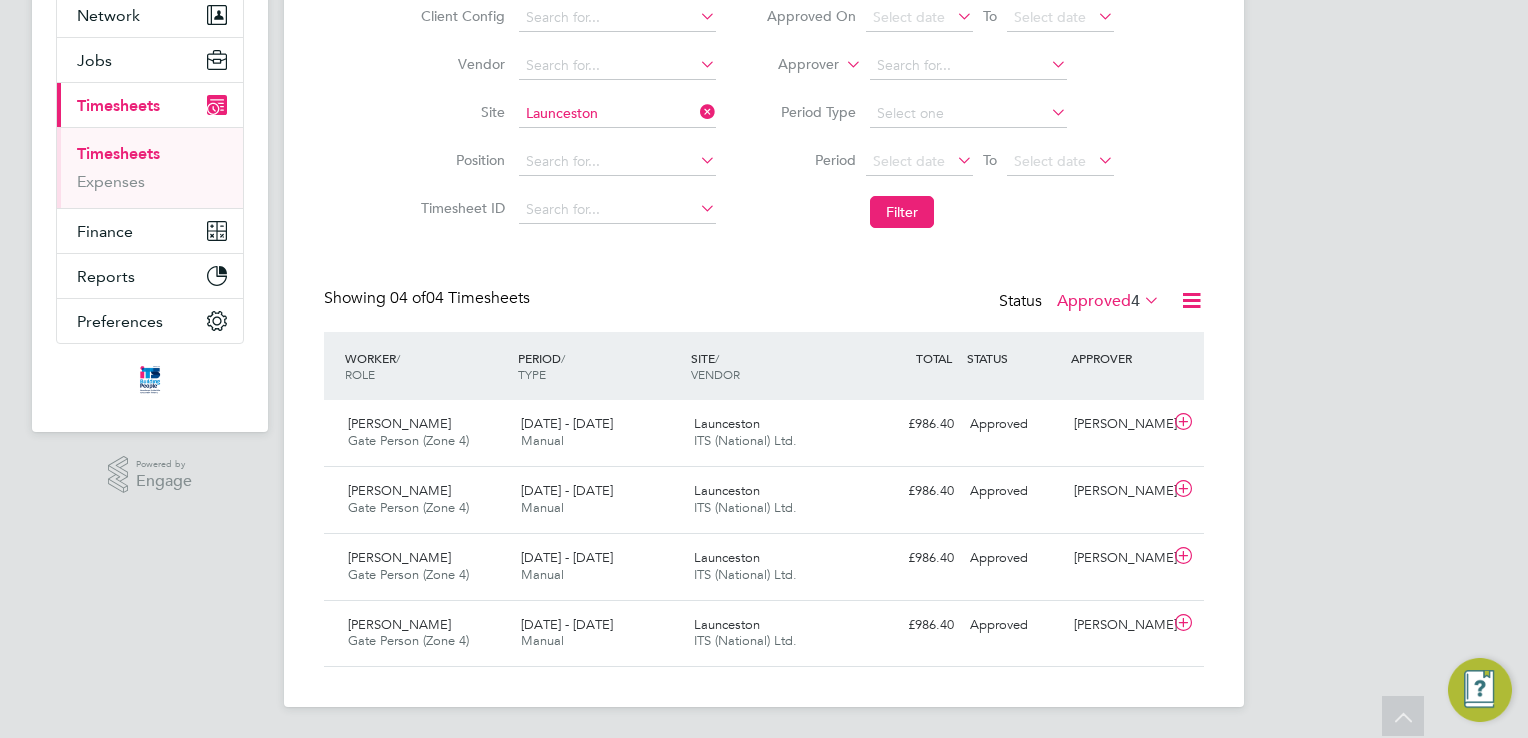 click on "Approved  4" 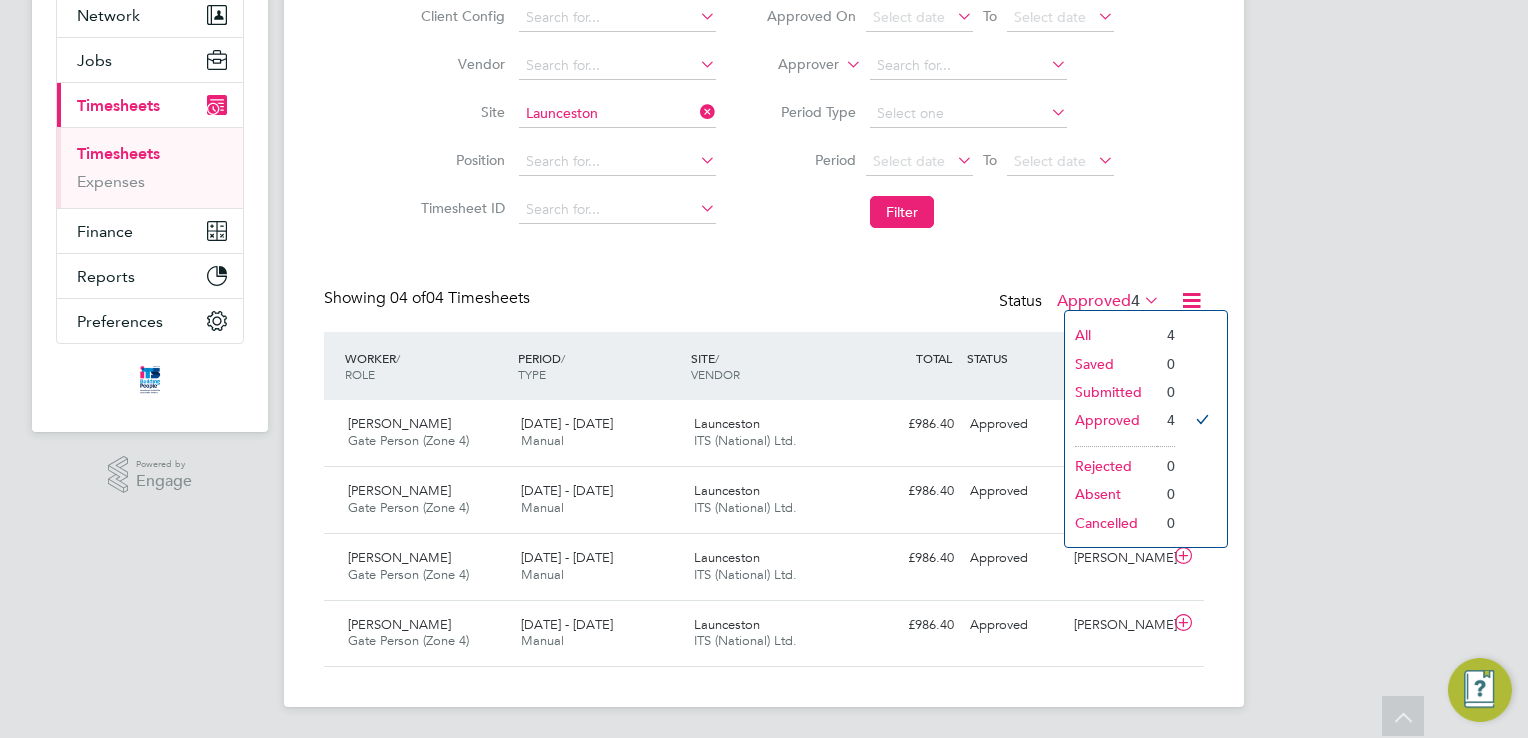click on "Submitted" 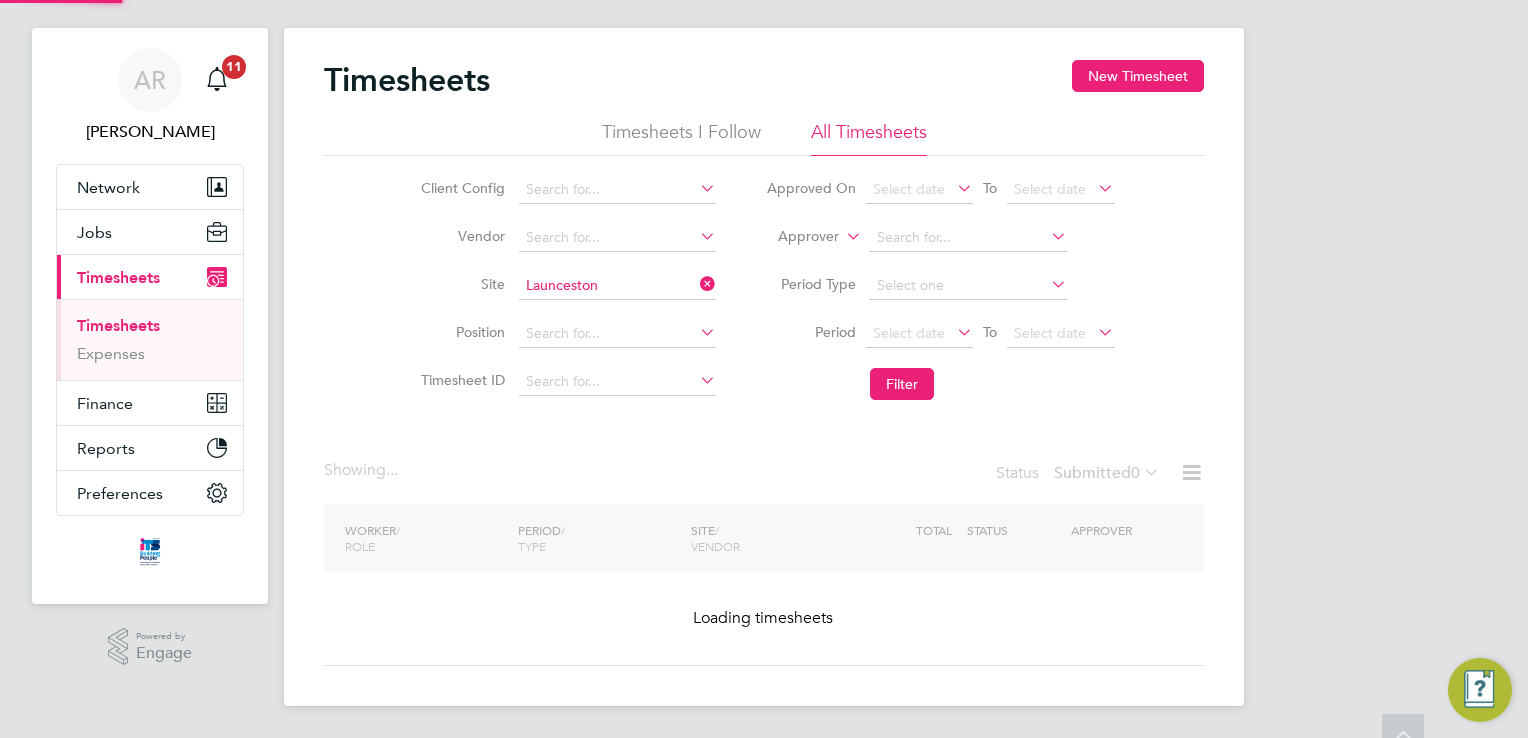 scroll, scrollTop: 27, scrollLeft: 0, axis: vertical 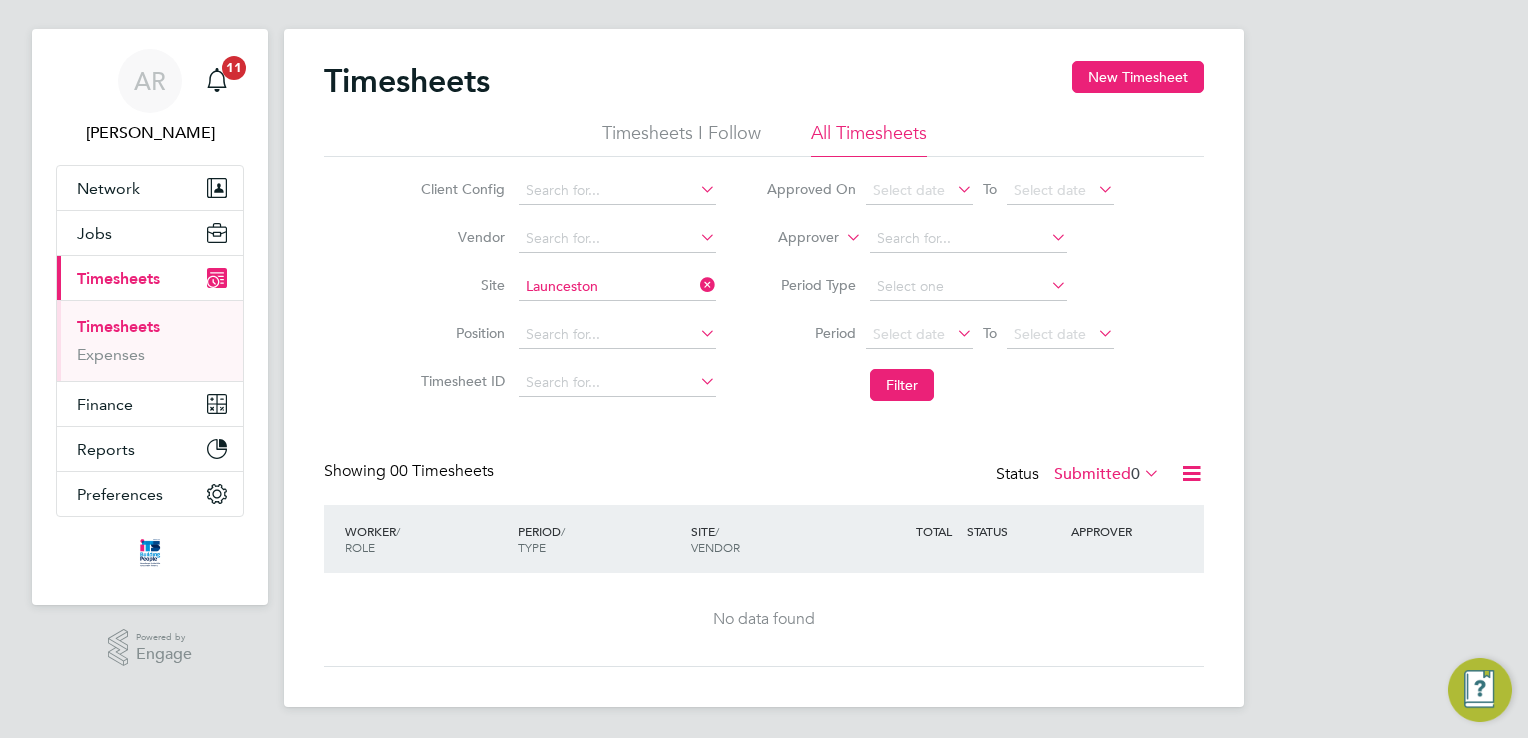 click 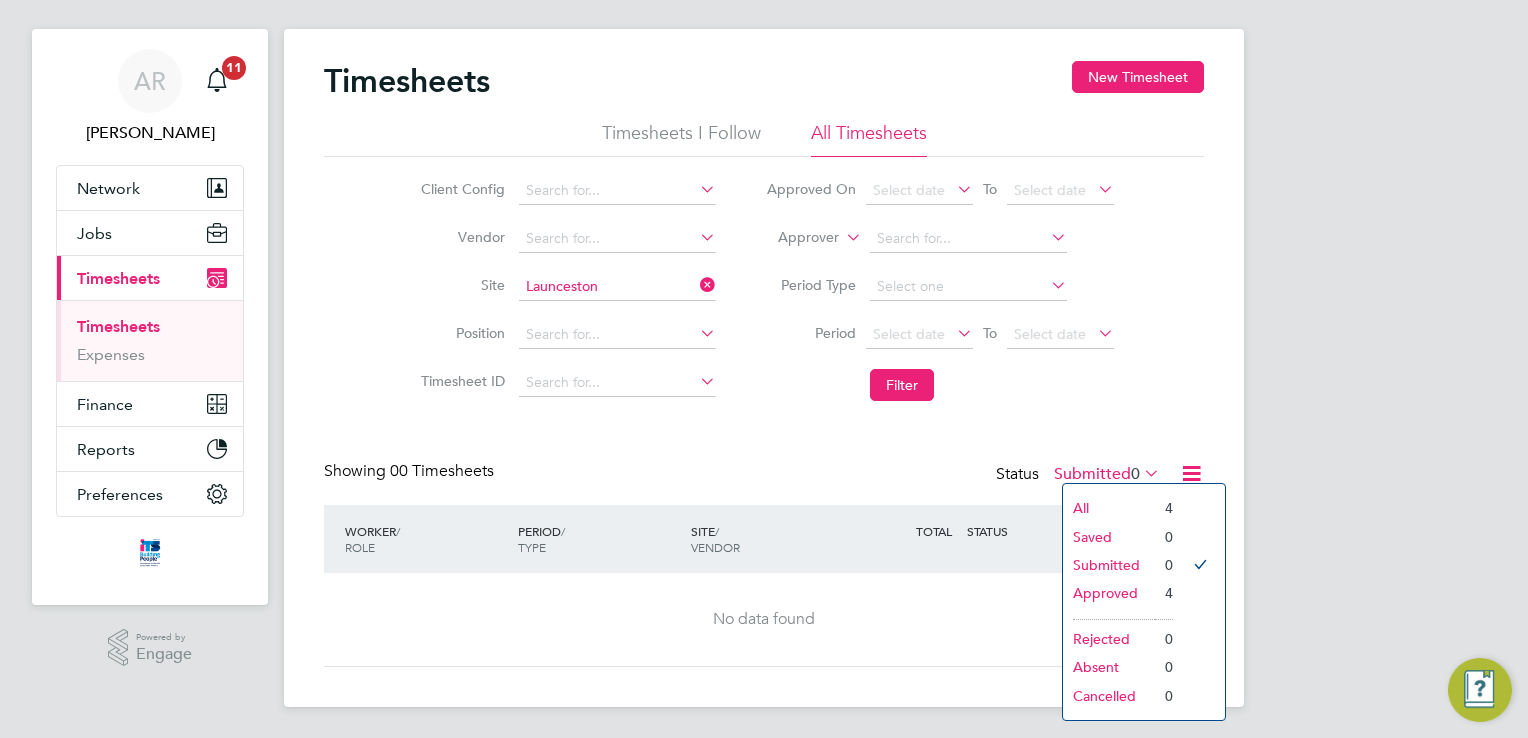 click on "Approved" 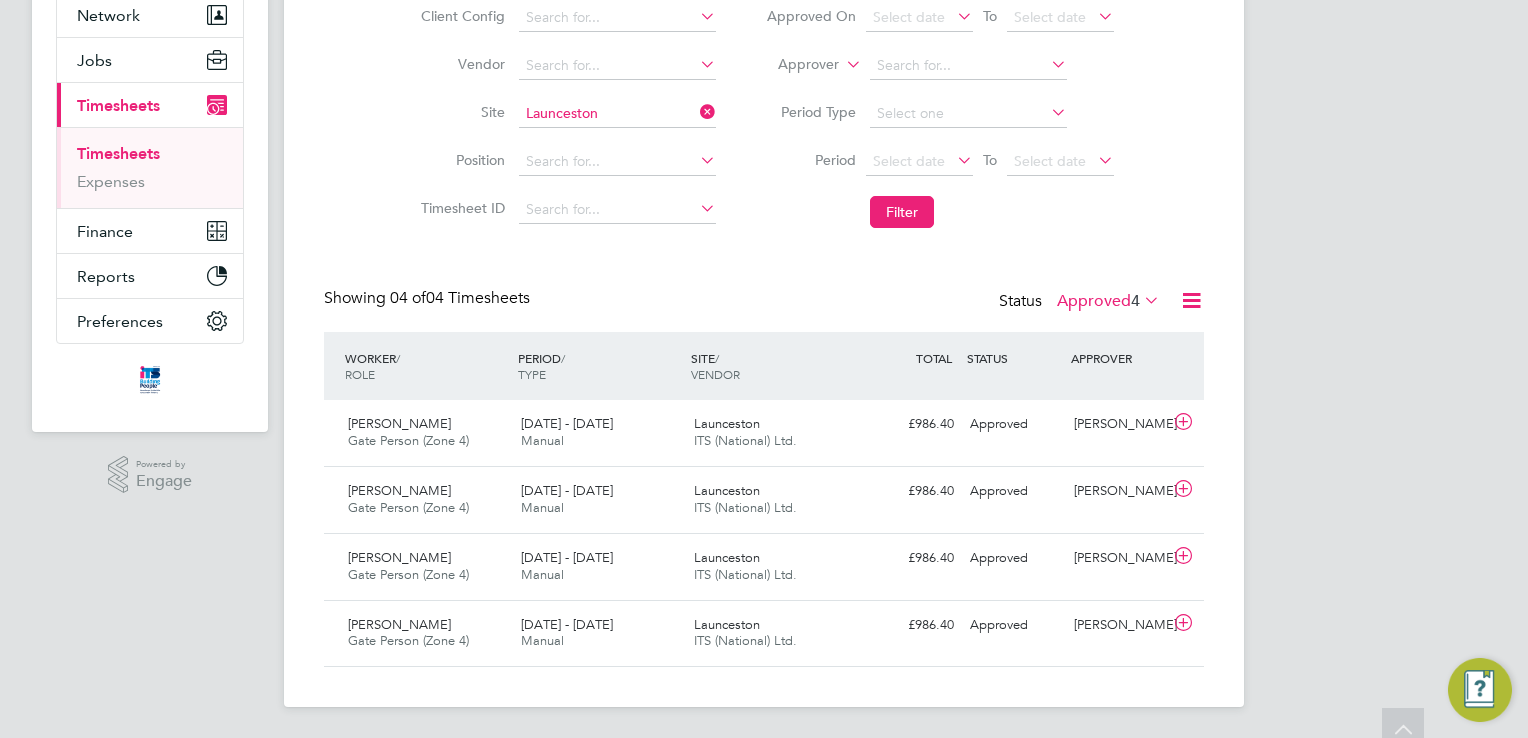 scroll, scrollTop: 9, scrollLeft: 10, axis: both 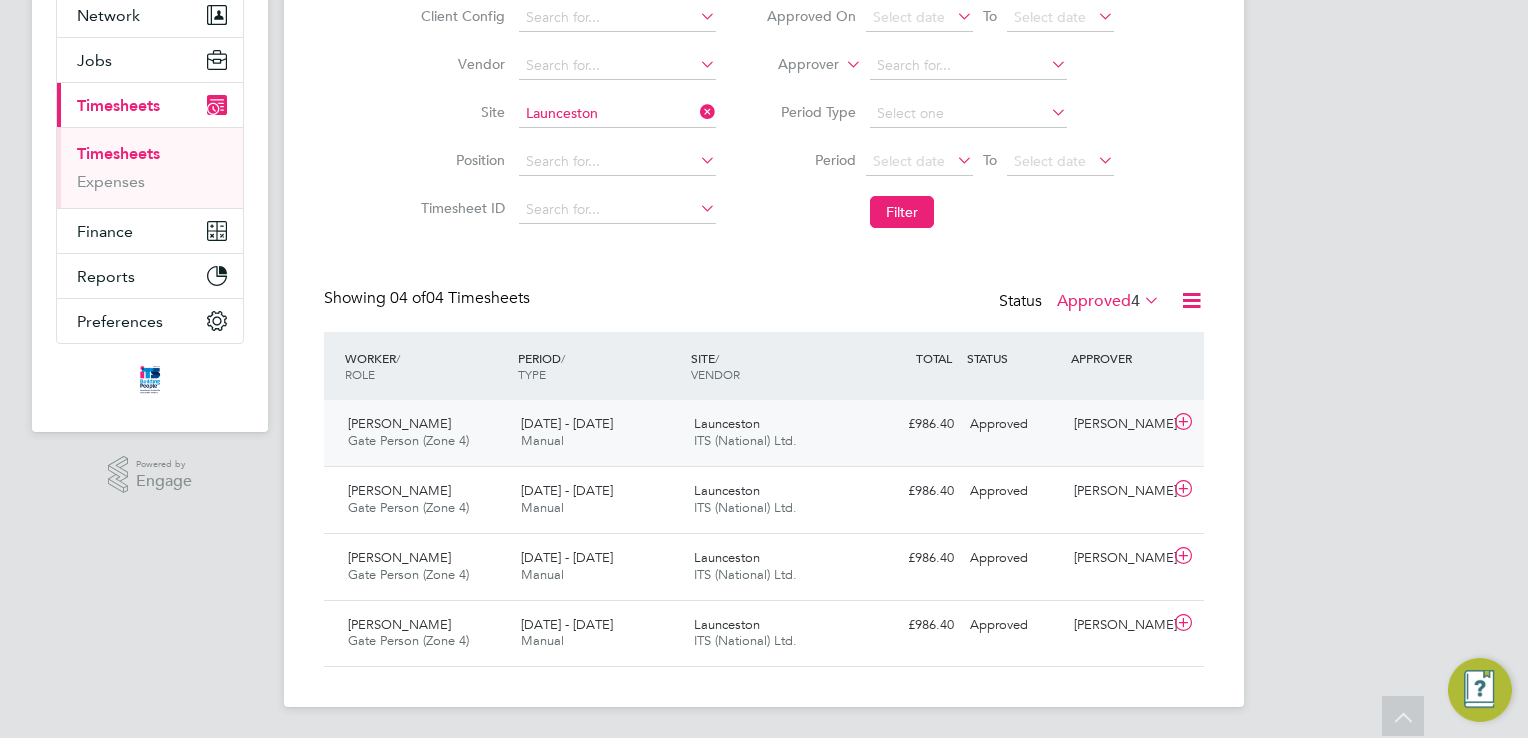 click 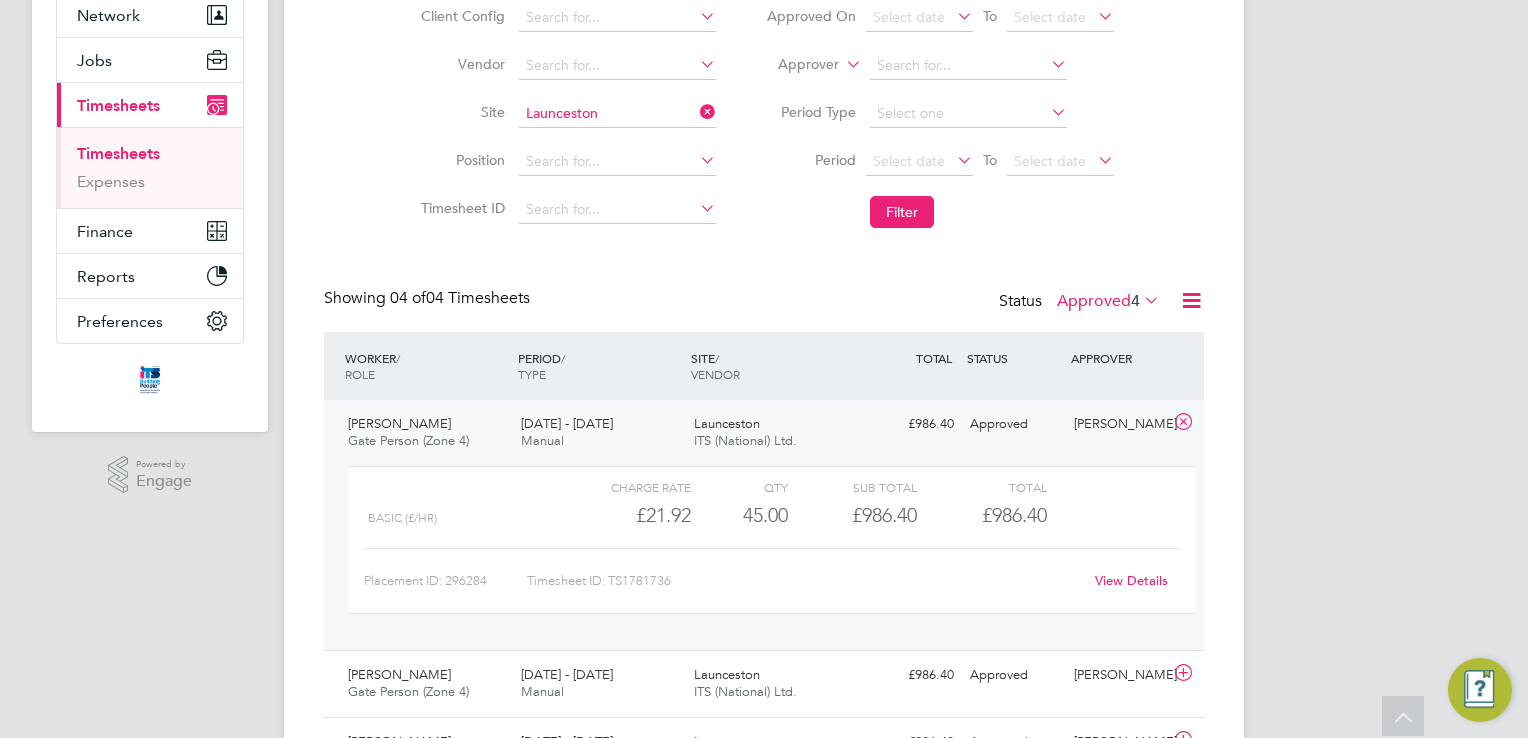 click 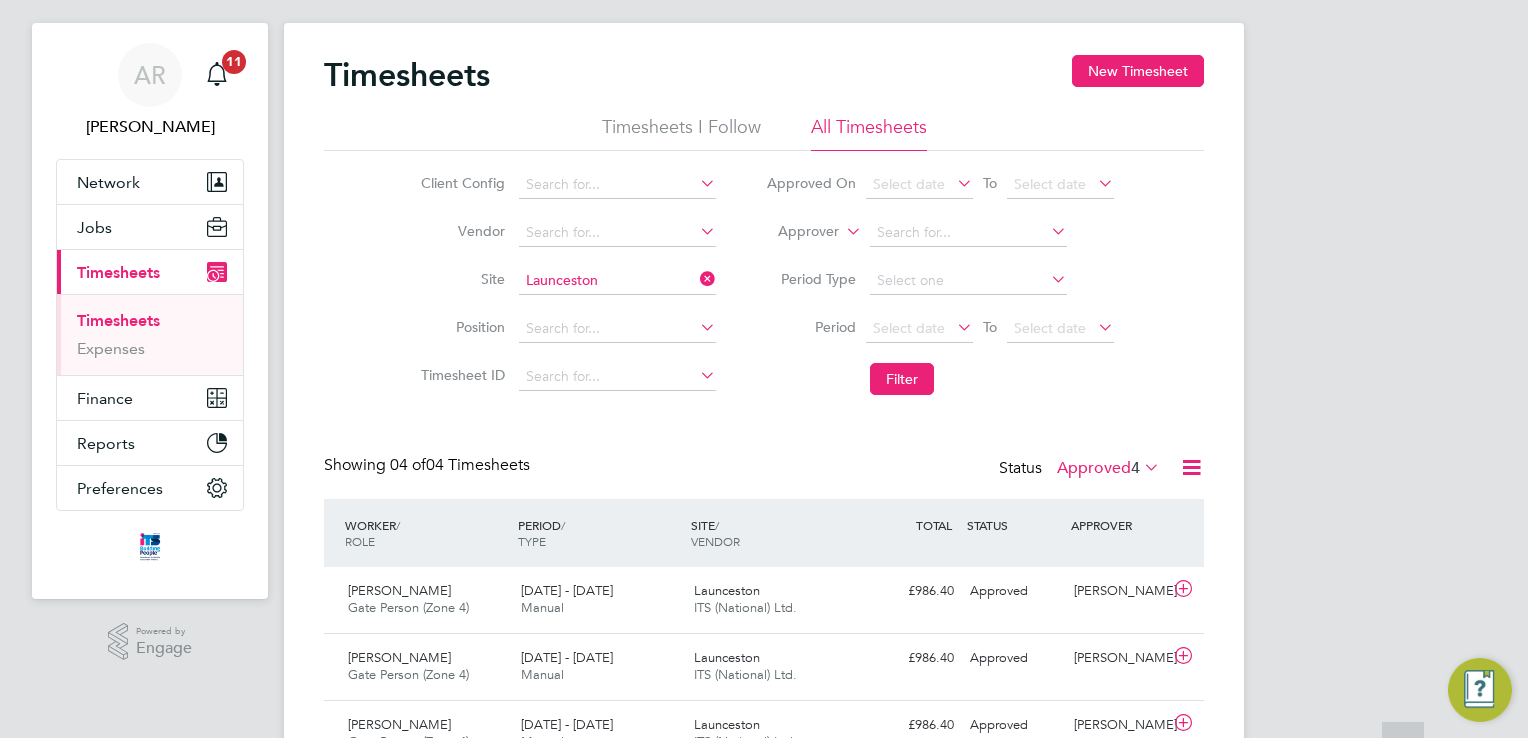 scroll, scrollTop: 0, scrollLeft: 0, axis: both 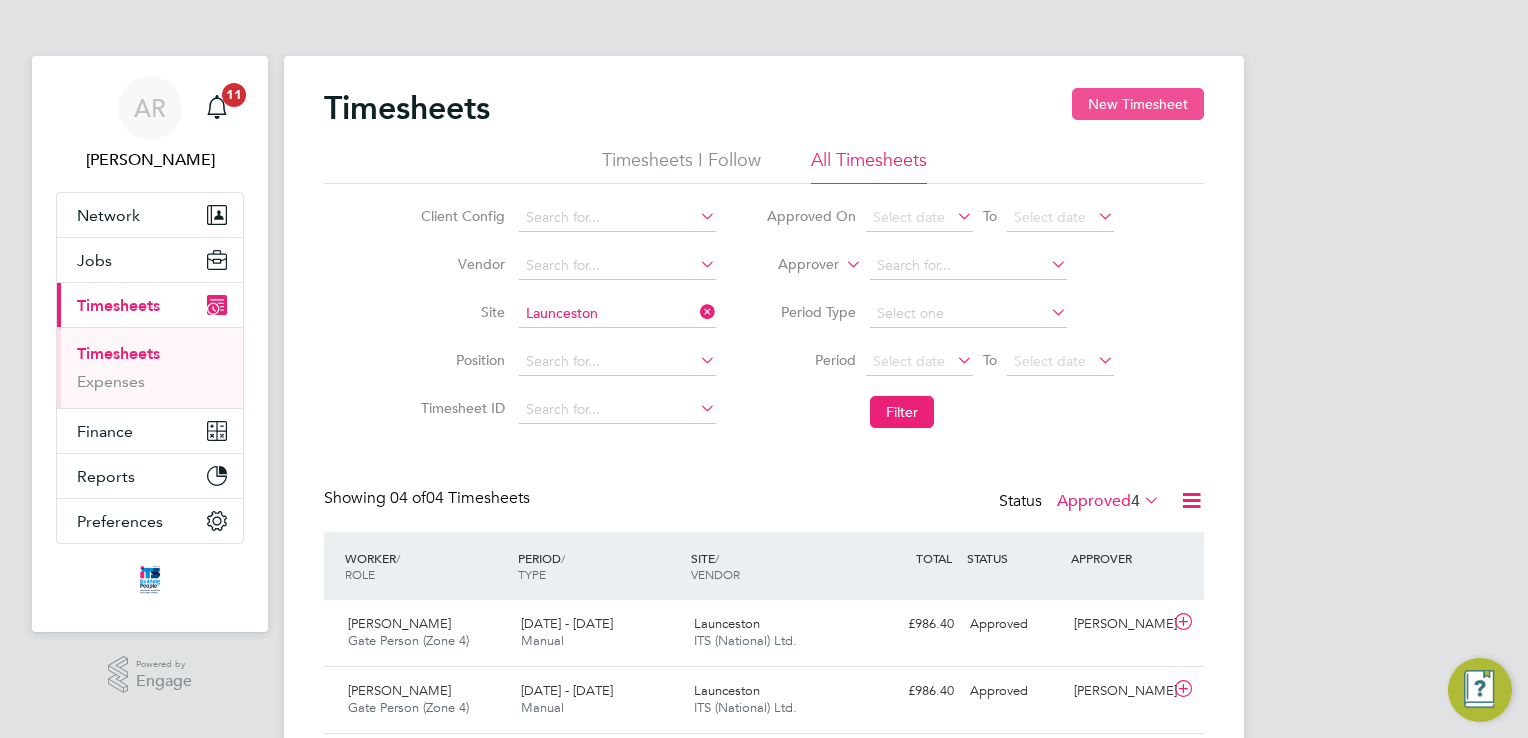 click on "New Timesheet" 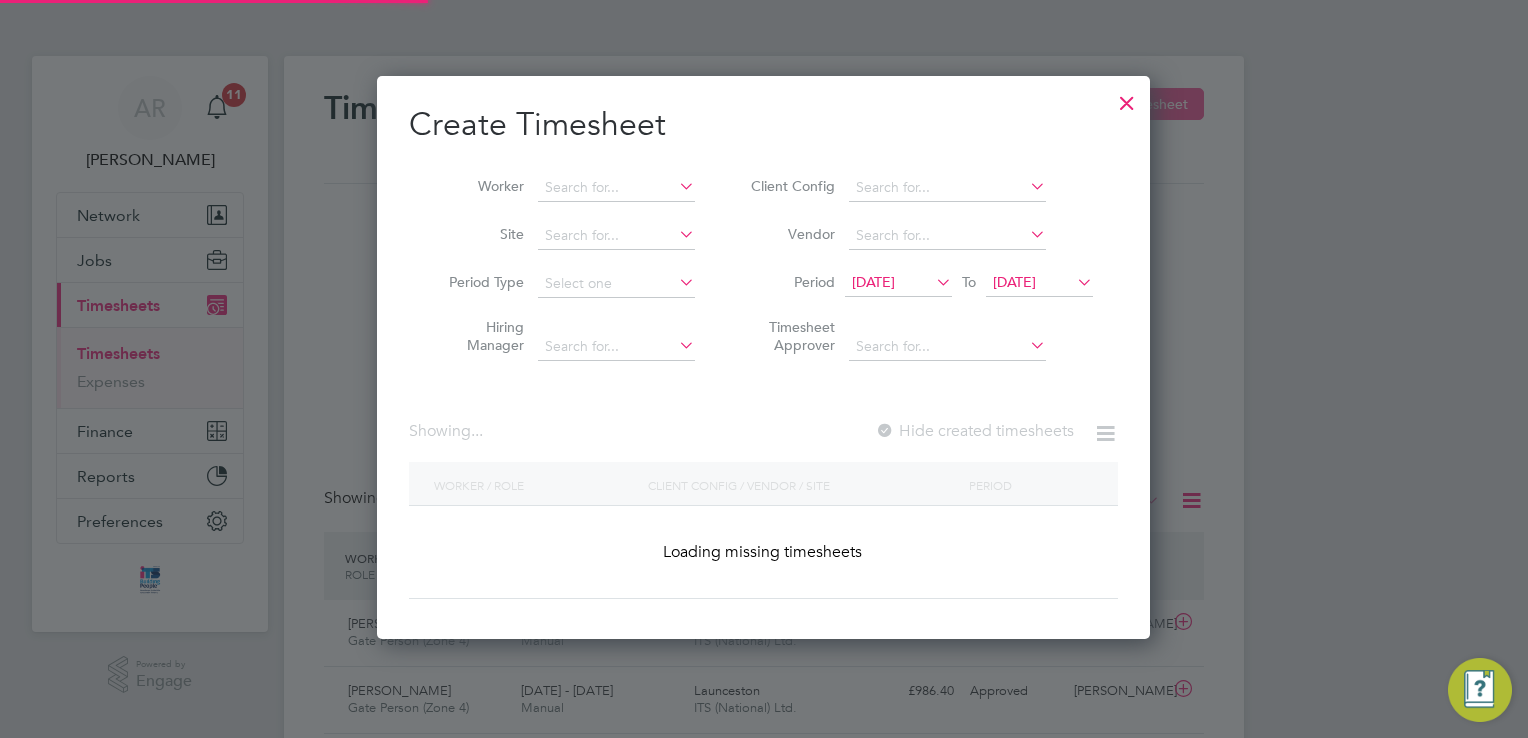 scroll, scrollTop: 10, scrollLeft: 10, axis: both 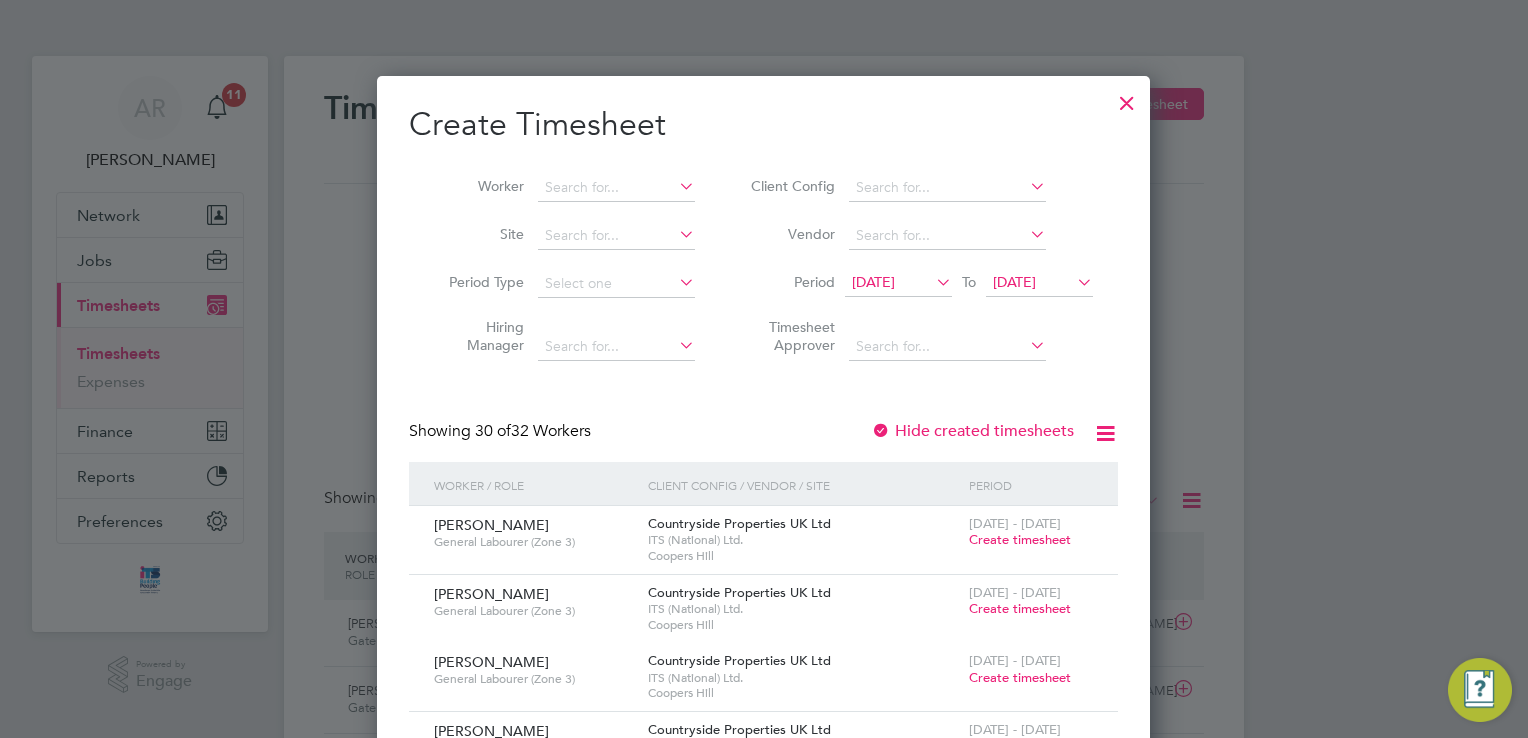 click at bounding box center [675, 186] 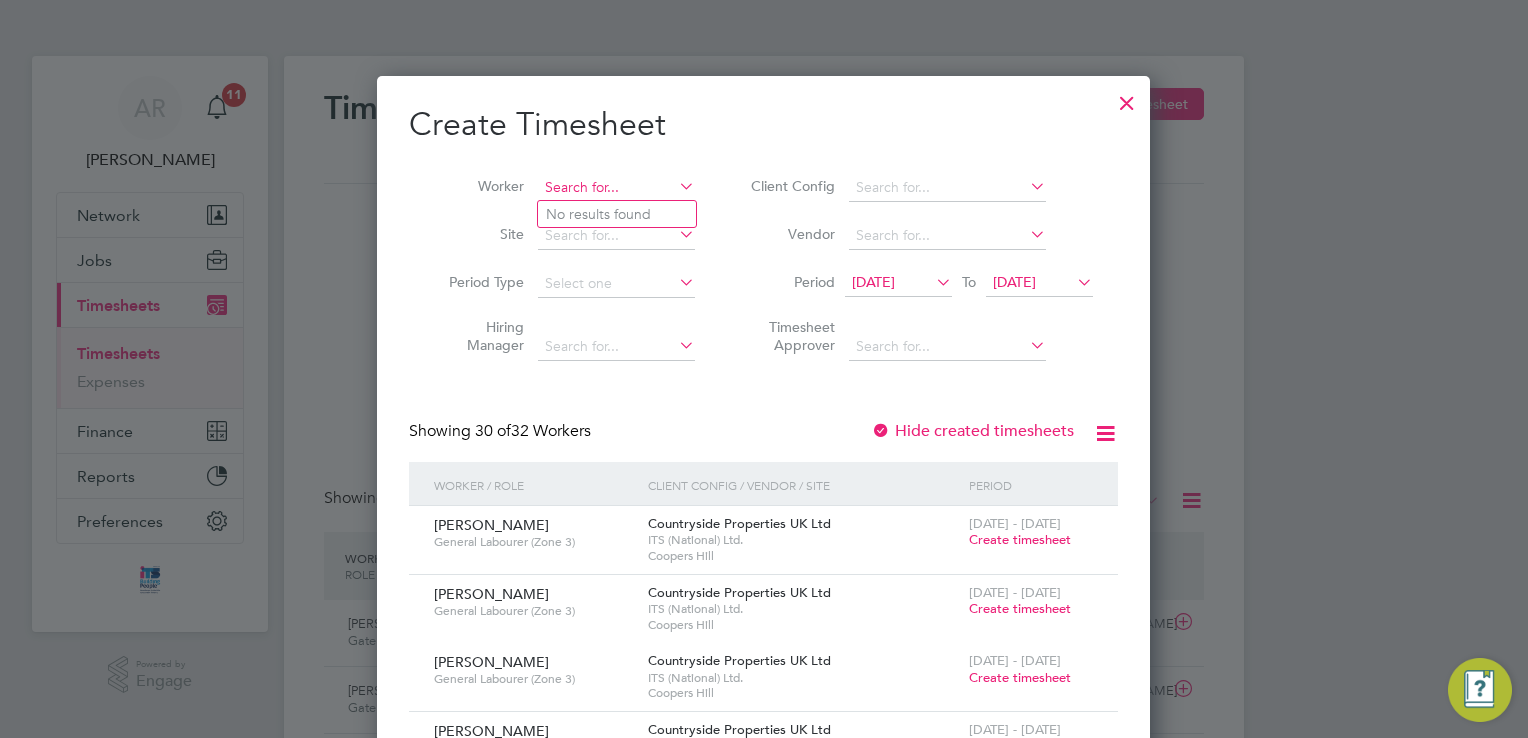 click at bounding box center (616, 188) 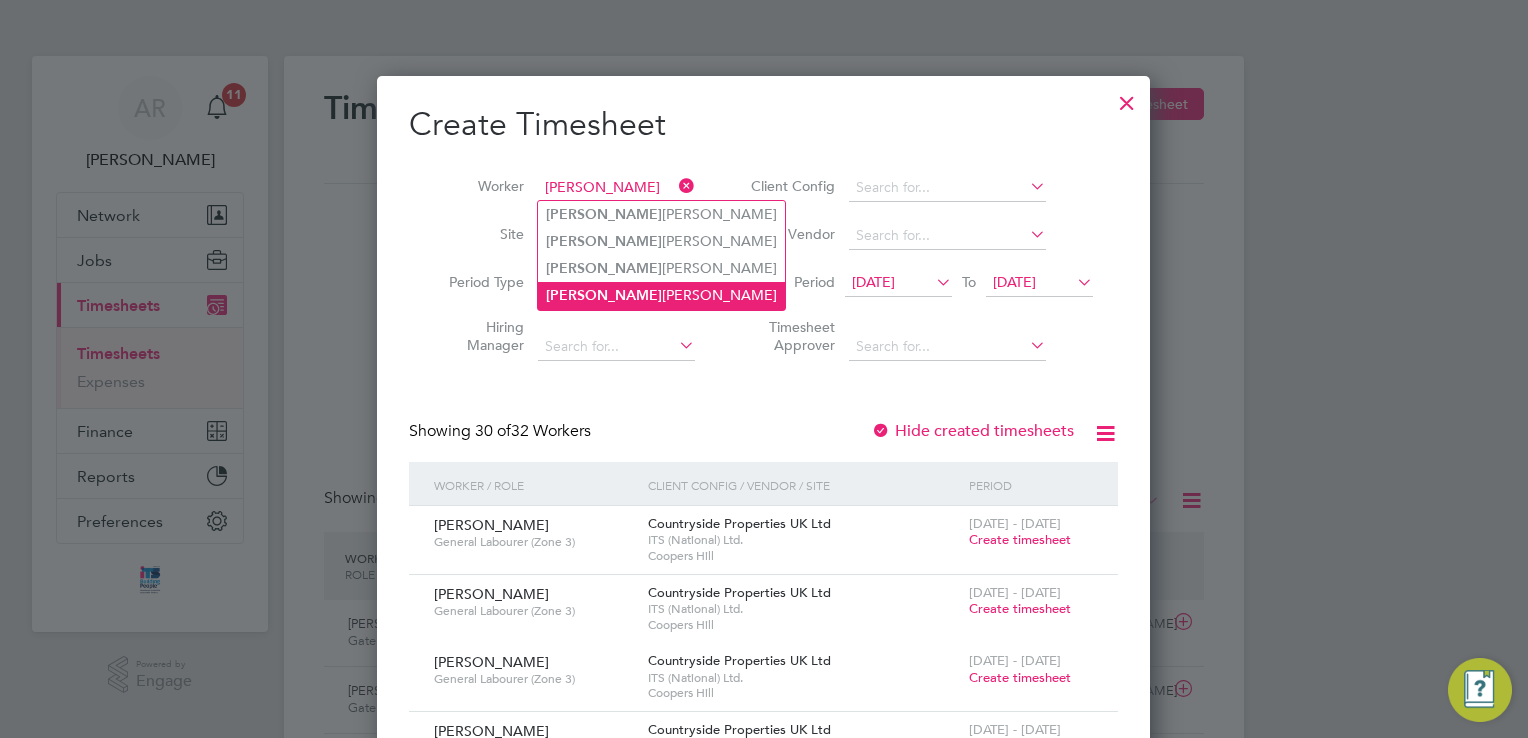 click on "Gary  Miller" 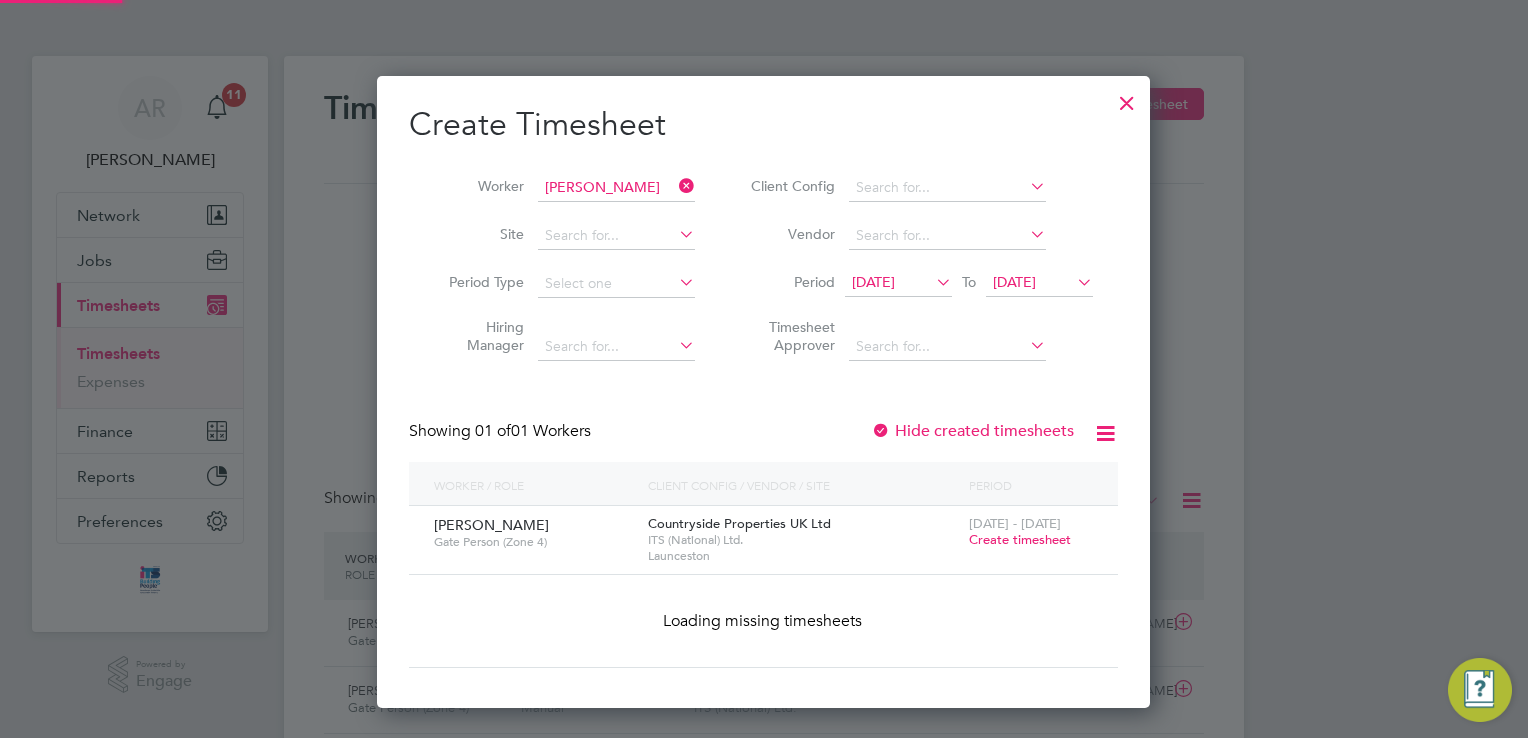scroll, scrollTop: 9, scrollLeft: 10, axis: both 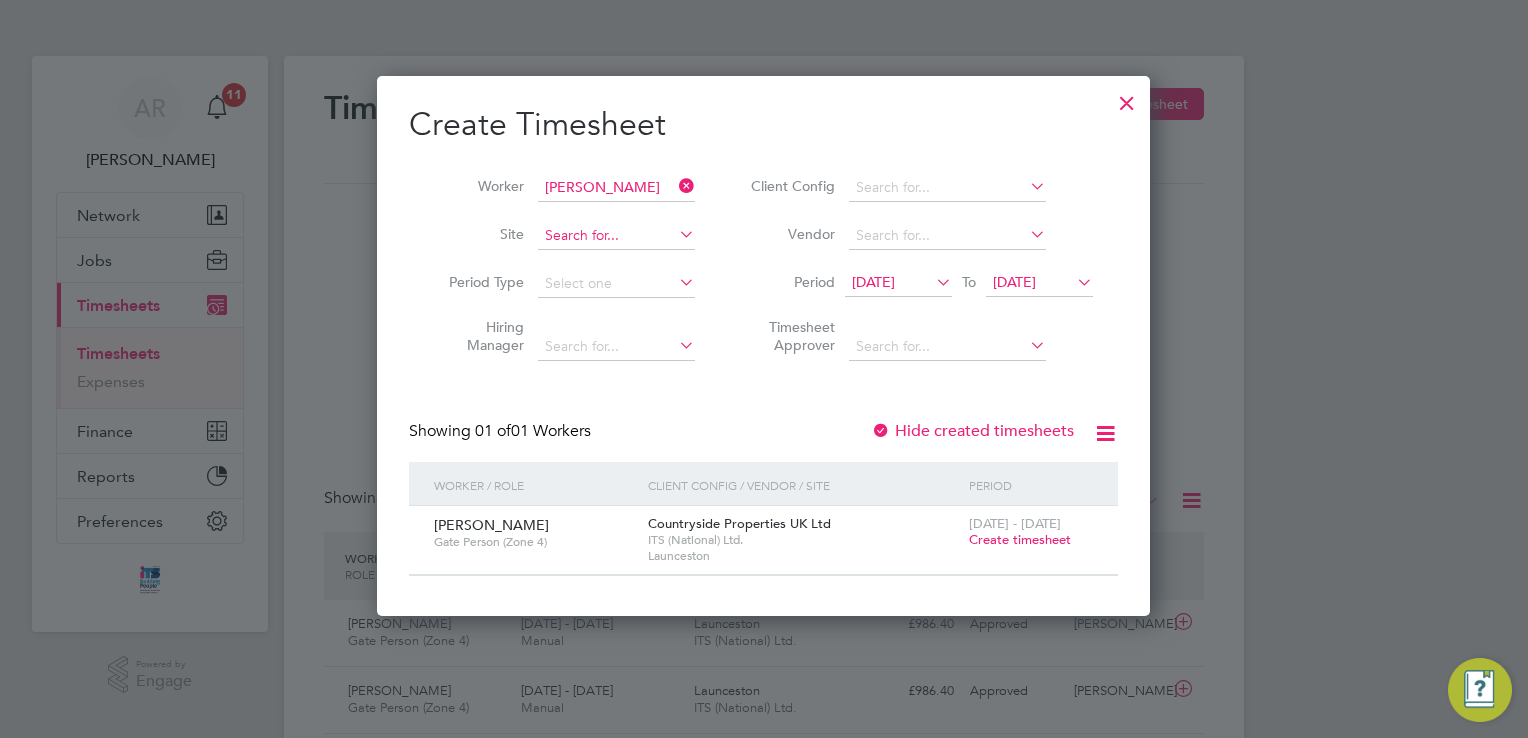 click at bounding box center [616, 236] 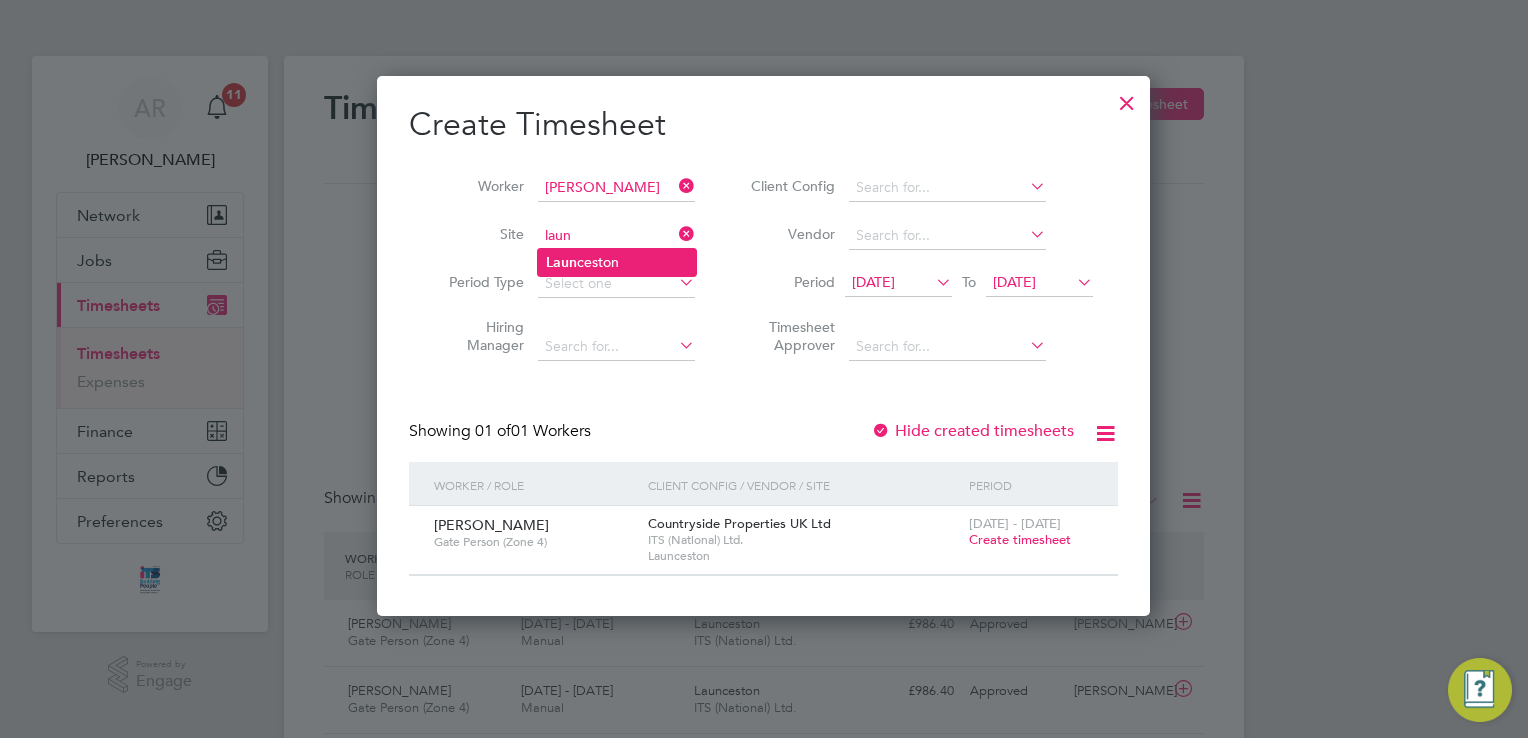 click on "Laun ceston" 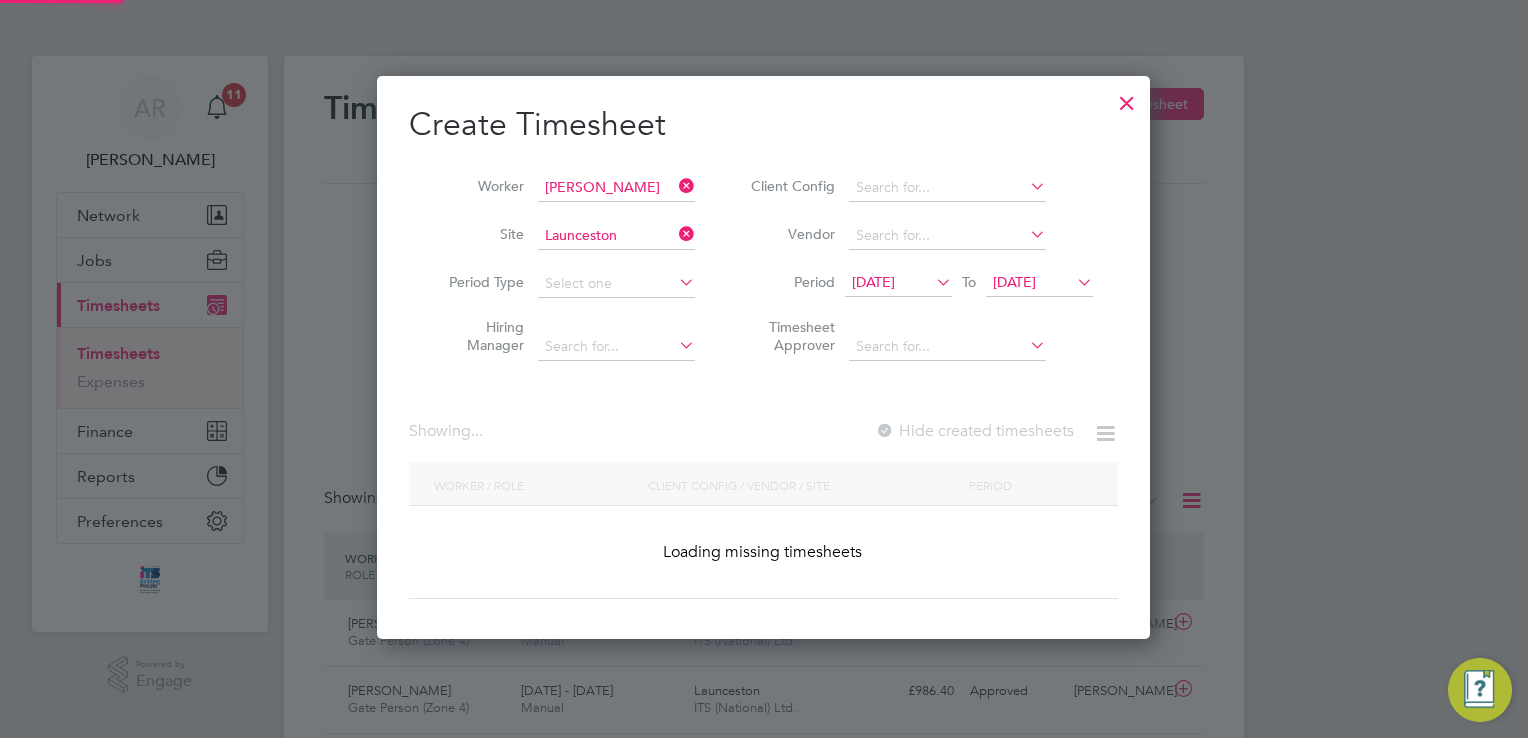 scroll, scrollTop: 10, scrollLeft: 10, axis: both 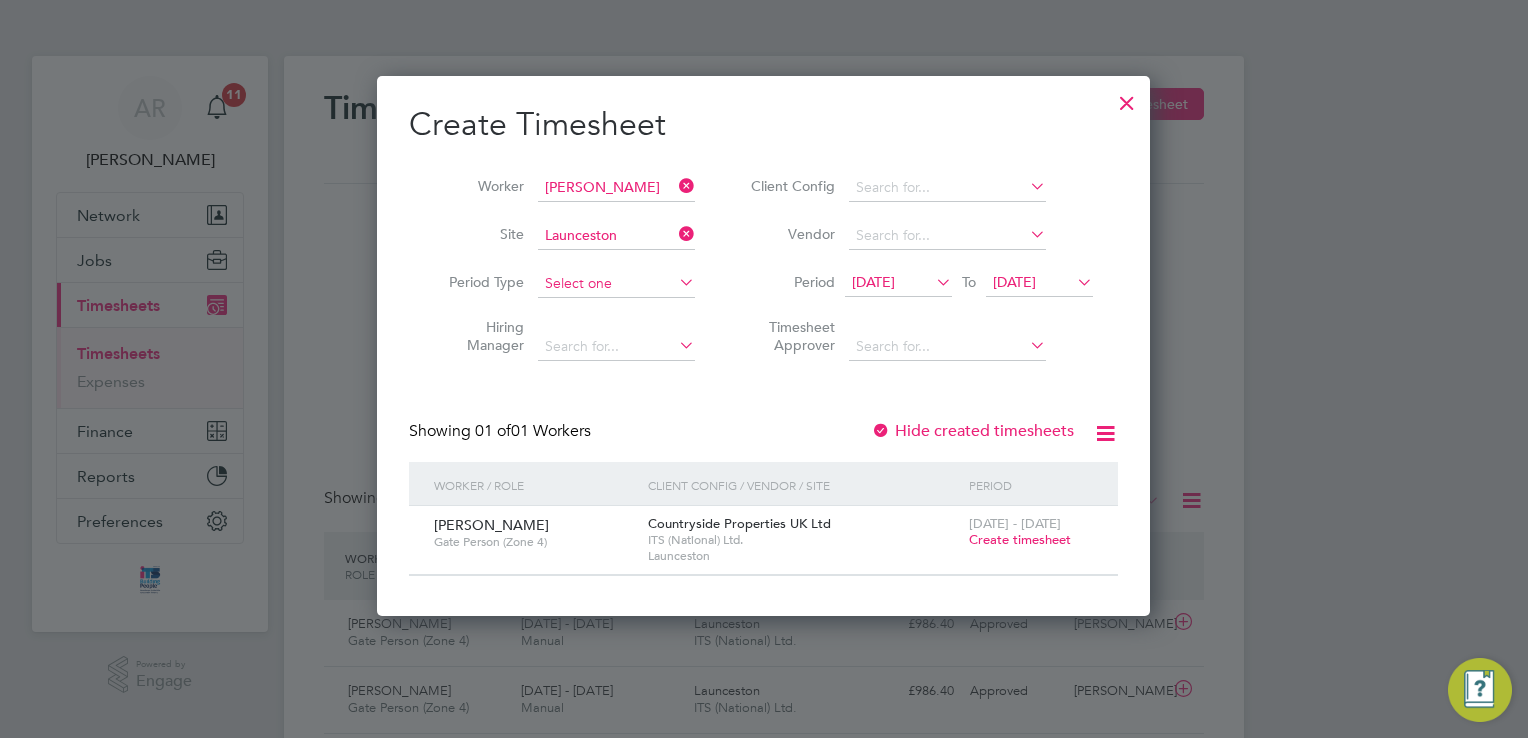 click at bounding box center [616, 284] 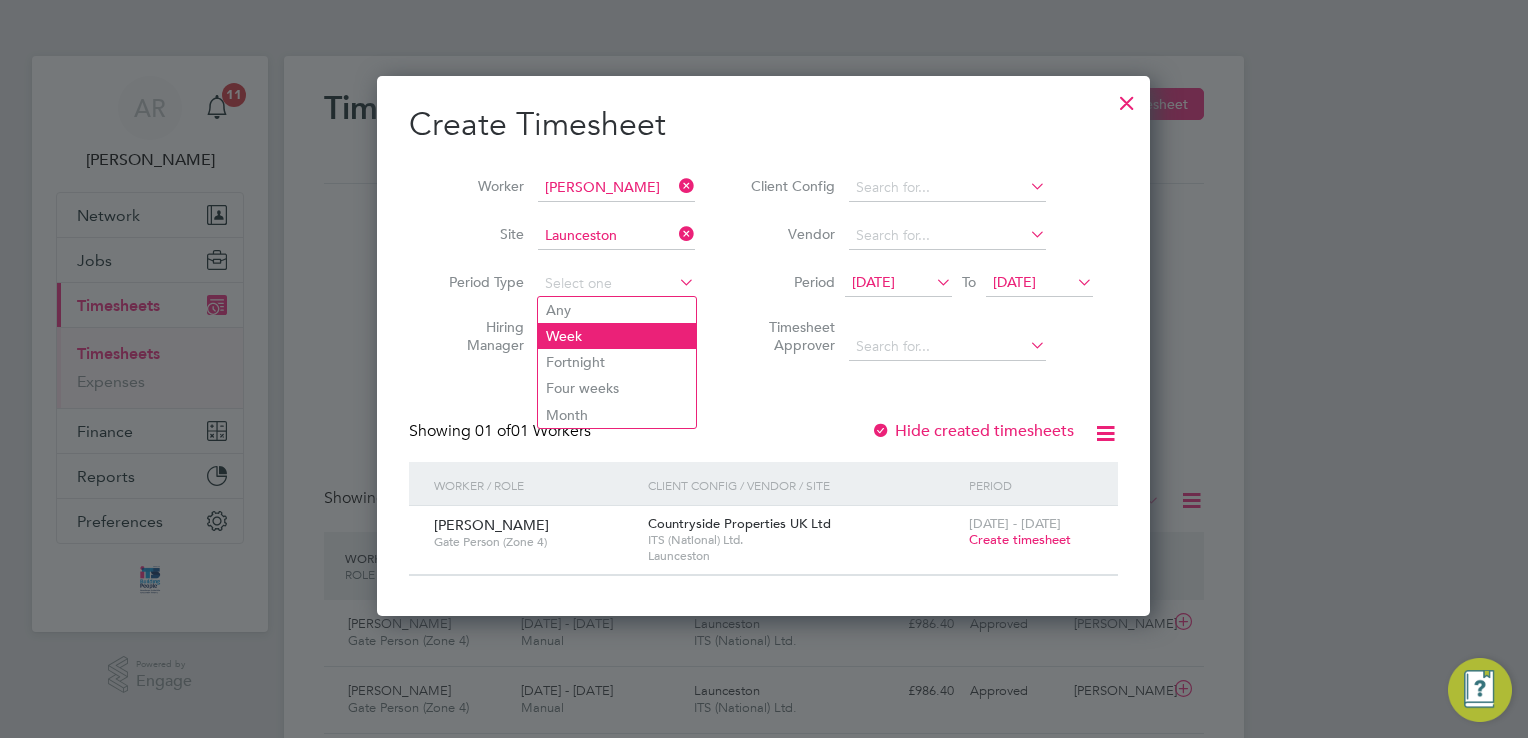 click on "Week" 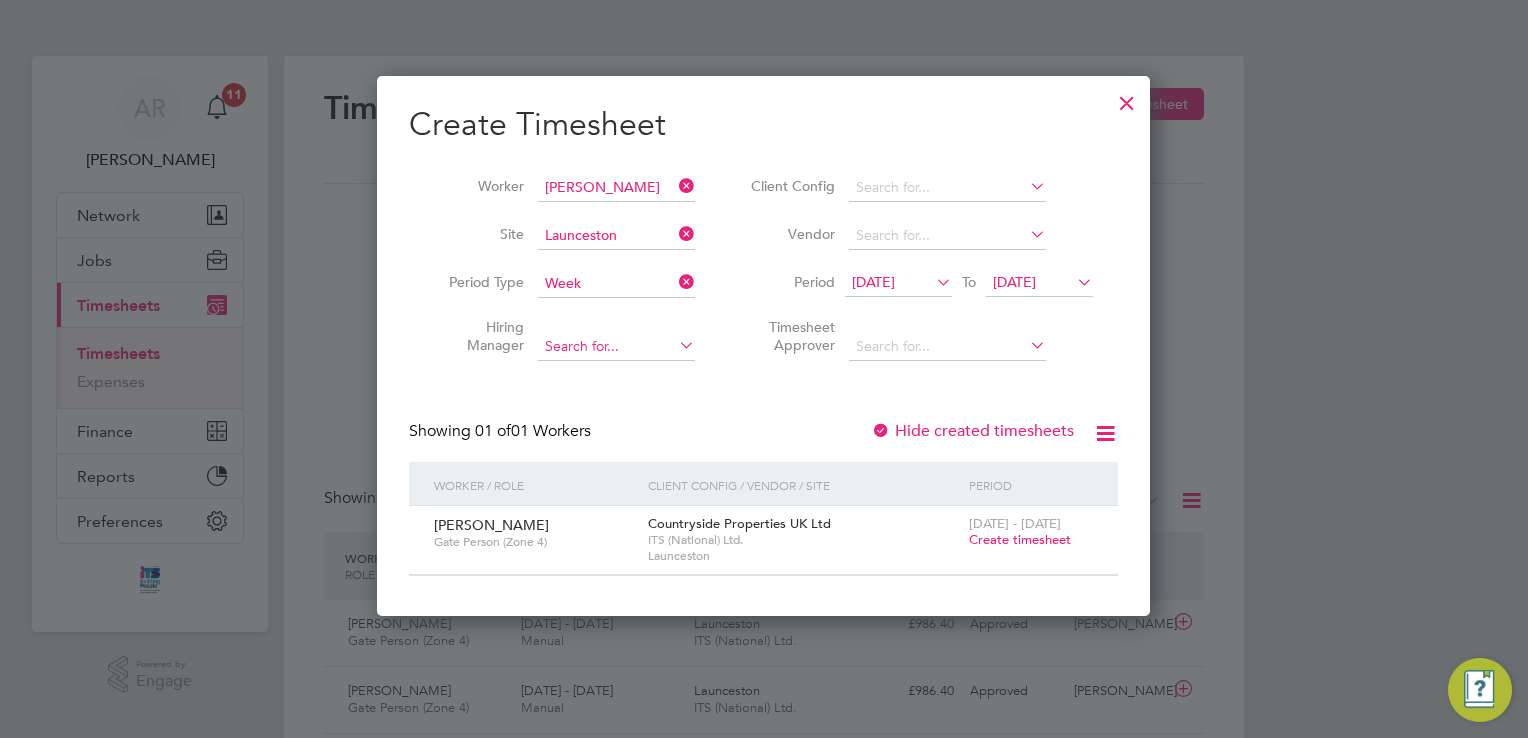 click at bounding box center [616, 347] 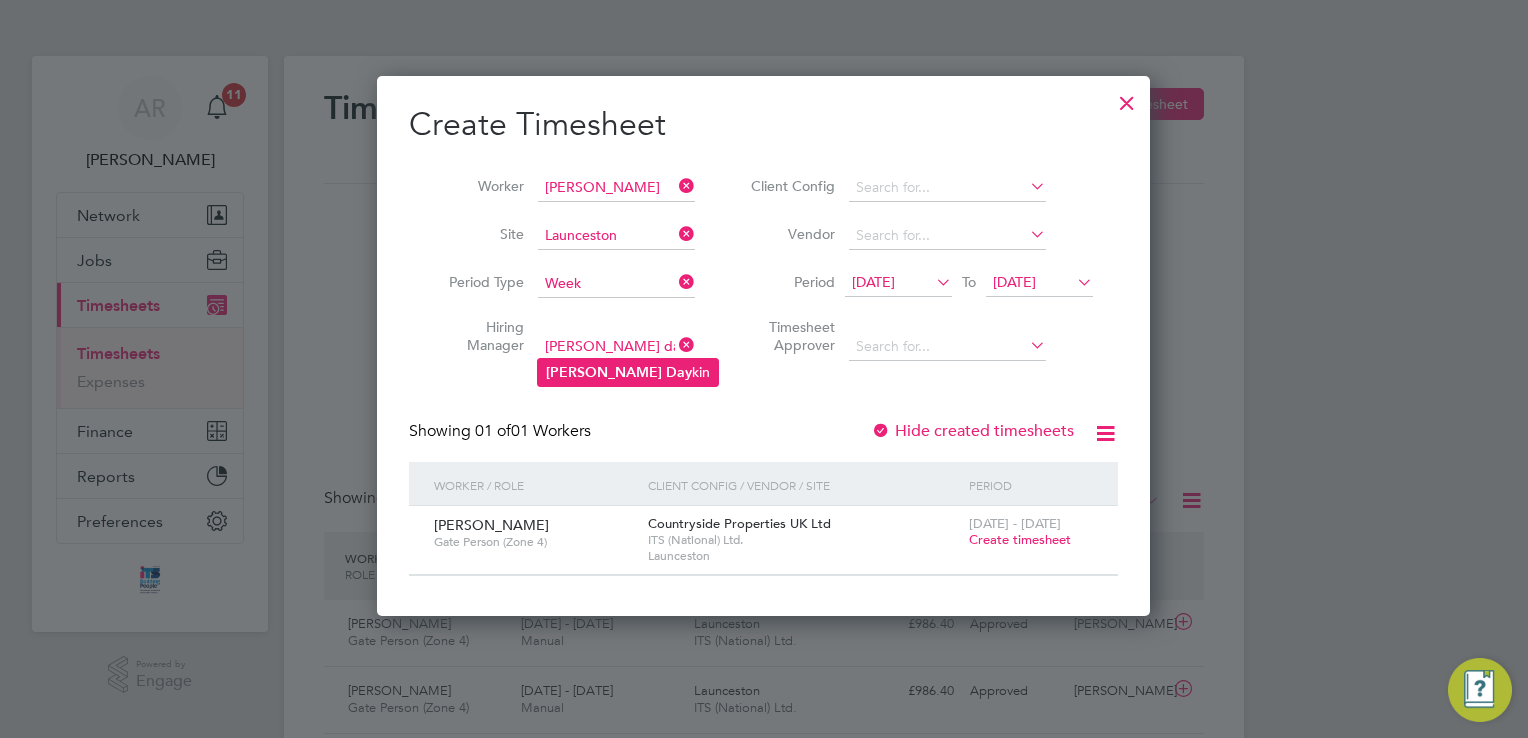 click on "[PERSON_NAME] kin" 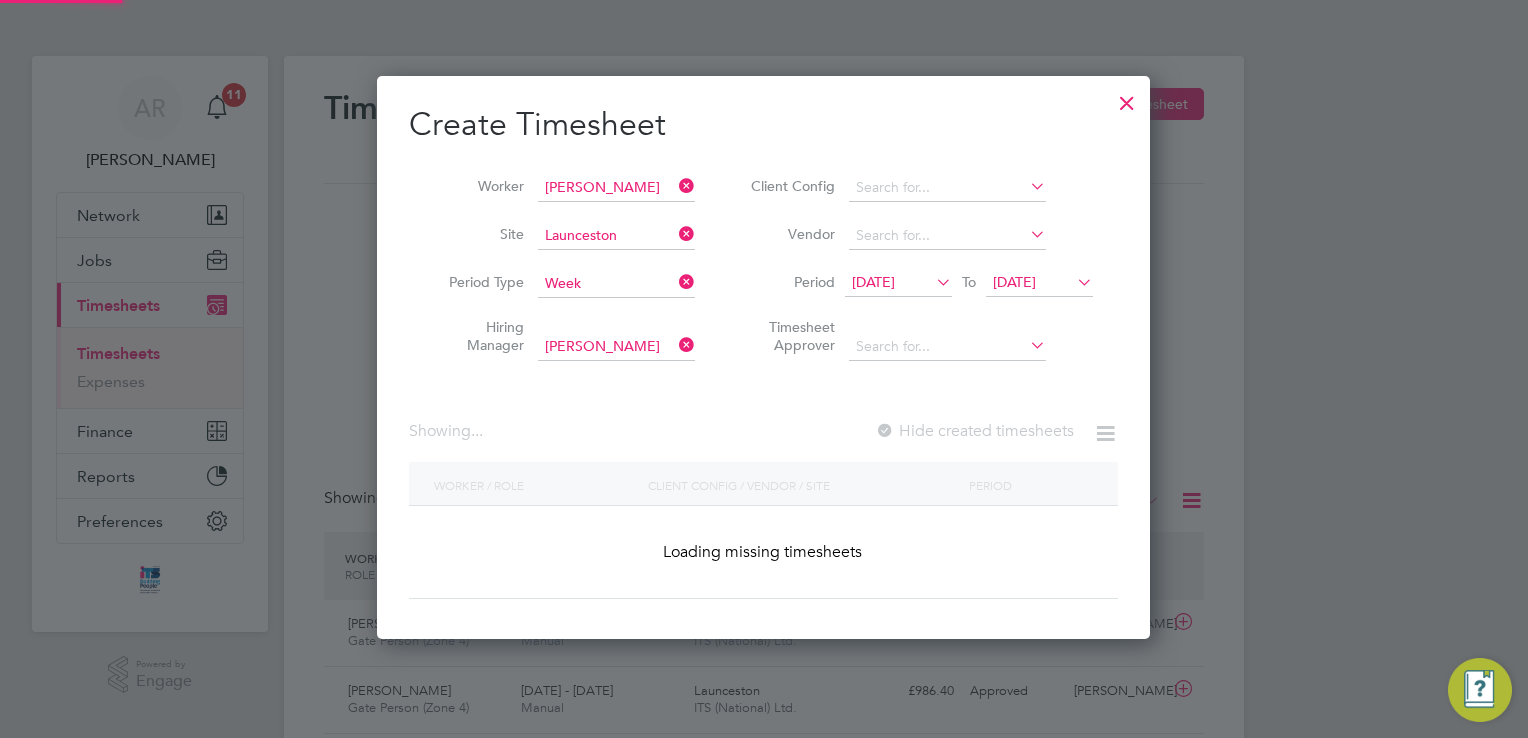 scroll, scrollTop: 10, scrollLeft: 10, axis: both 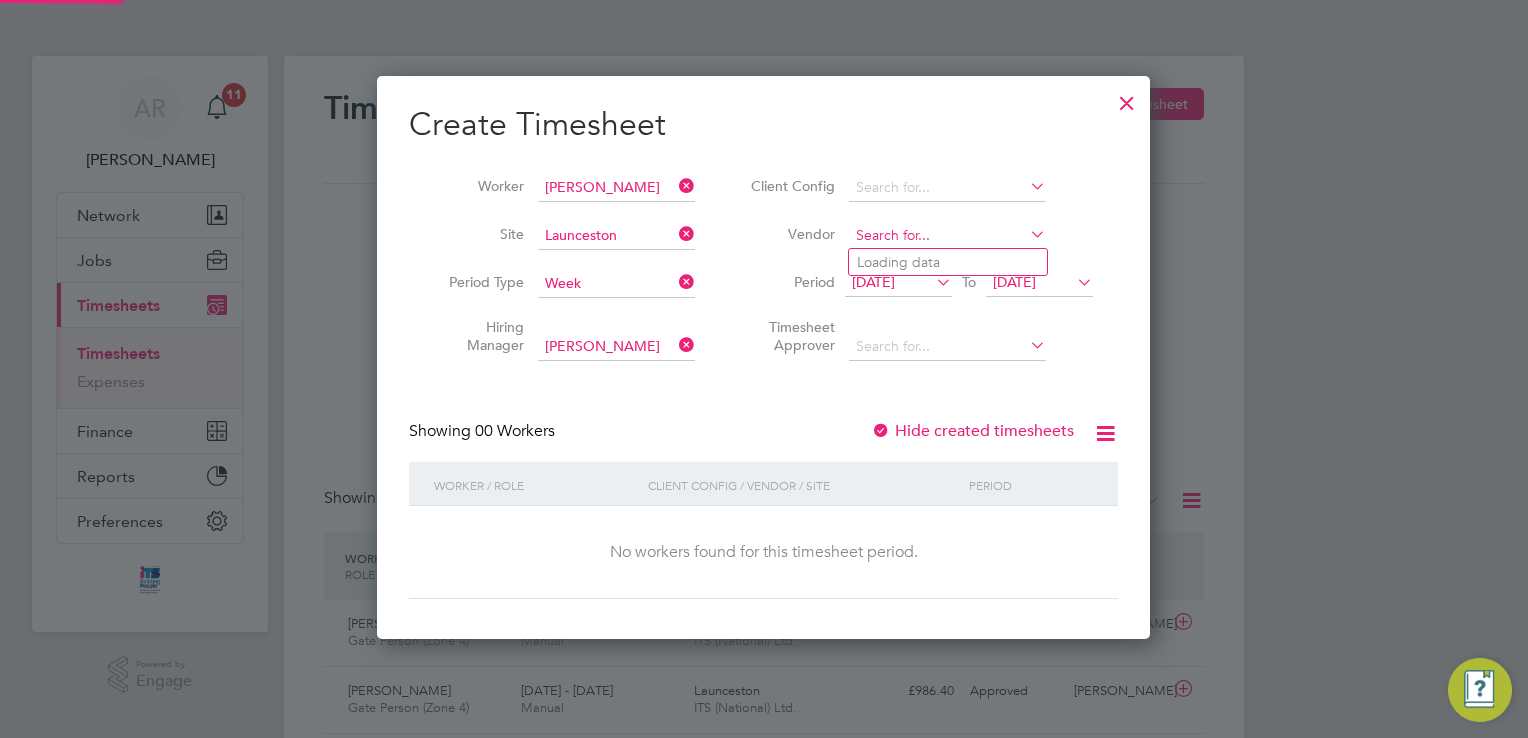 click at bounding box center (947, 236) 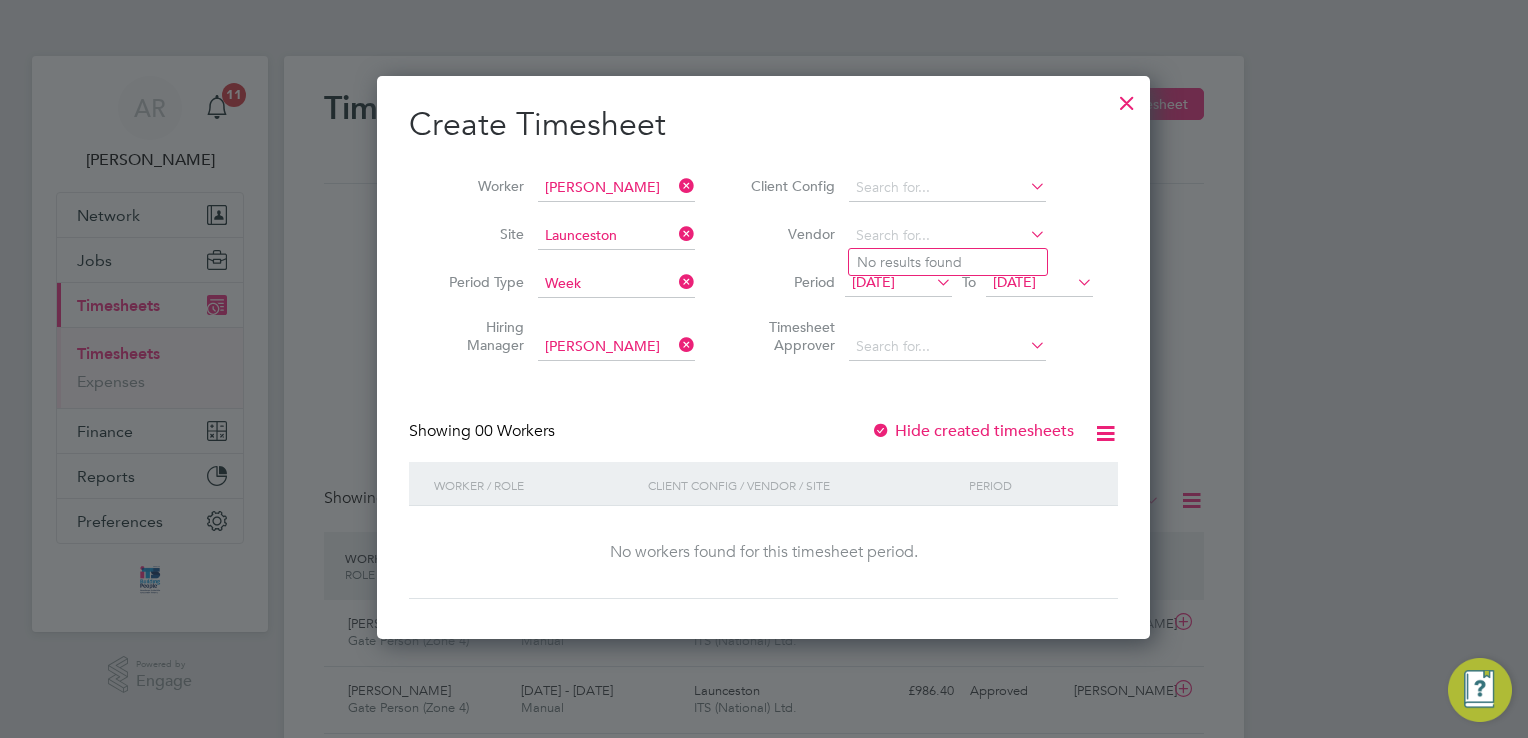 click at bounding box center [1026, 234] 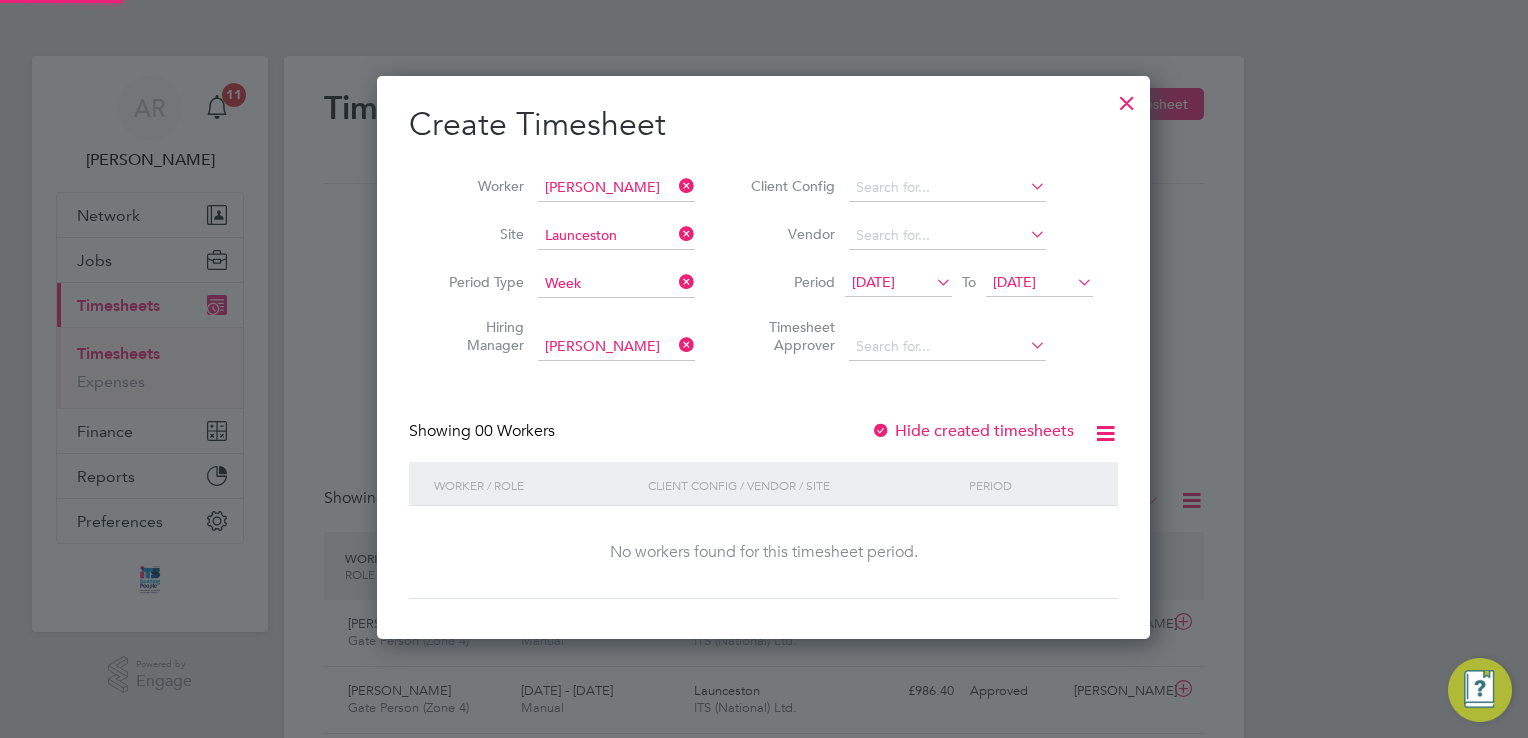 scroll, scrollTop: 11, scrollLeft: 10, axis: both 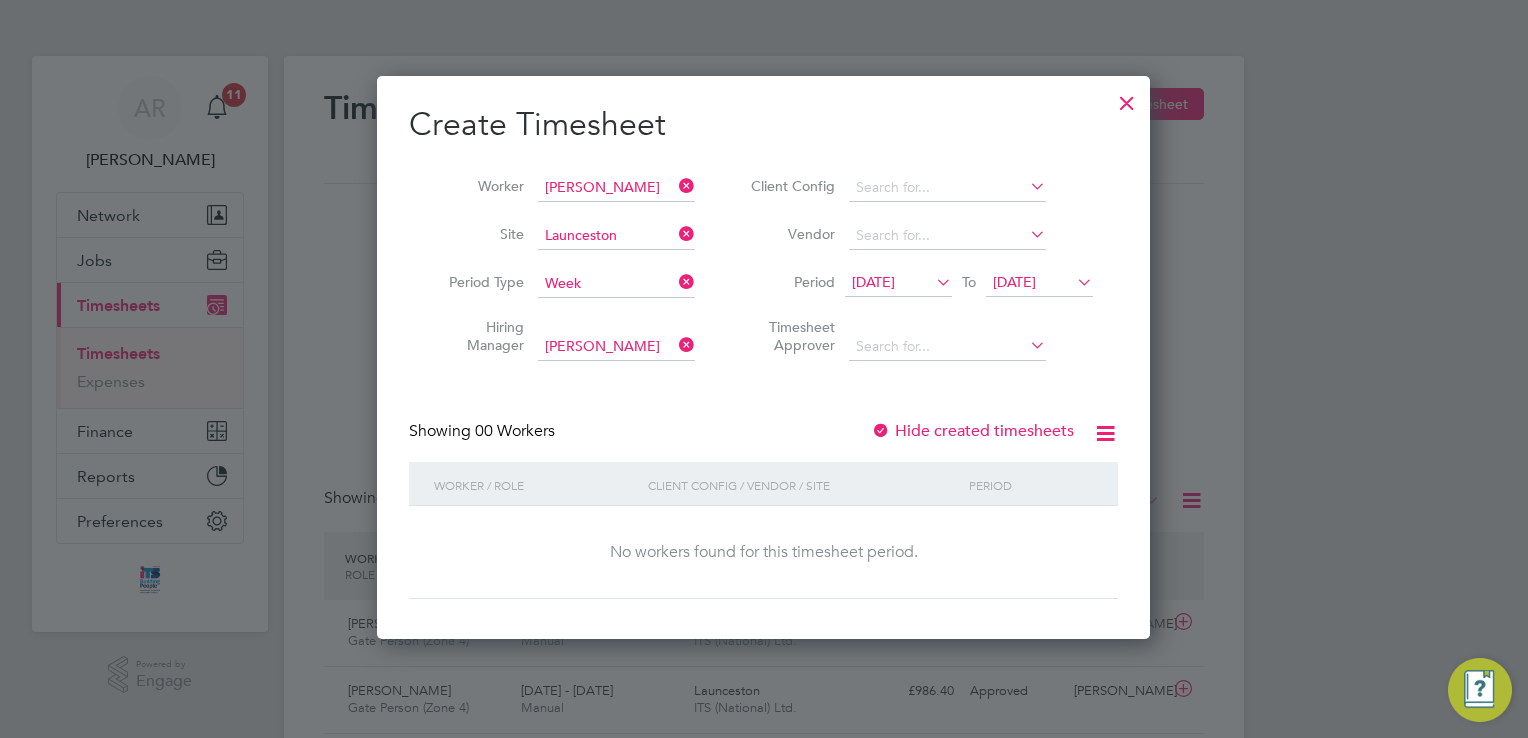 click at bounding box center (1026, 186) 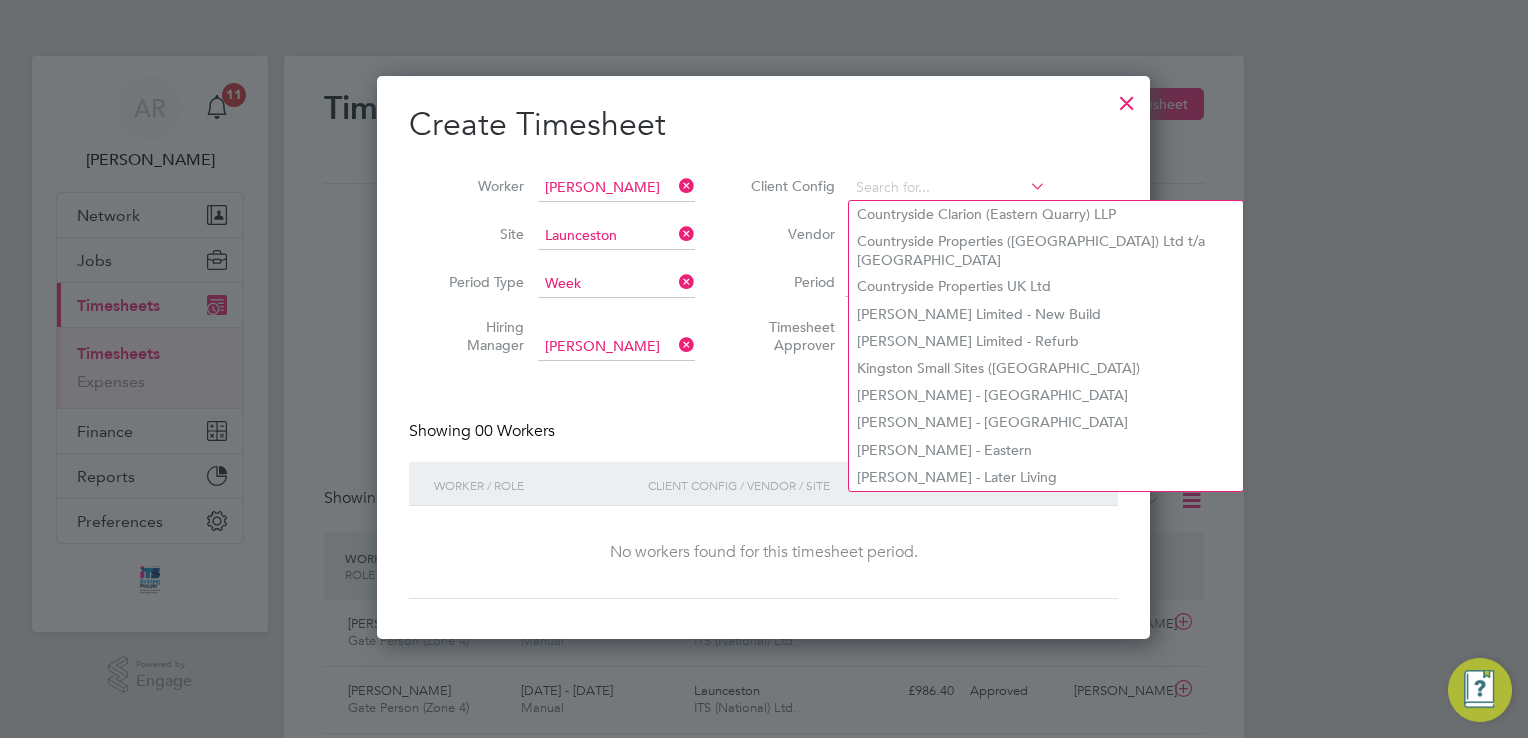 click on "Worker   Gary Miller Site   Launceston Period Type   Week Hiring Manager   Dan Daykin Client Config   Vendor   Period
14 Jul 2025
To
21 Jul 2025
Timesheet Approver" at bounding box center [763, 262] 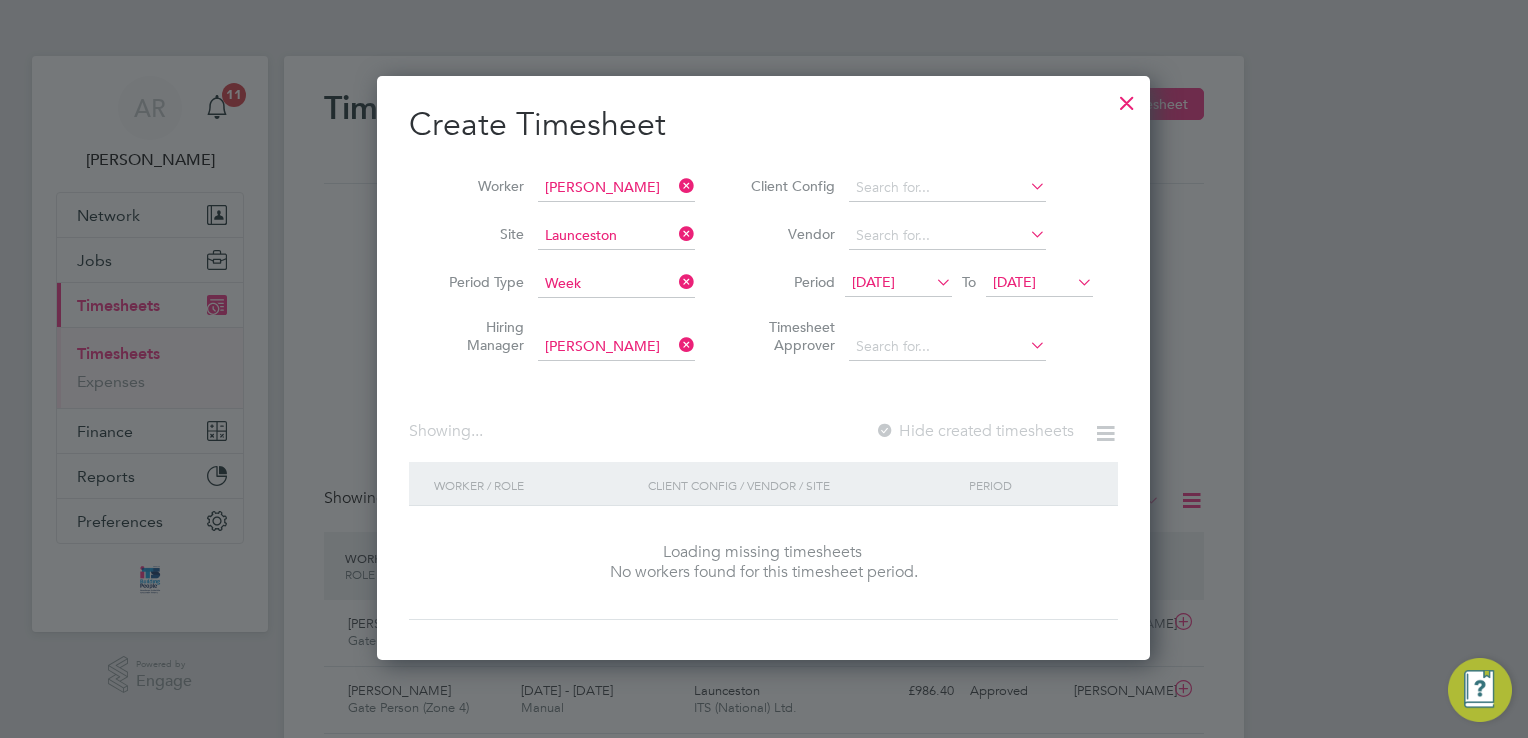scroll, scrollTop: 10, scrollLeft: 10, axis: both 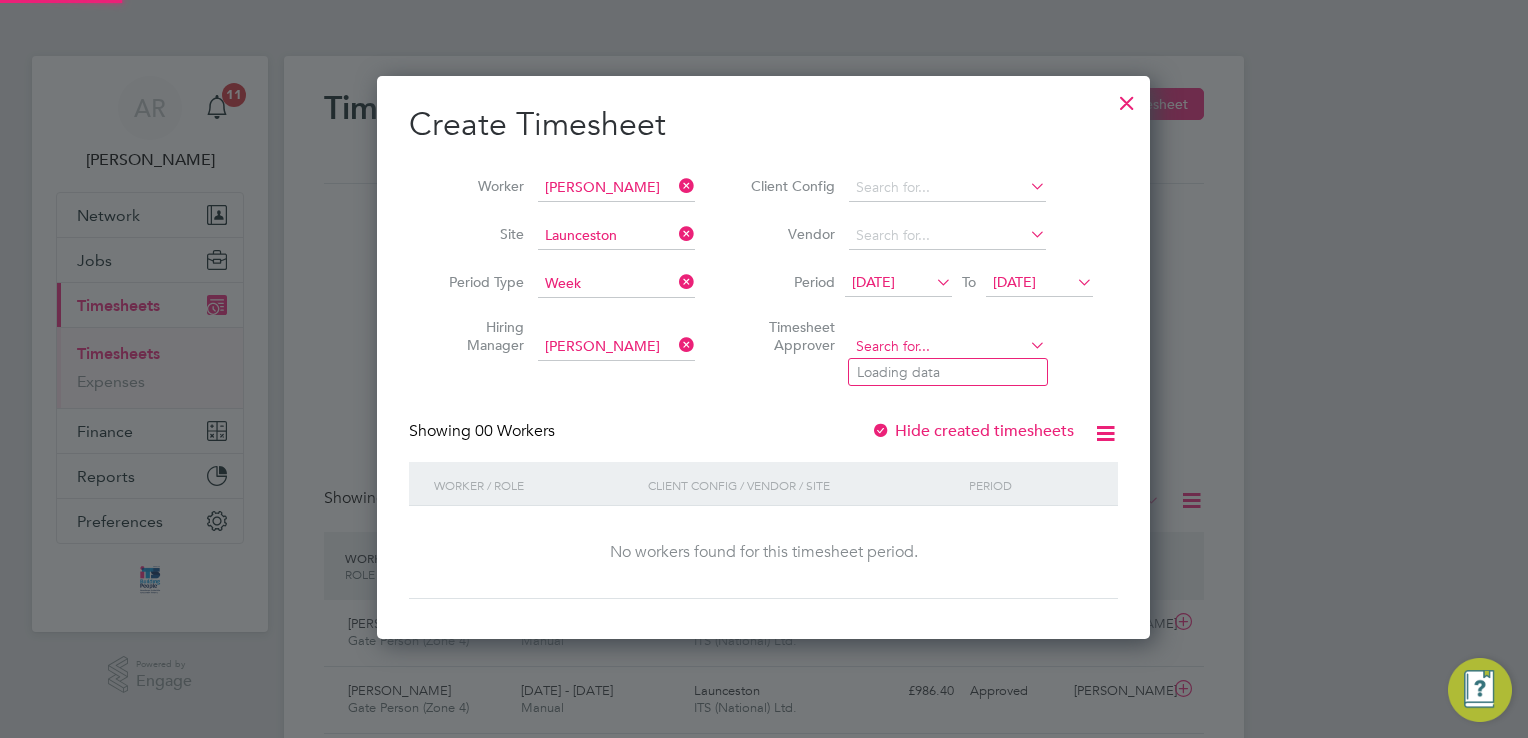 click at bounding box center (947, 347) 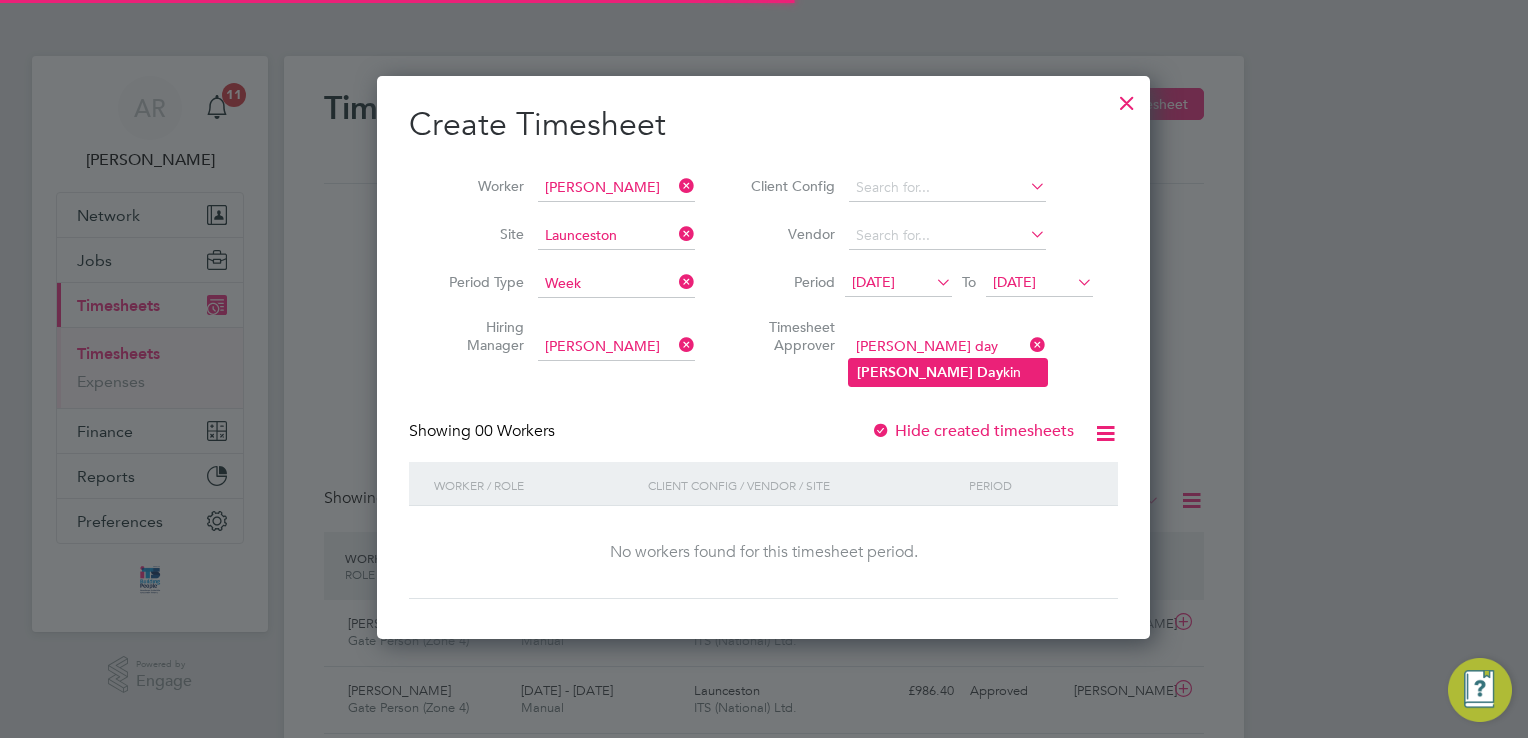 click on "[PERSON_NAME] kin" 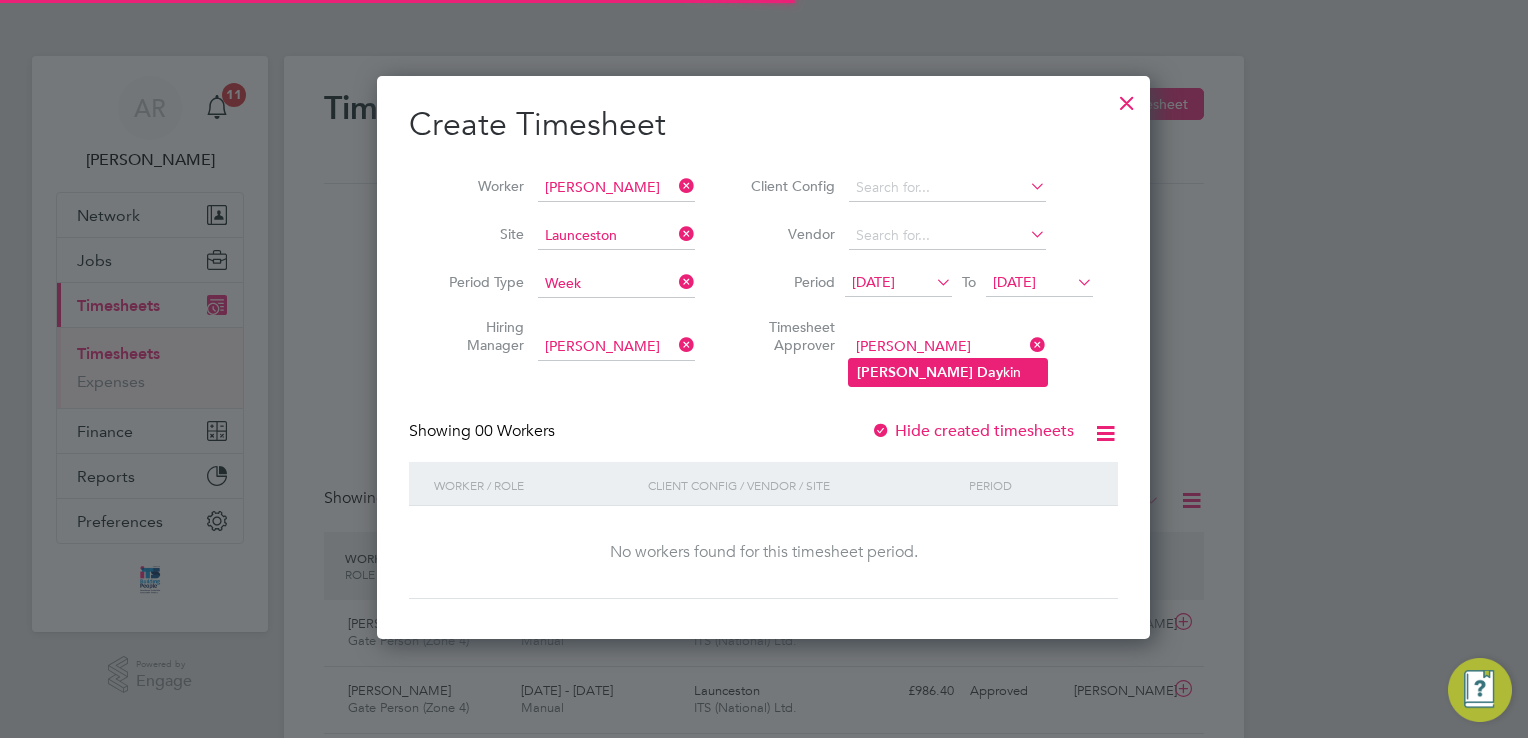 scroll, scrollTop: 10, scrollLeft: 10, axis: both 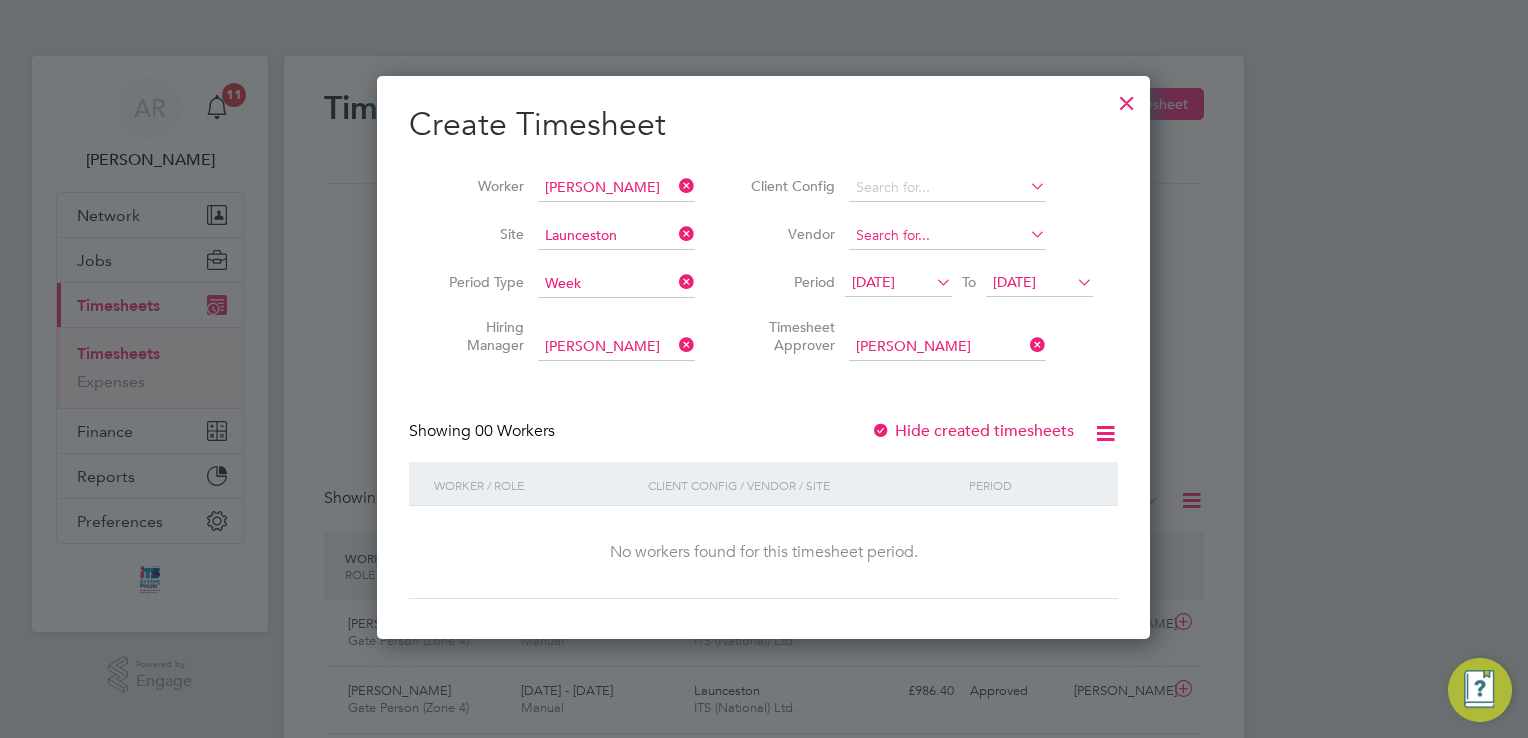 click at bounding box center [947, 236] 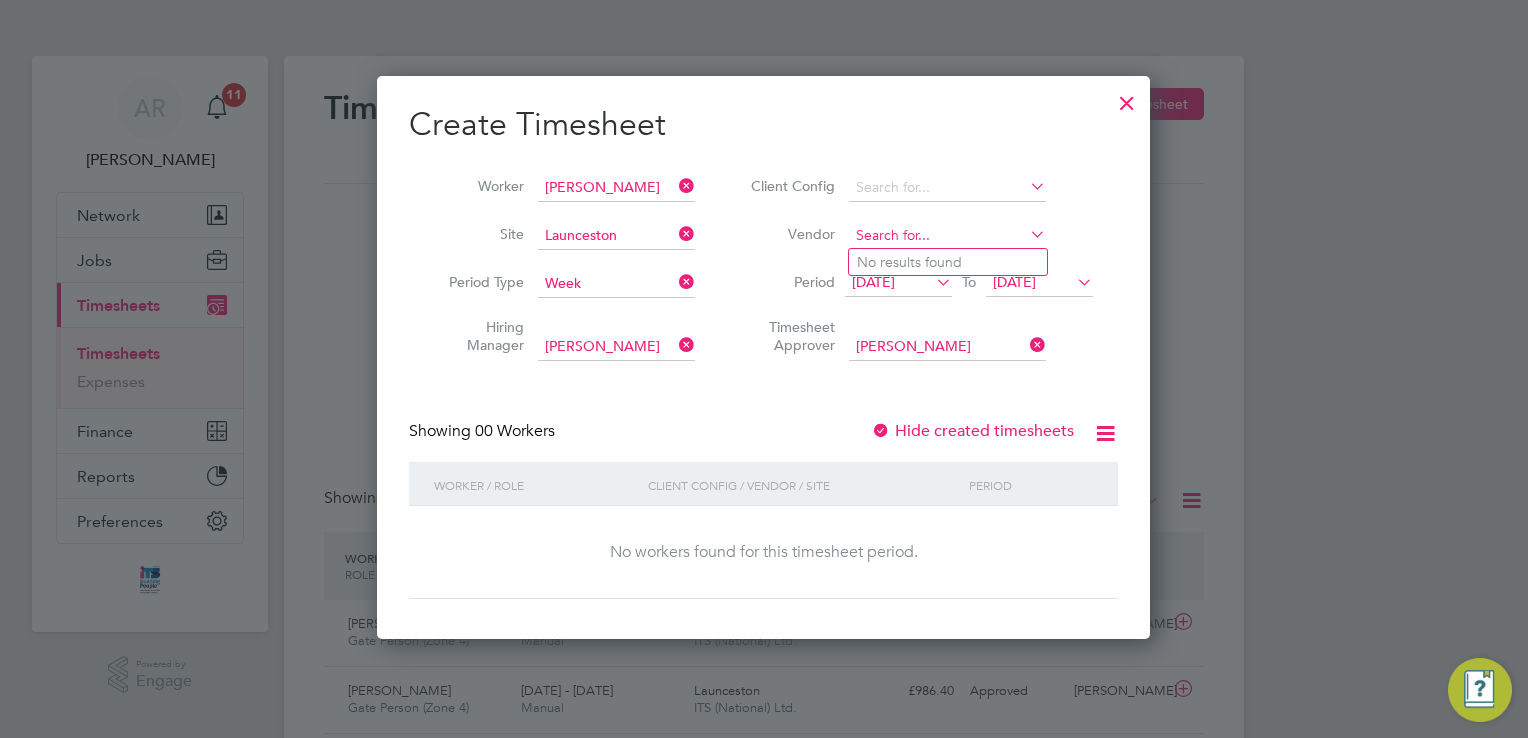 click at bounding box center [947, 236] 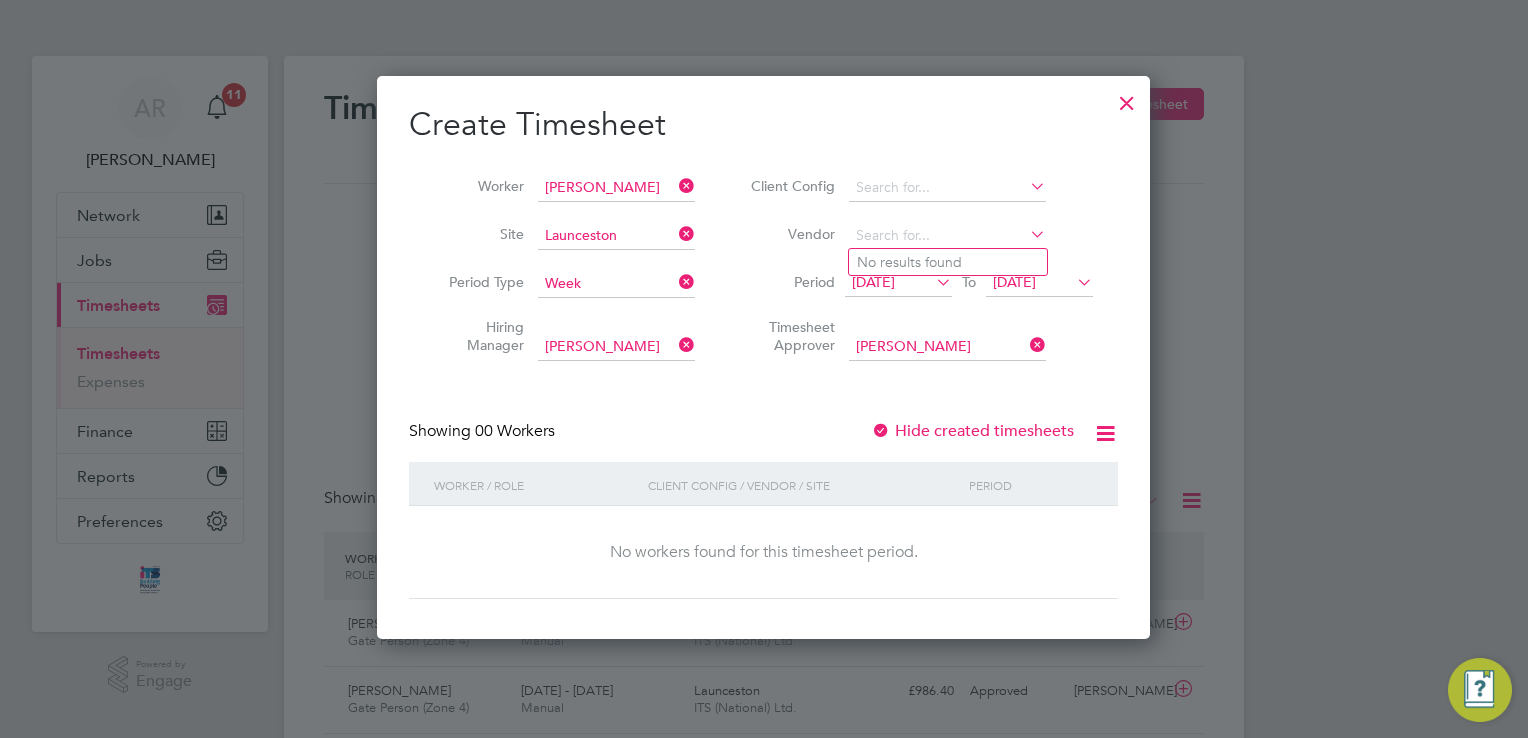 click at bounding box center (1105, 433) 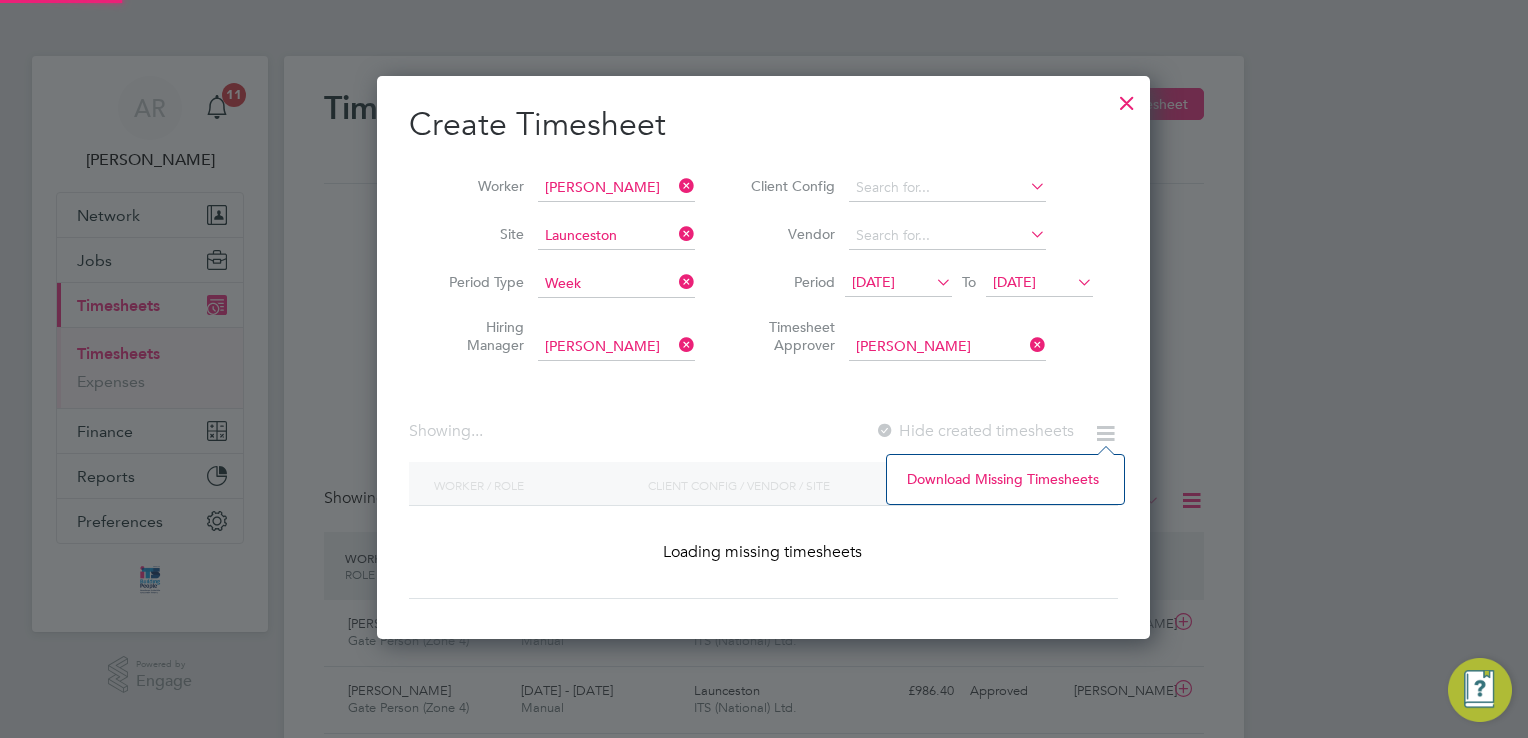 scroll, scrollTop: 10, scrollLeft: 10, axis: both 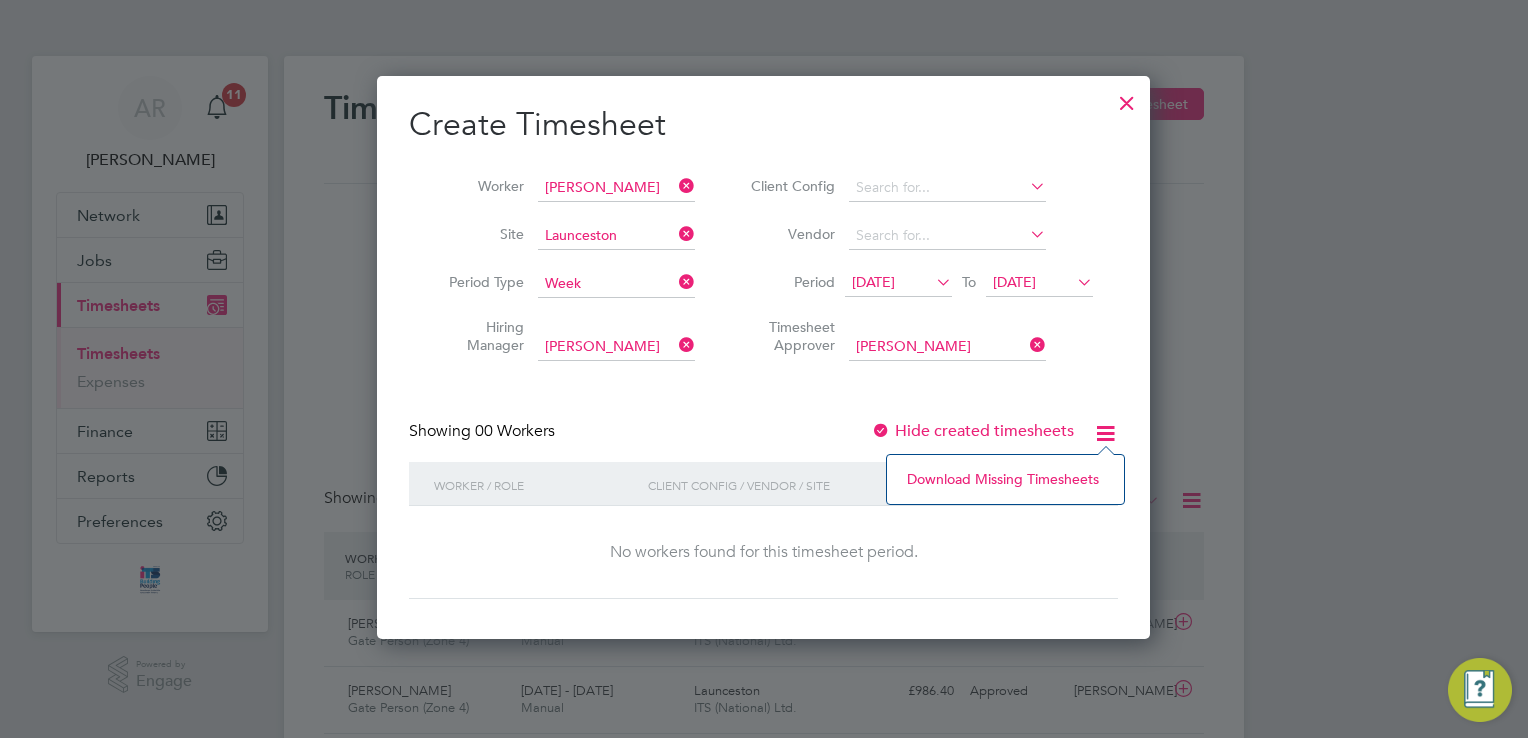 click on "Showing   00 Workers Hide created timesheets" at bounding box center (763, 441) 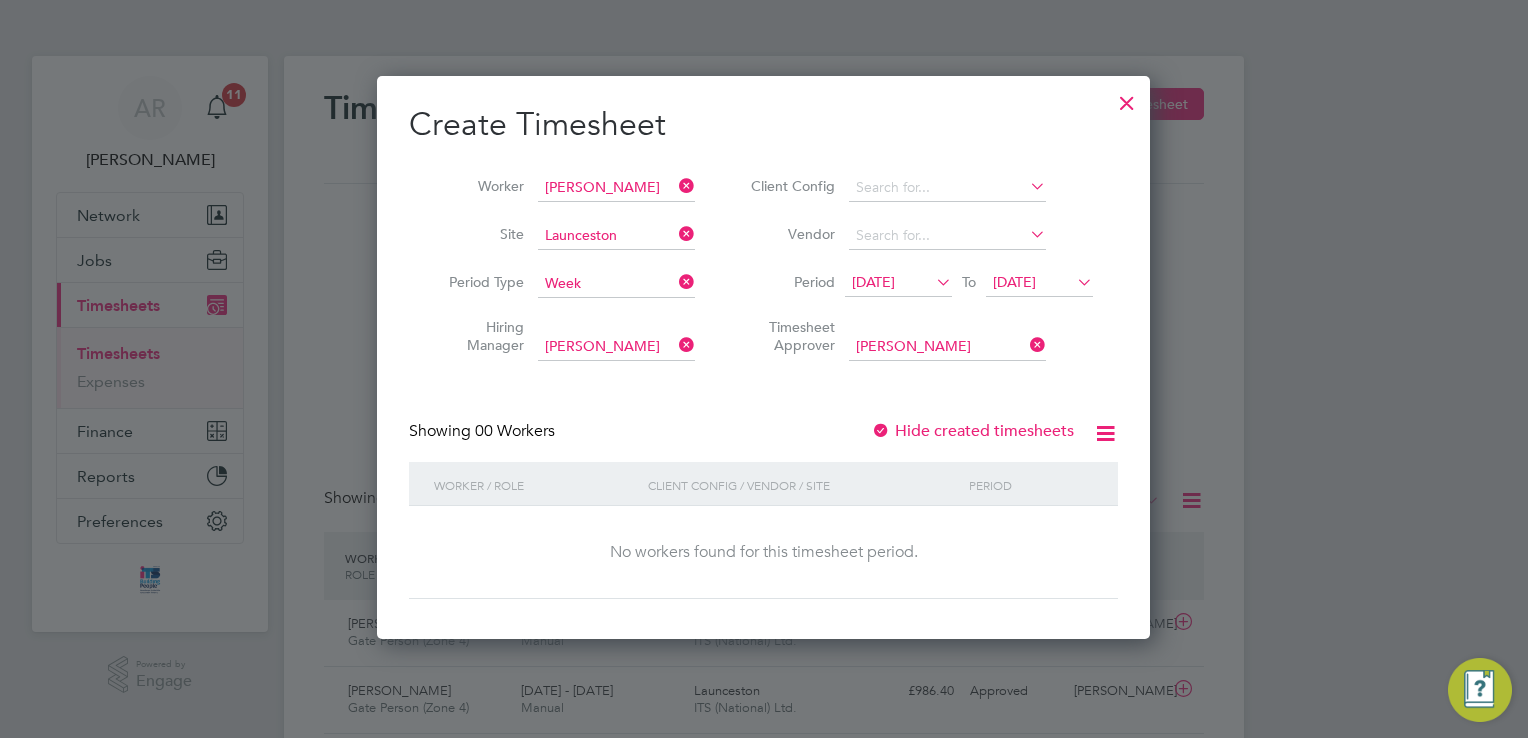 click at bounding box center (932, 282) 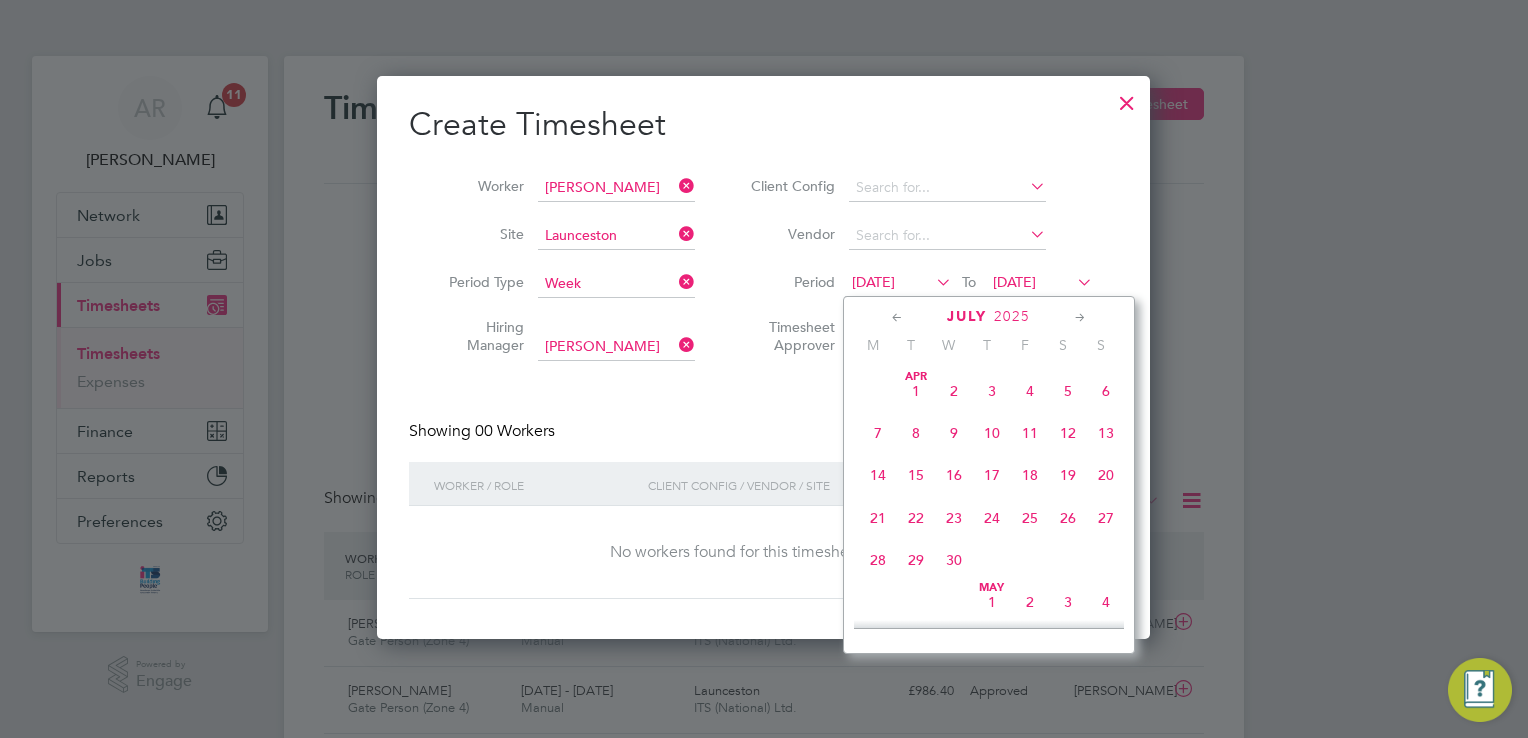 scroll, scrollTop: 696, scrollLeft: 0, axis: vertical 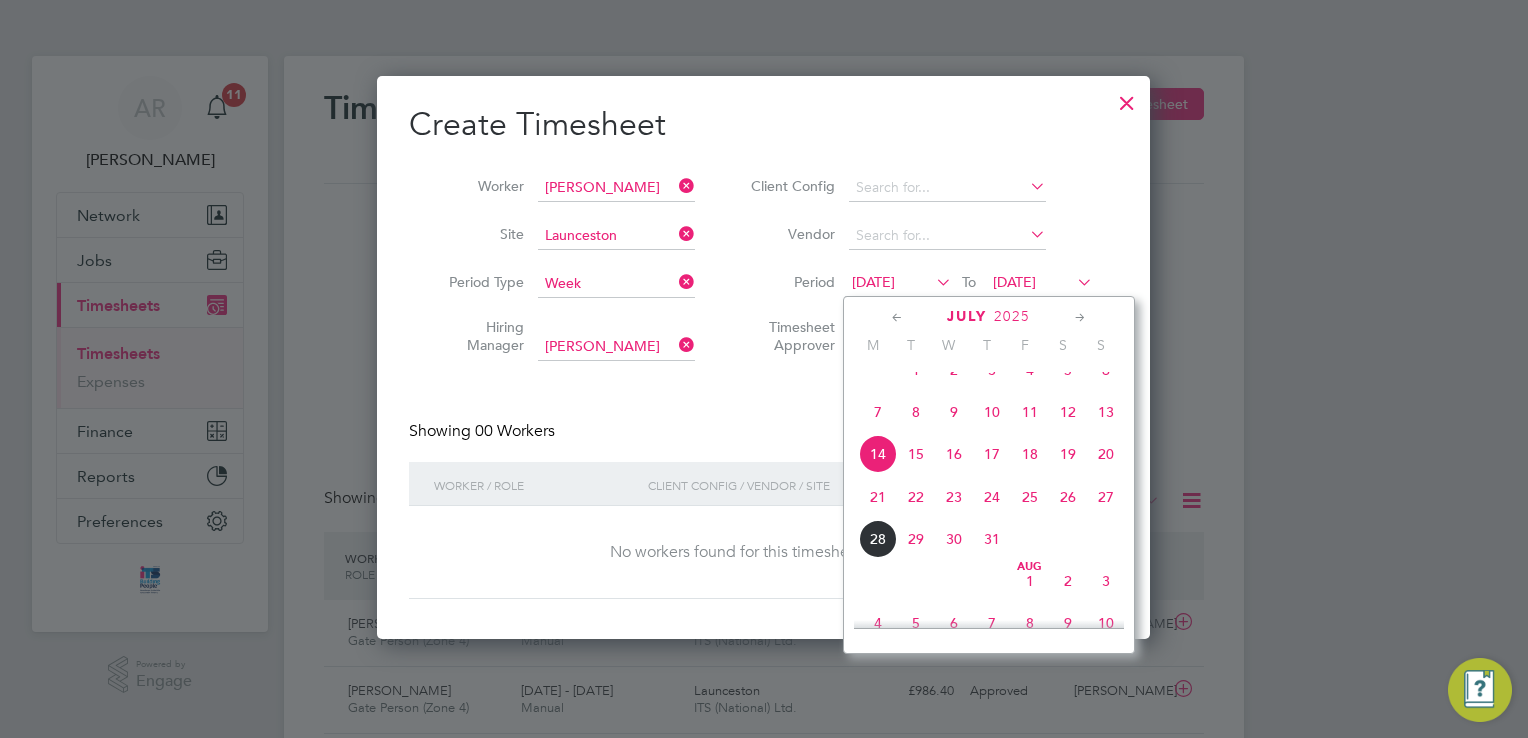 click on "21" 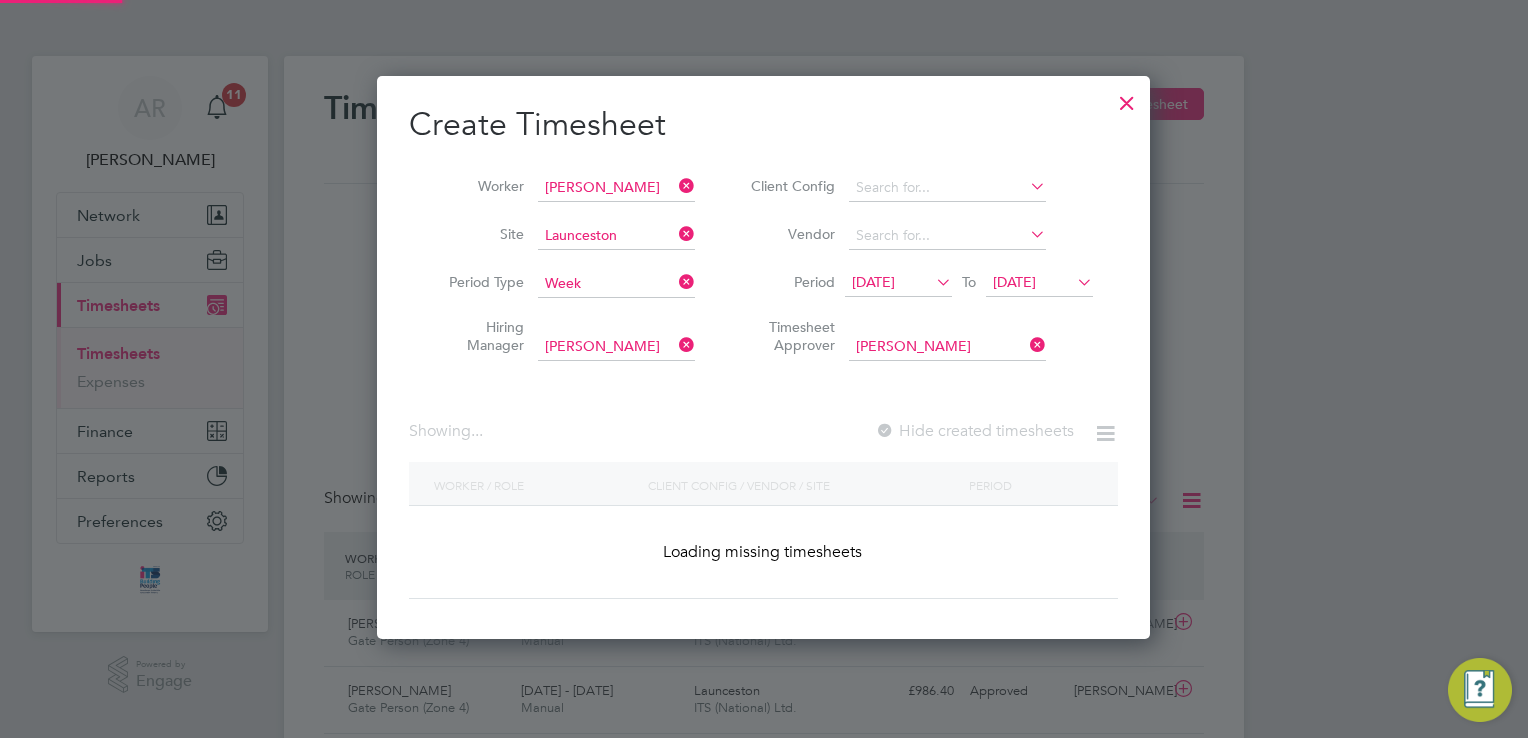 scroll, scrollTop: 10, scrollLeft: 10, axis: both 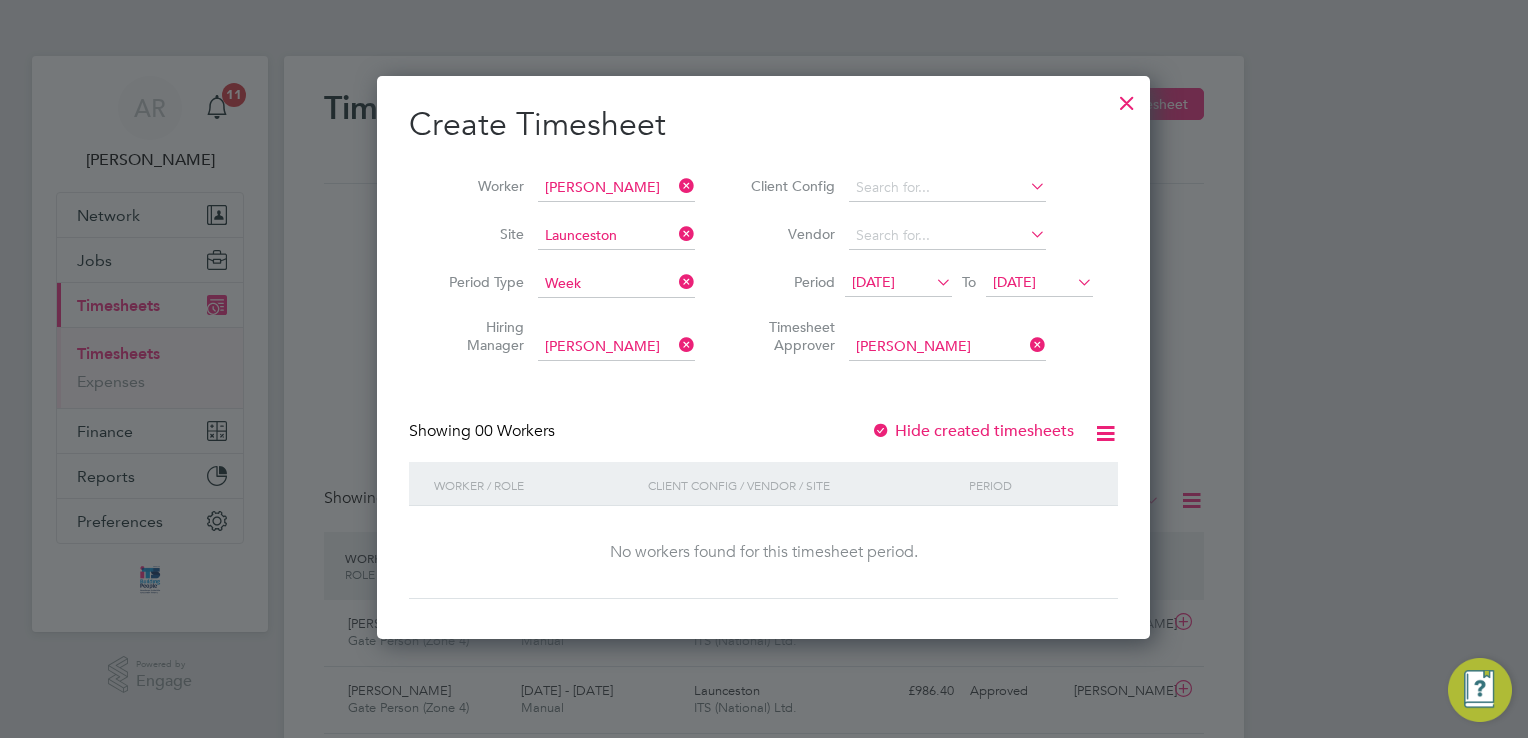 click at bounding box center (1073, 282) 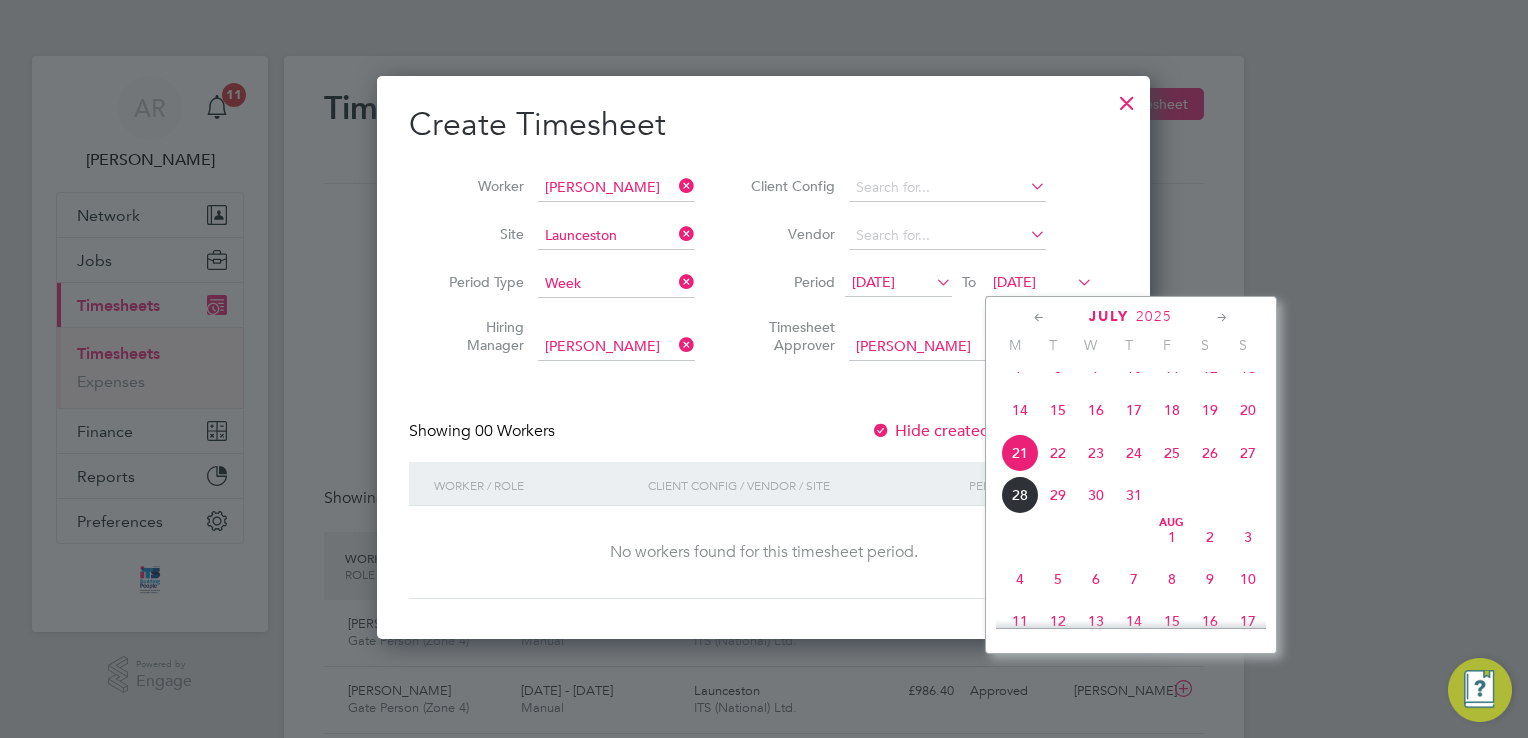 click on "25" 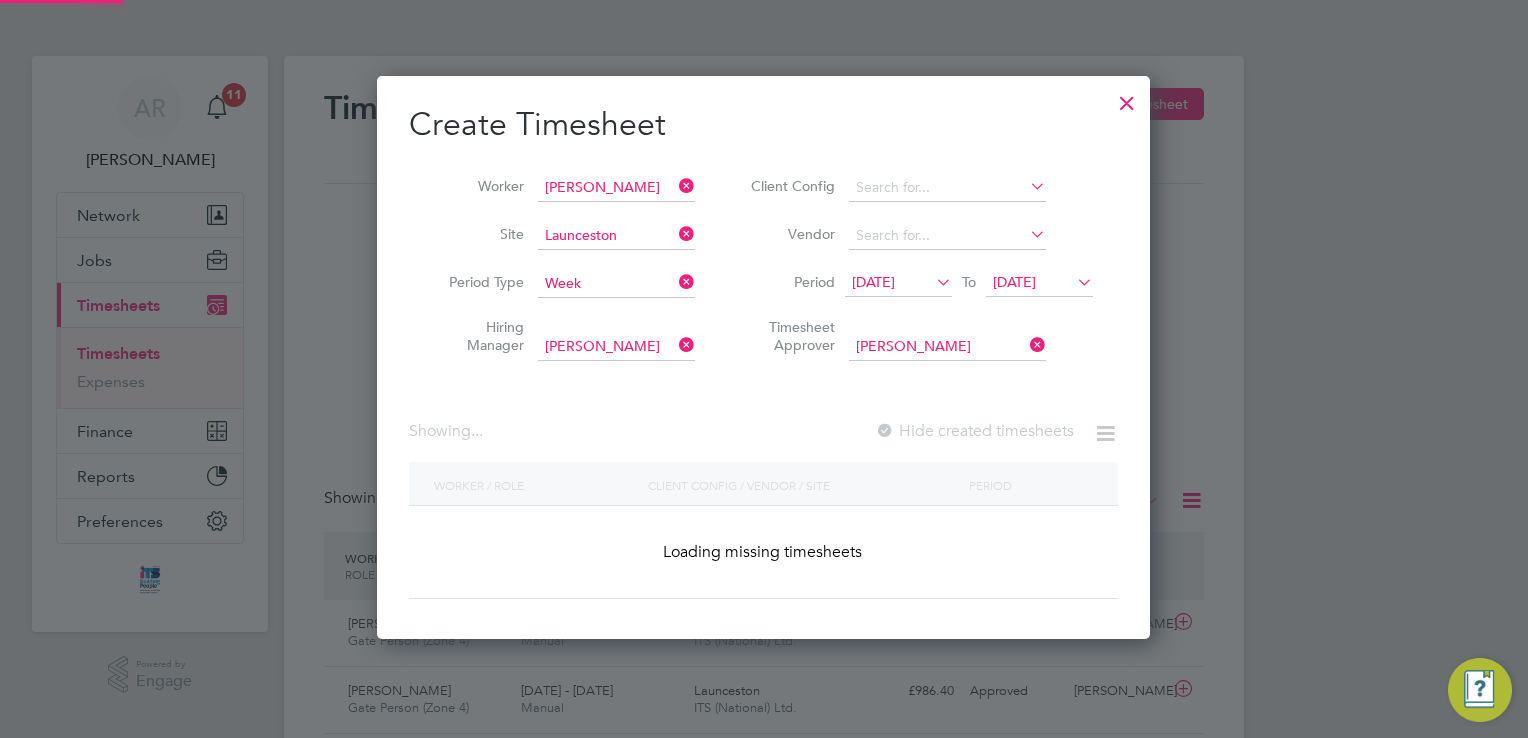 scroll, scrollTop: 10, scrollLeft: 10, axis: both 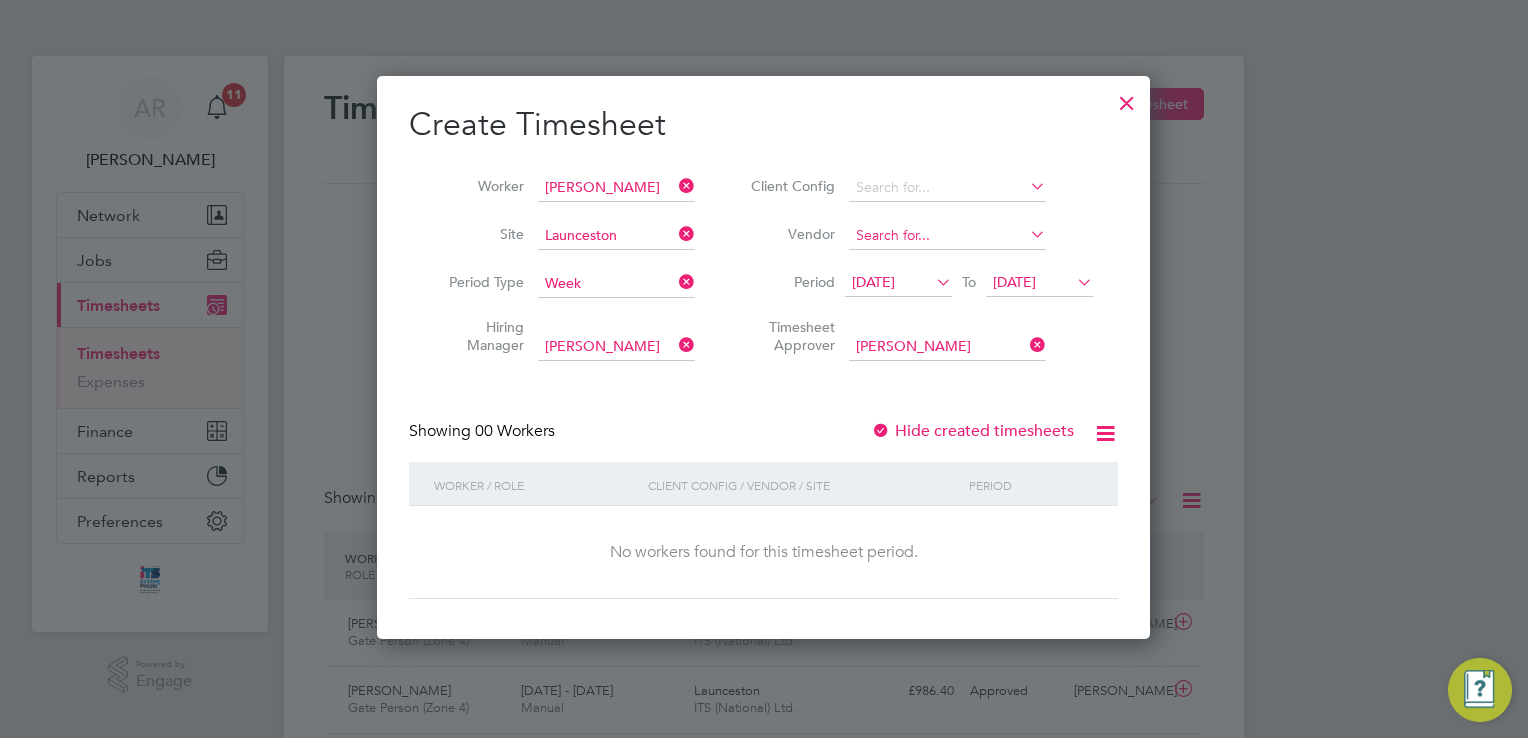 click at bounding box center [947, 236] 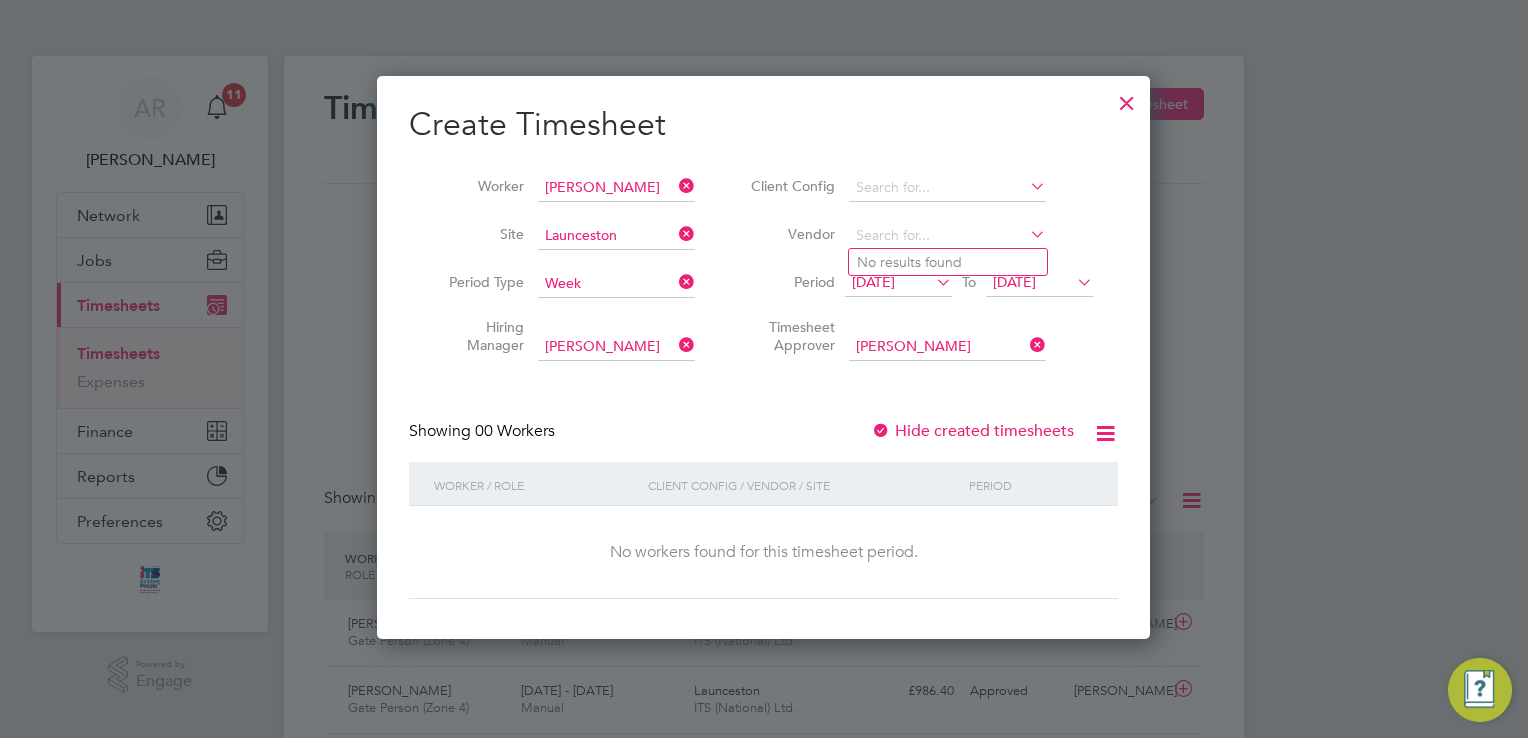 click at bounding box center [1105, 433] 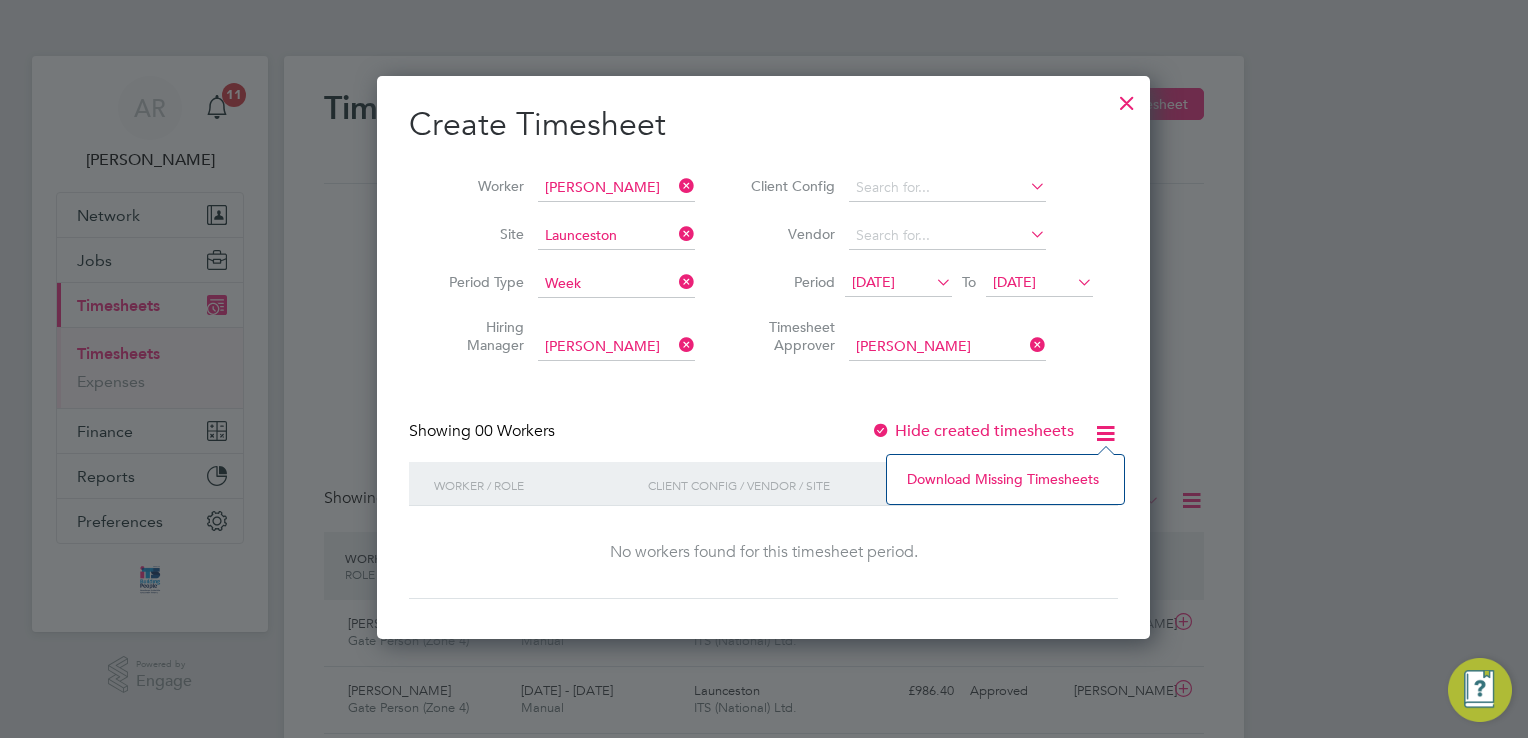 scroll, scrollTop: 10, scrollLeft: 10, axis: both 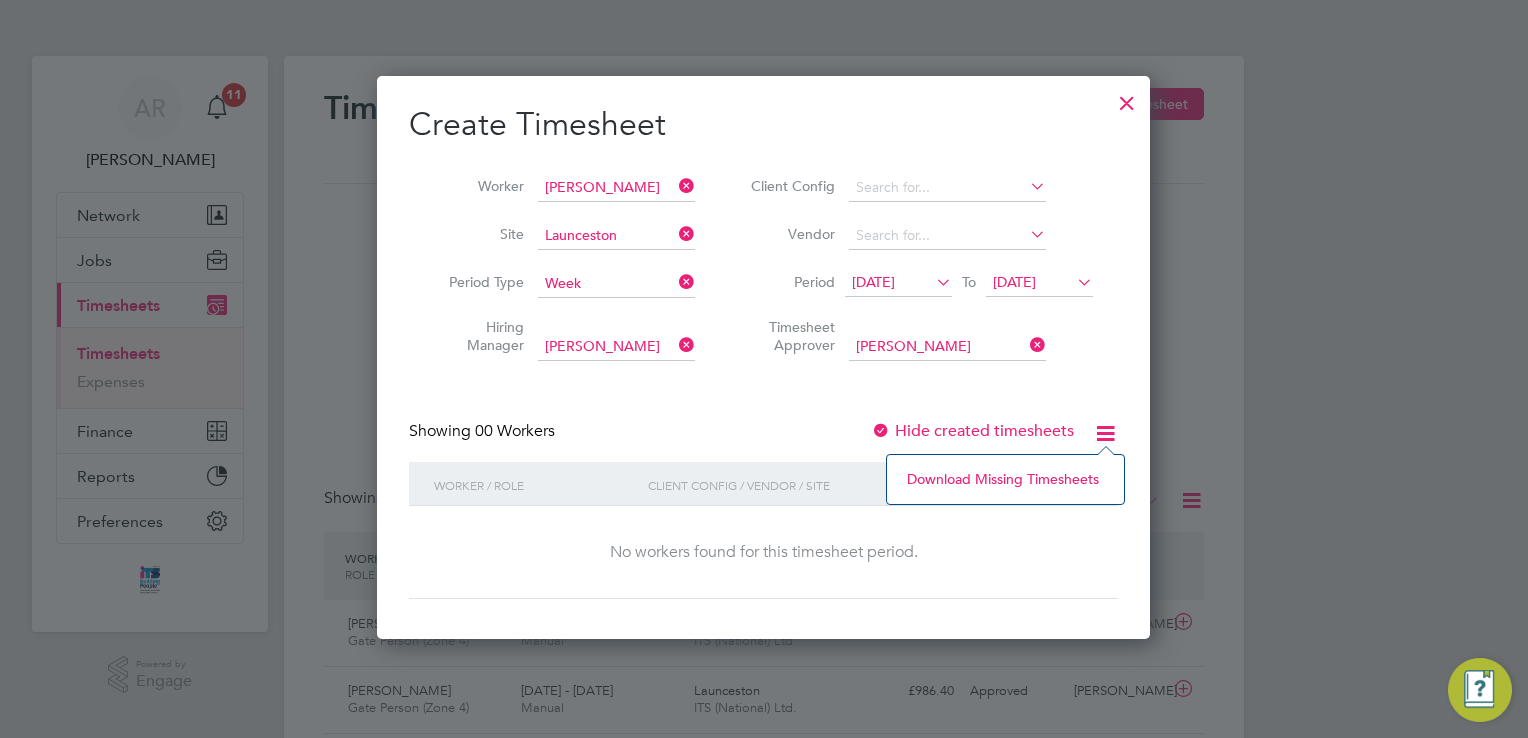 click on "Showing   00 Workers Hide created timesheets" at bounding box center (763, 441) 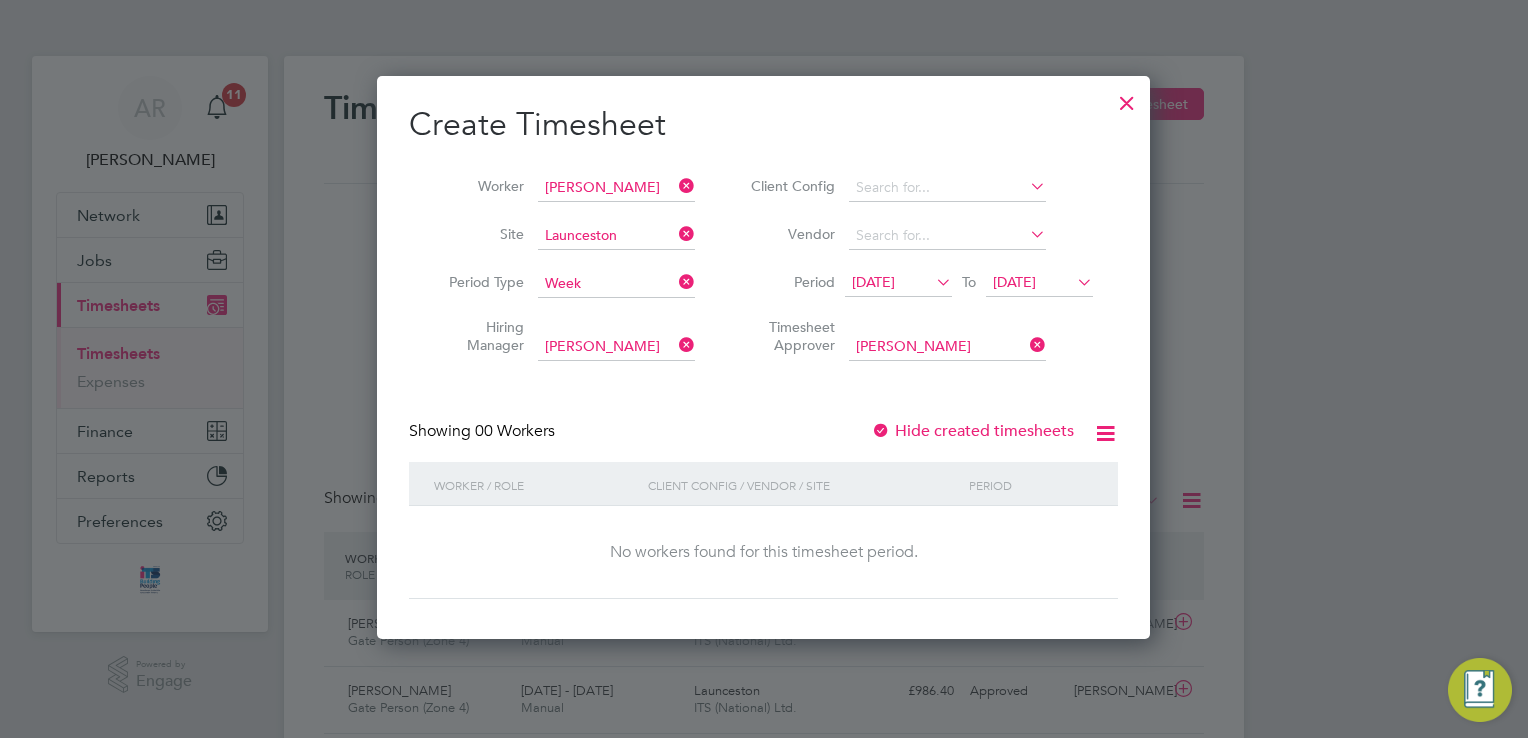 click at bounding box center [932, 282] 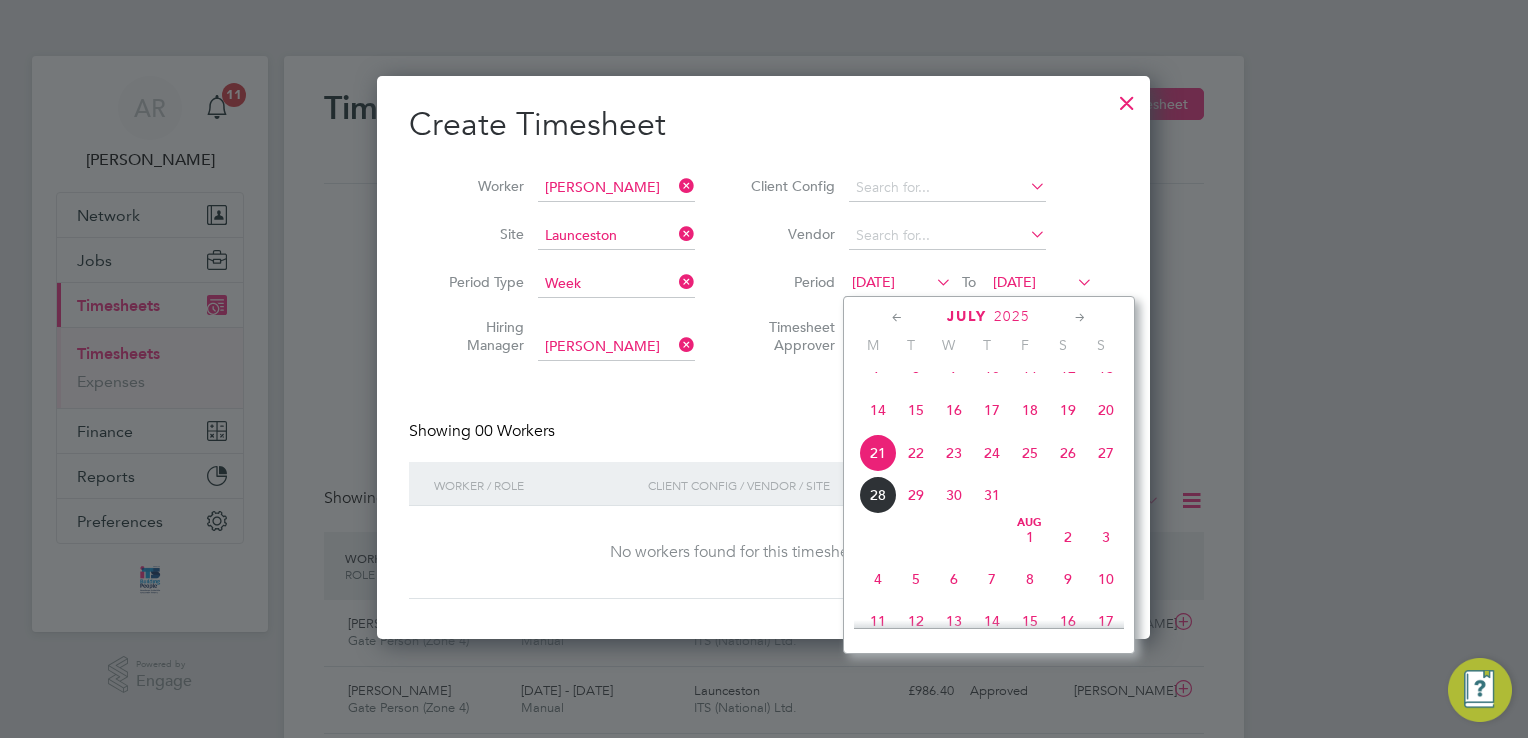 click on "19" 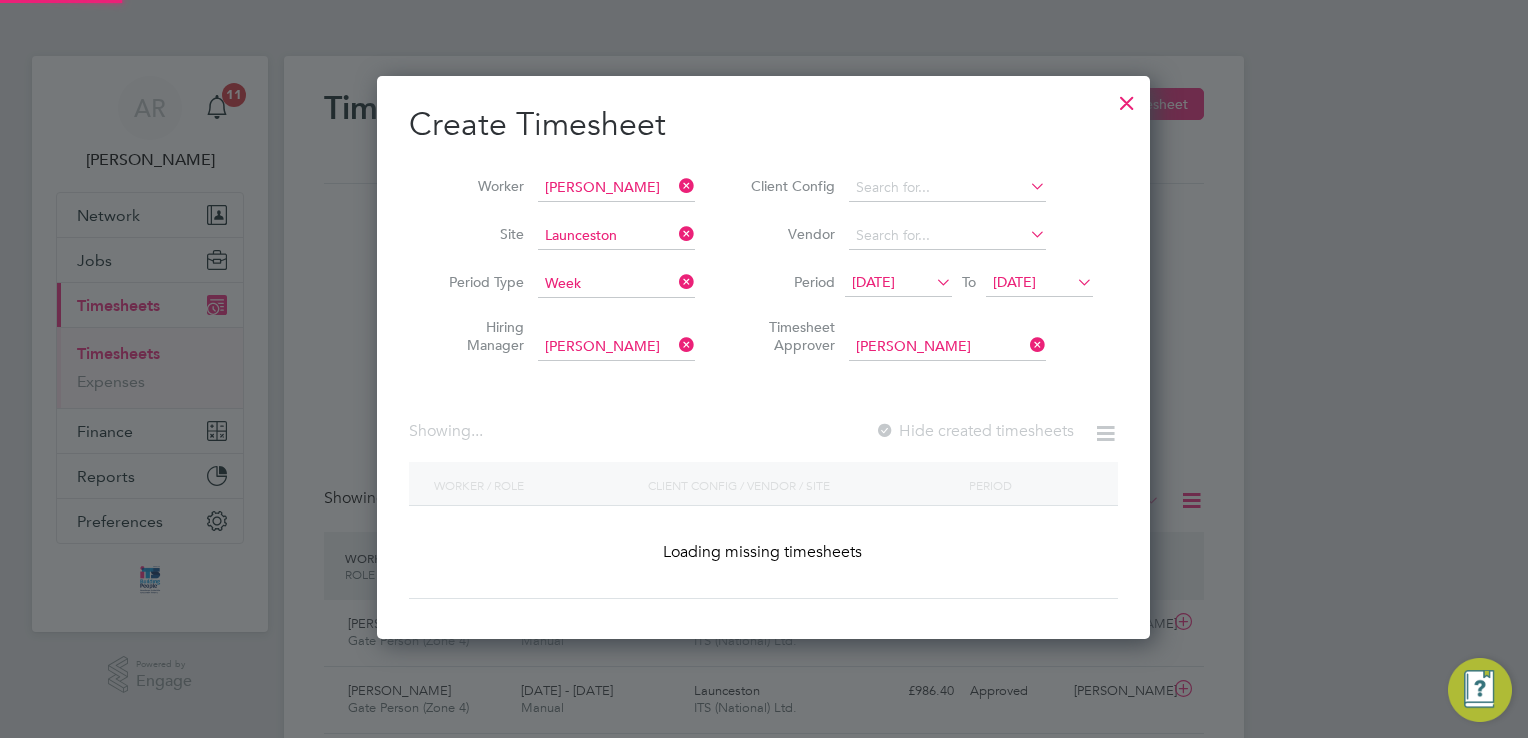 scroll, scrollTop: 10, scrollLeft: 10, axis: both 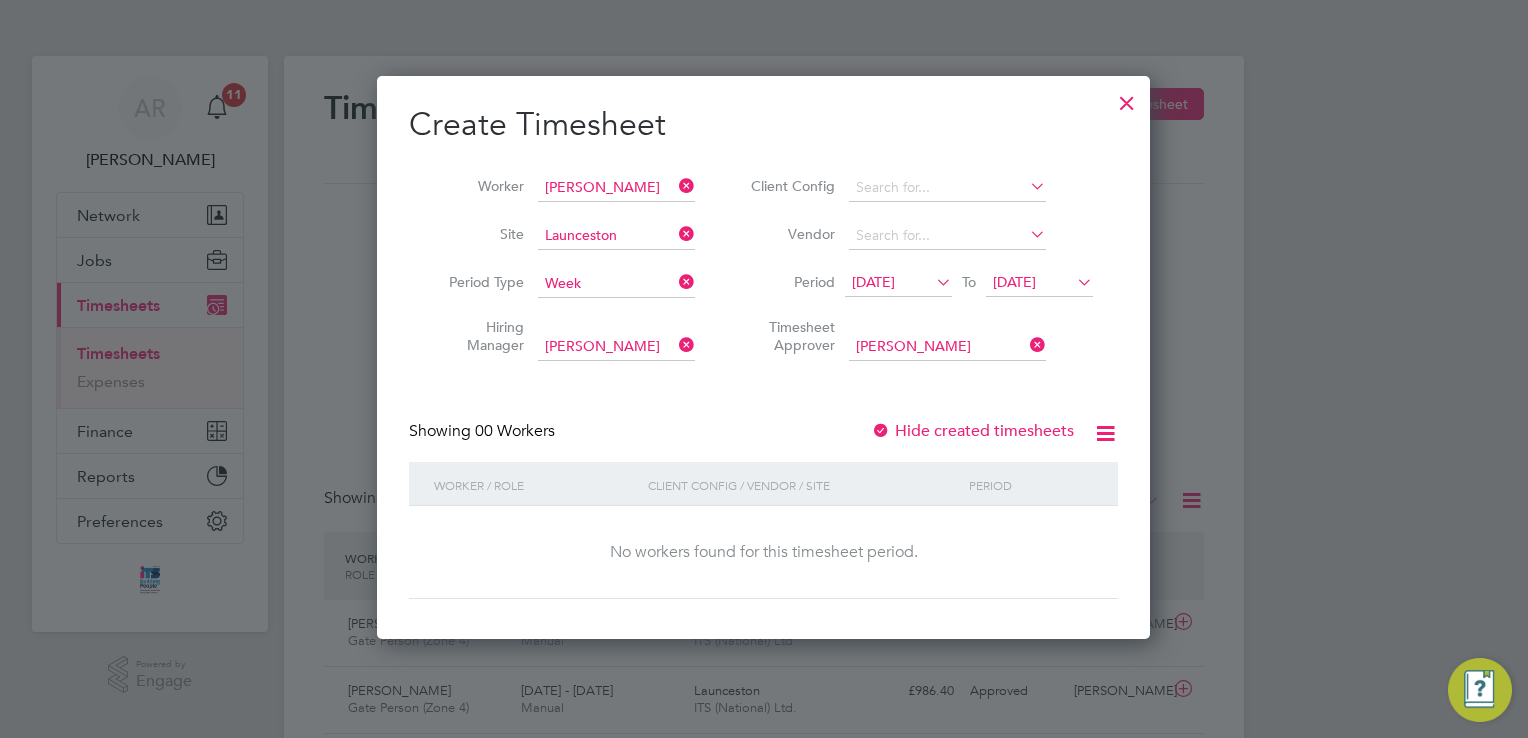 click at bounding box center [1073, 282] 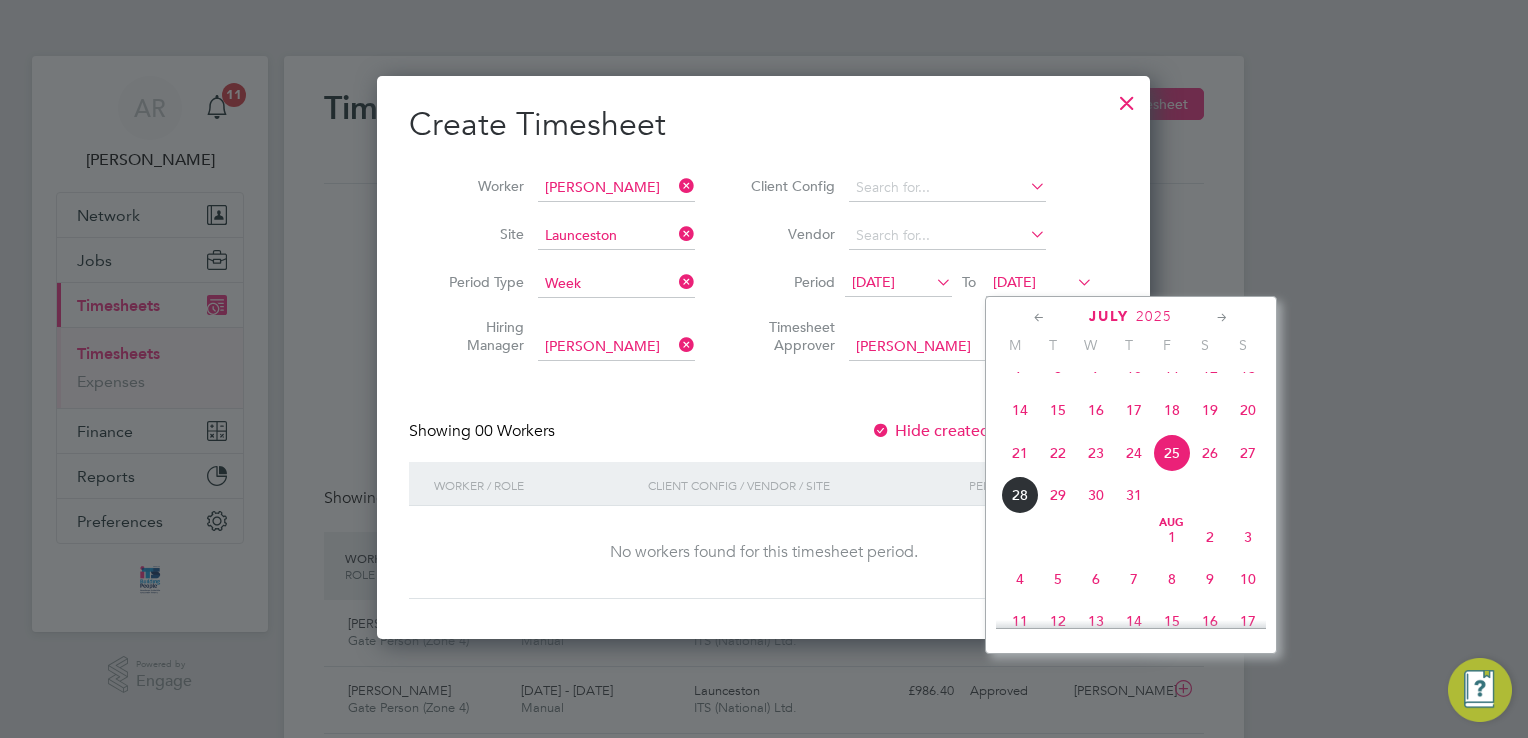 click on "25" 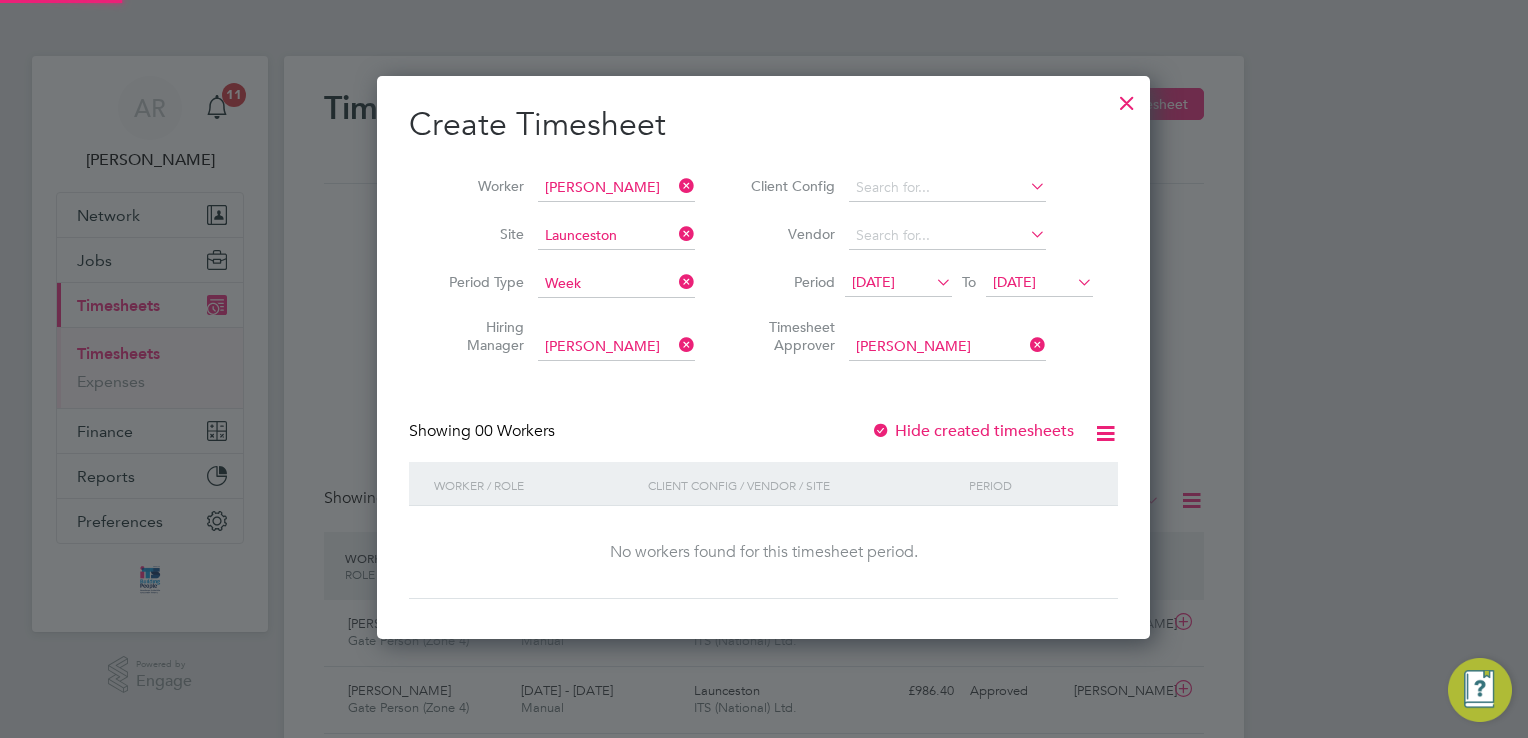 scroll, scrollTop: 10, scrollLeft: 10, axis: both 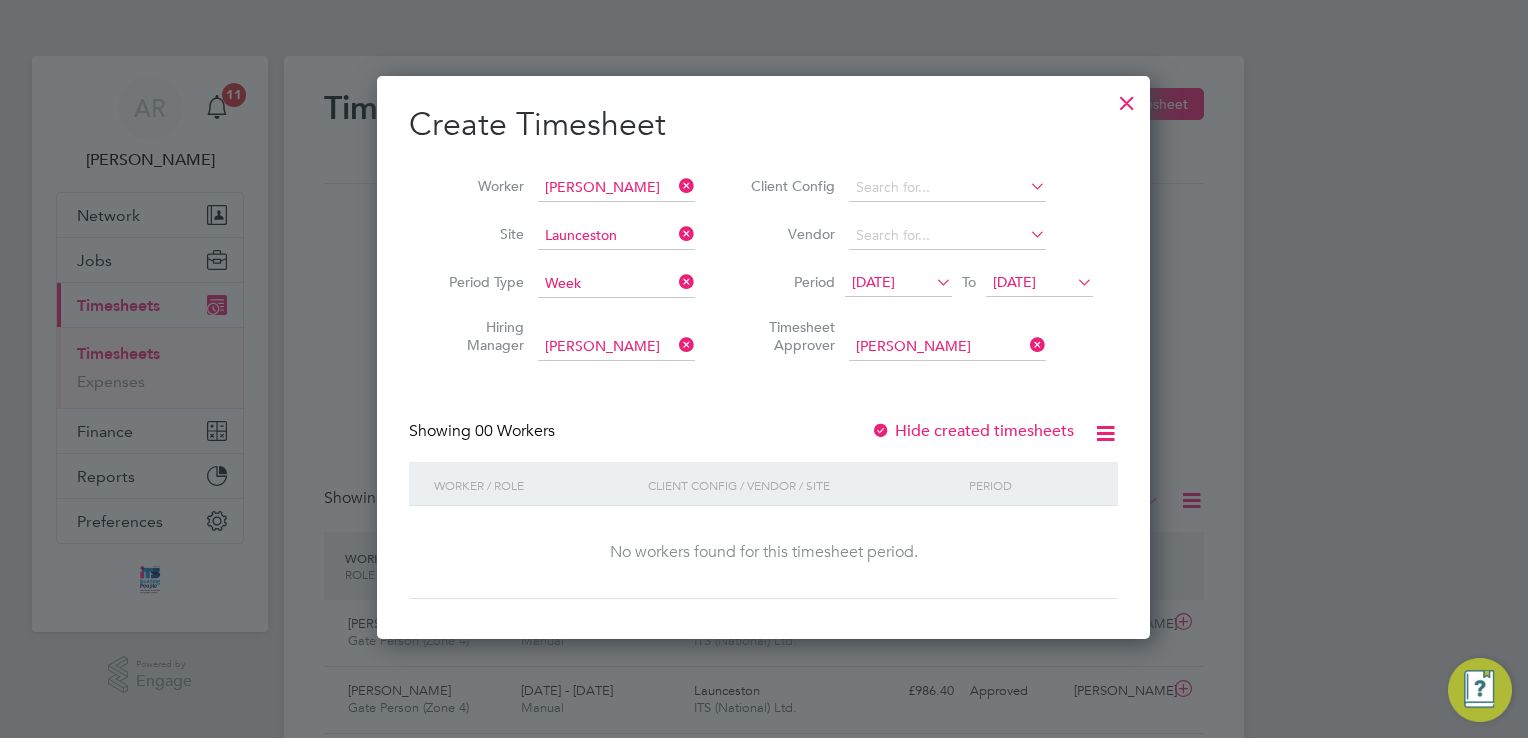 click on "Create Timesheet Worker   Gary Miller Site   Launceston Period Type   Week Hiring Manager   Dan Daykin Client Config   Vendor   Period
19 Jul 2025
To
25 Jul 2025
Timesheet Approver   Dan Daykin Showing   00 Workers Hide created timesheets Worker / Role Client Config / Vendor / Site Period No workers found for this timesheet period. Show  2  more" at bounding box center [763, 351] 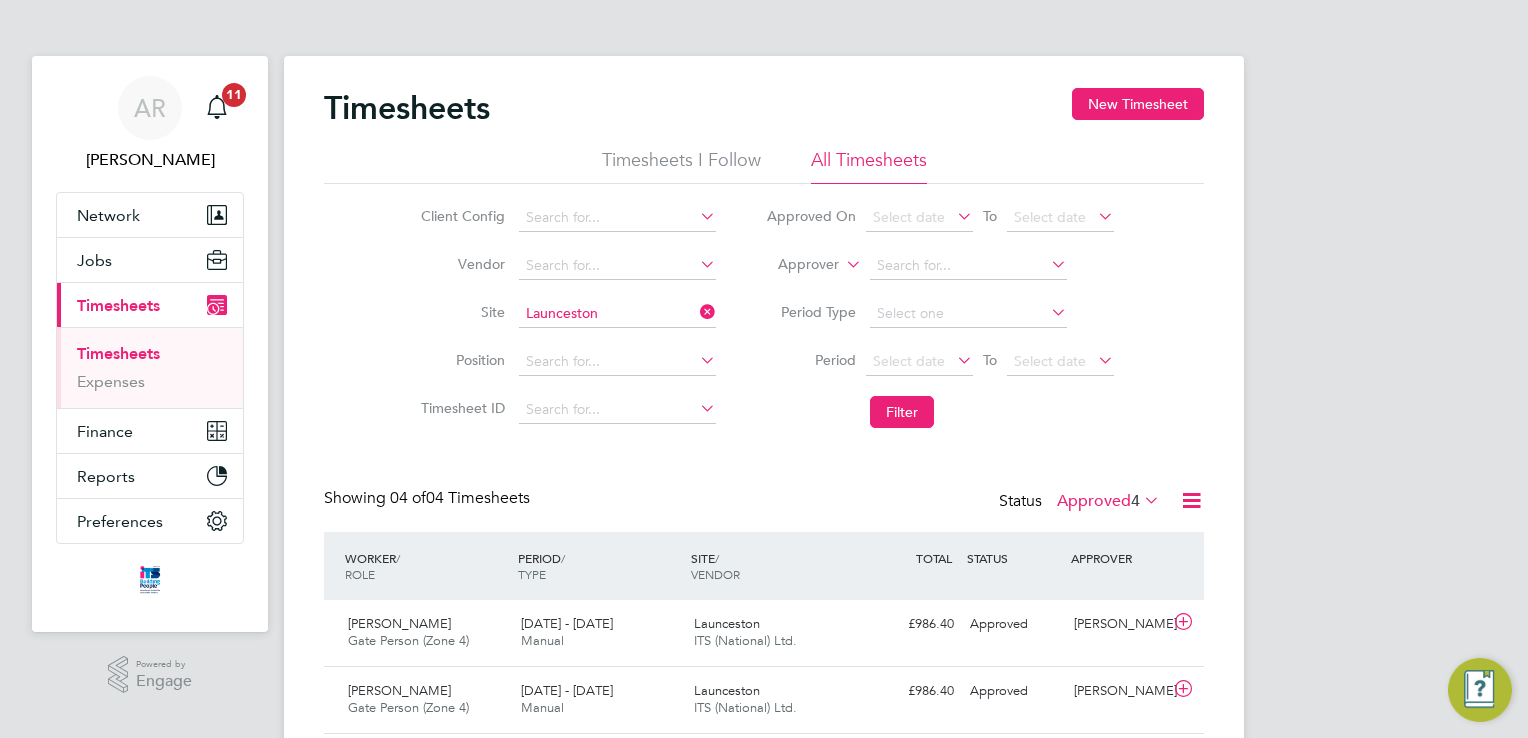 scroll, scrollTop: 9, scrollLeft: 10, axis: both 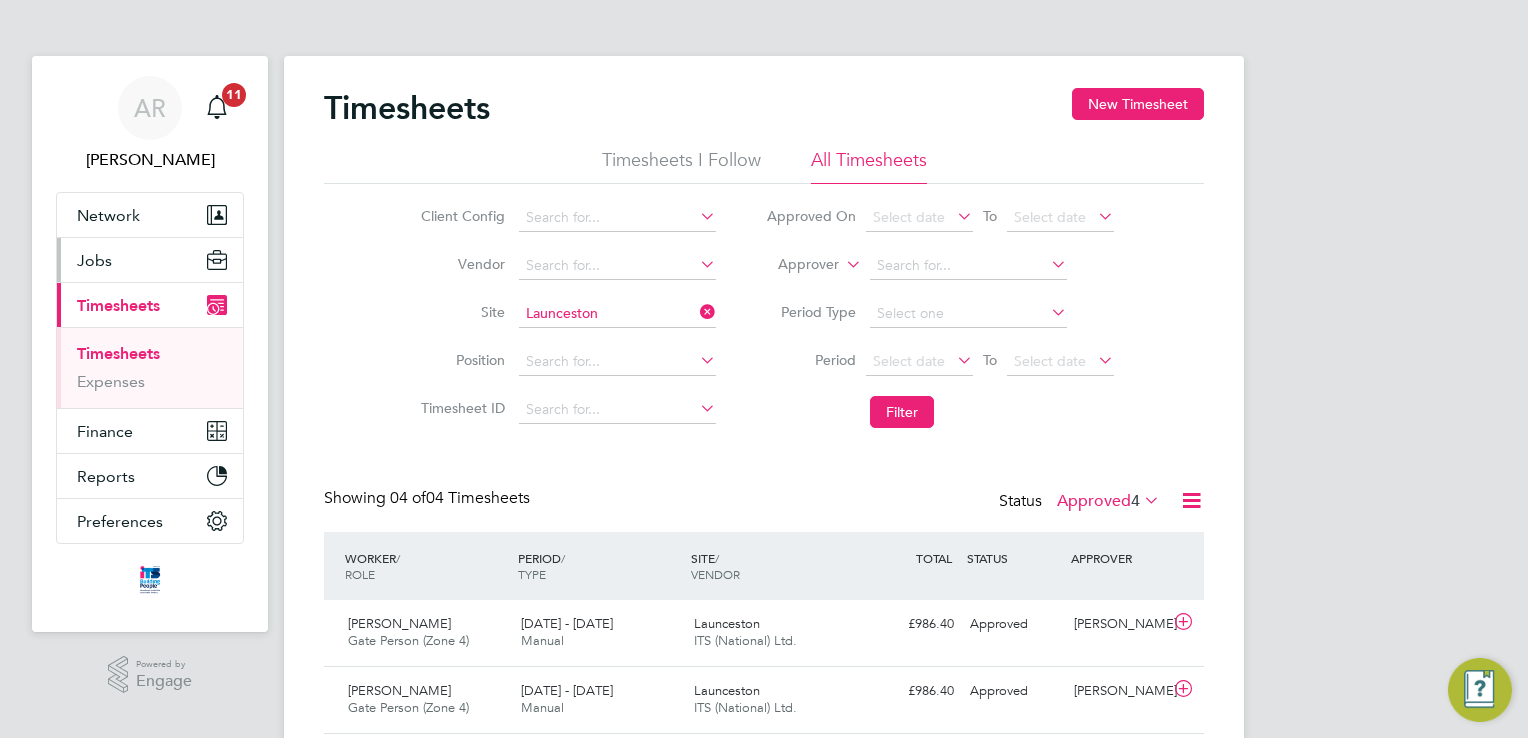 click on "Jobs" at bounding box center (150, 260) 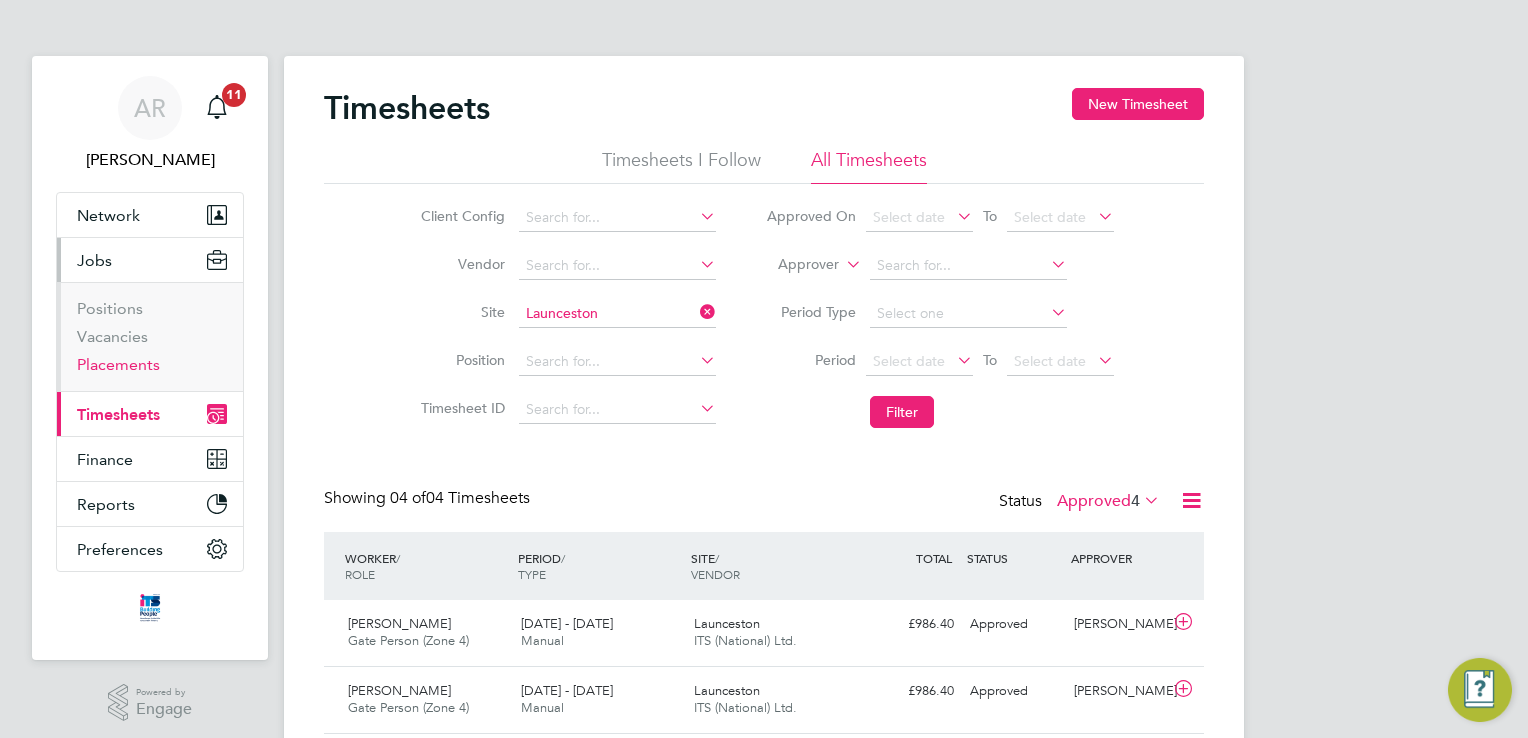 click on "Placements" at bounding box center (118, 364) 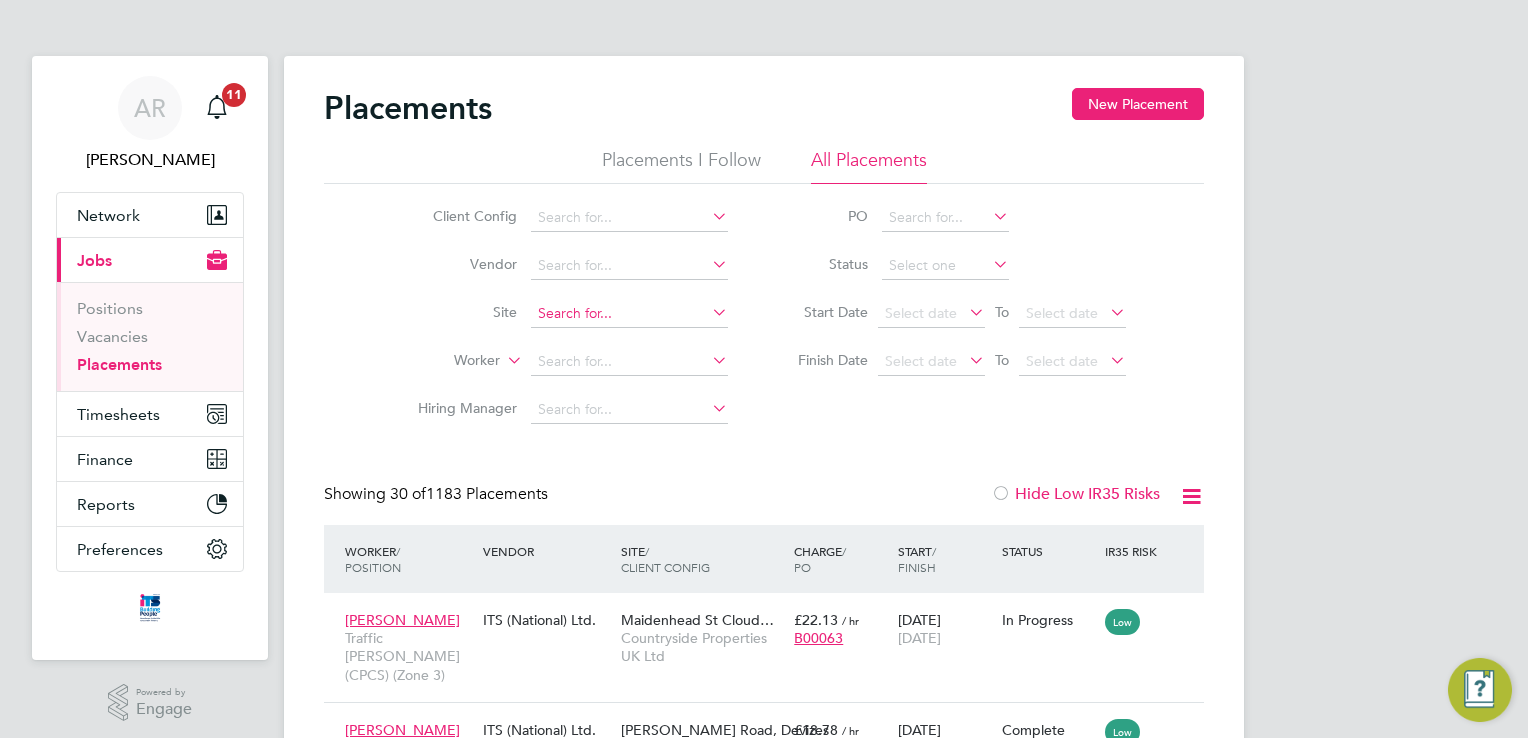 click 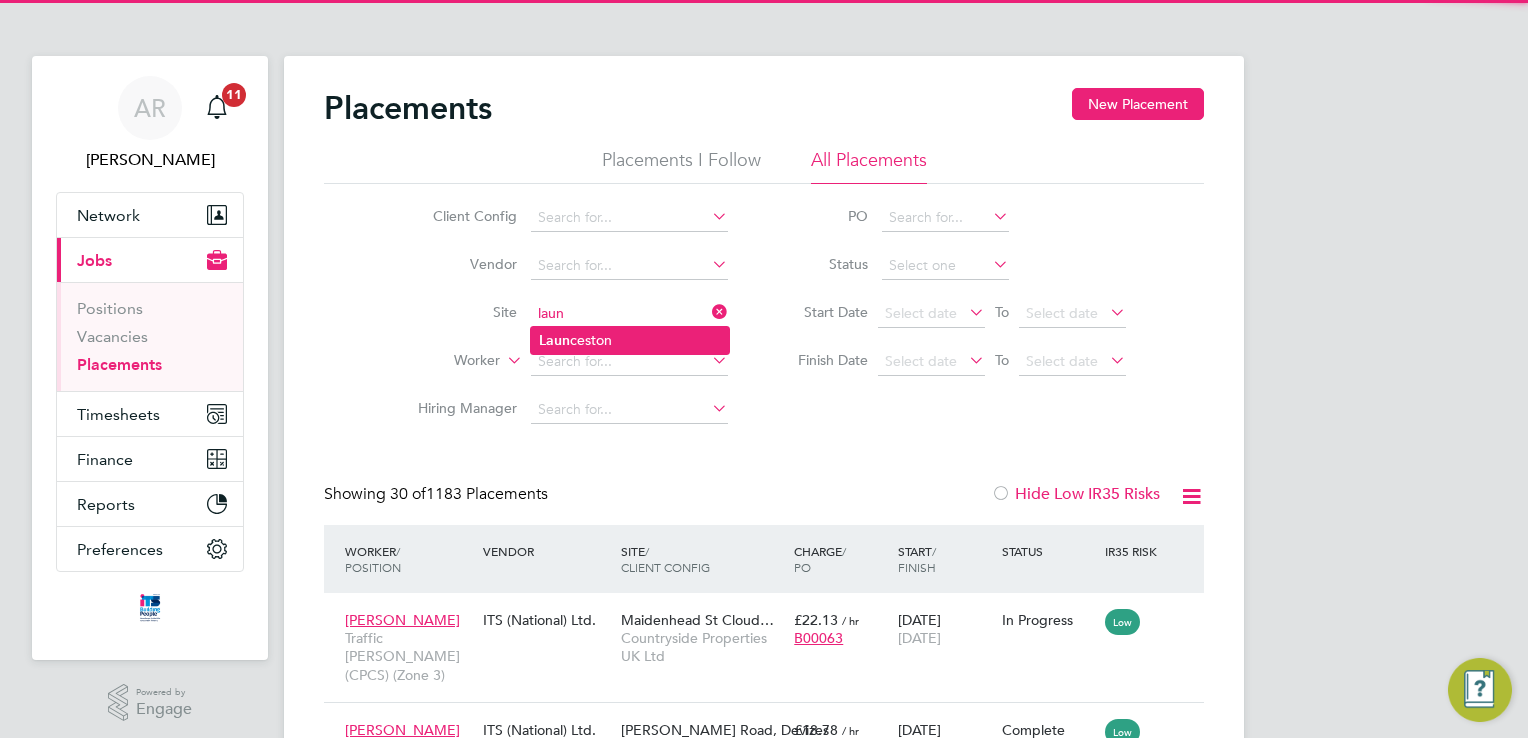 click on "Laun ceston" 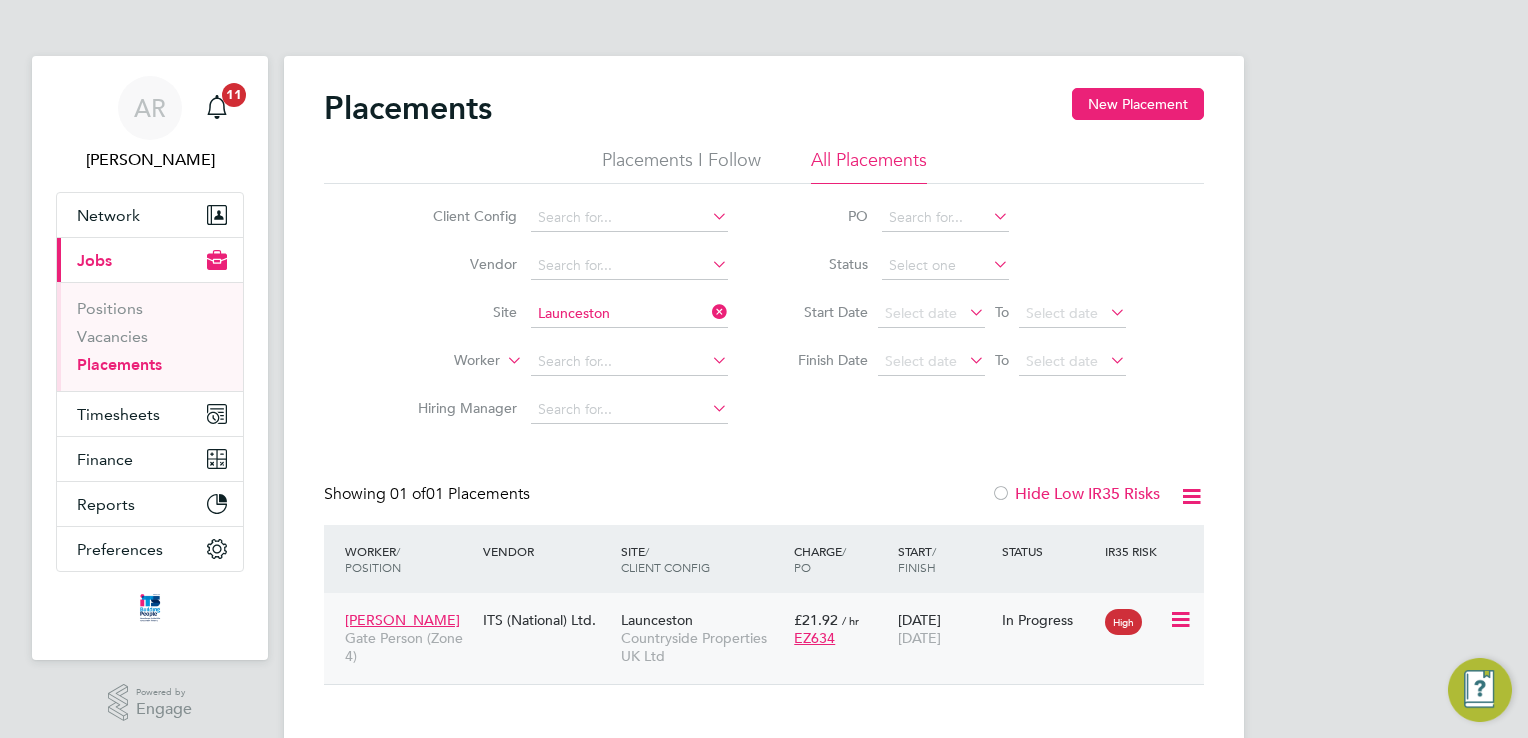 click on "[PERSON_NAME]" 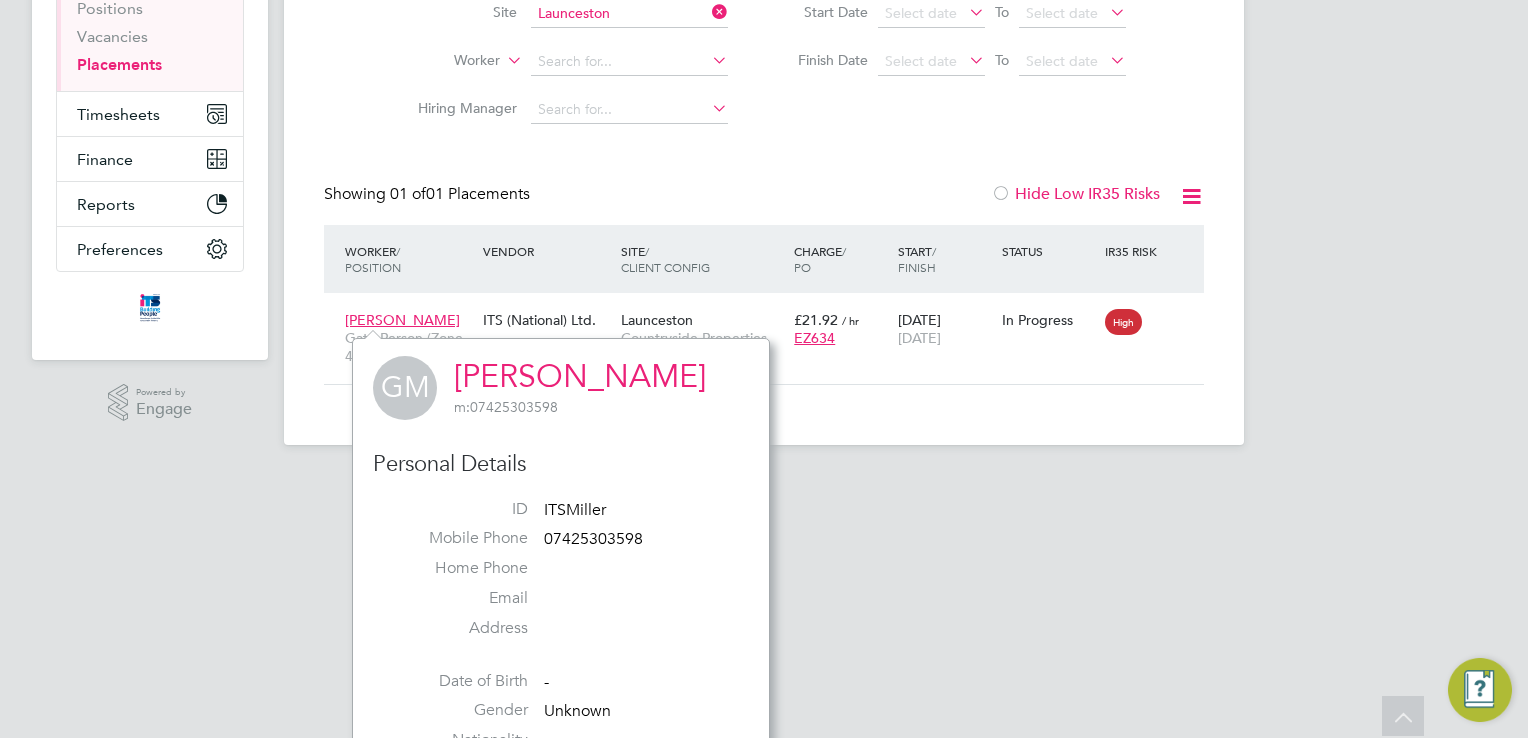 drag, startPoint x: 913, startPoint y: 470, endPoint x: 674, endPoint y: 383, distance: 254.34229 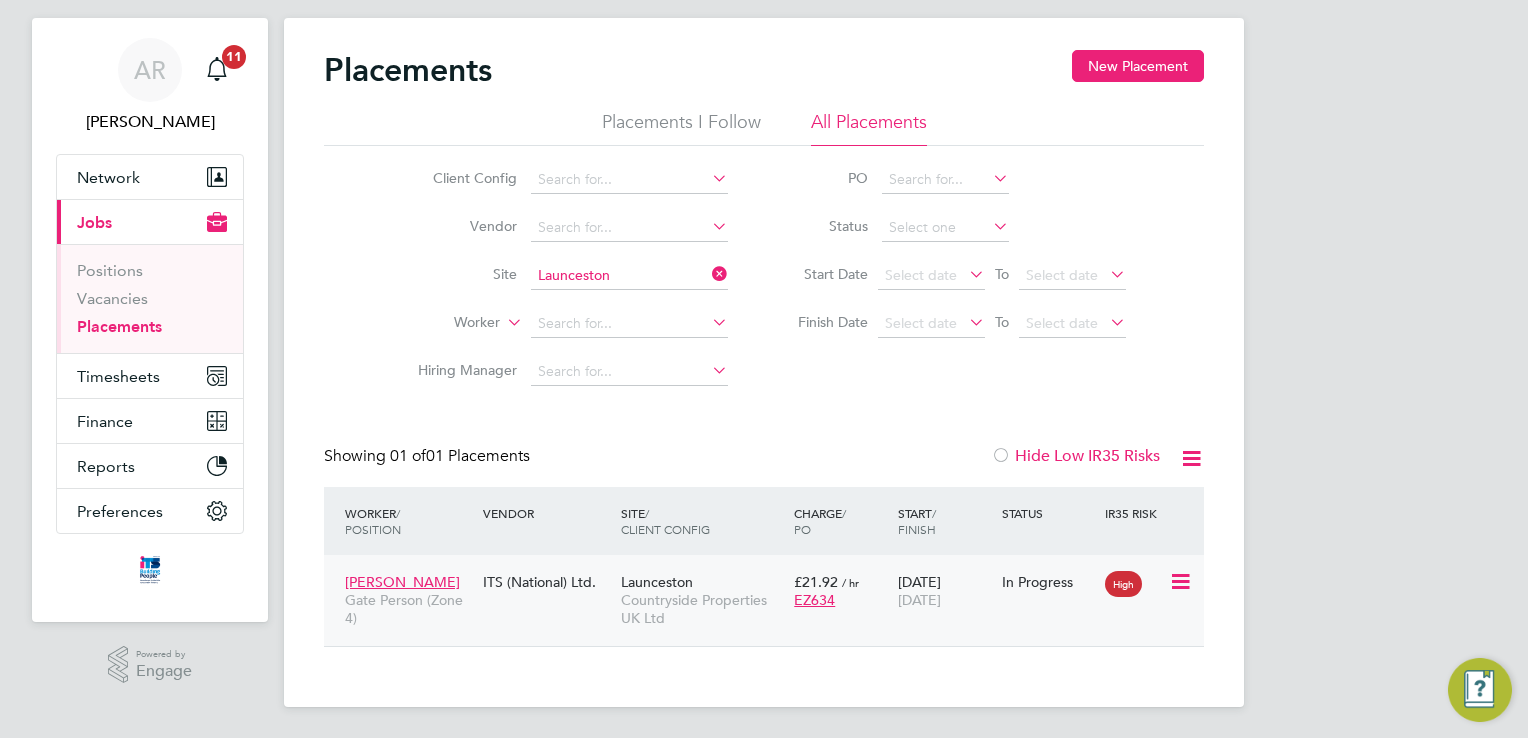 click on "ITS (National) Ltd." 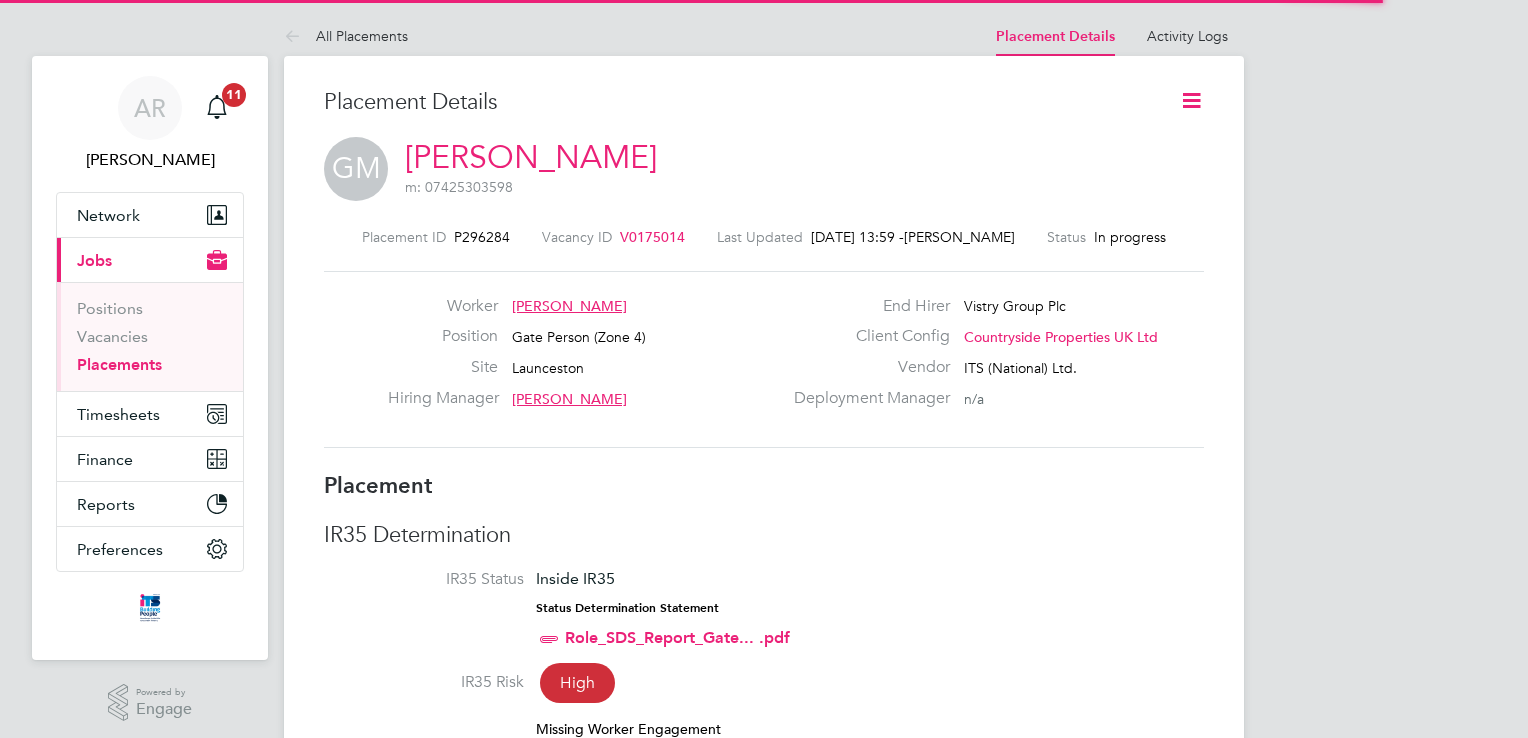 scroll, scrollTop: 0, scrollLeft: 0, axis: both 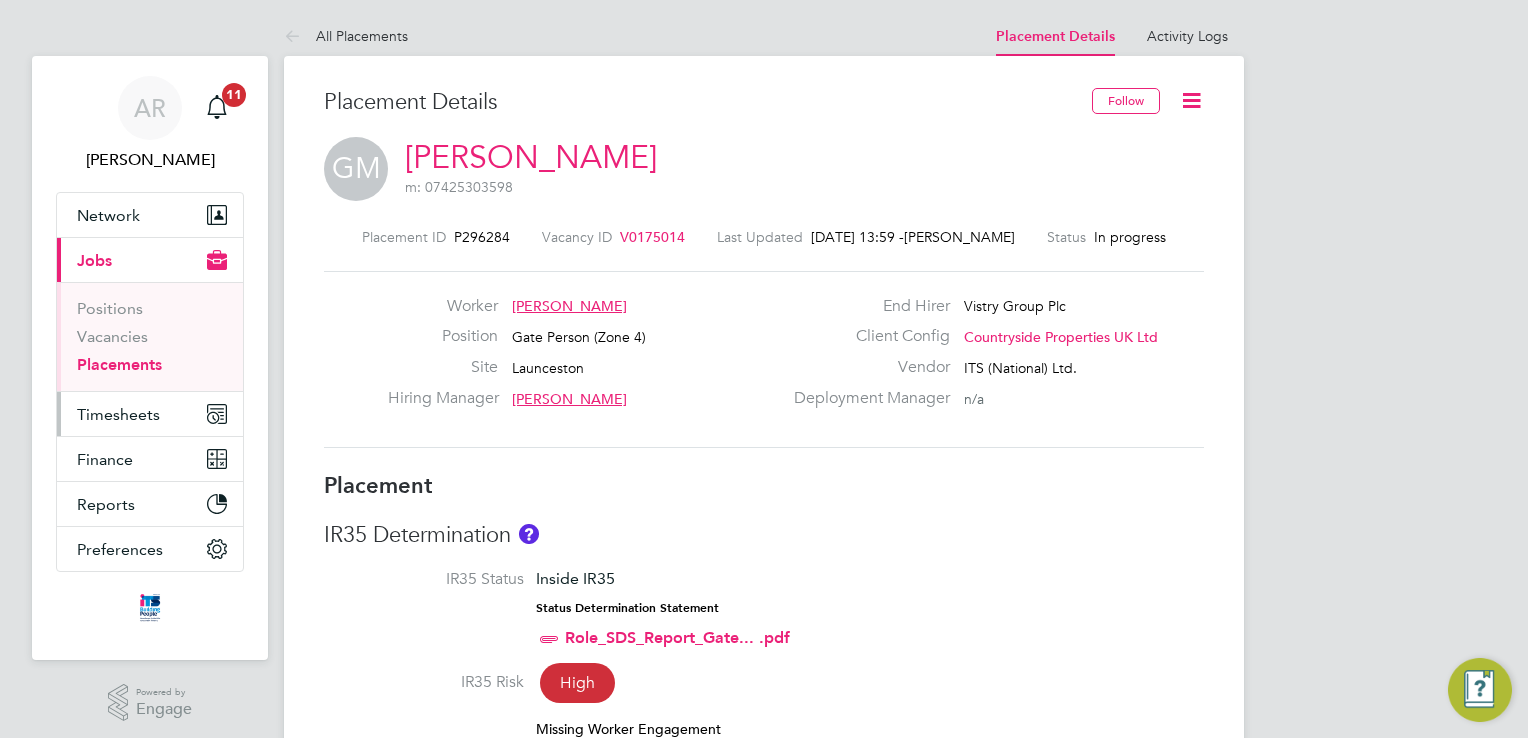 click on "Timesheets" at bounding box center [118, 414] 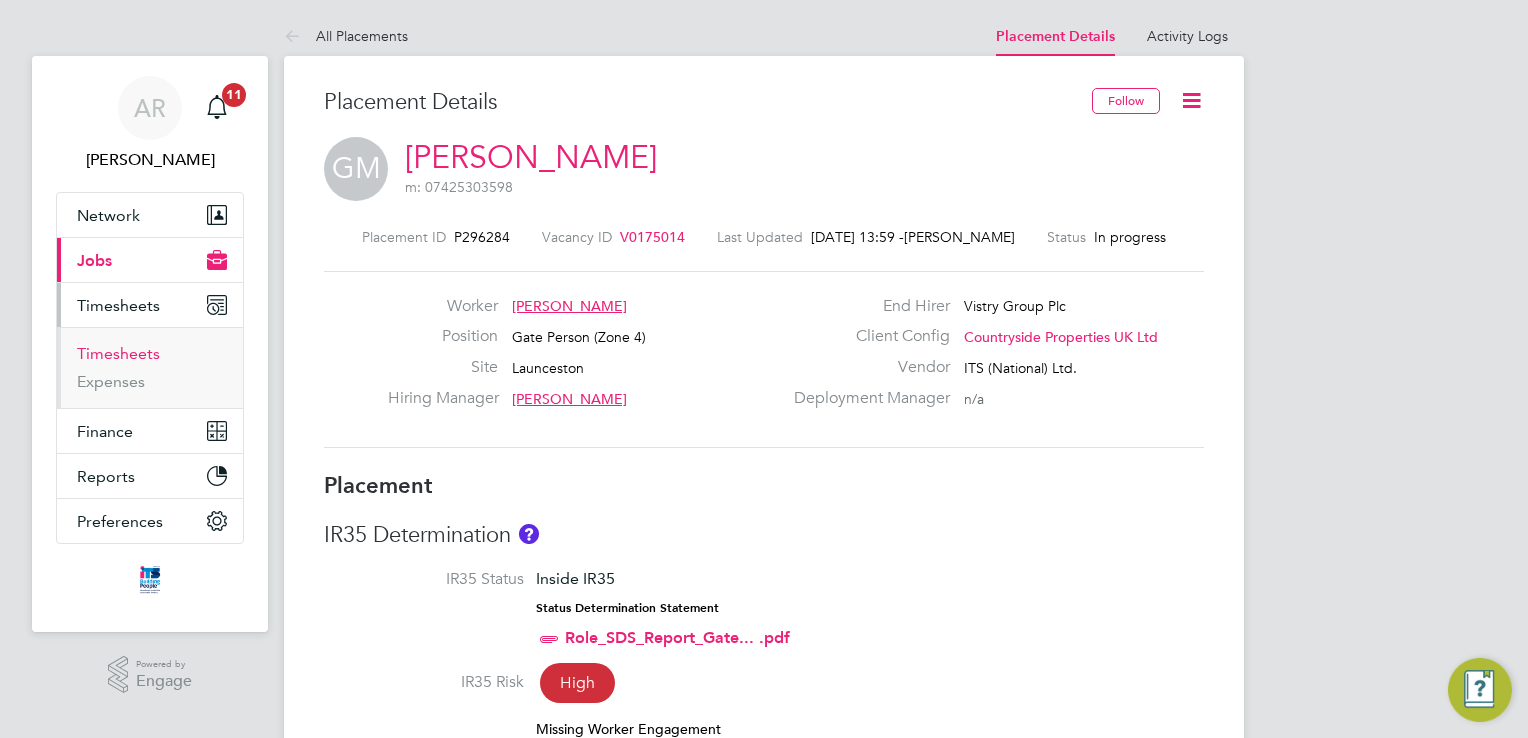 click on "Timesheets" at bounding box center (118, 353) 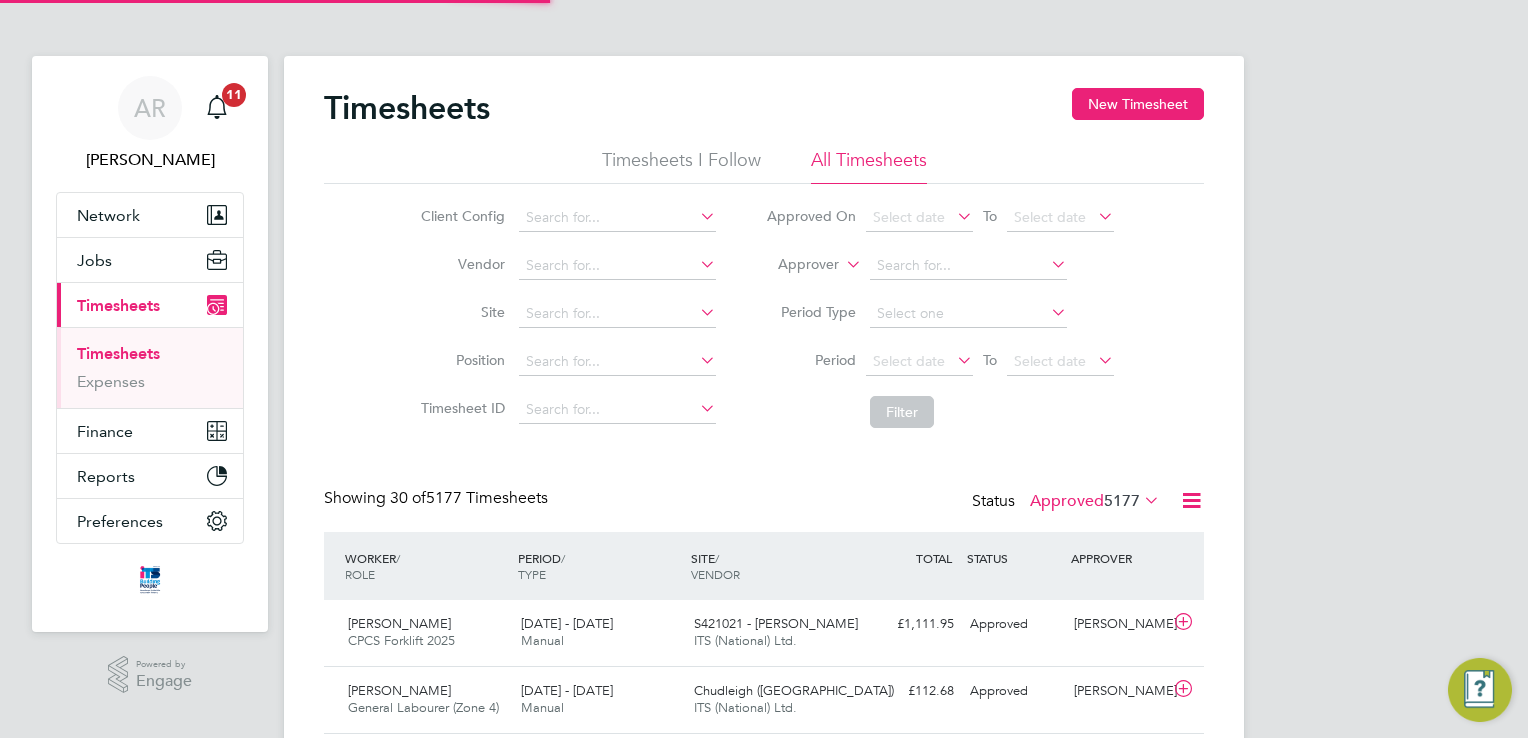 scroll, scrollTop: 9, scrollLeft: 10, axis: both 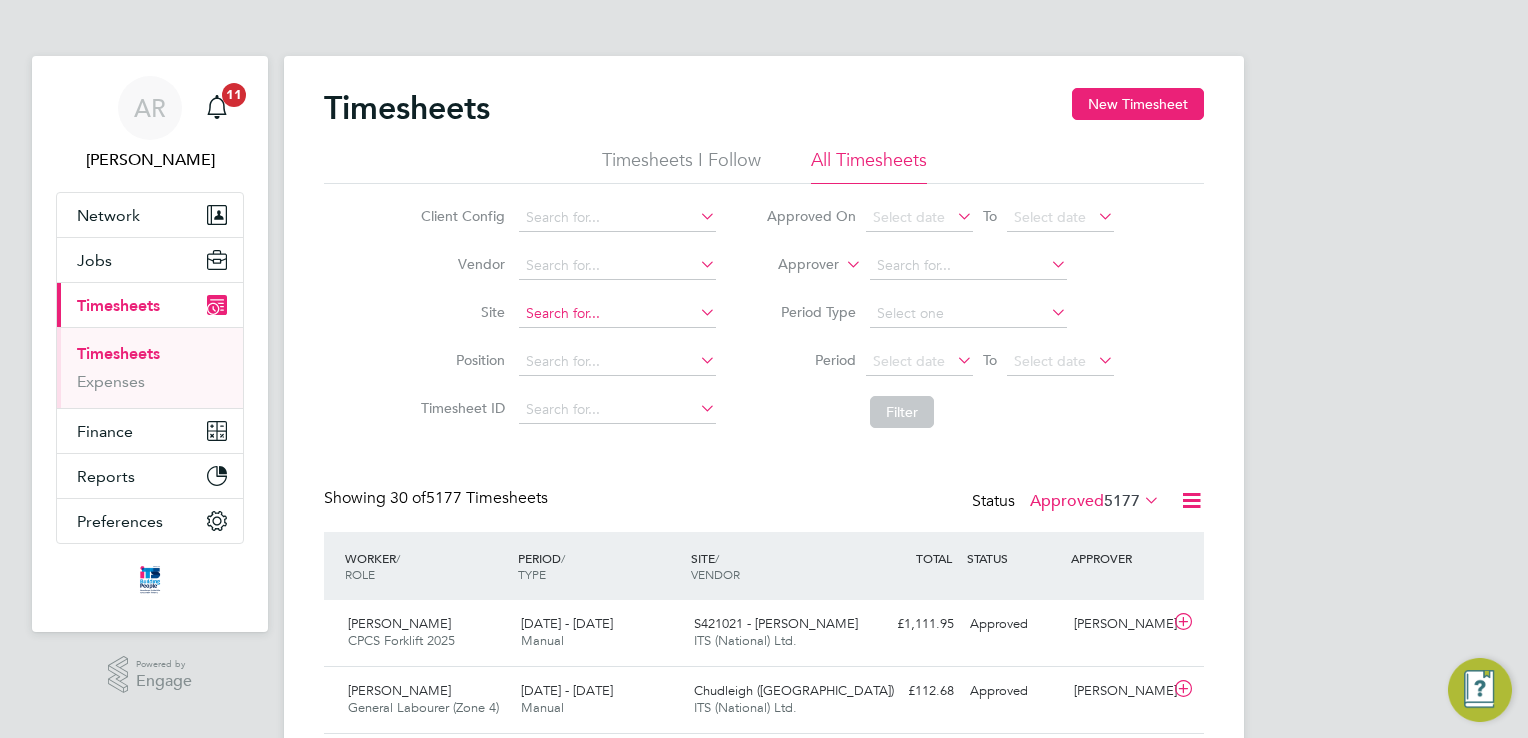 click 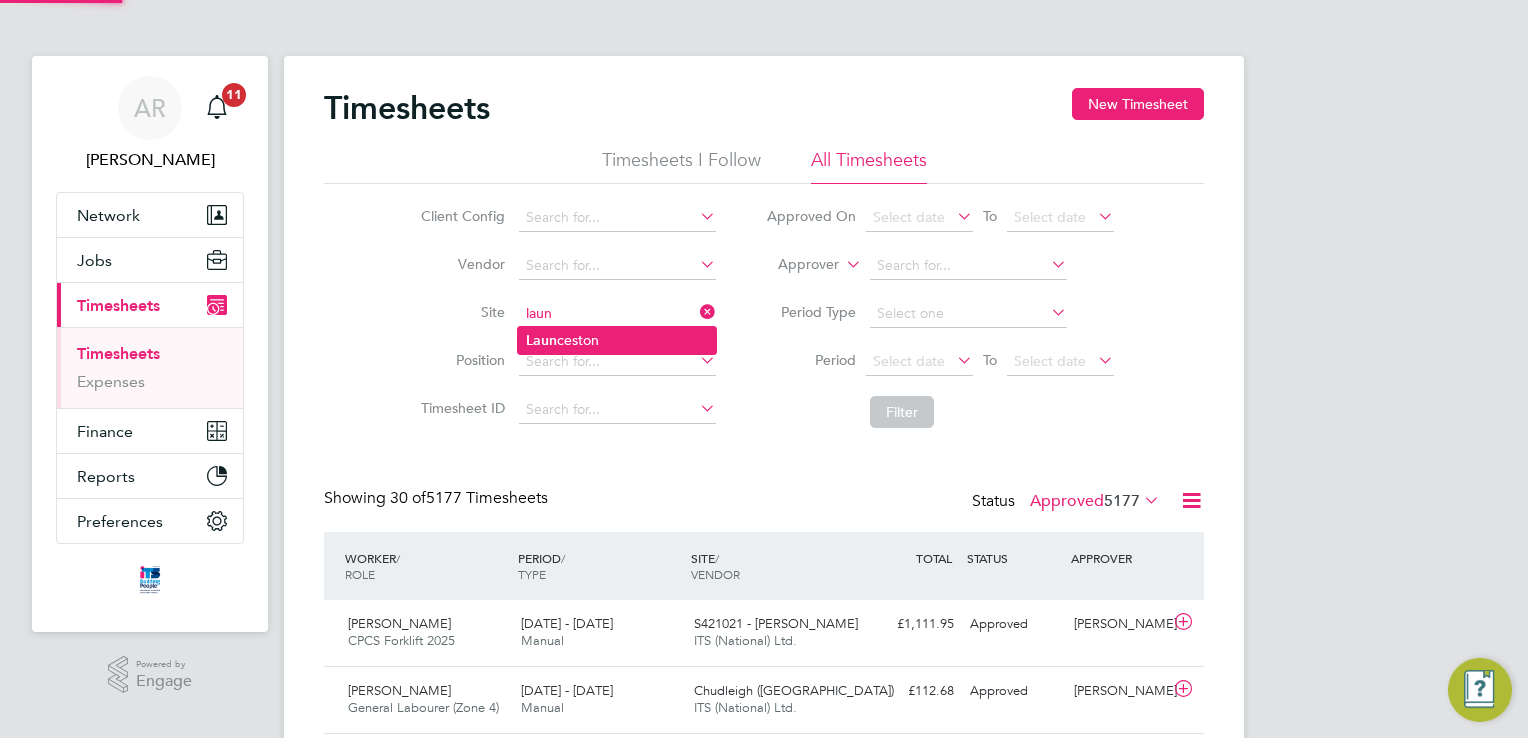 click on "Laun ceston" 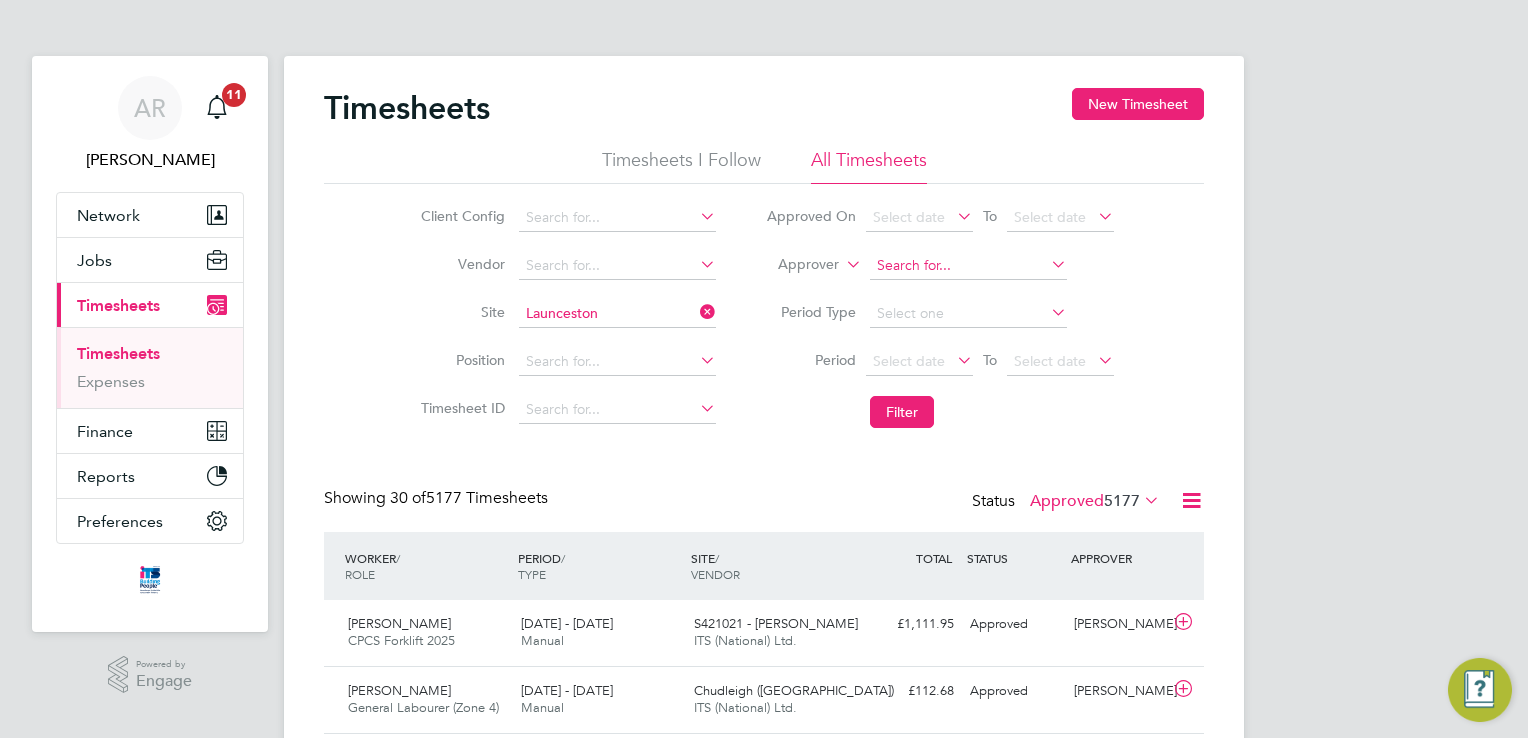 click 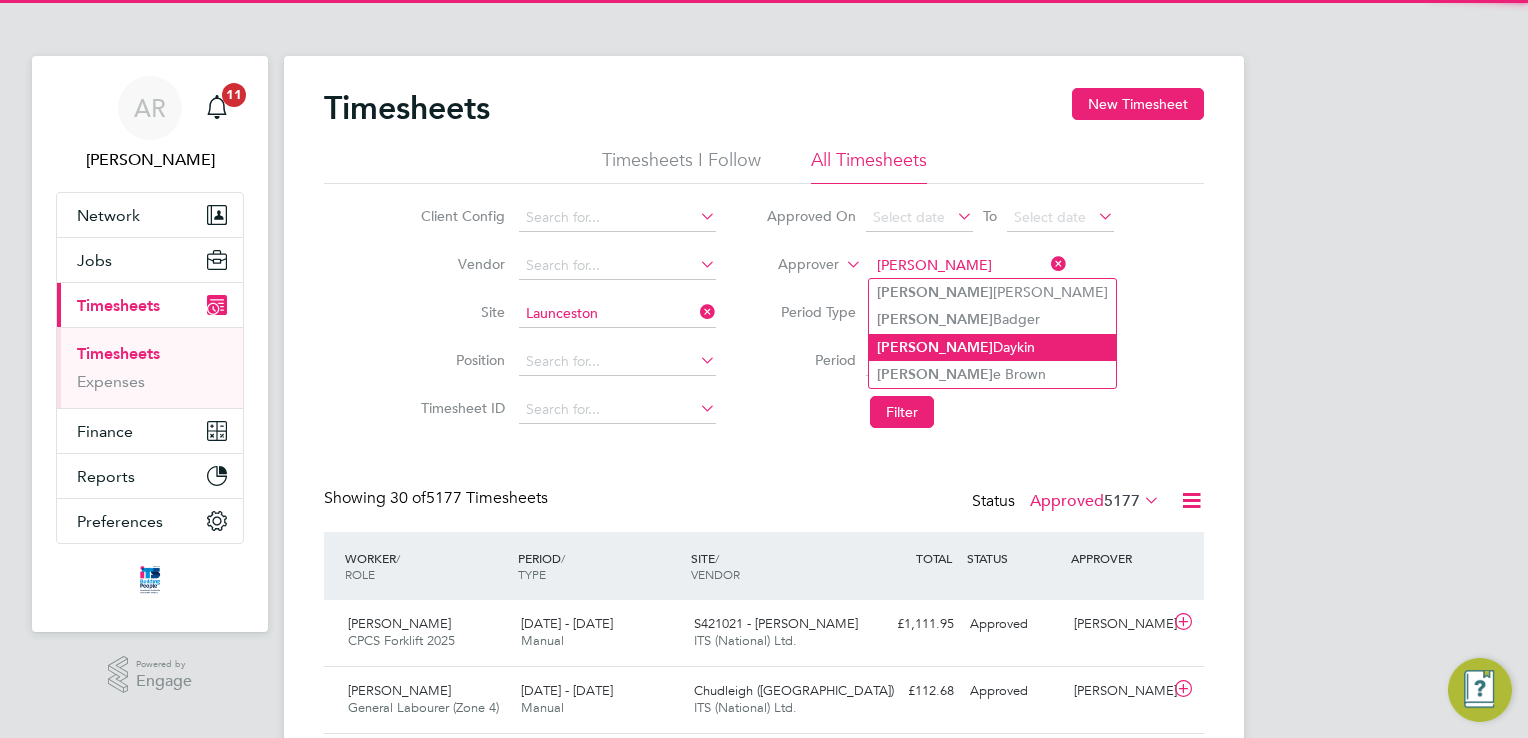 click on "[PERSON_NAME]" 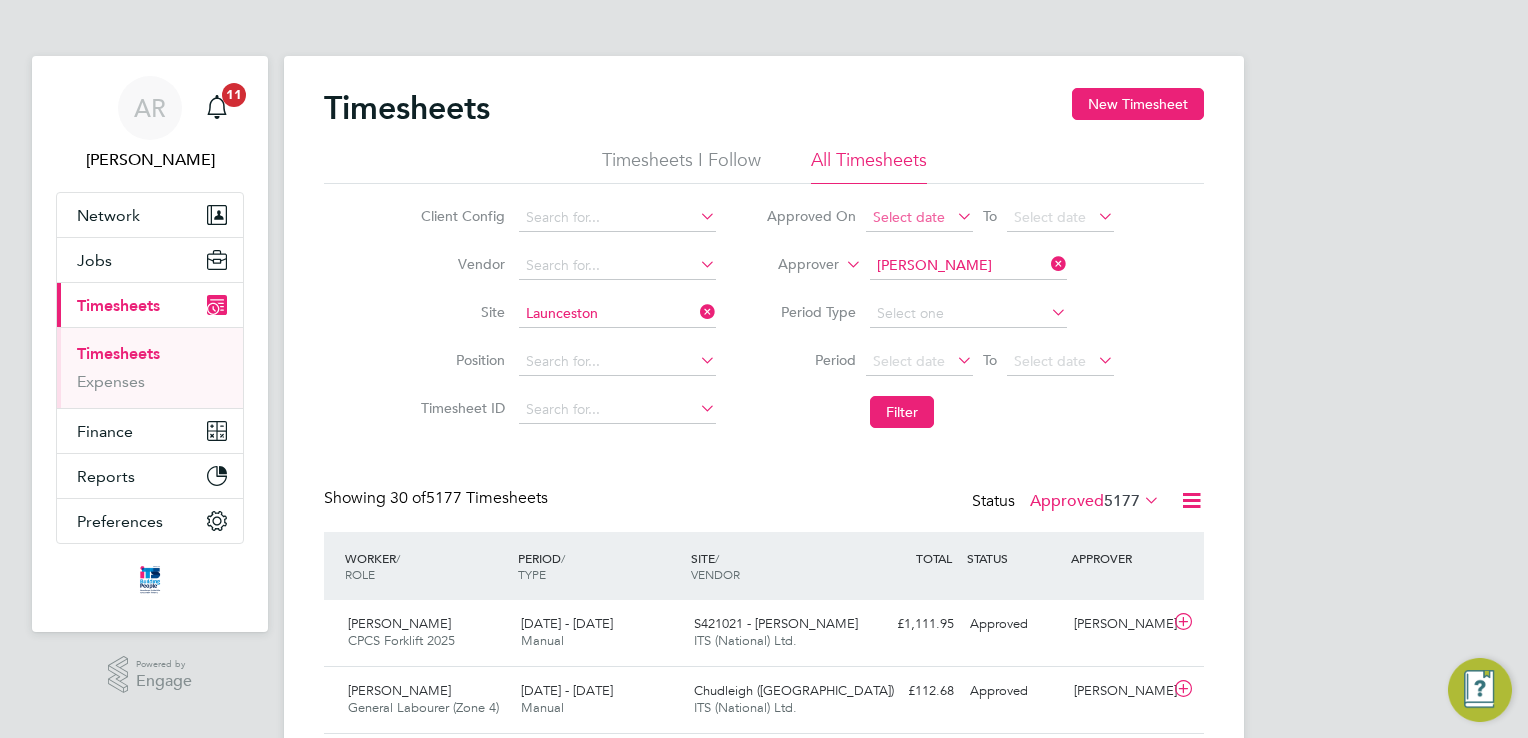 click on "Select date" 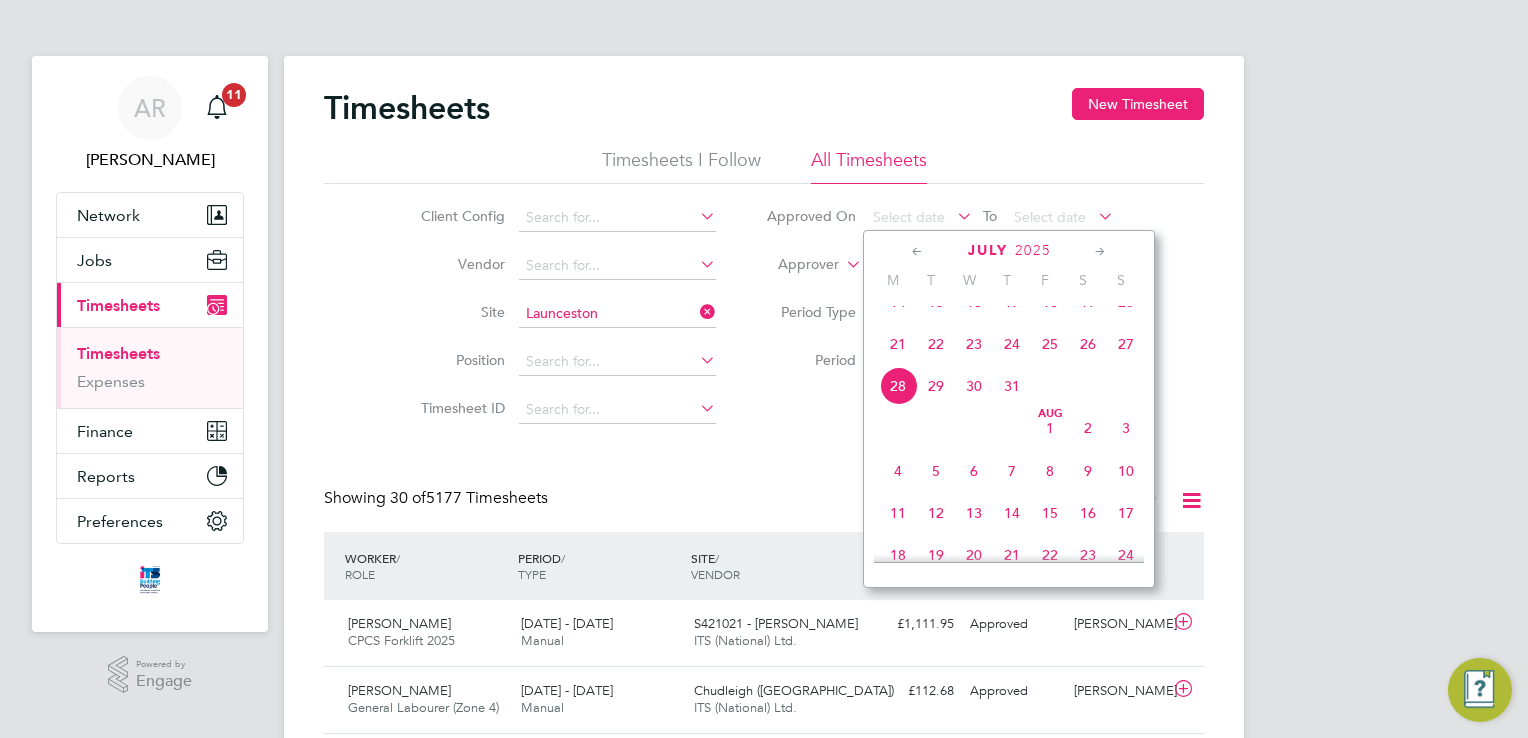 click on "Timesheets I Follow All Timesheets" 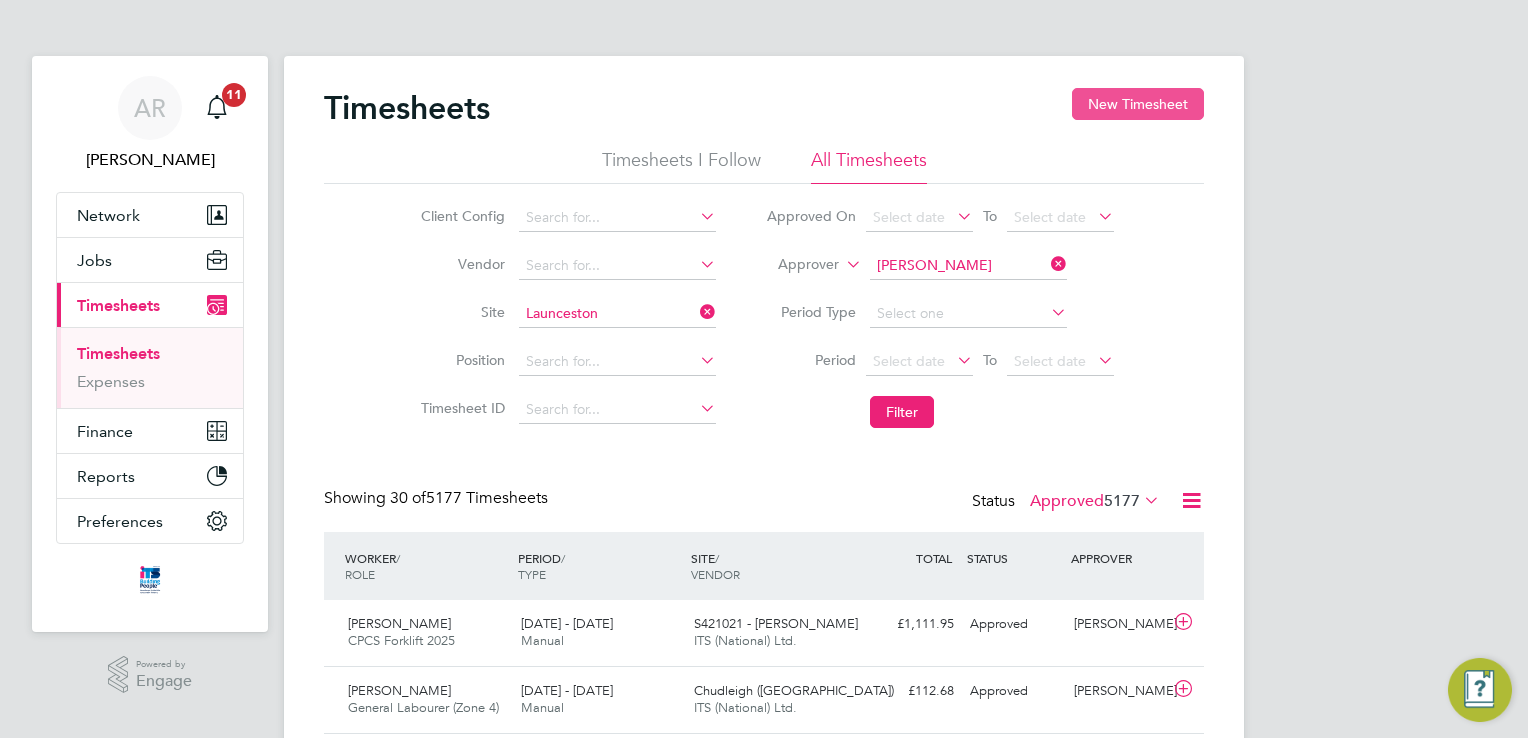 click on "New Timesheet" 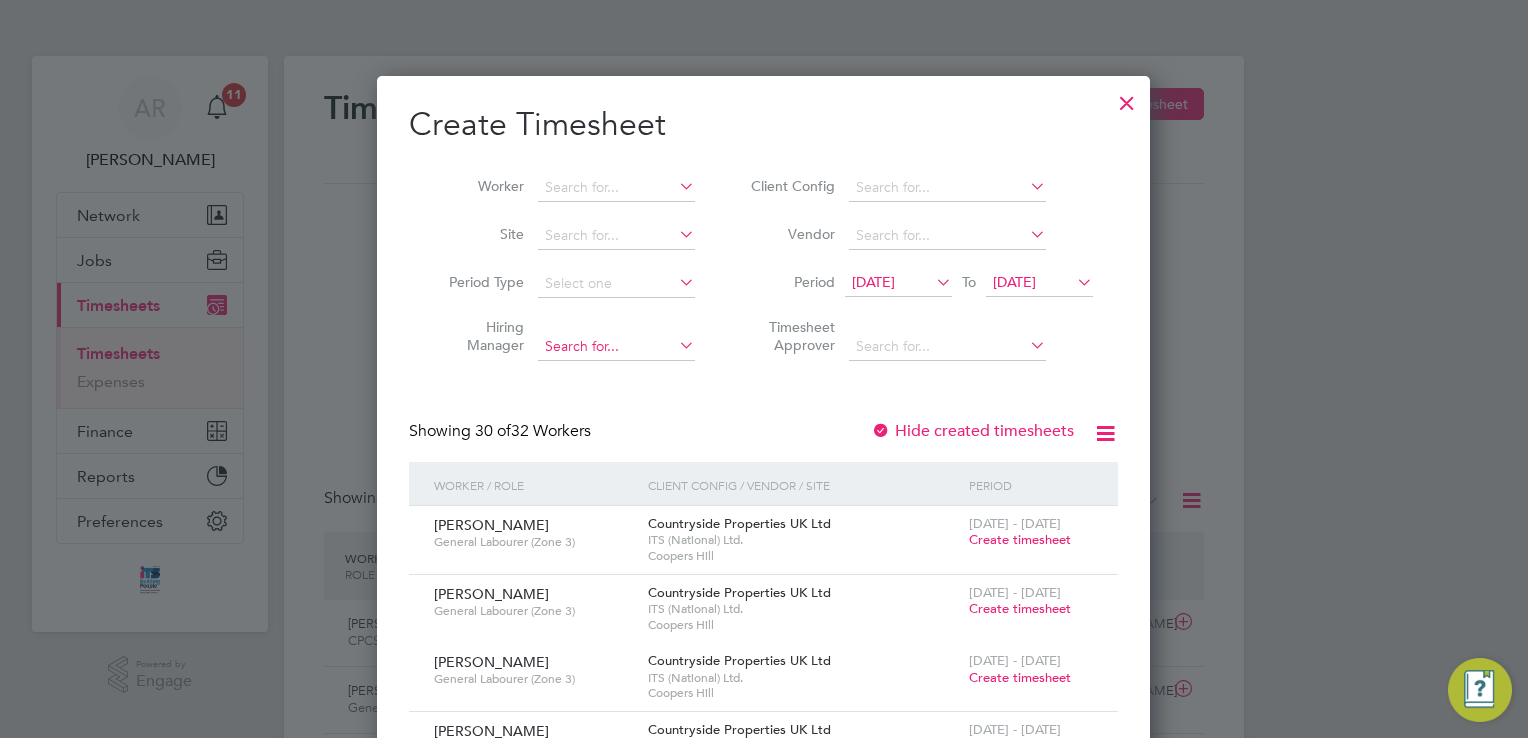 click at bounding box center (616, 347) 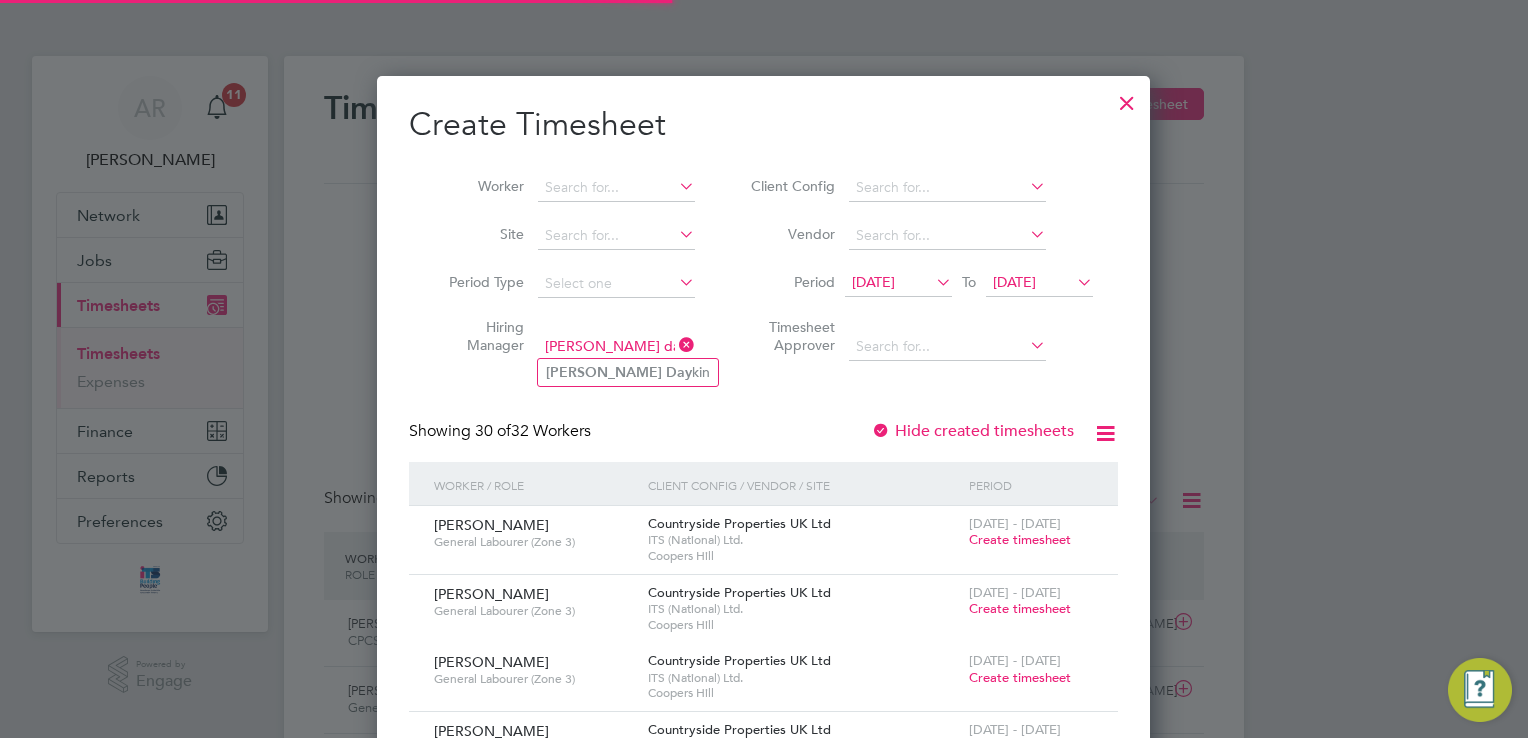 click on "[PERSON_NAME] kin" 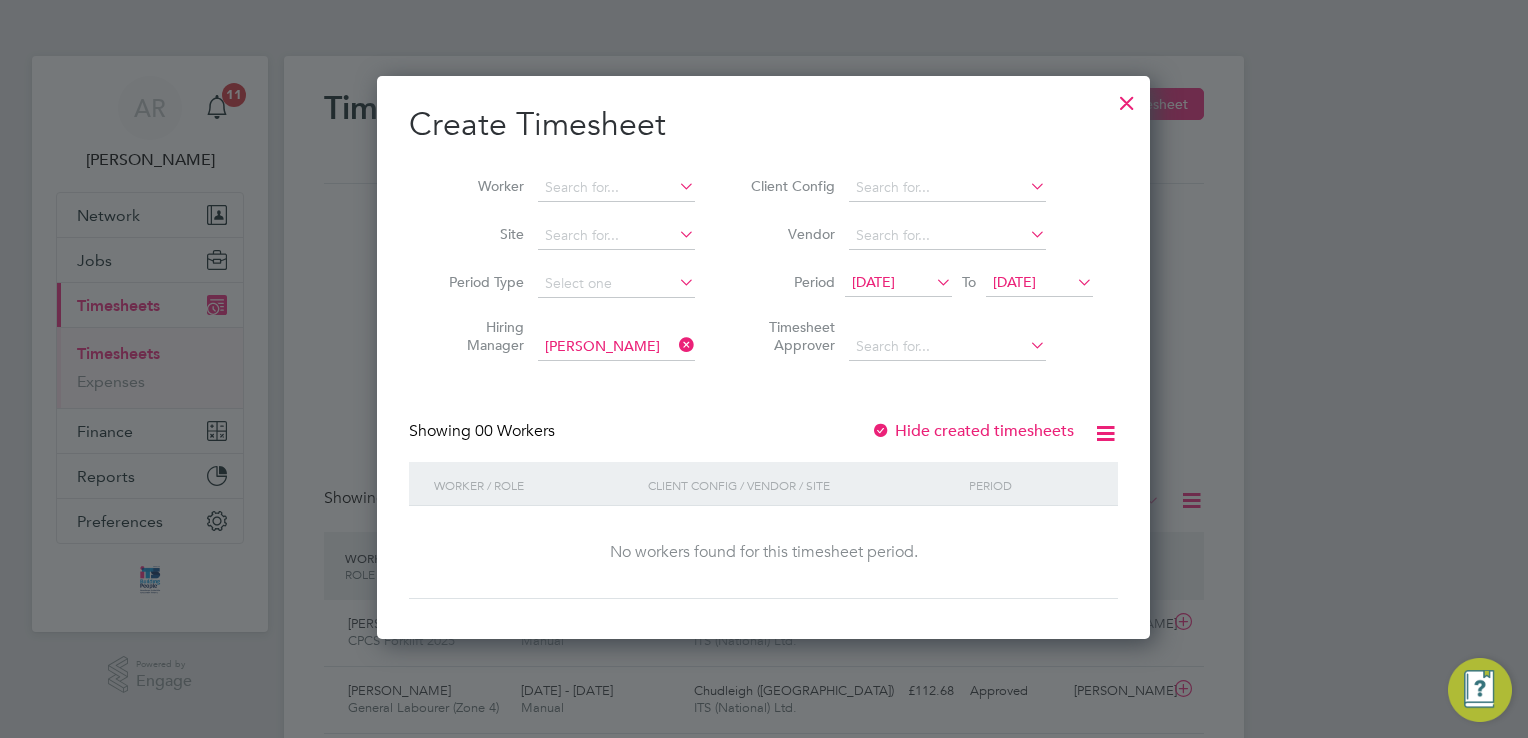 click at bounding box center (932, 282) 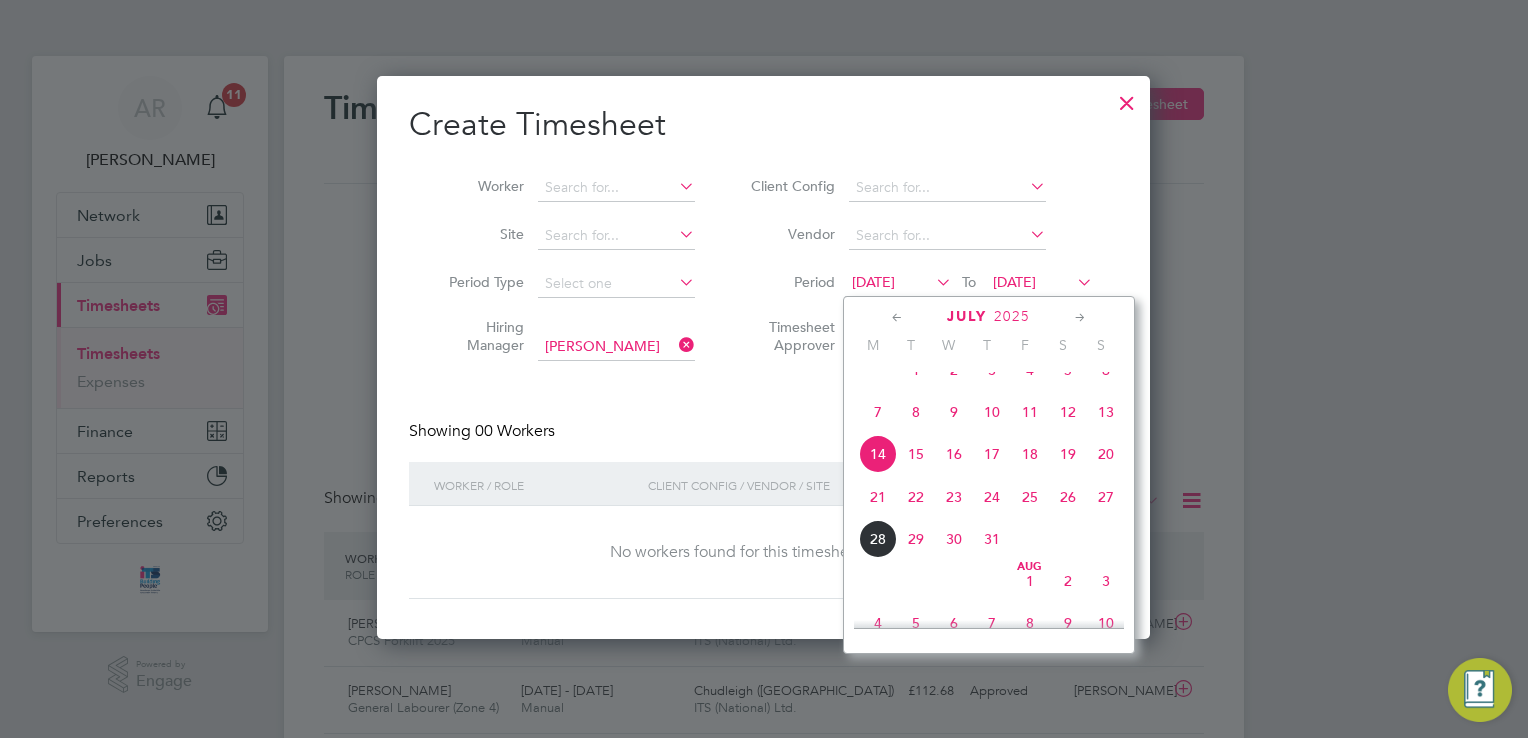 click on "21" 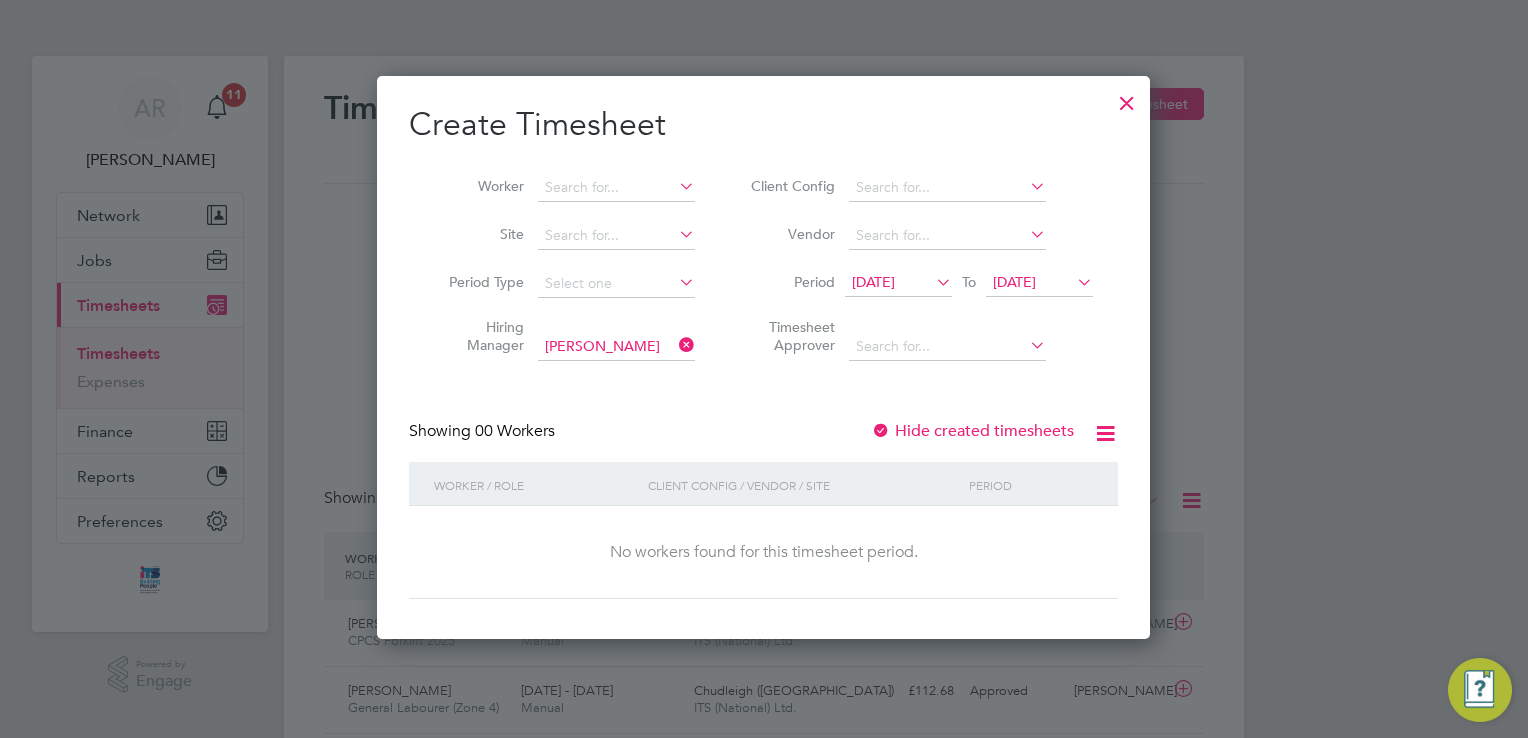 click at bounding box center (932, 282) 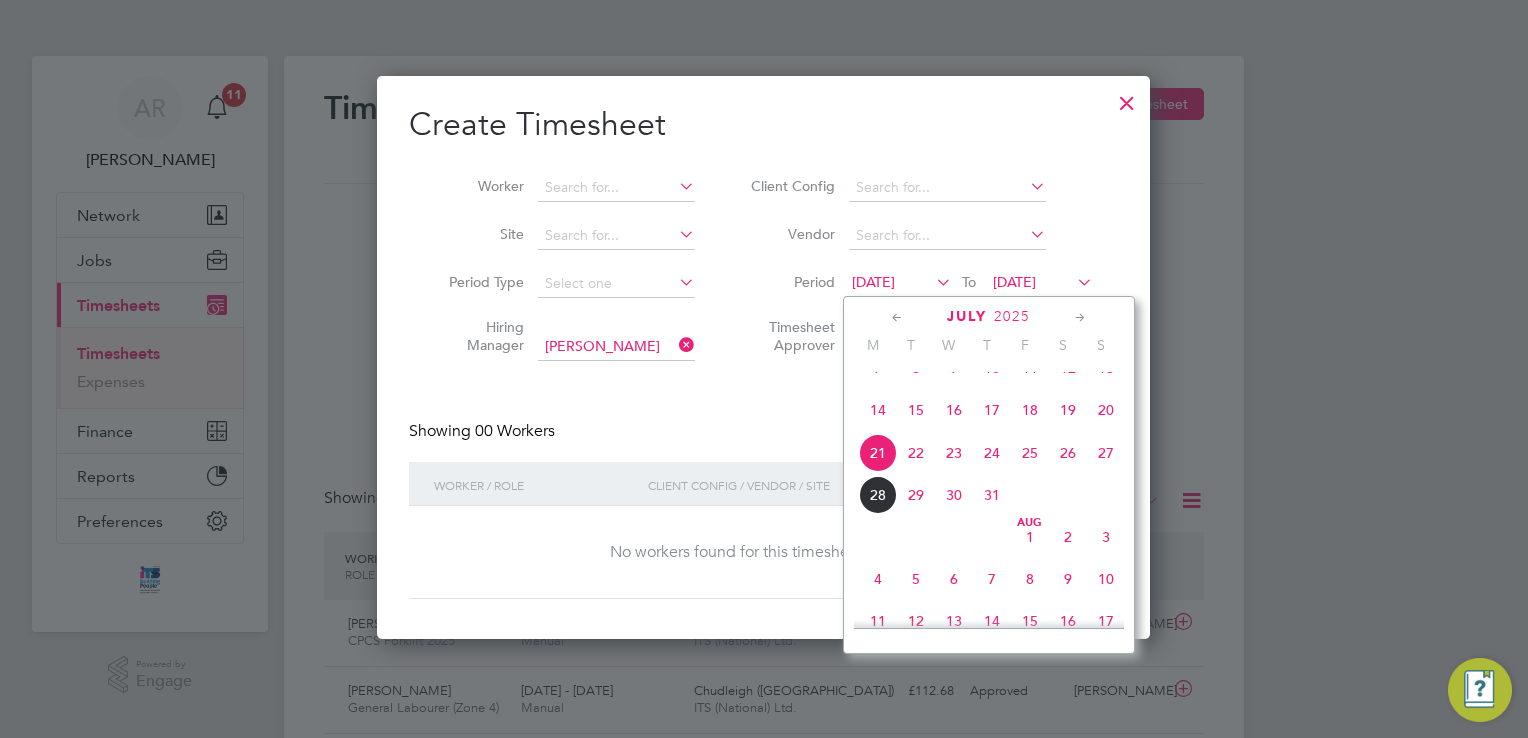 click on "19" 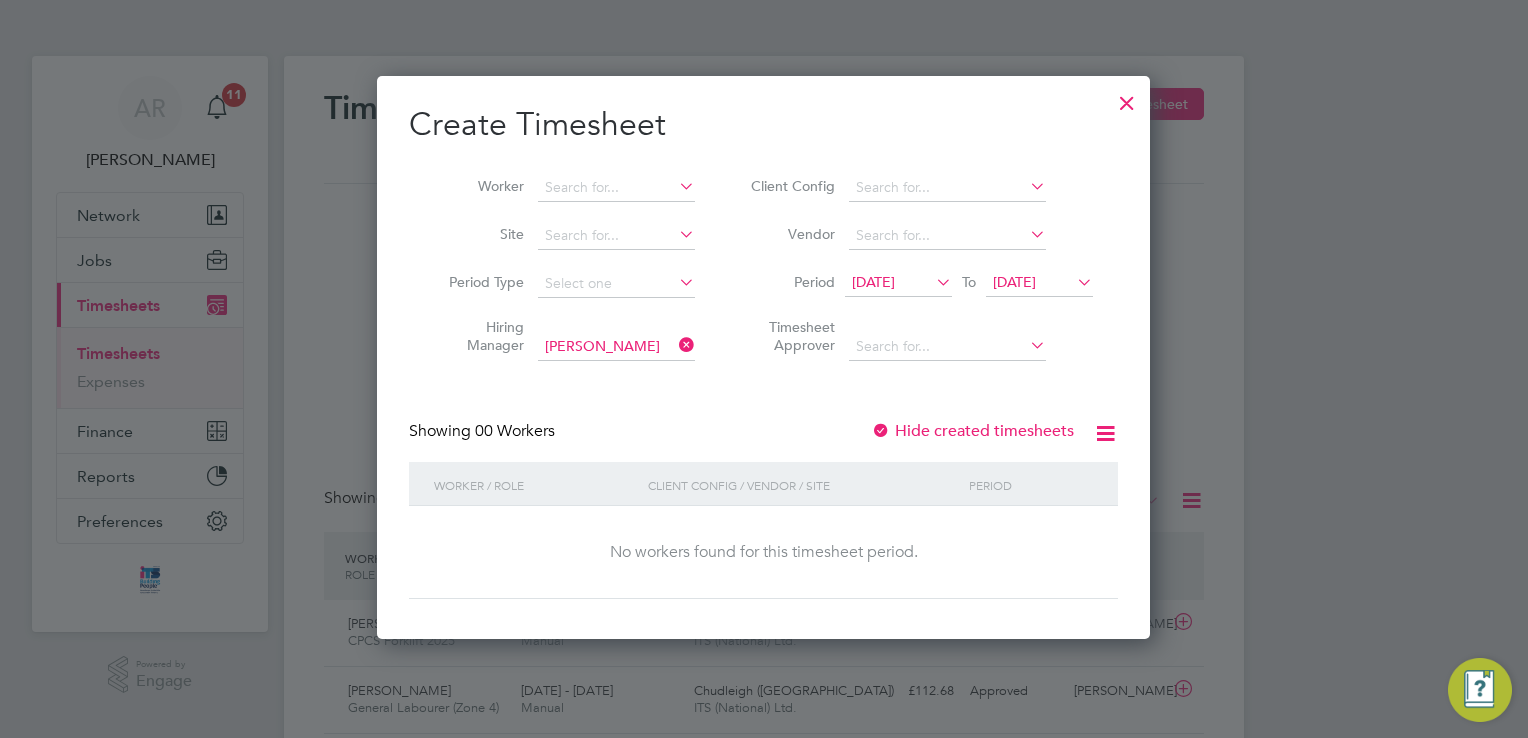 click on "[DATE]" at bounding box center (1014, 282) 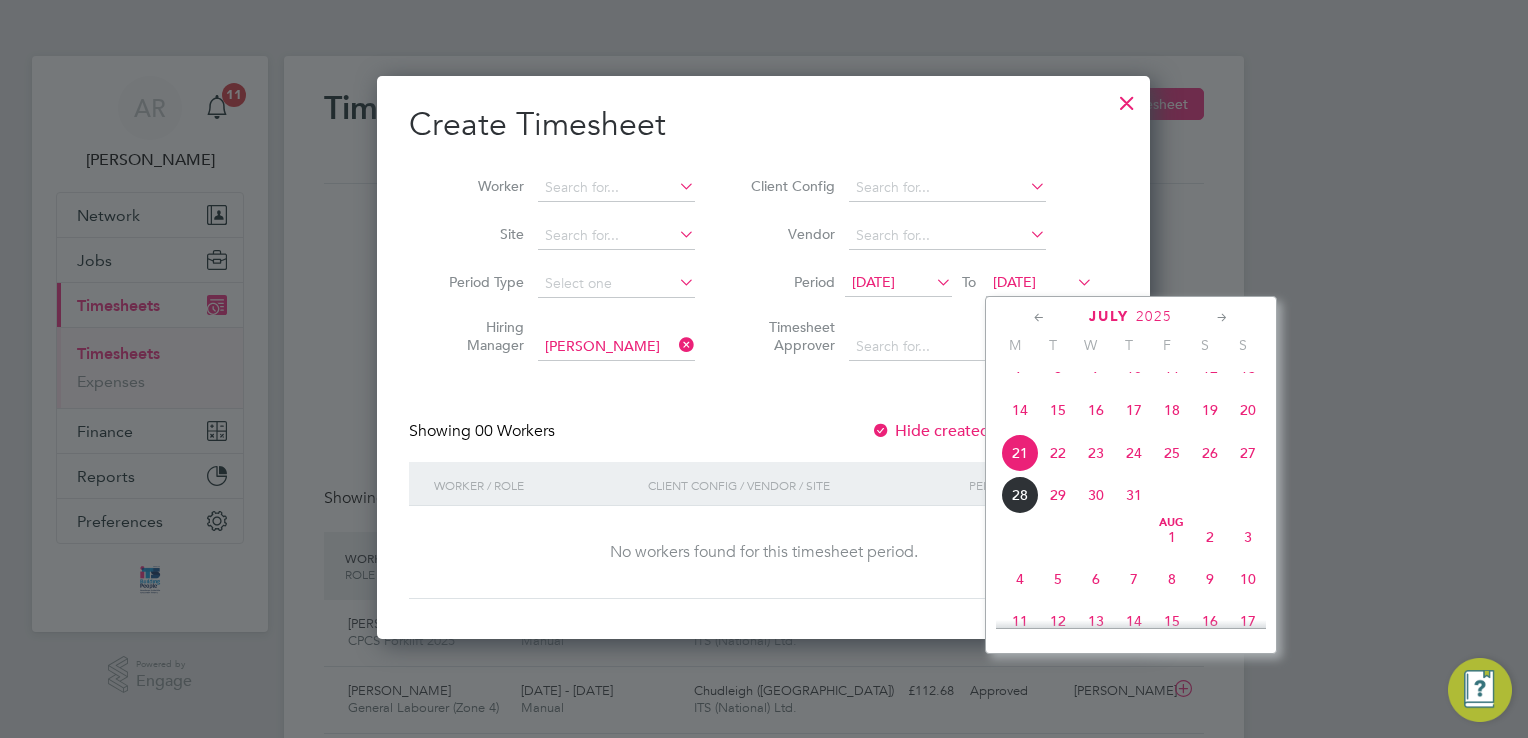 click on "25" 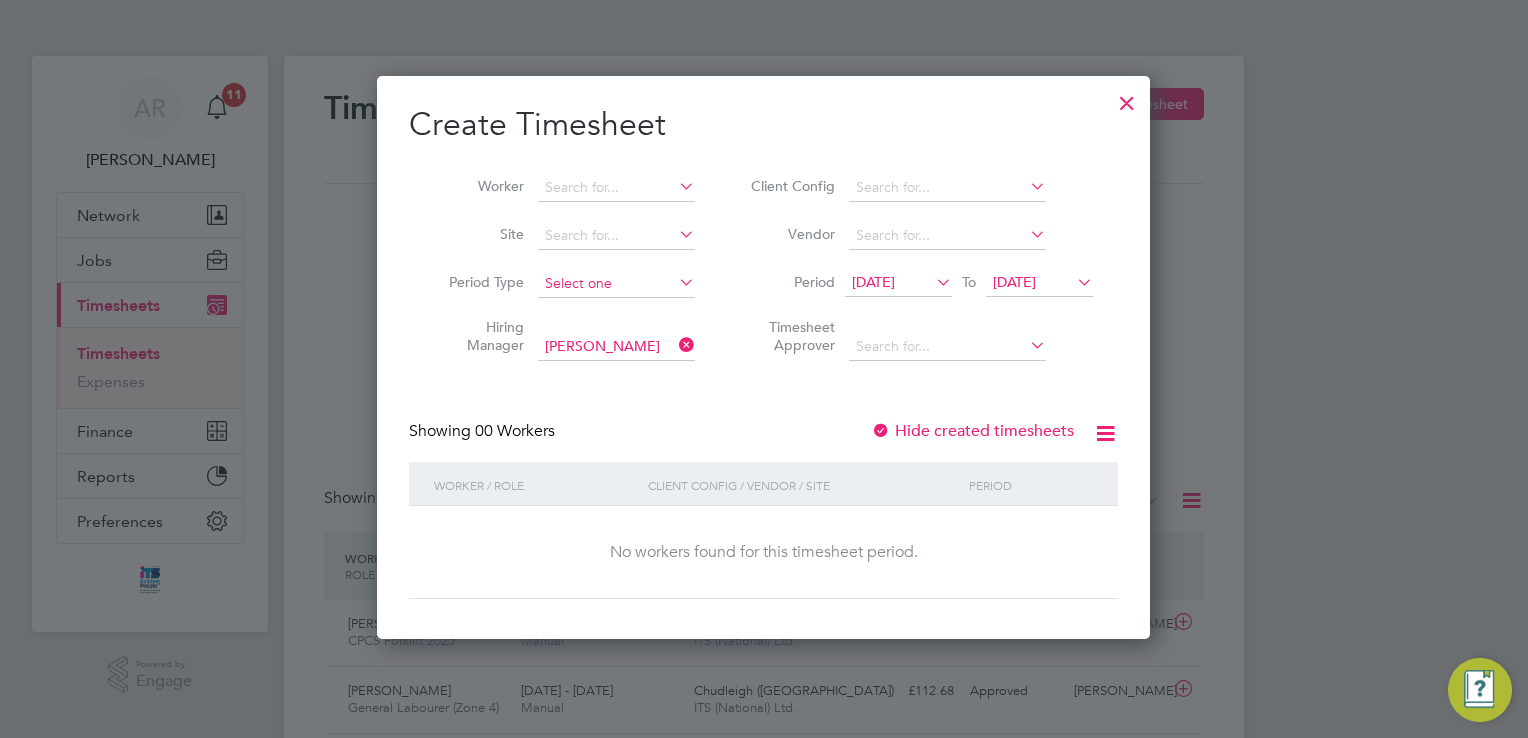click at bounding box center [616, 284] 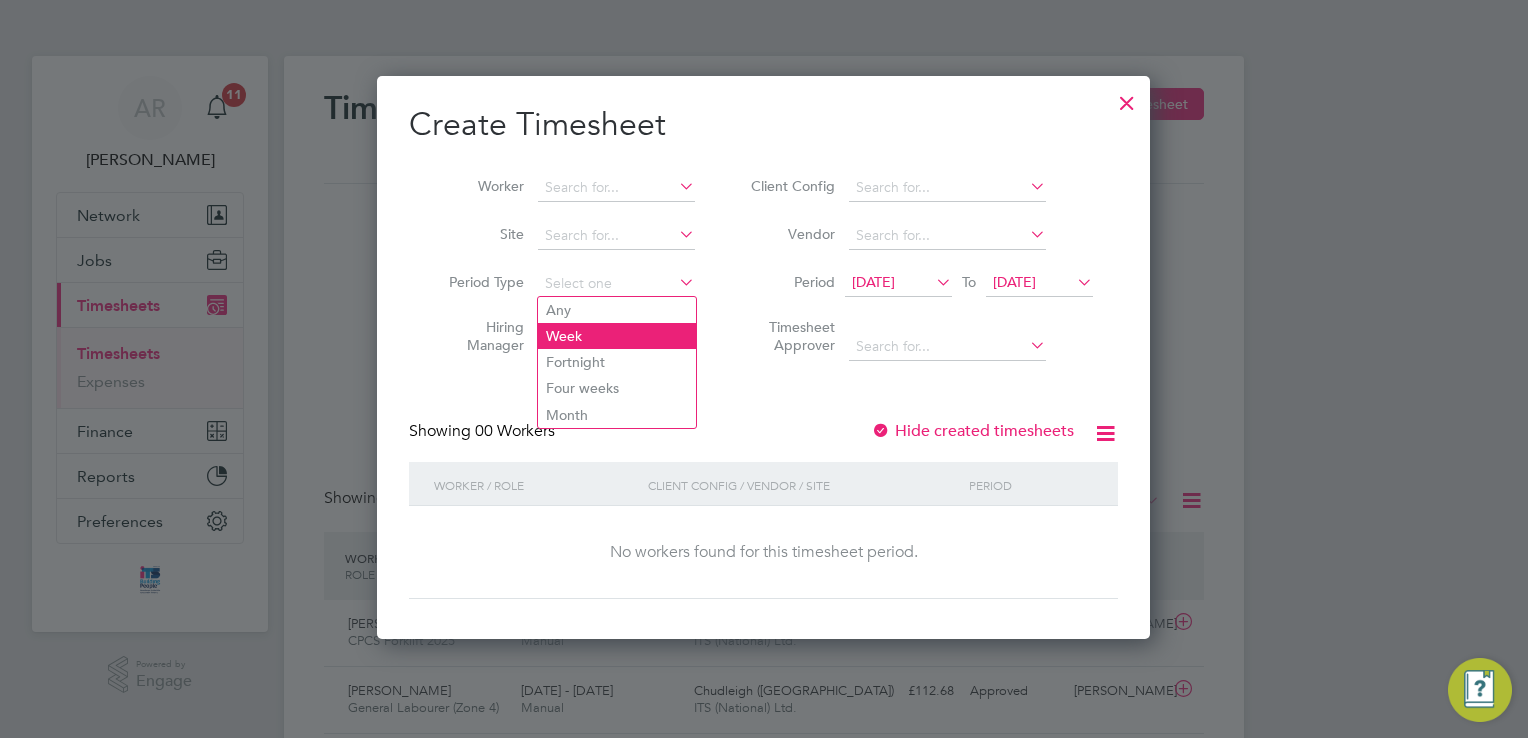 click on "Week" 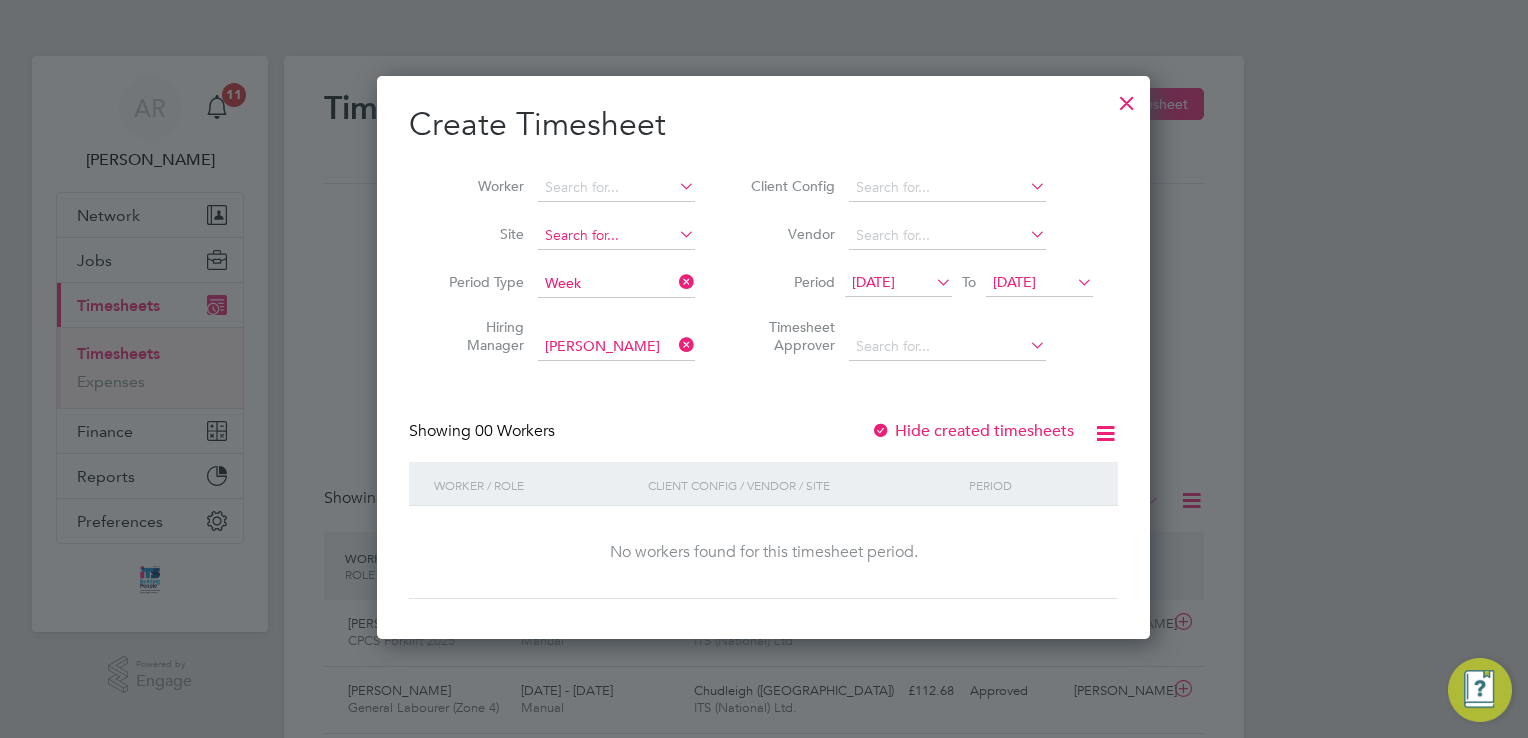 click at bounding box center (616, 236) 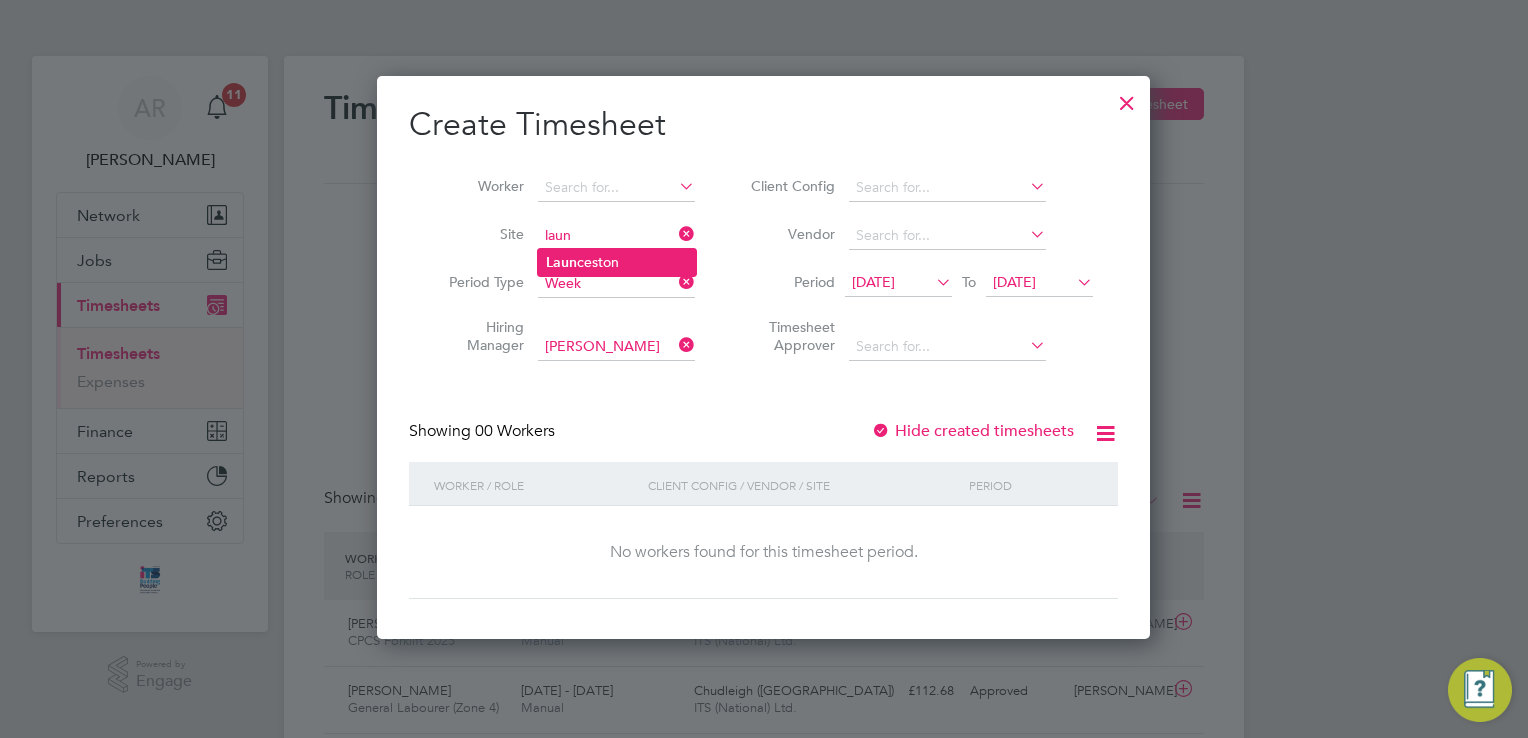 click on "Laun ceston" 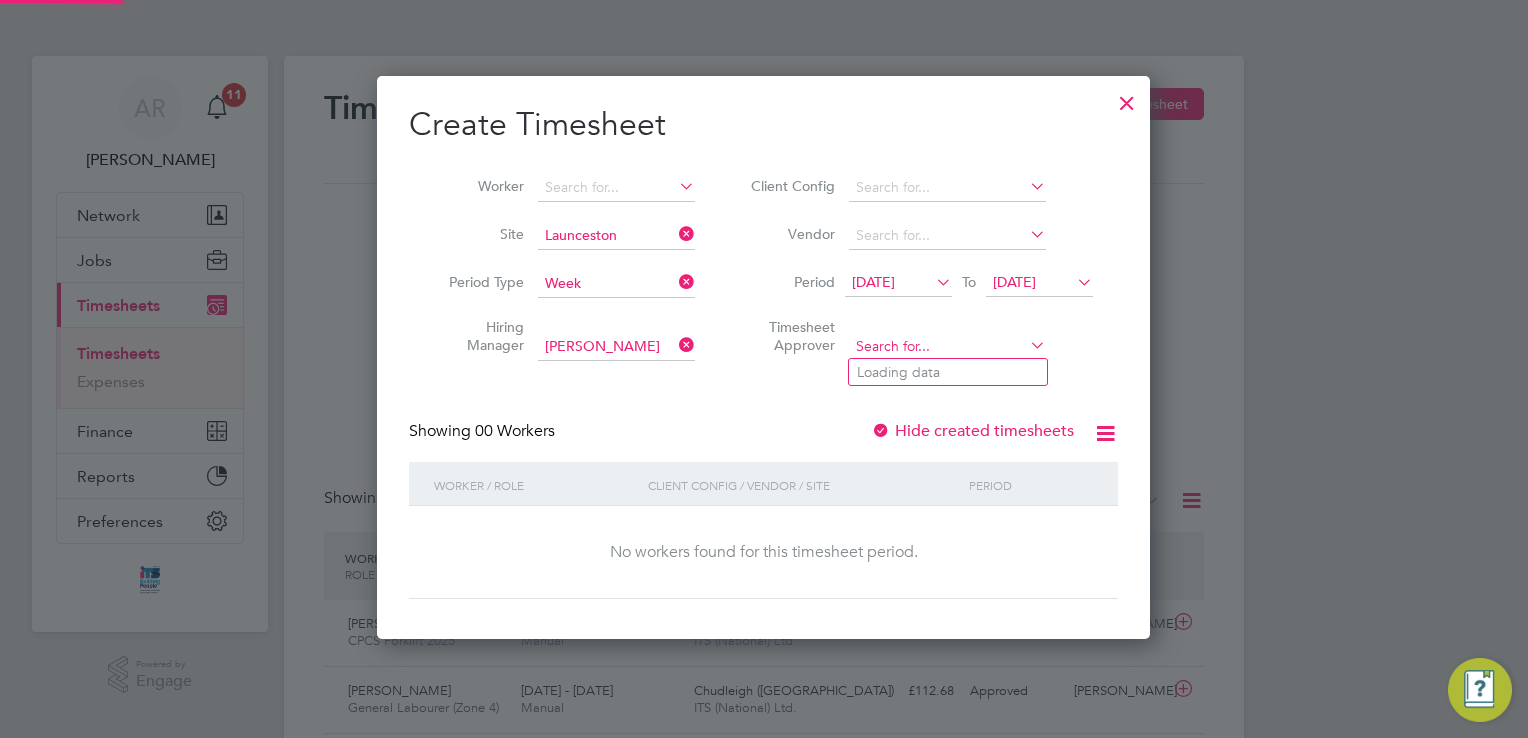 click at bounding box center [947, 347] 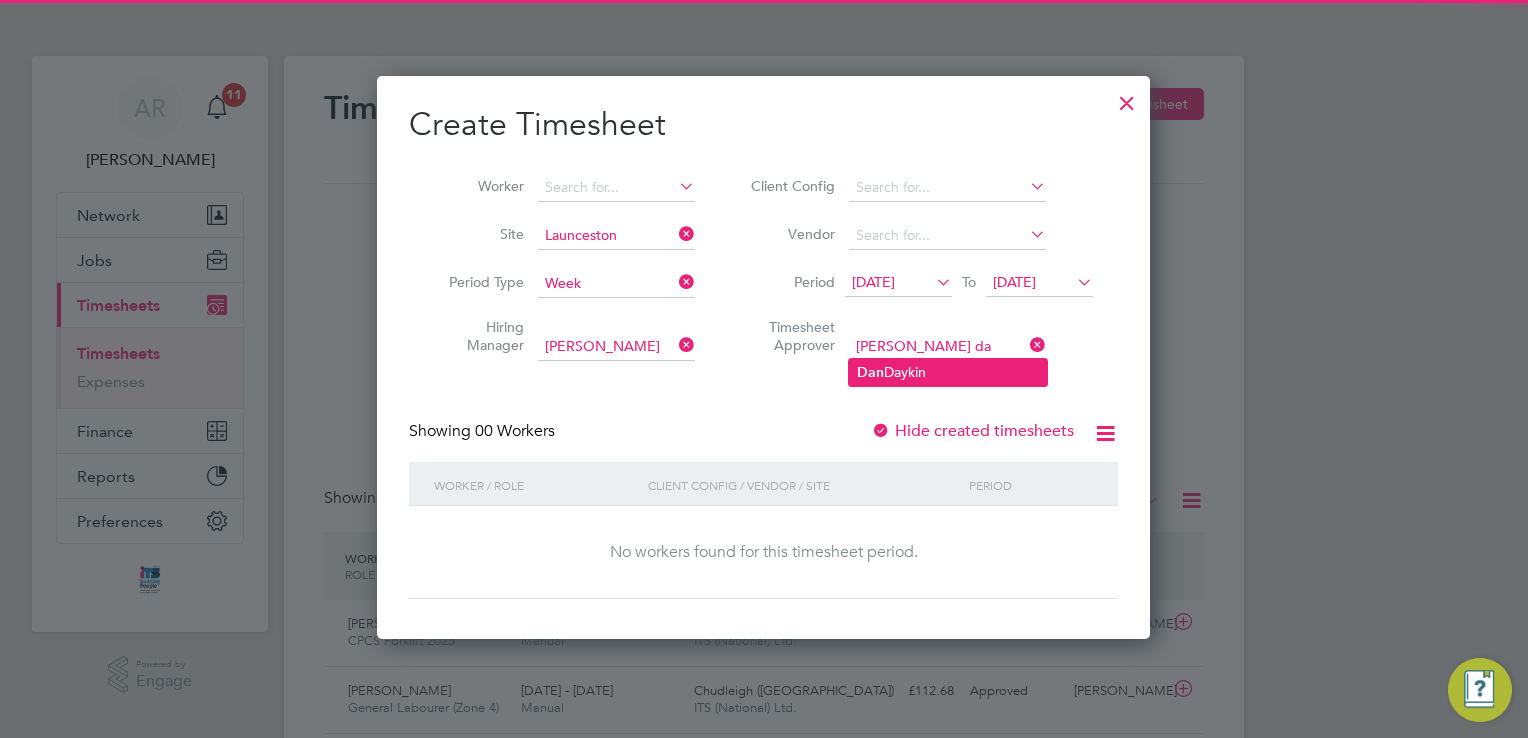 click on "Da n  Daykin" 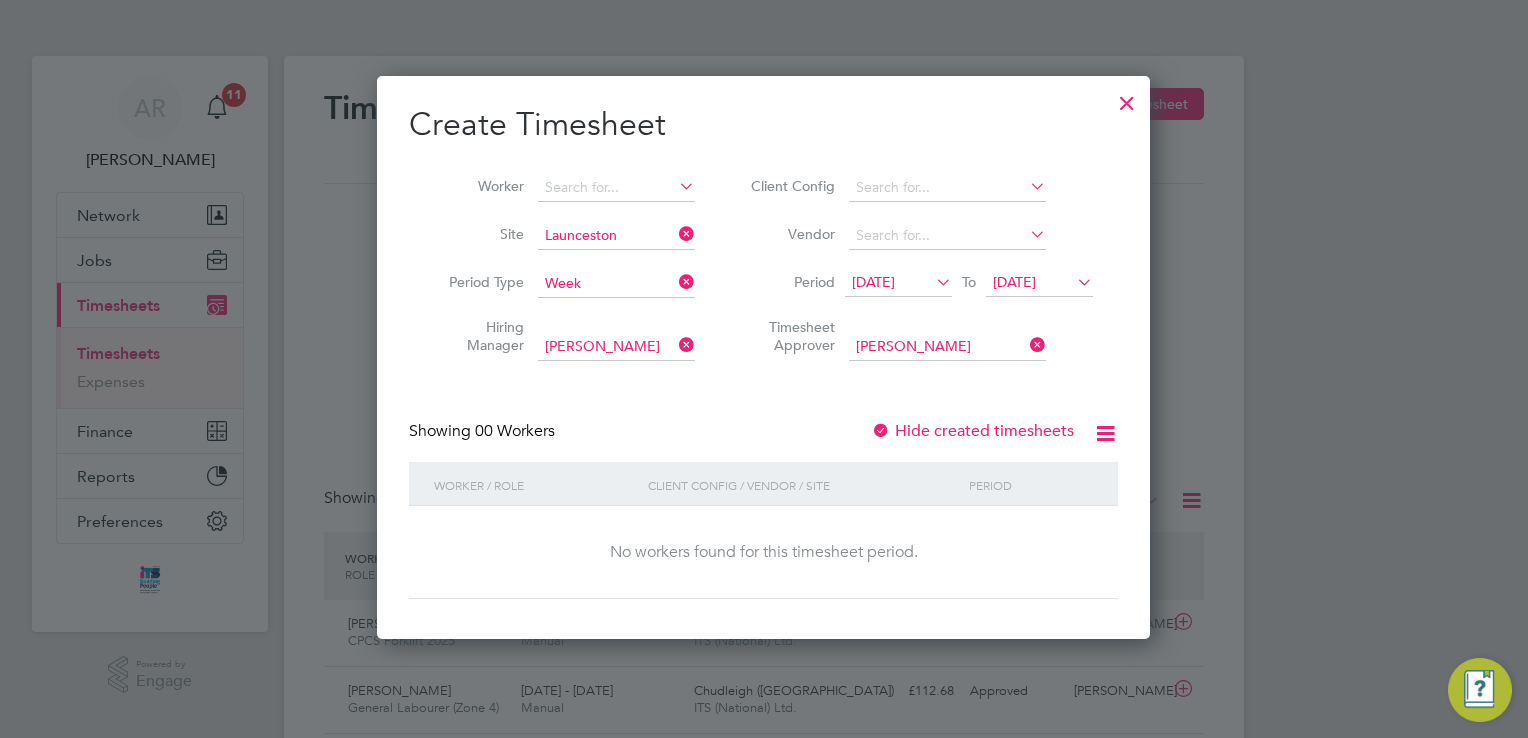 click at bounding box center (1105, 433) 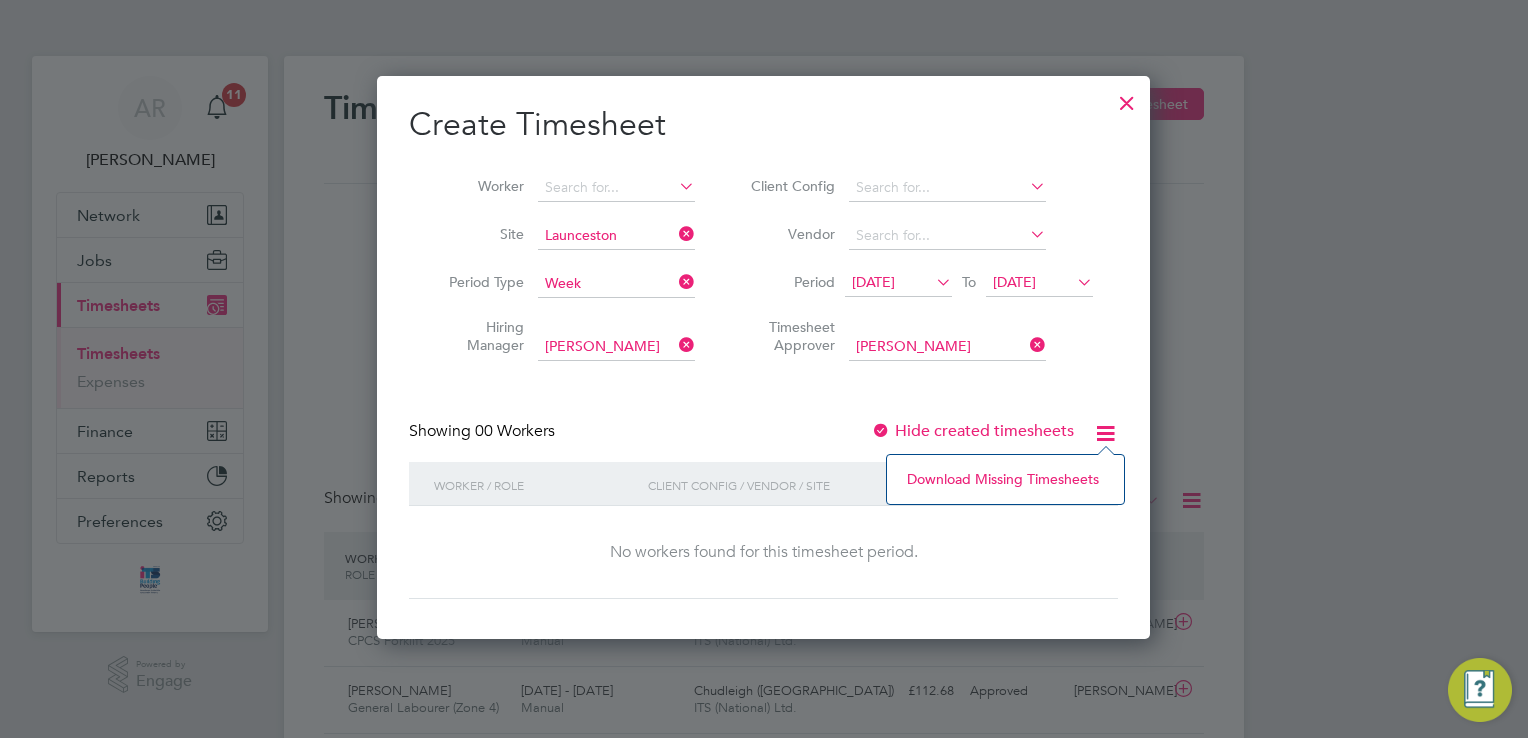 click at bounding box center (1105, 433) 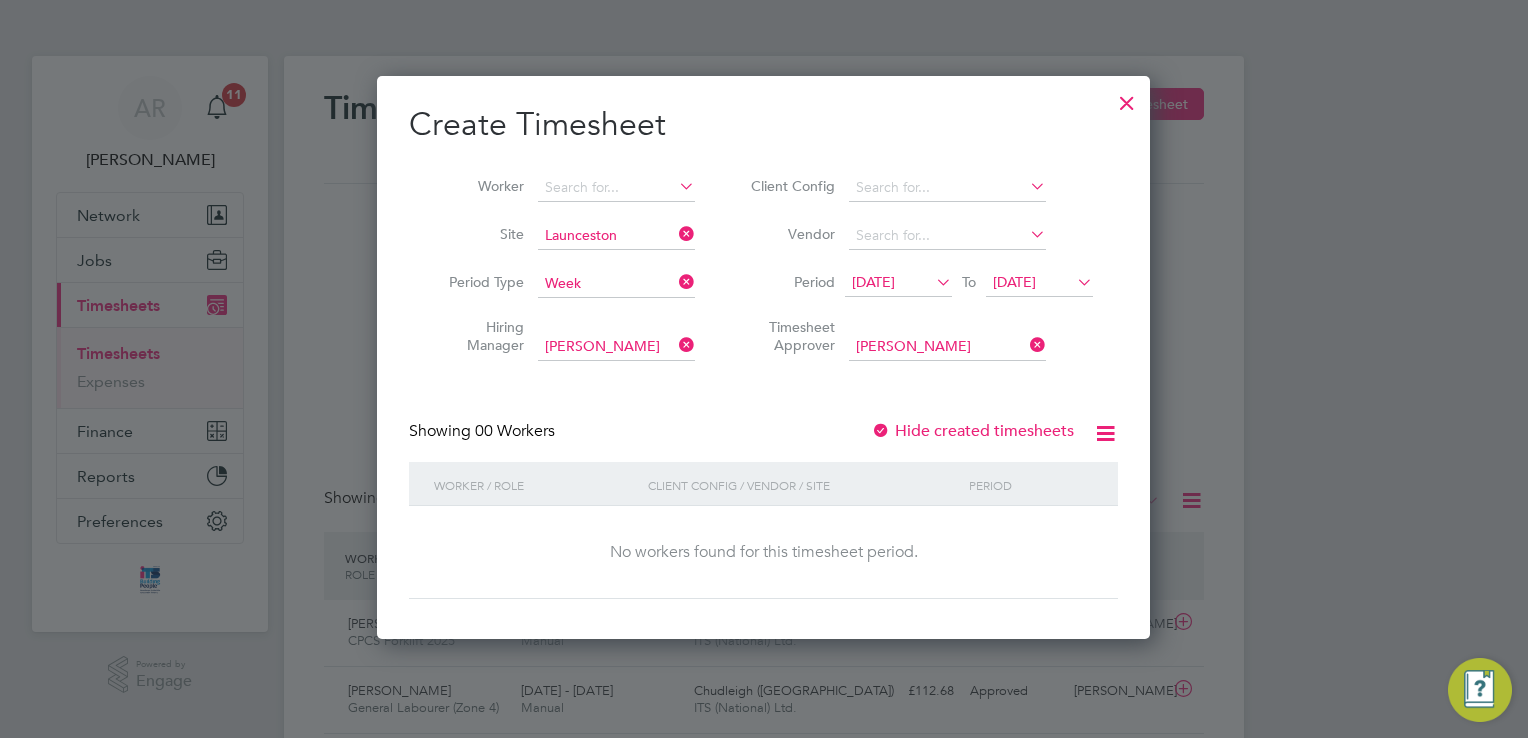 click at bounding box center [1127, 98] 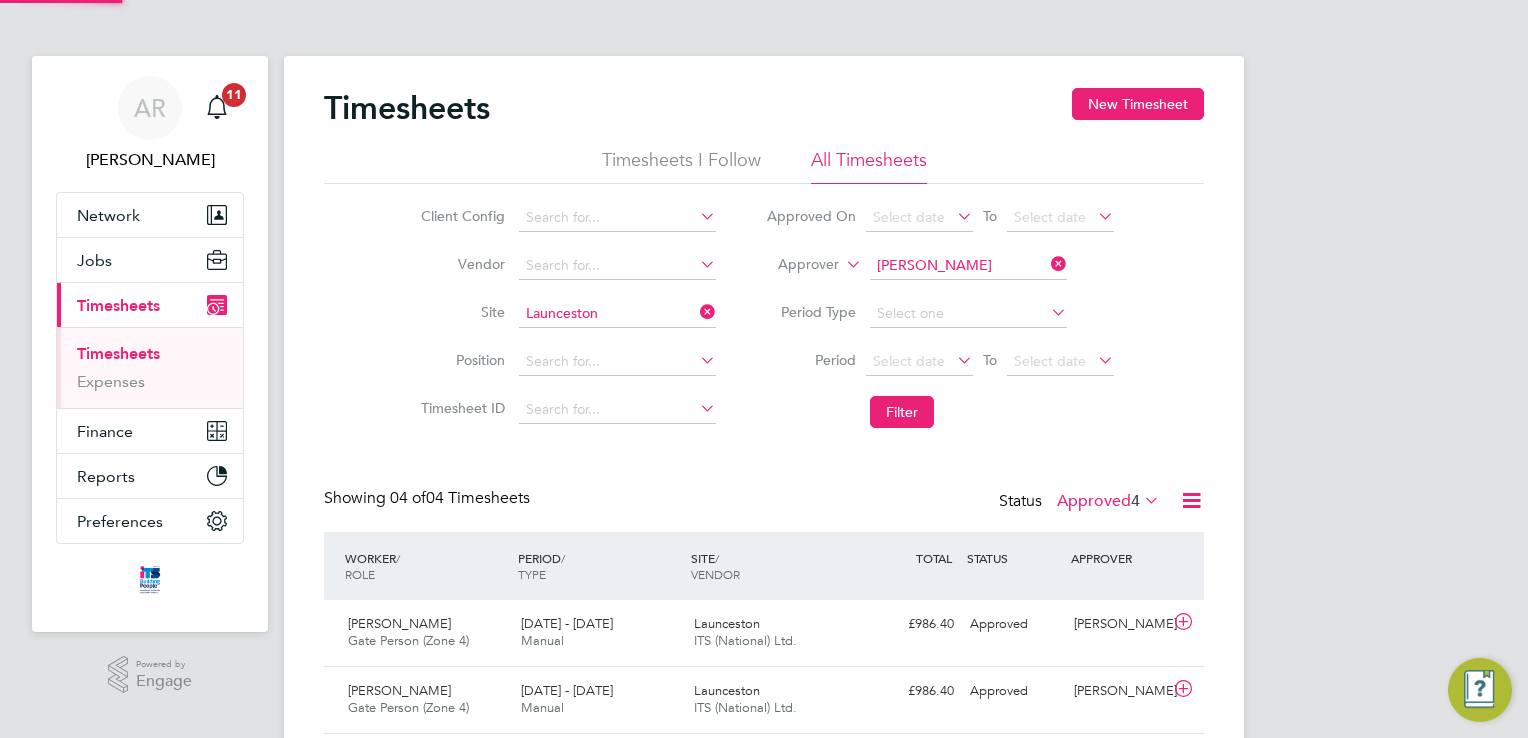 scroll, scrollTop: 9, scrollLeft: 10, axis: both 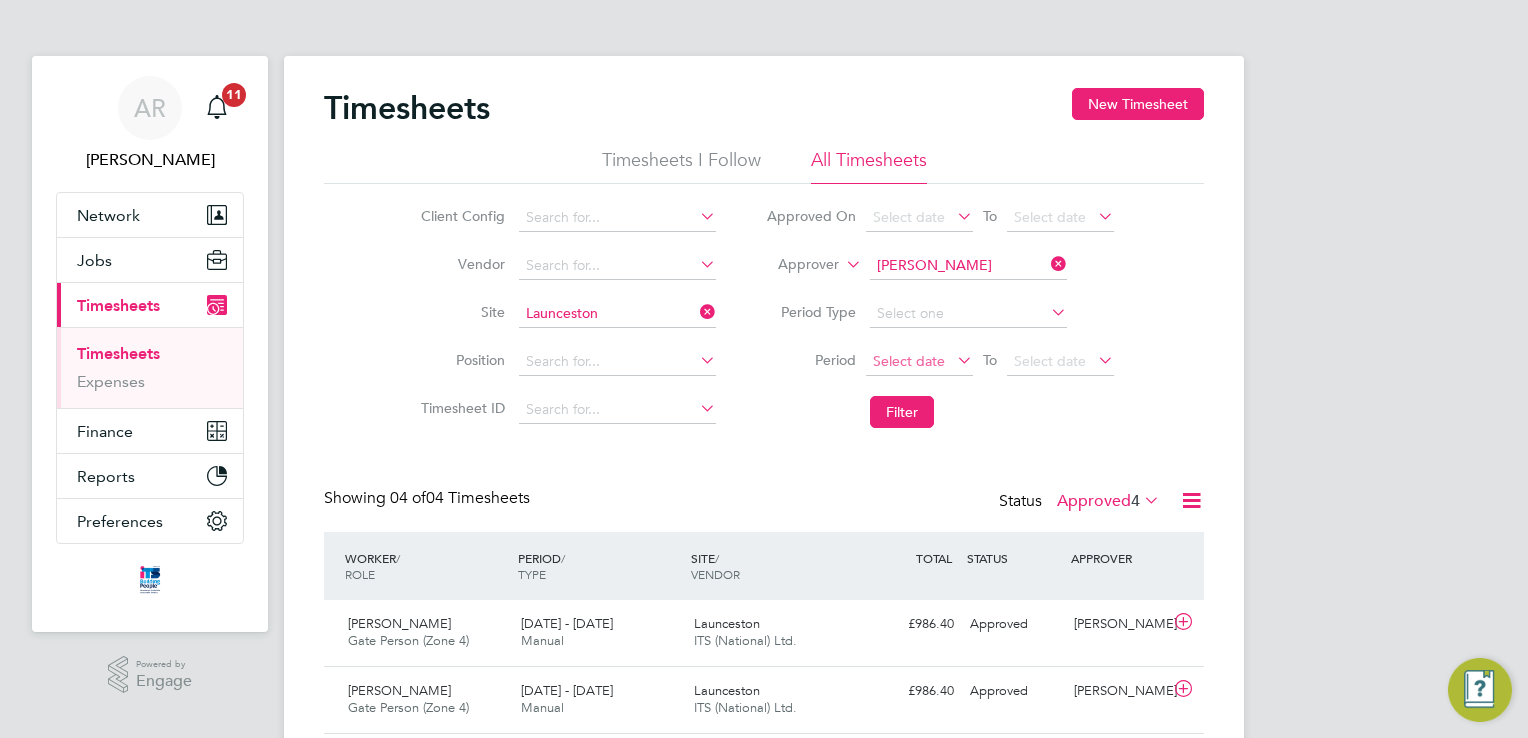 click on "Select date" 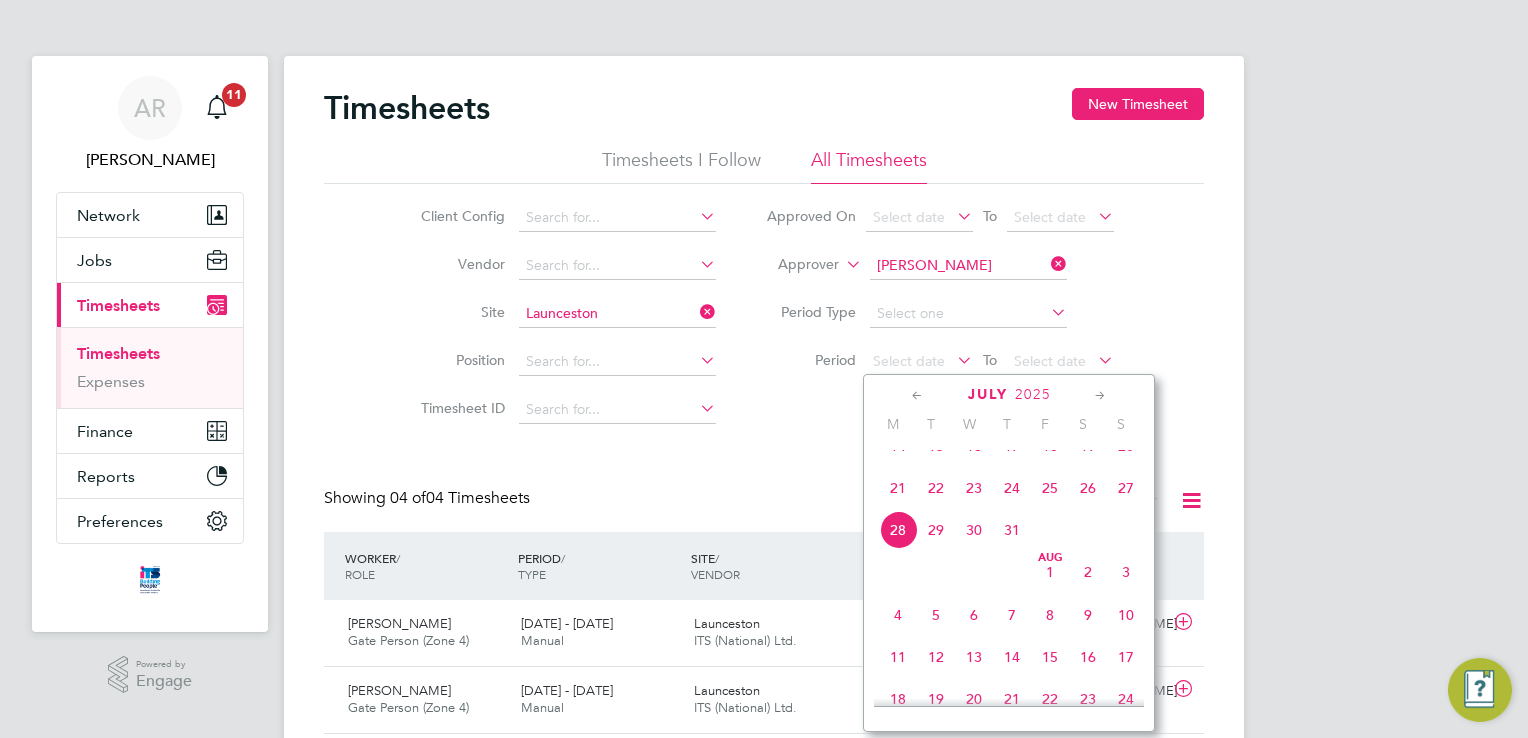 click on "19" 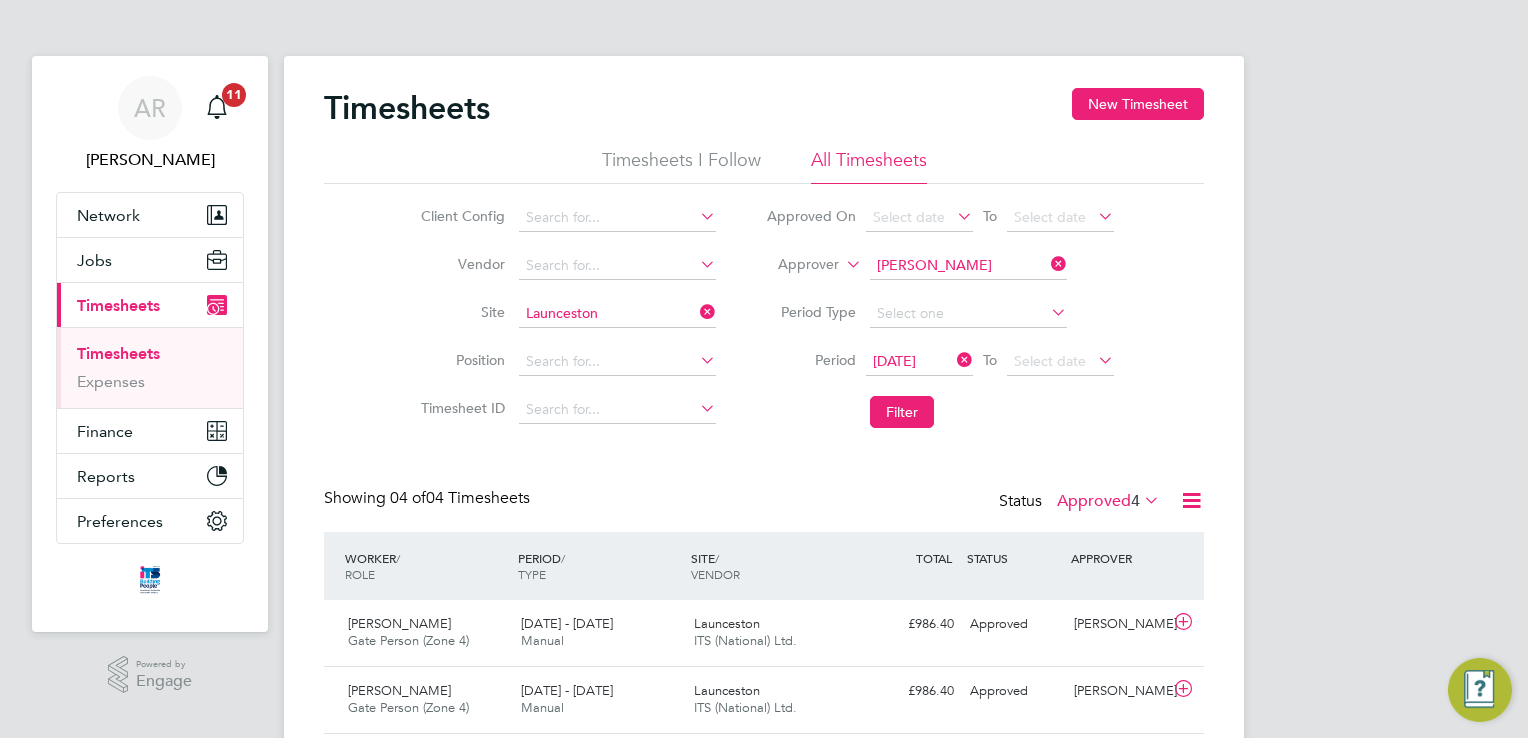 click 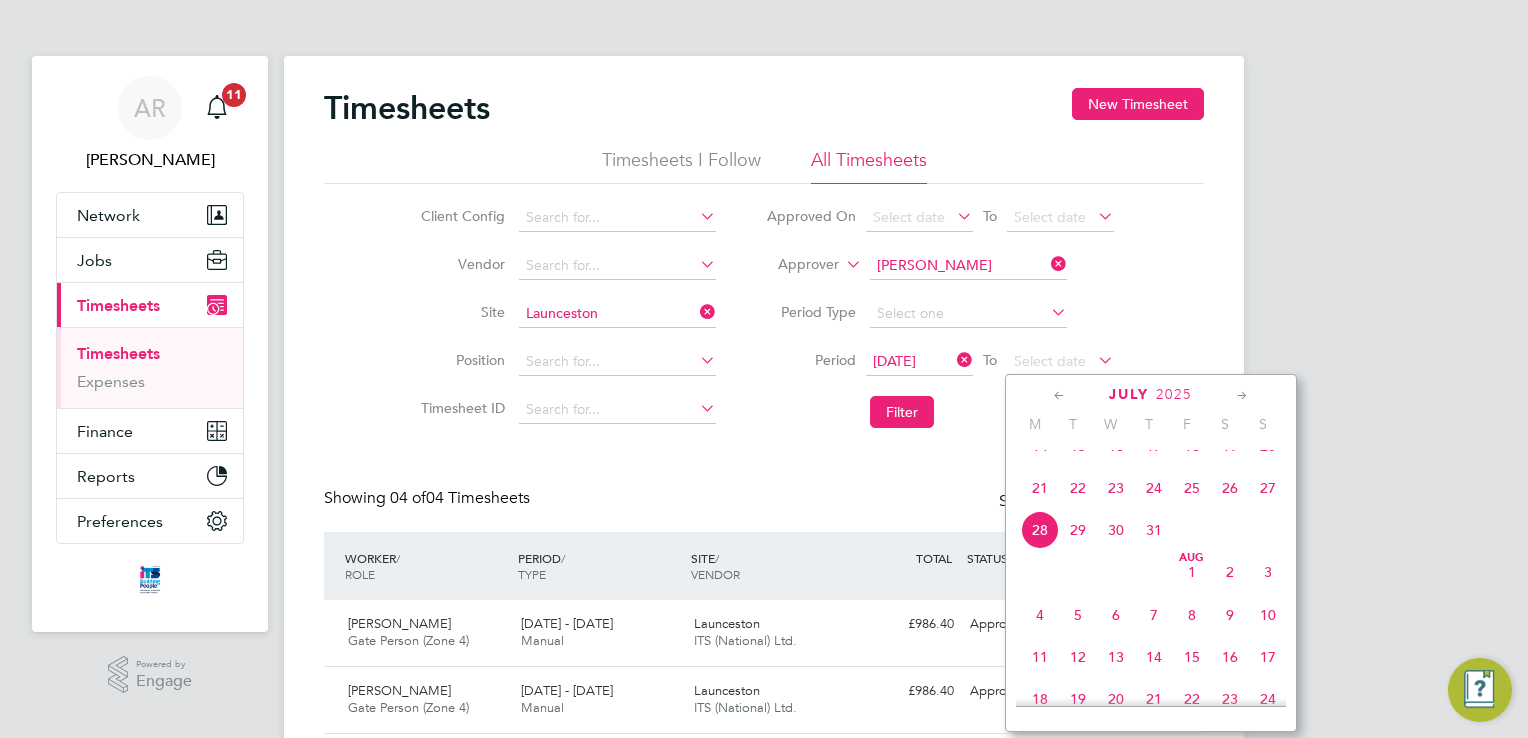 click on "25" 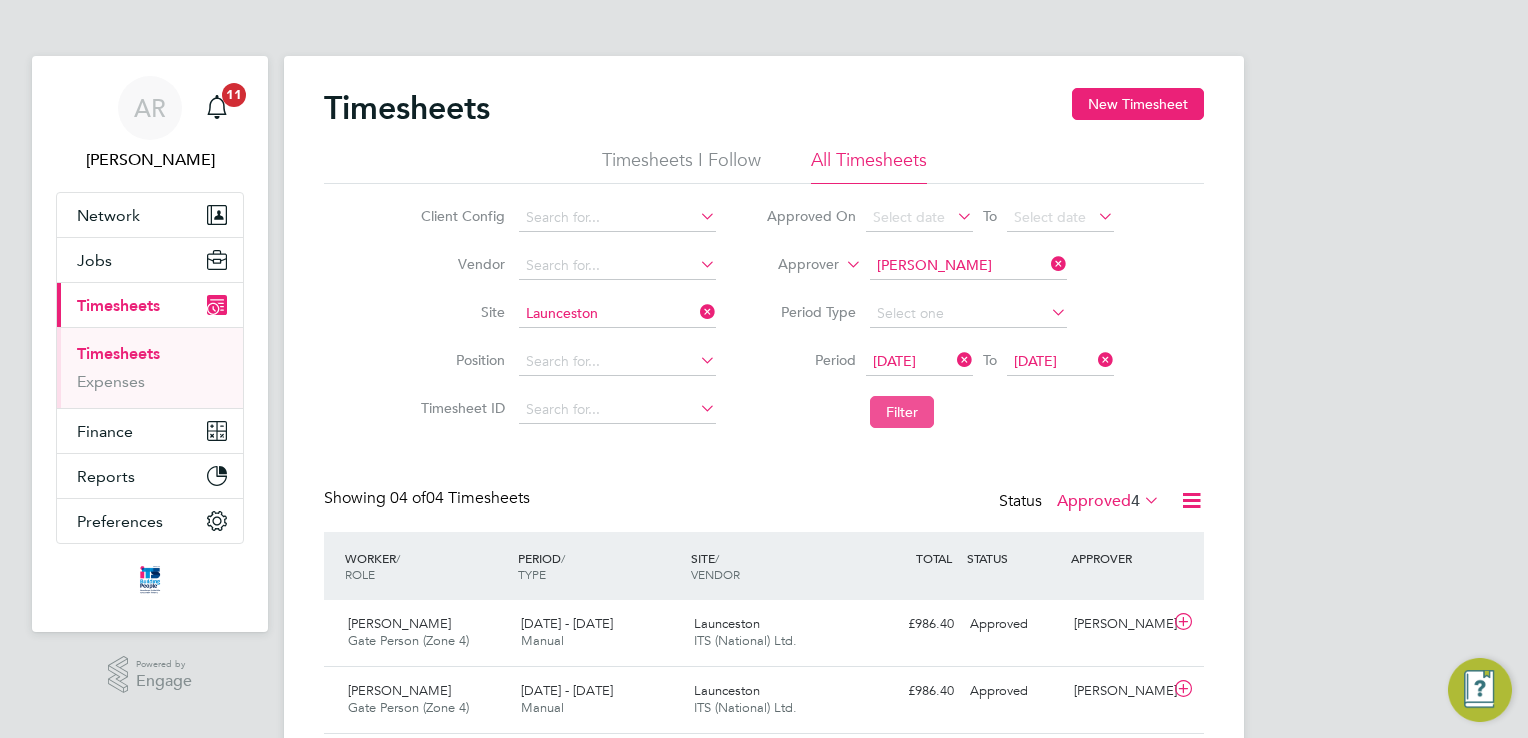click on "Filter" 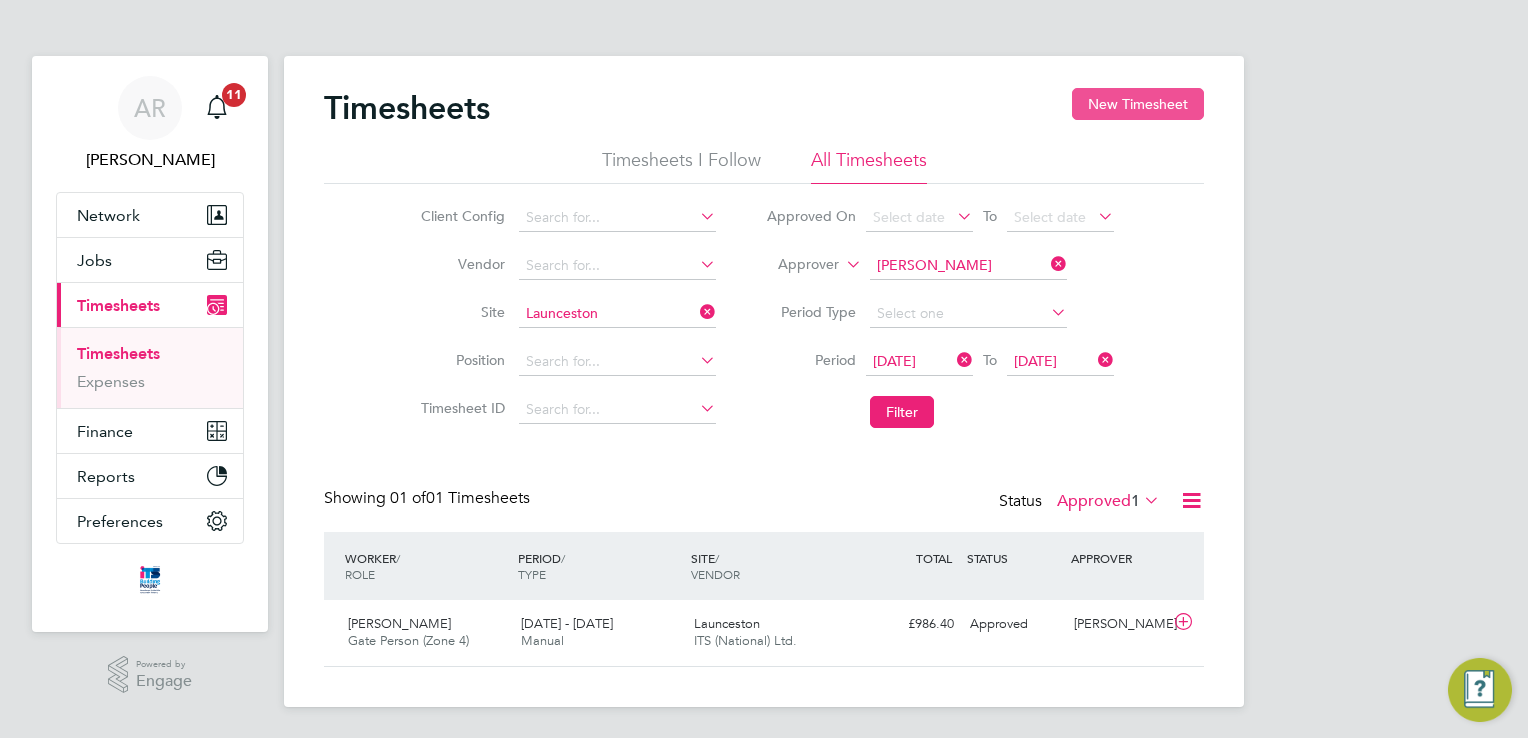 click on "New Timesheet" 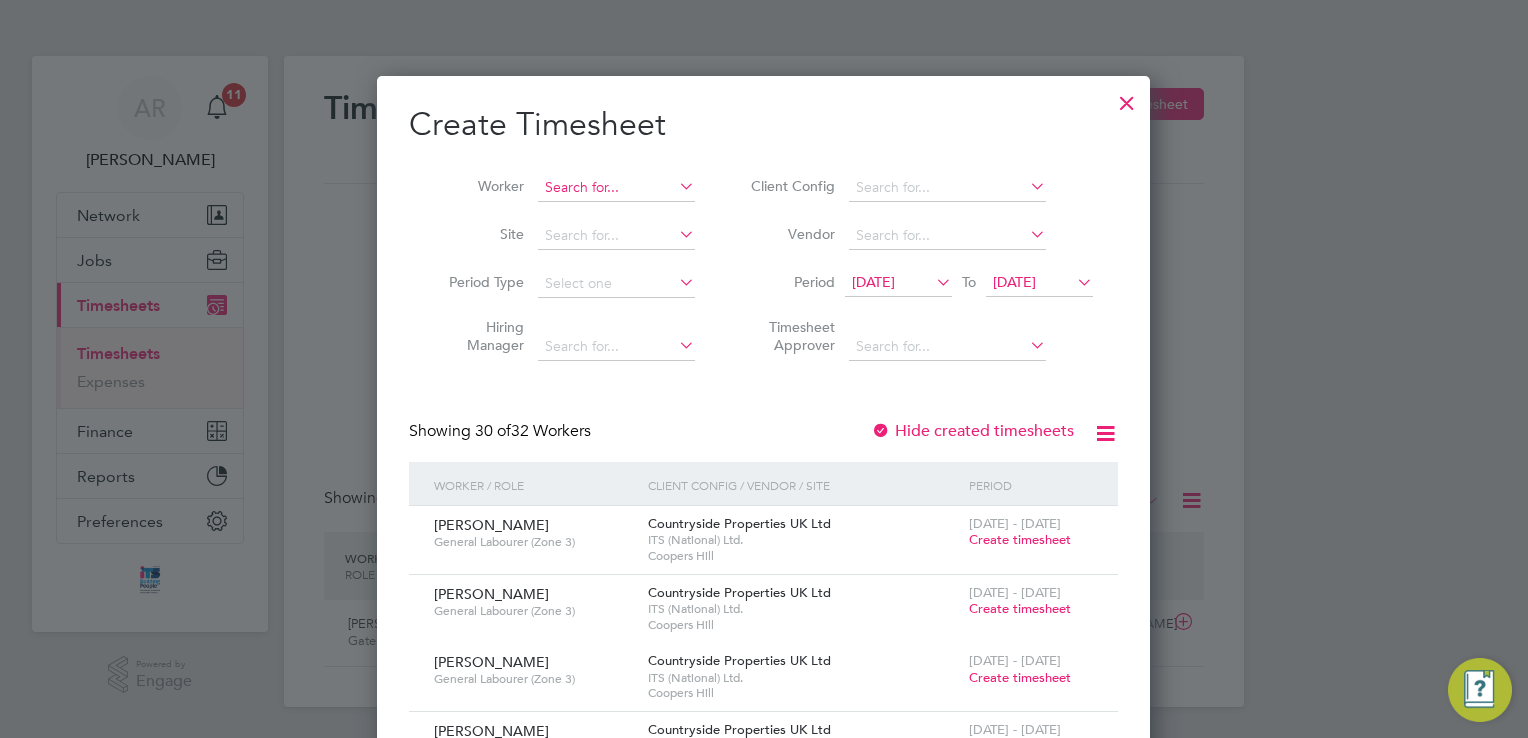click at bounding box center (616, 188) 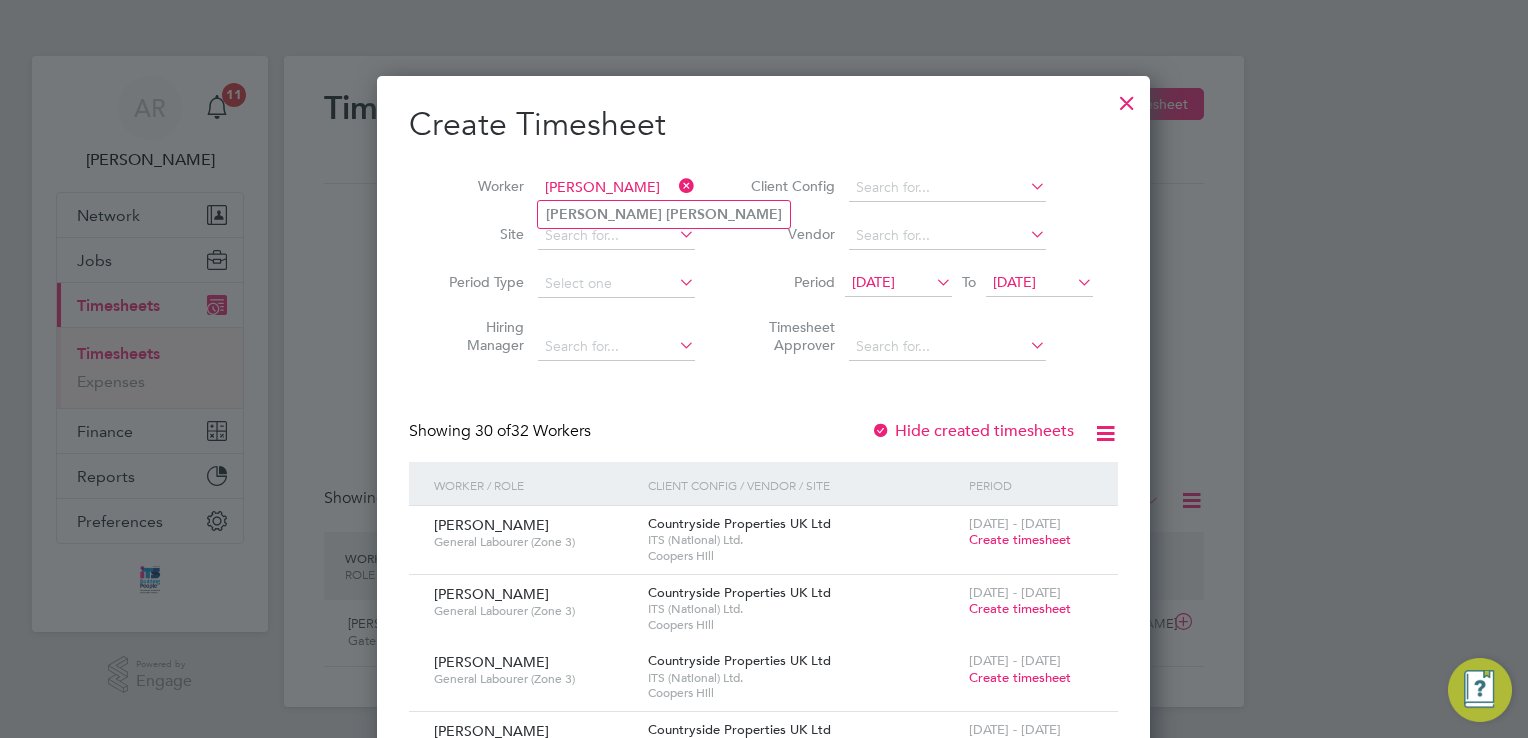type on "[PERSON_NAME]" 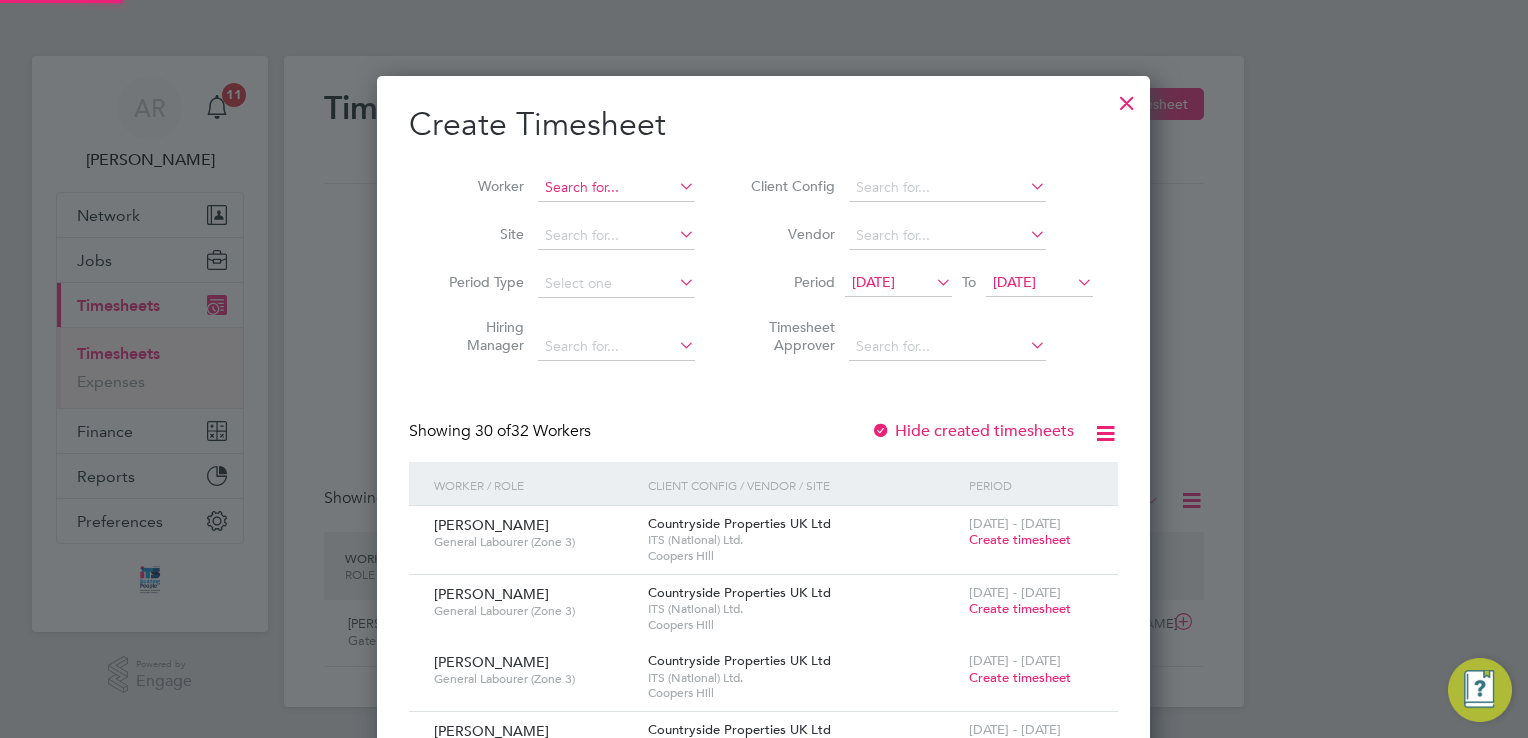 click at bounding box center (616, 188) 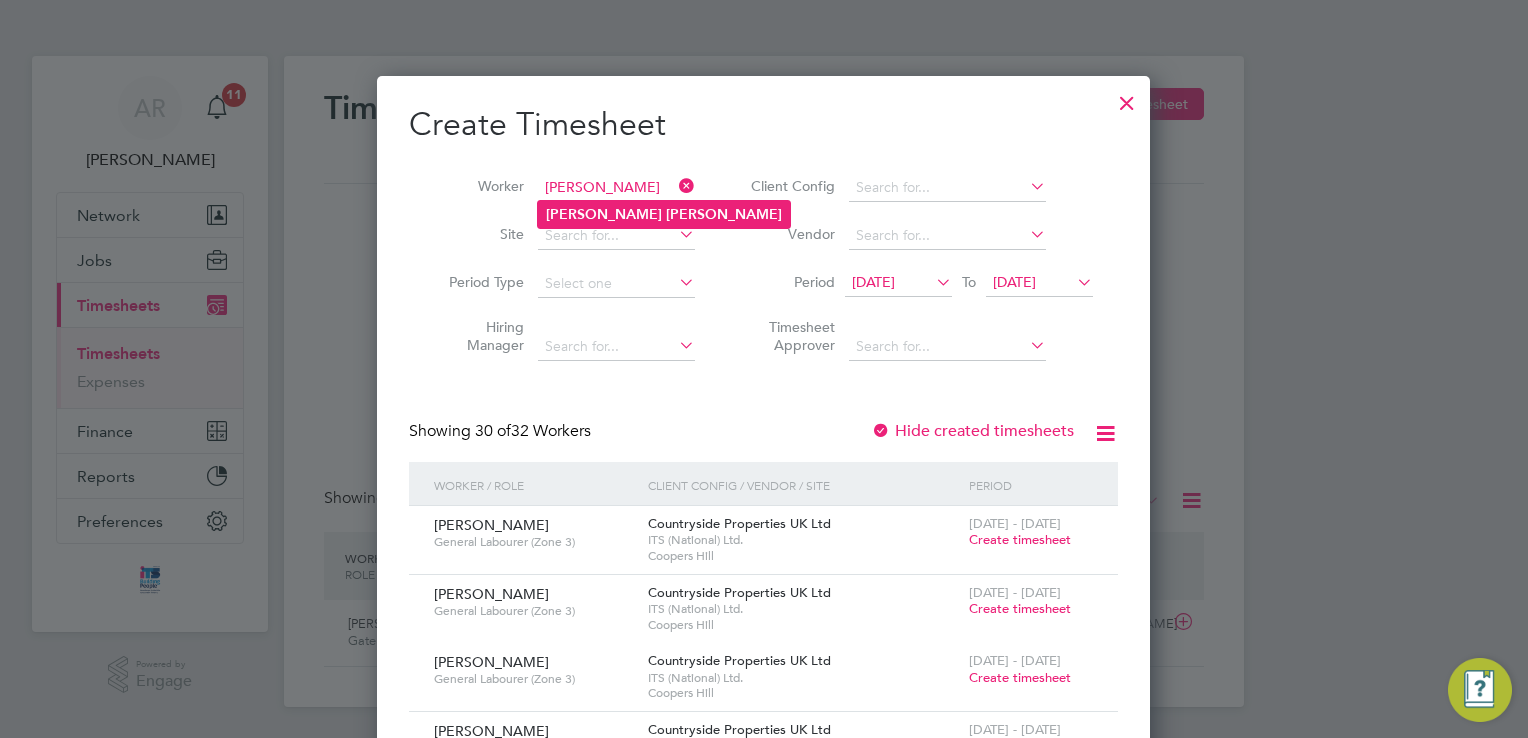 click on "[PERSON_NAME]" 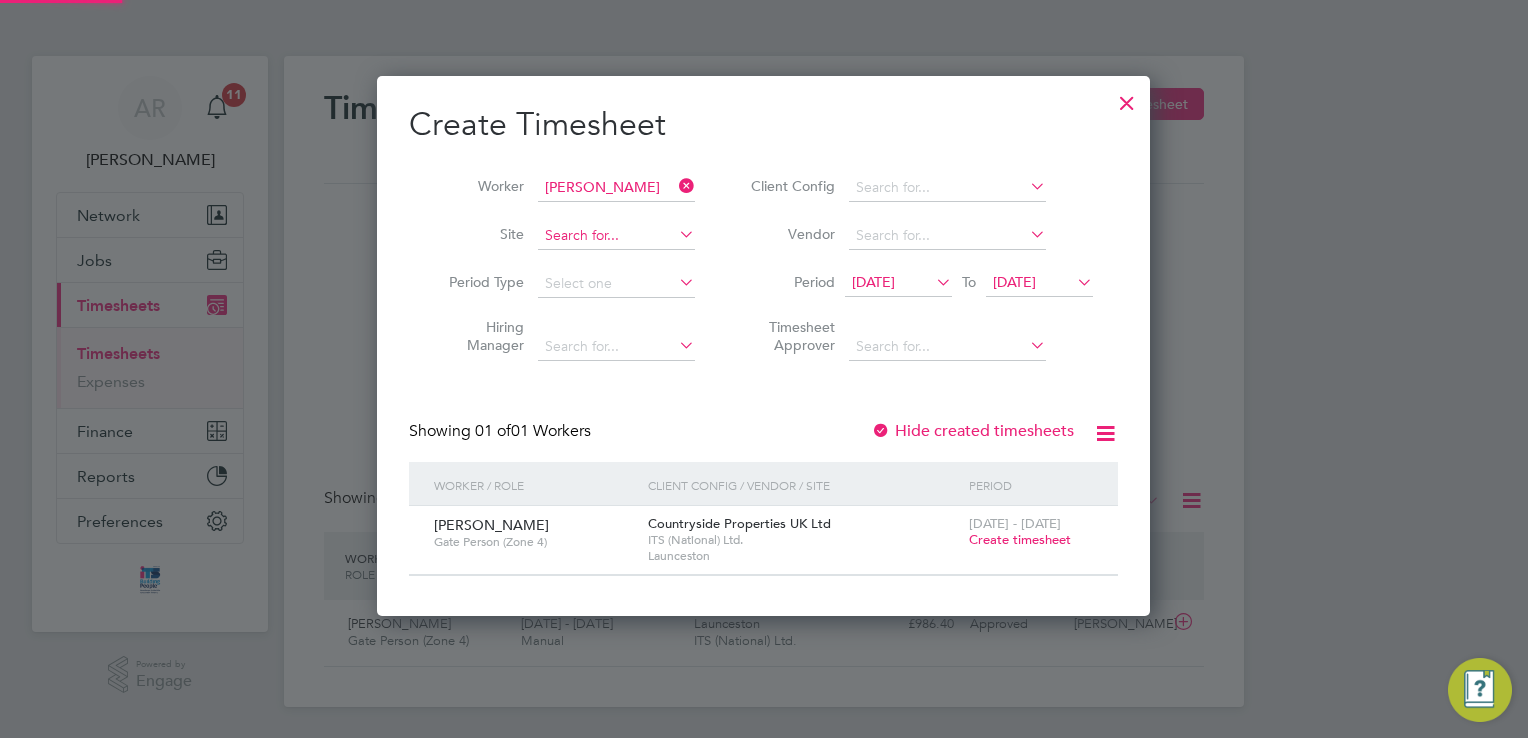 click at bounding box center [616, 236] 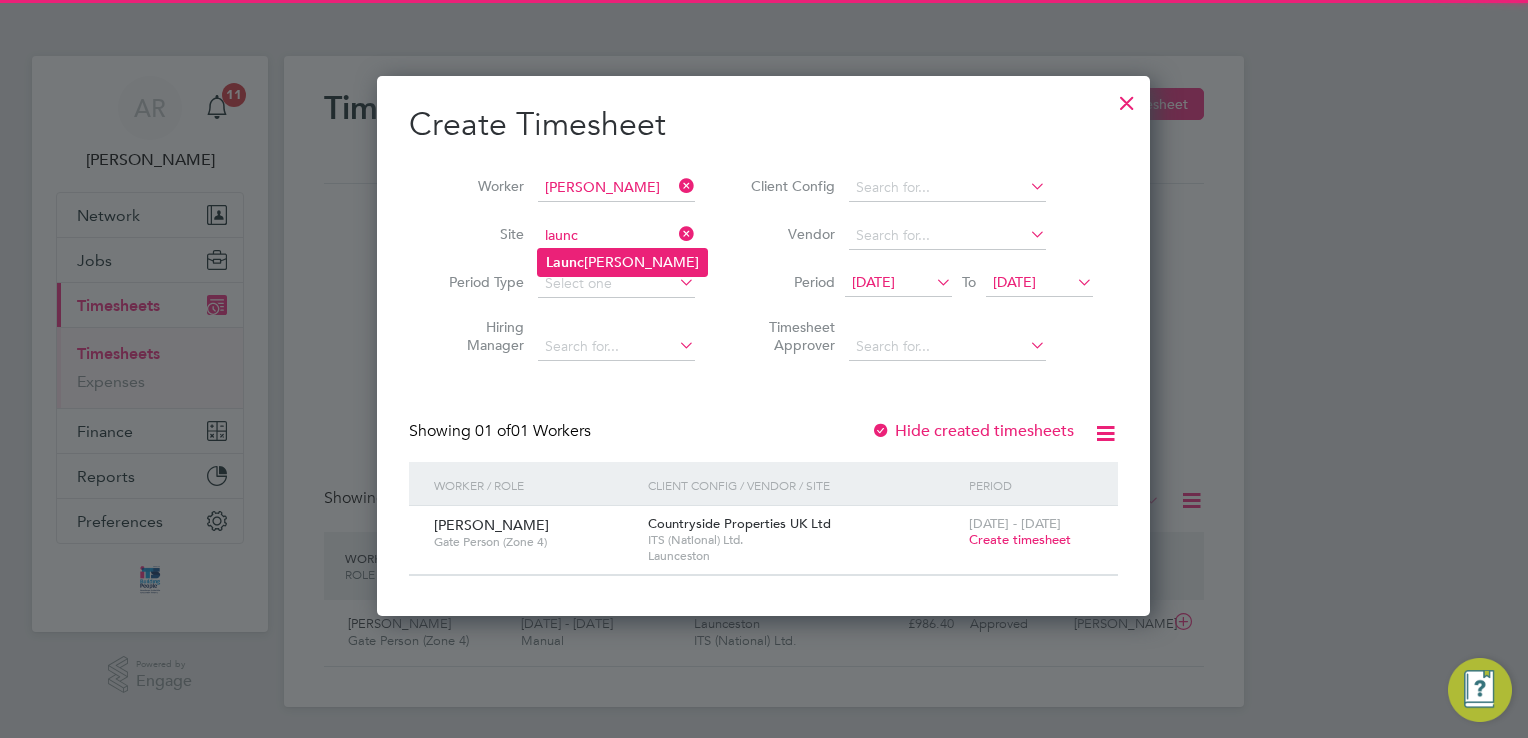 click on "Launc [PERSON_NAME]" 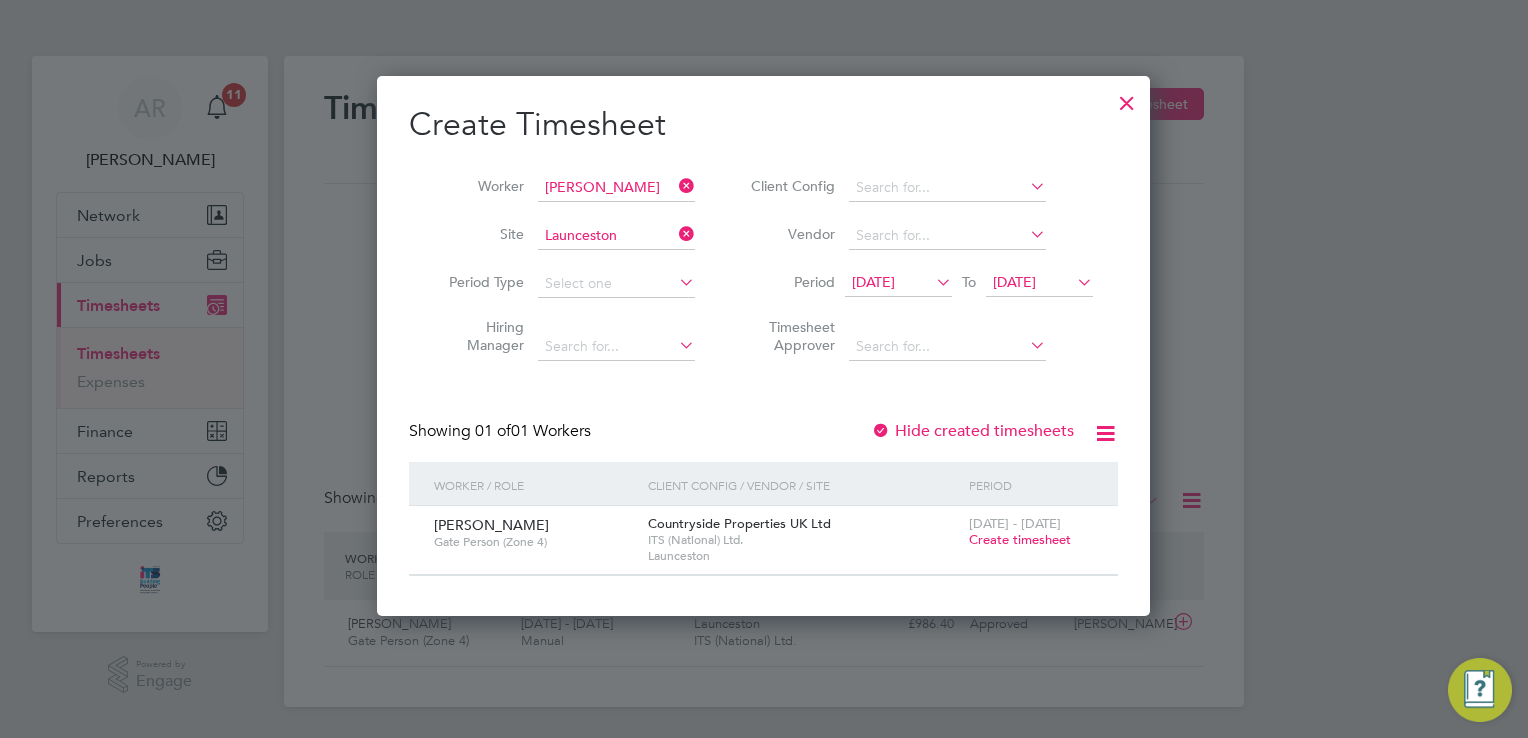 click on "Create timesheet" at bounding box center [1020, 539] 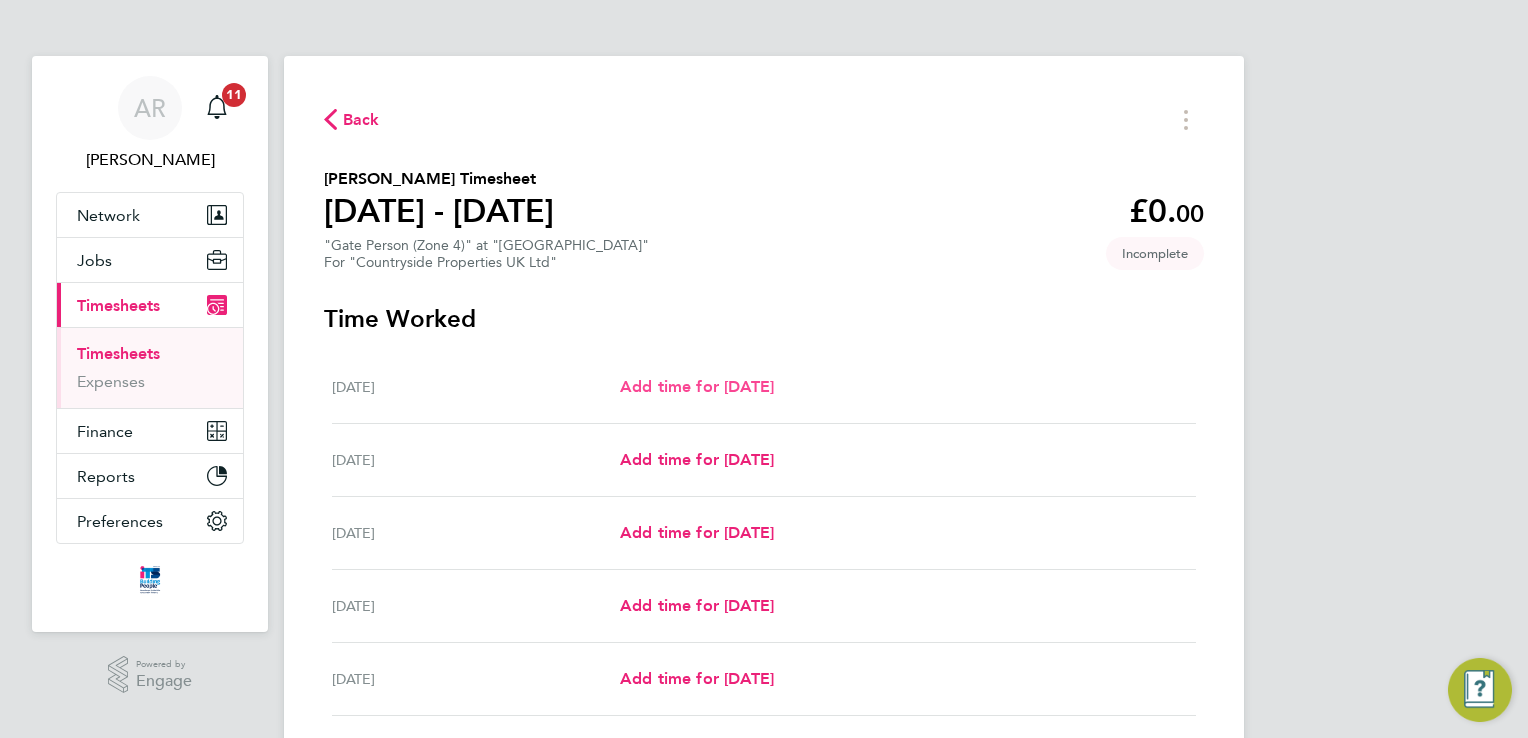 click on "Add time for [DATE]" at bounding box center (697, 386) 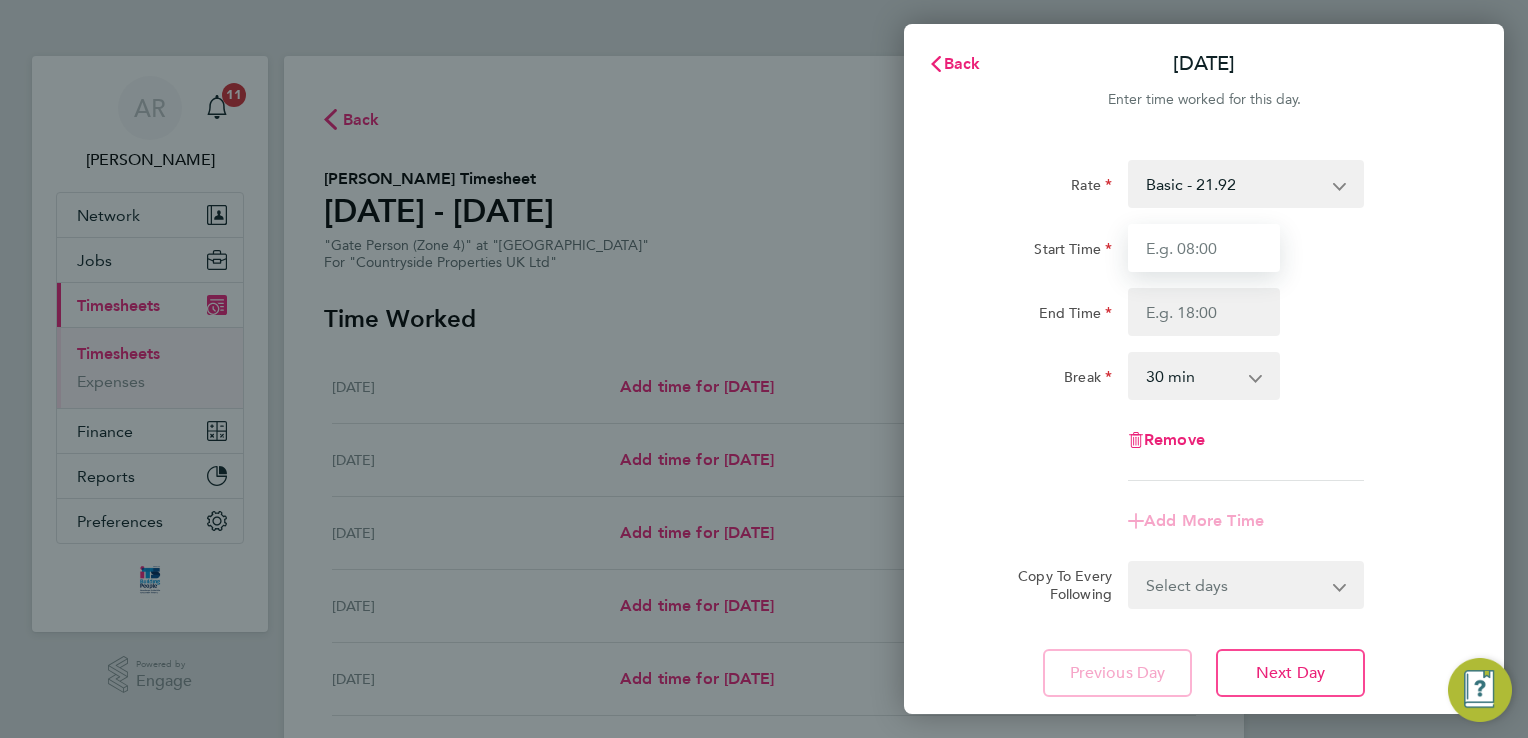 click on "Start Time" at bounding box center (1204, 248) 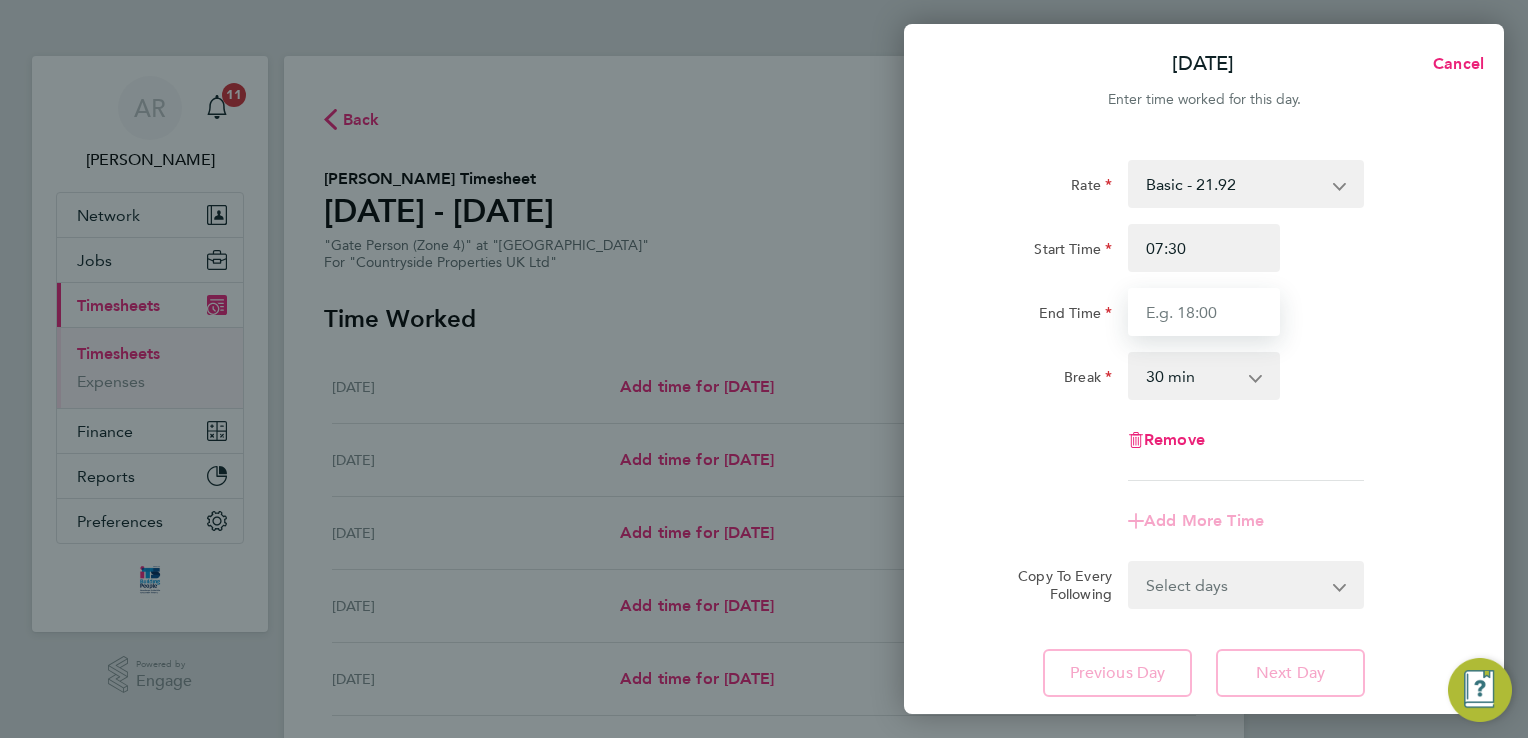 click on "End Time" at bounding box center (1204, 312) 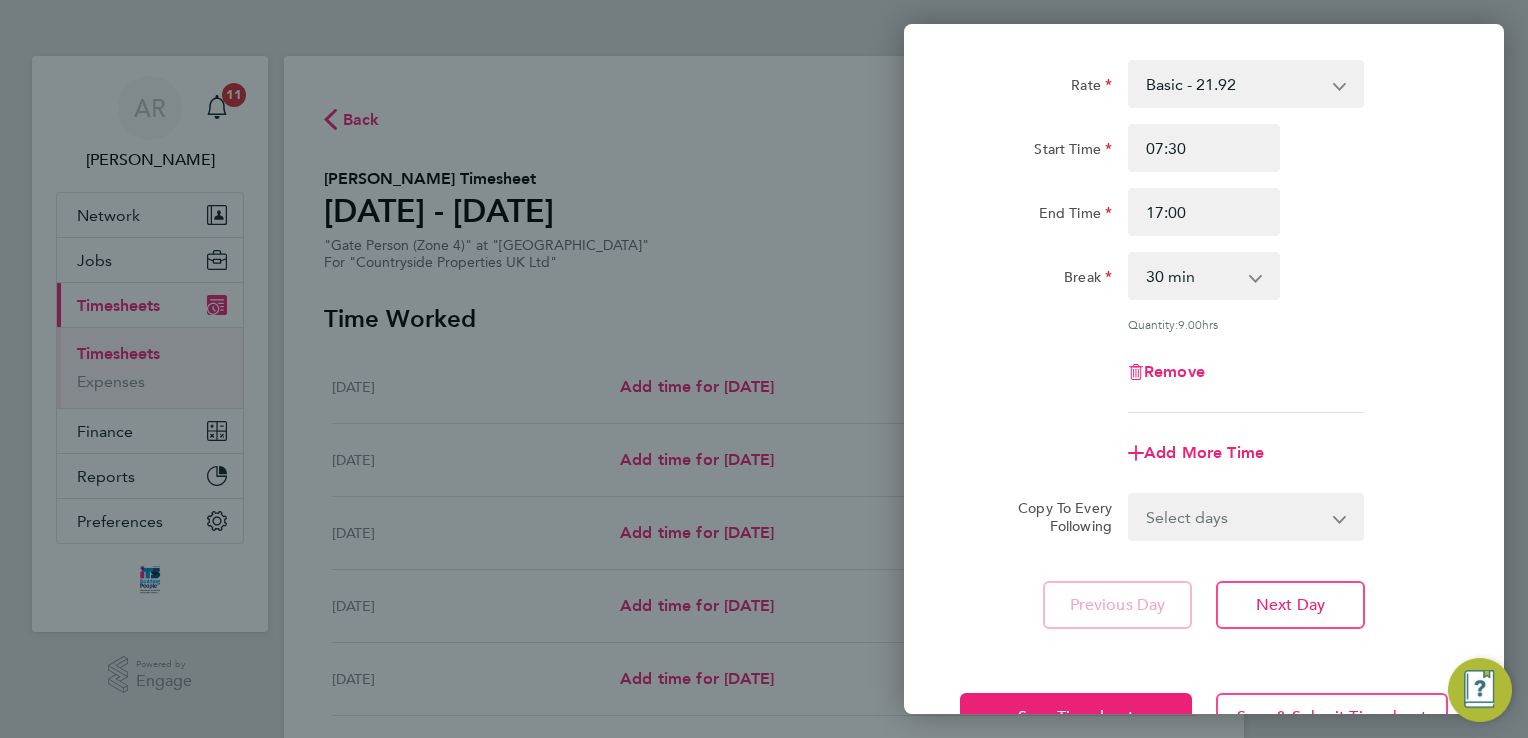click on "Rate  Basic - 21.92
Start Time 07:30 End Time 17:00 Break  0 min   15 min   30 min   45 min   60 min   75 min   90 min
Quantity:  9.00  hrs
Remove
Add More Time  Copy To Every Following  Select days   Day   Weekday (Mon-Fri)   Weekend (Sat-Sun)   [DATE]   [DATE]   [DATE]   [DATE]   [DATE]   [DATE]" 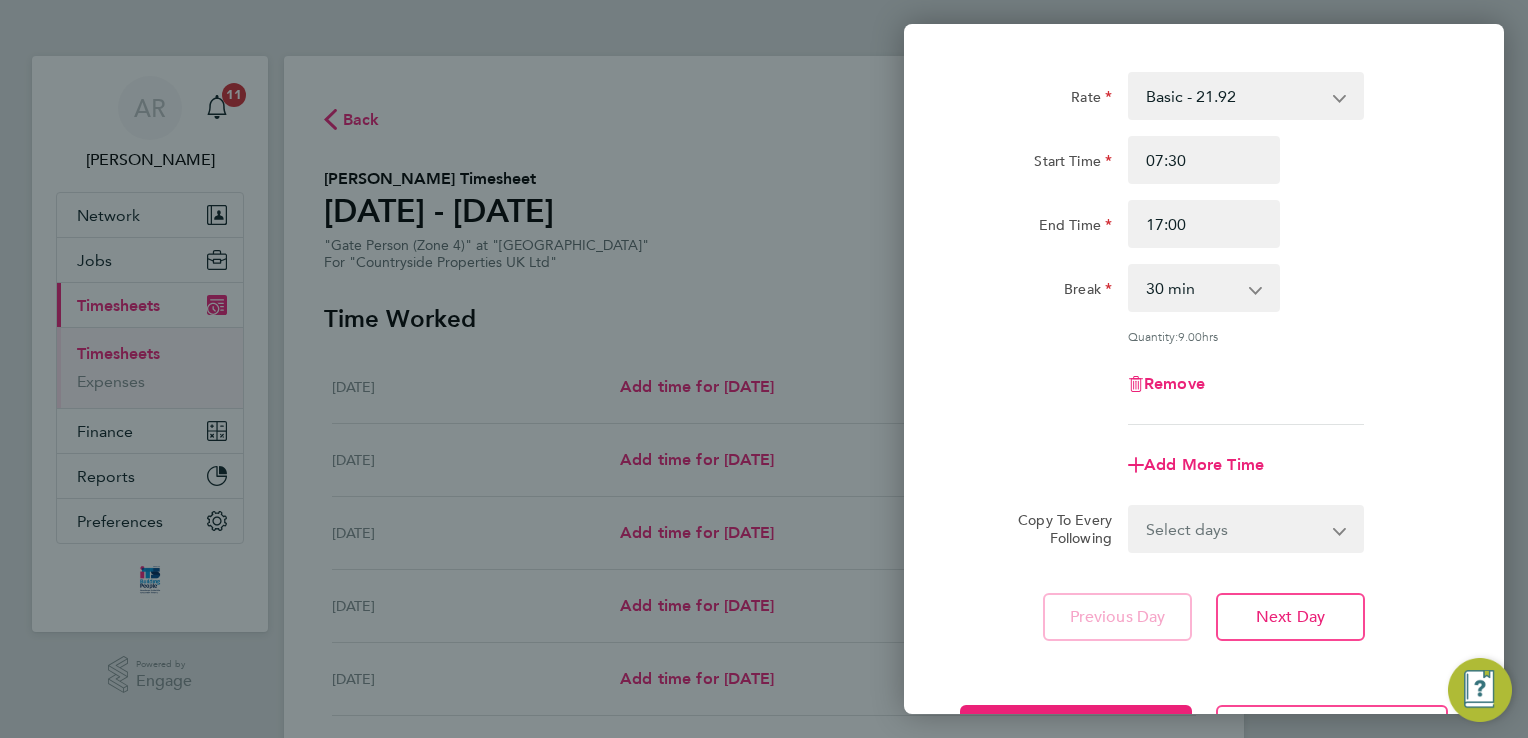 scroll, scrollTop: 164, scrollLeft: 0, axis: vertical 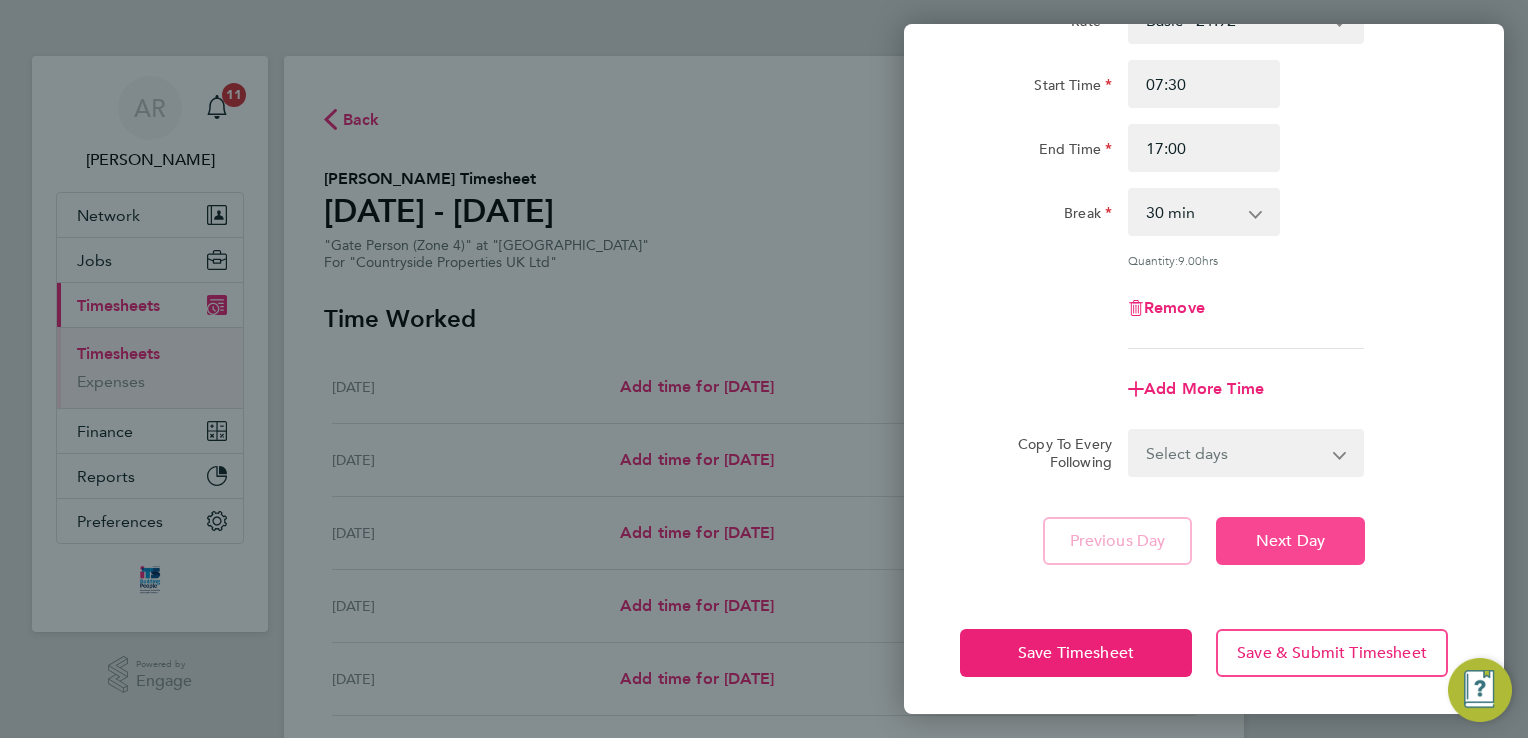 click on "Next Day" 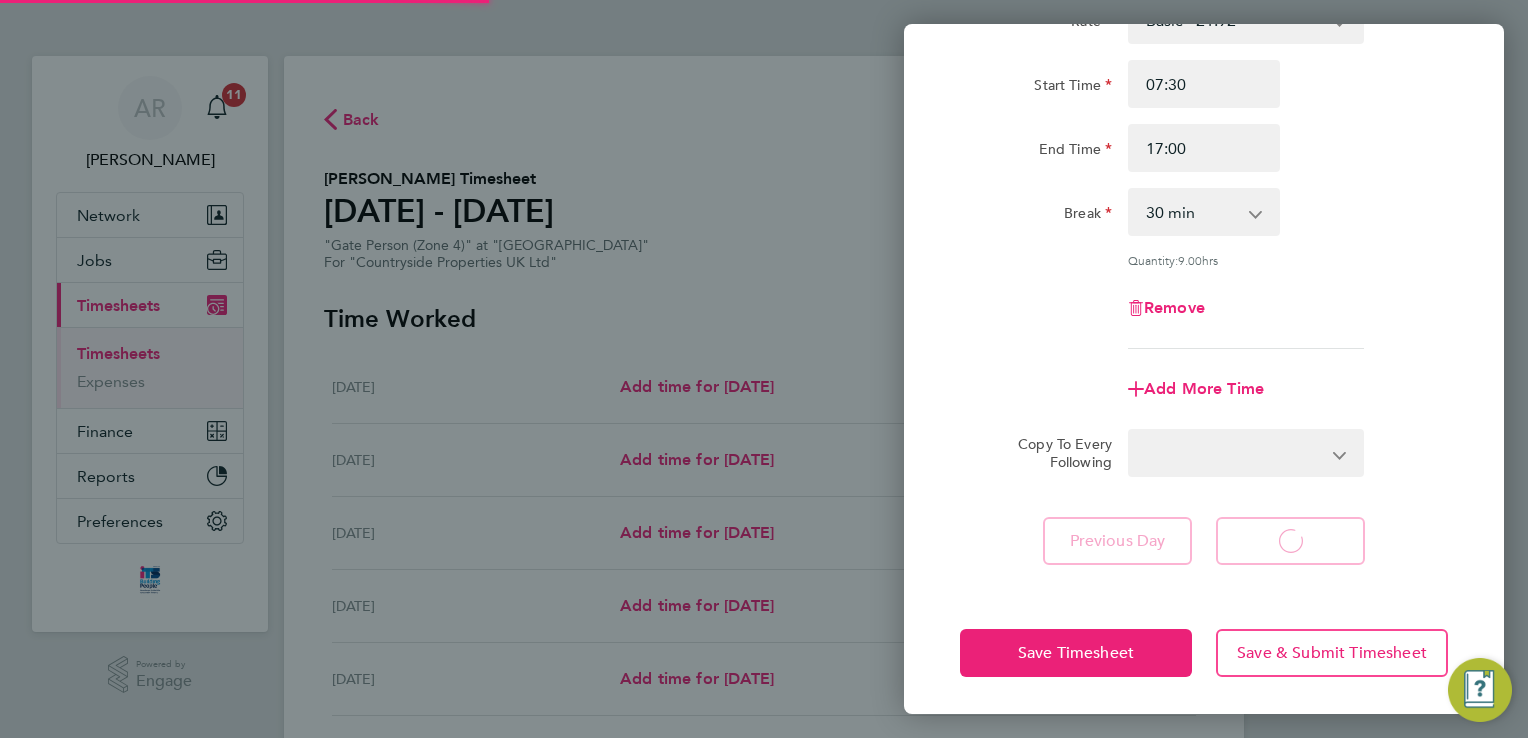 select on "30" 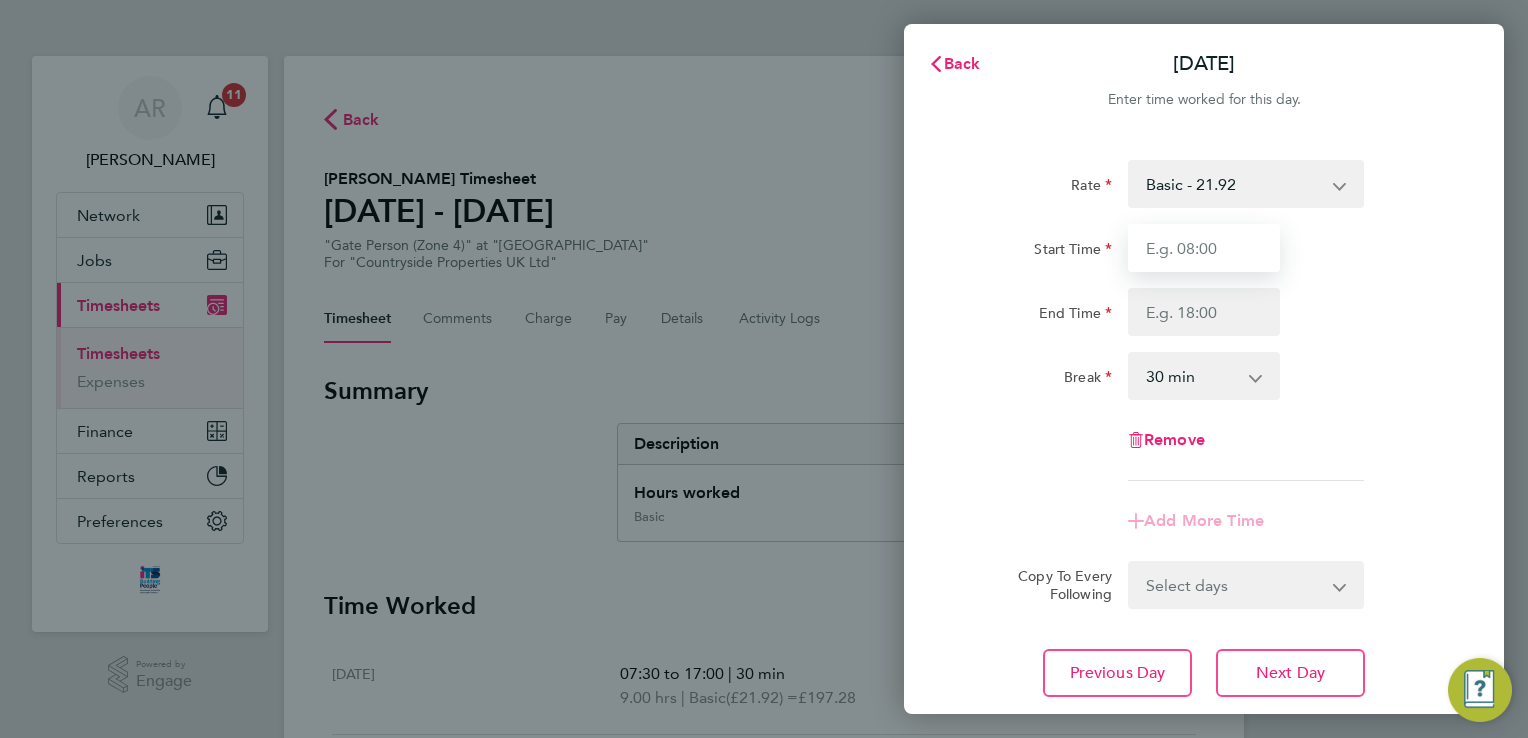 click on "Start Time" at bounding box center (1204, 248) 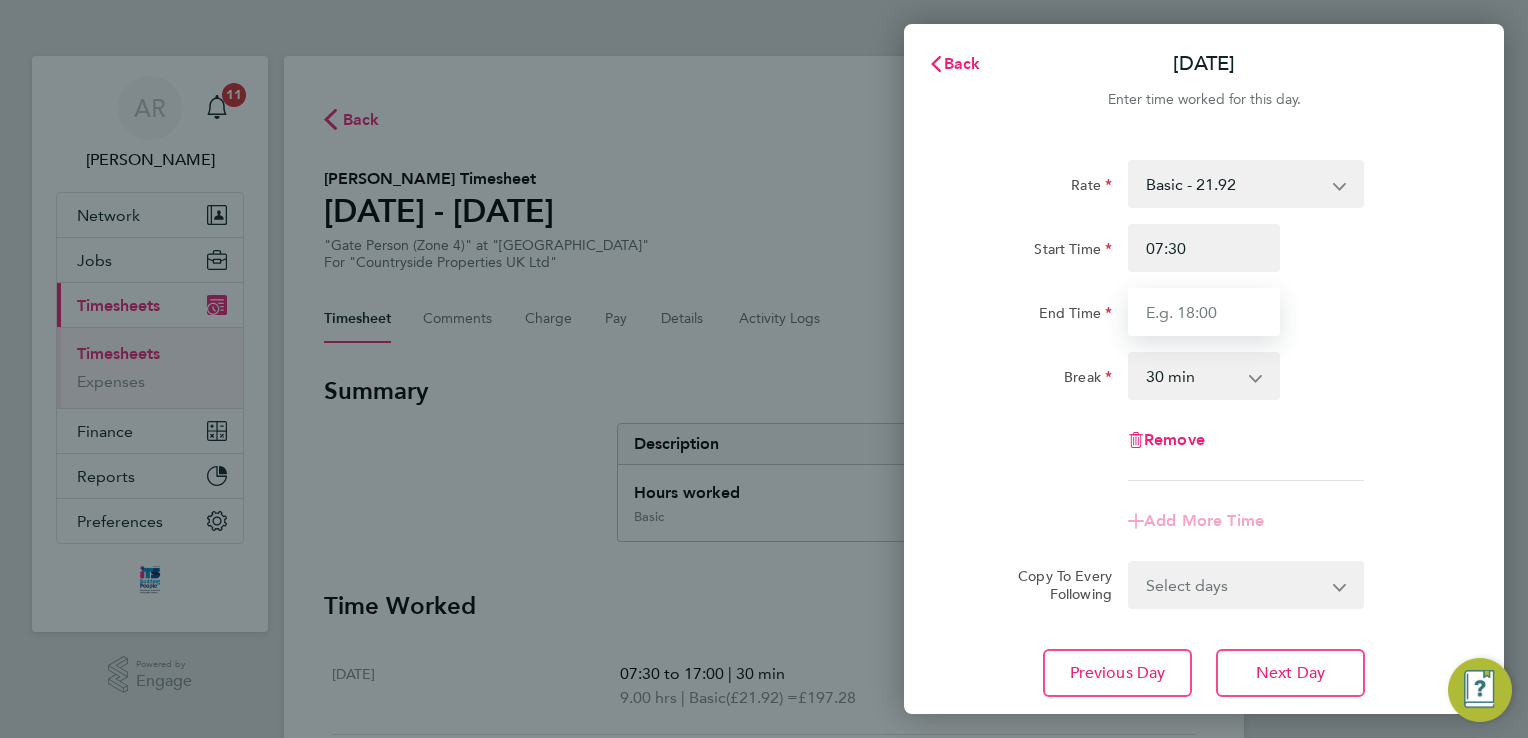 click on "End Time" at bounding box center (1204, 312) 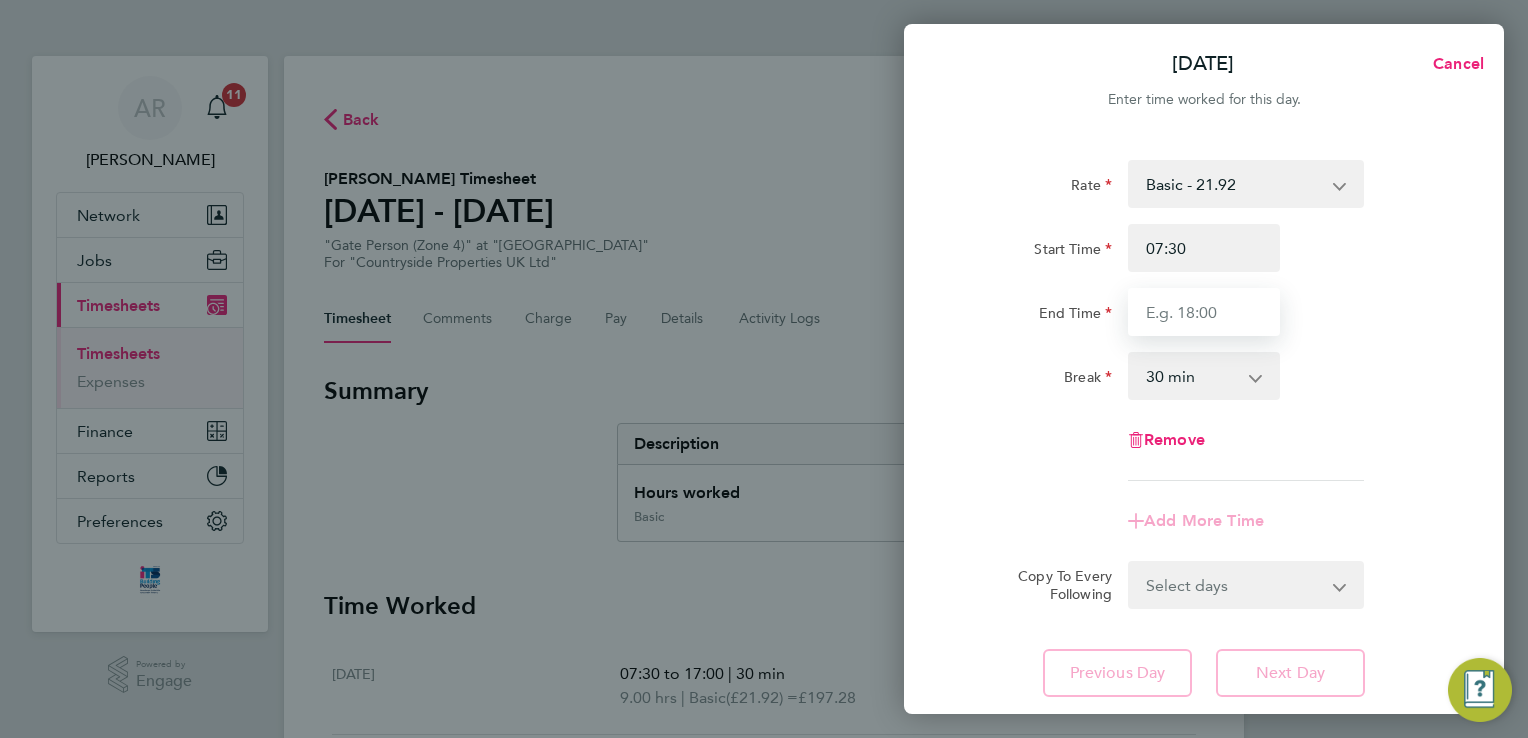 type on "17:00" 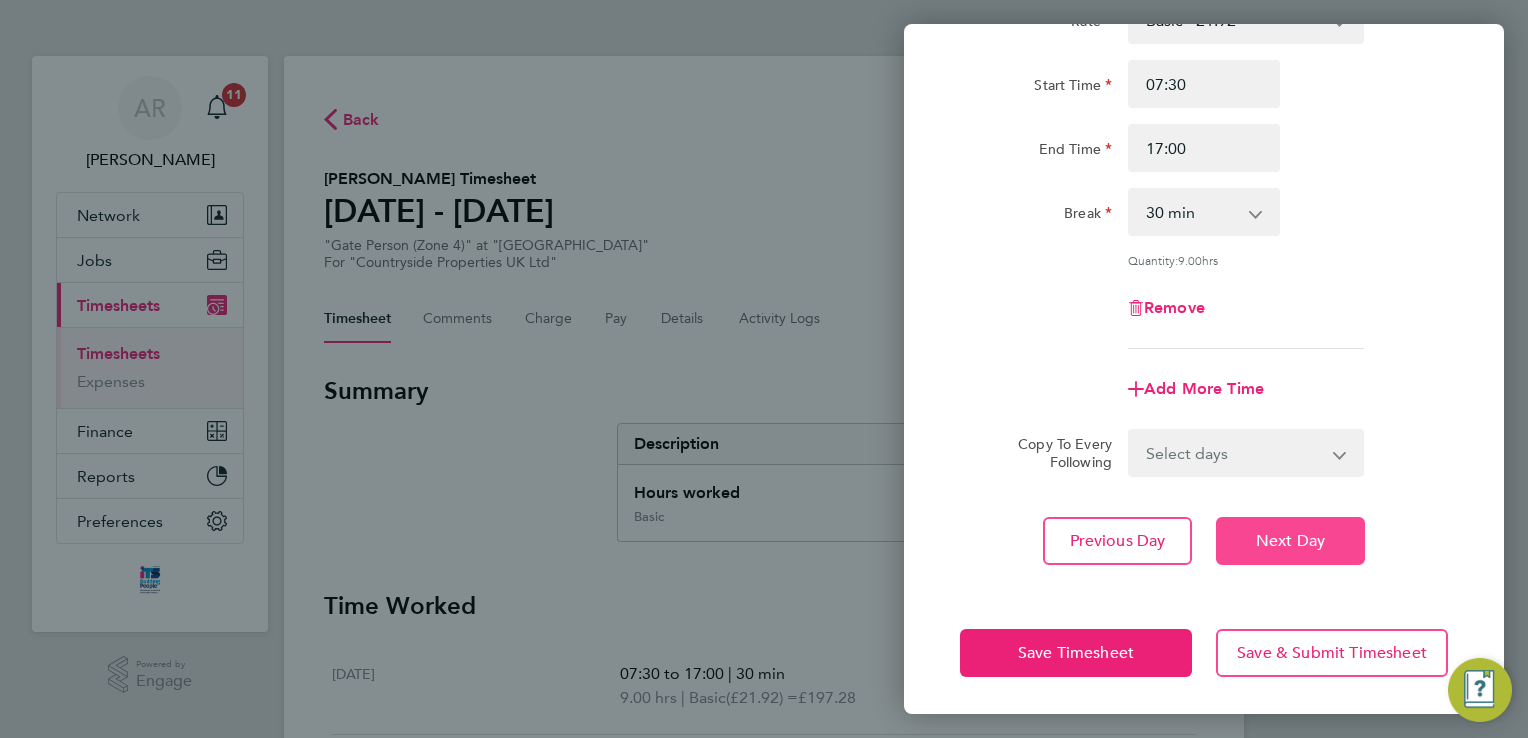 click on "Next Day" 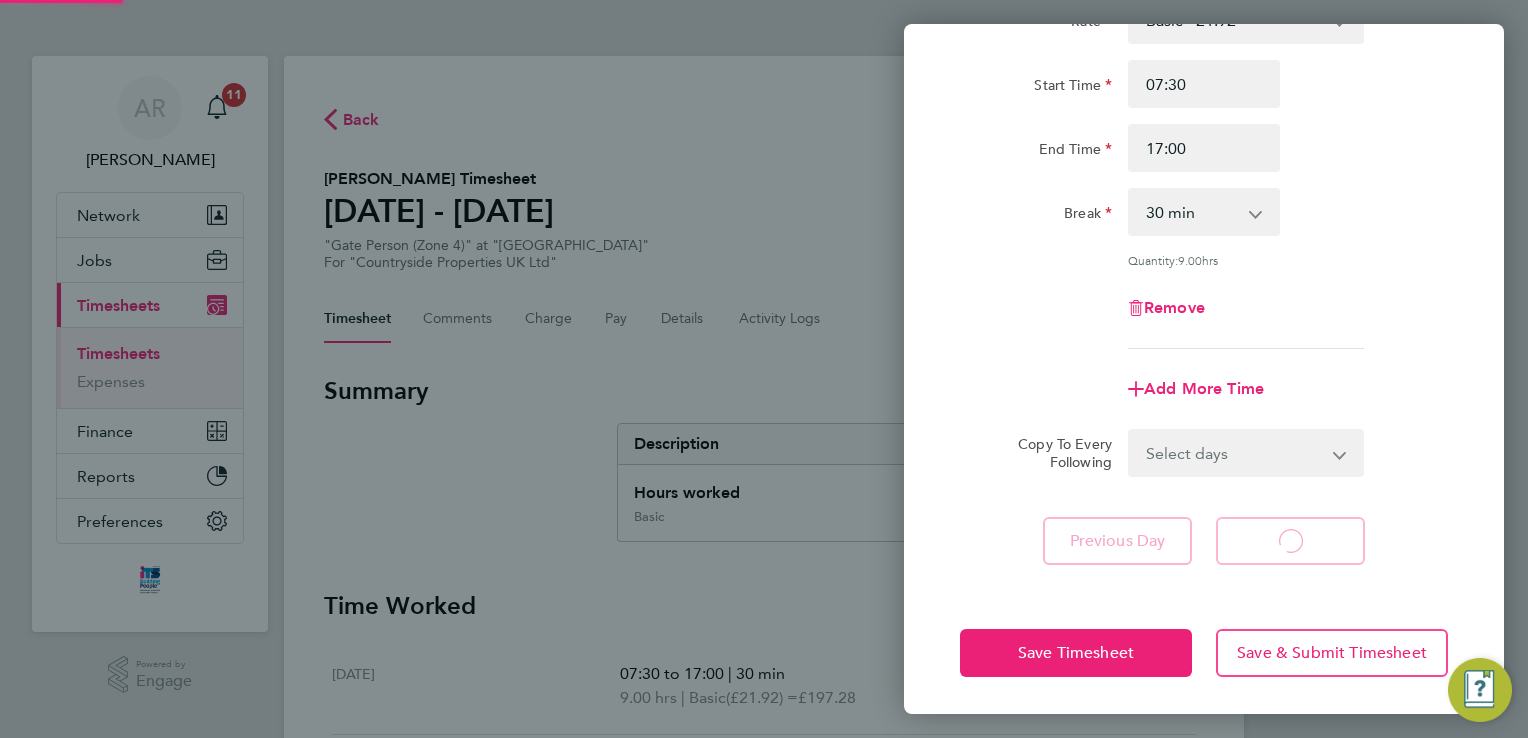 select on "30" 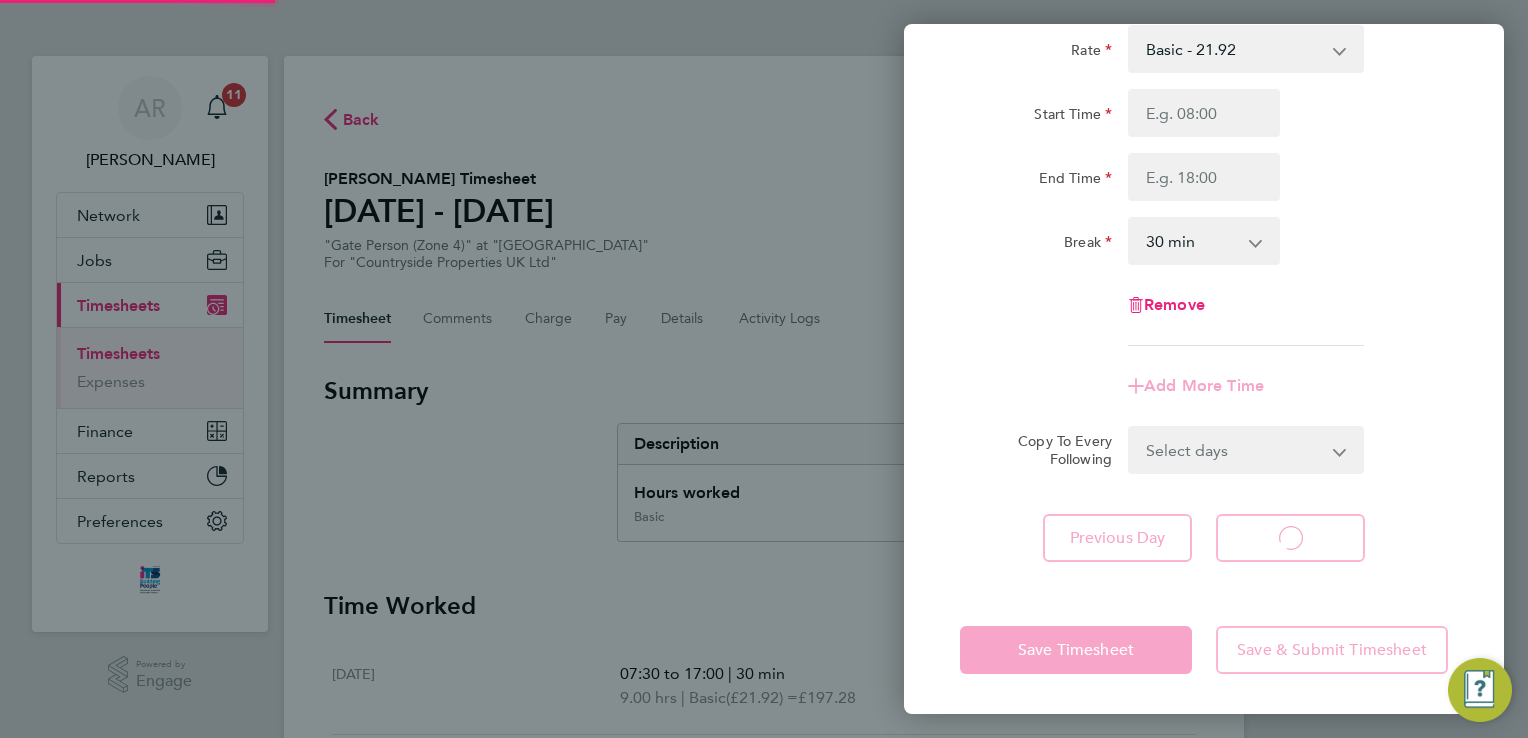 scroll, scrollTop: 133, scrollLeft: 0, axis: vertical 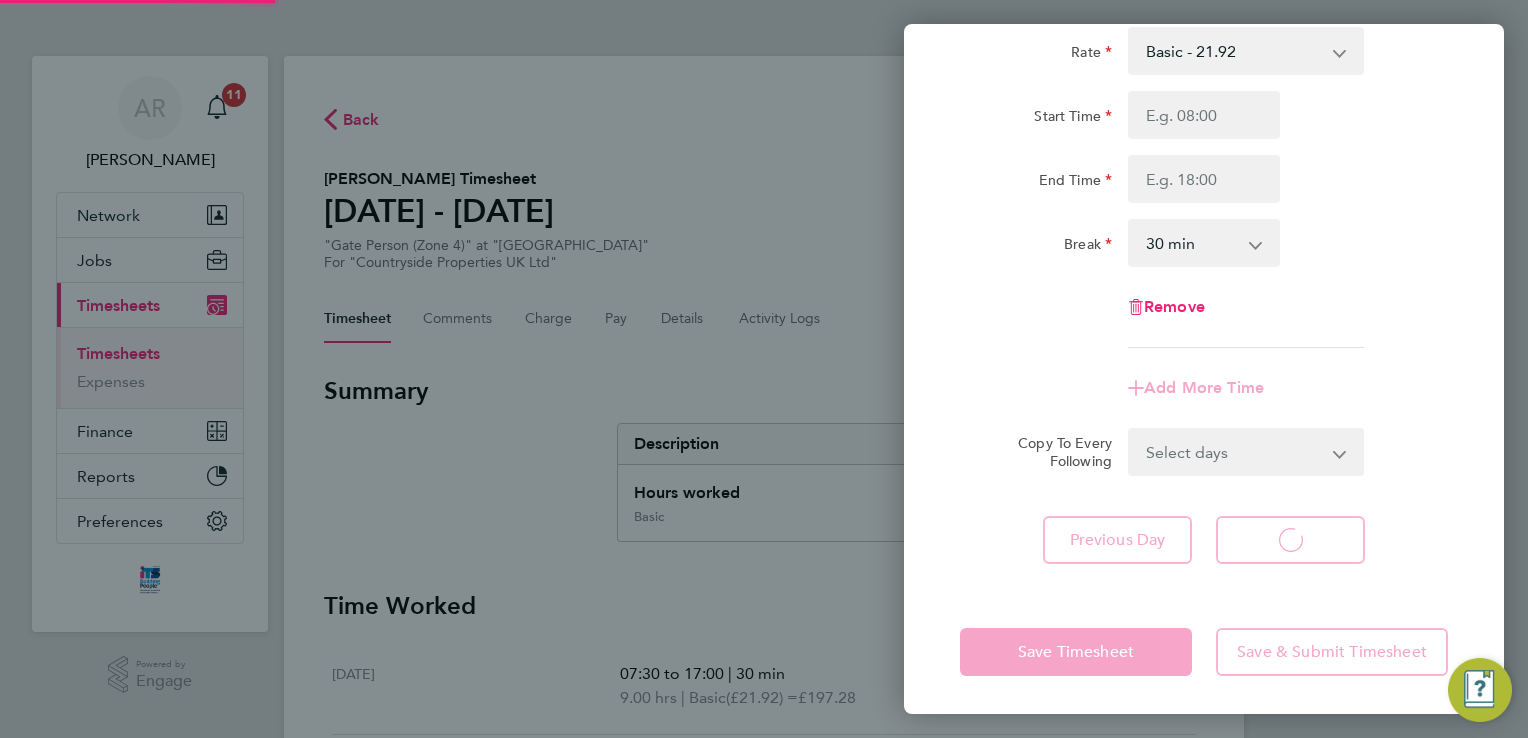 select on "30" 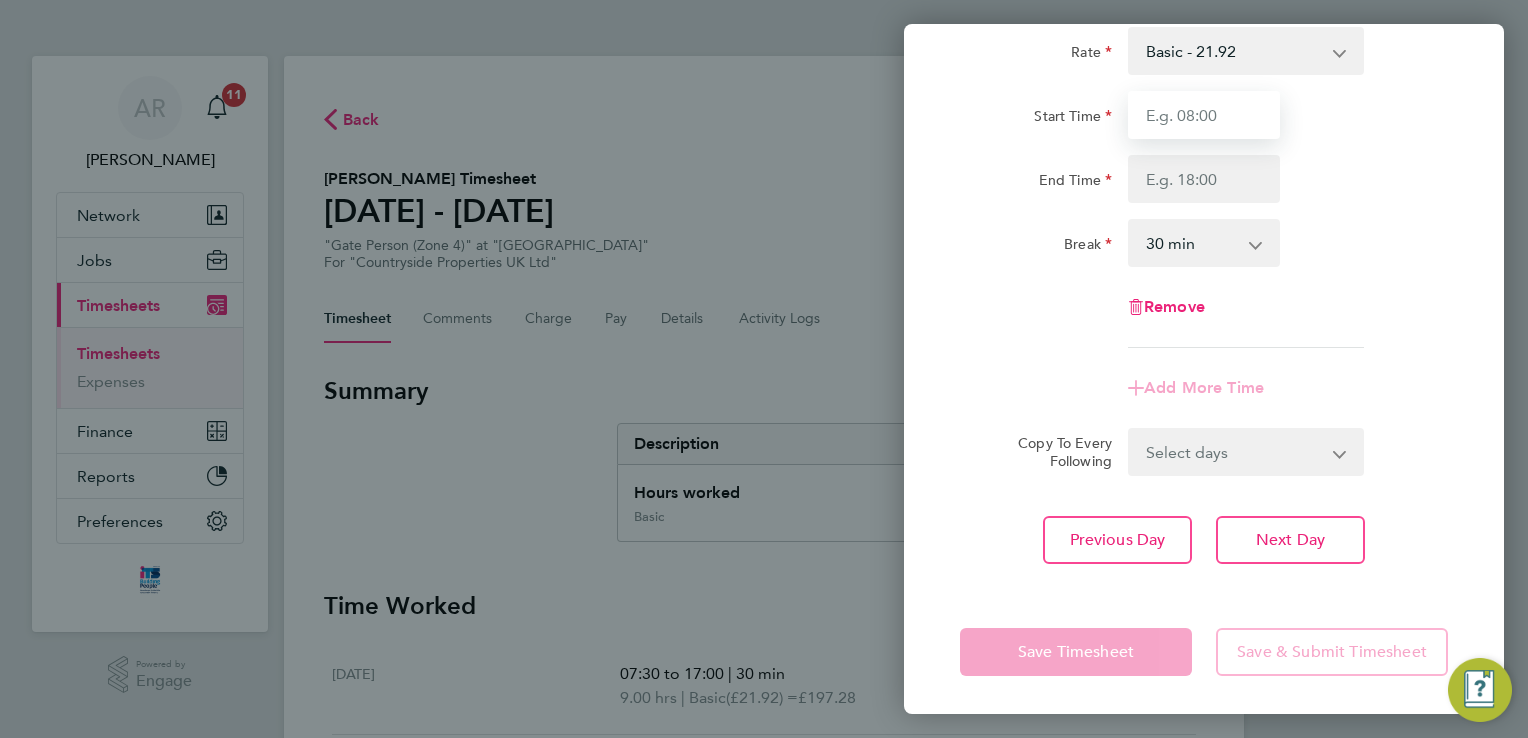 click on "Start Time" at bounding box center (1204, 115) 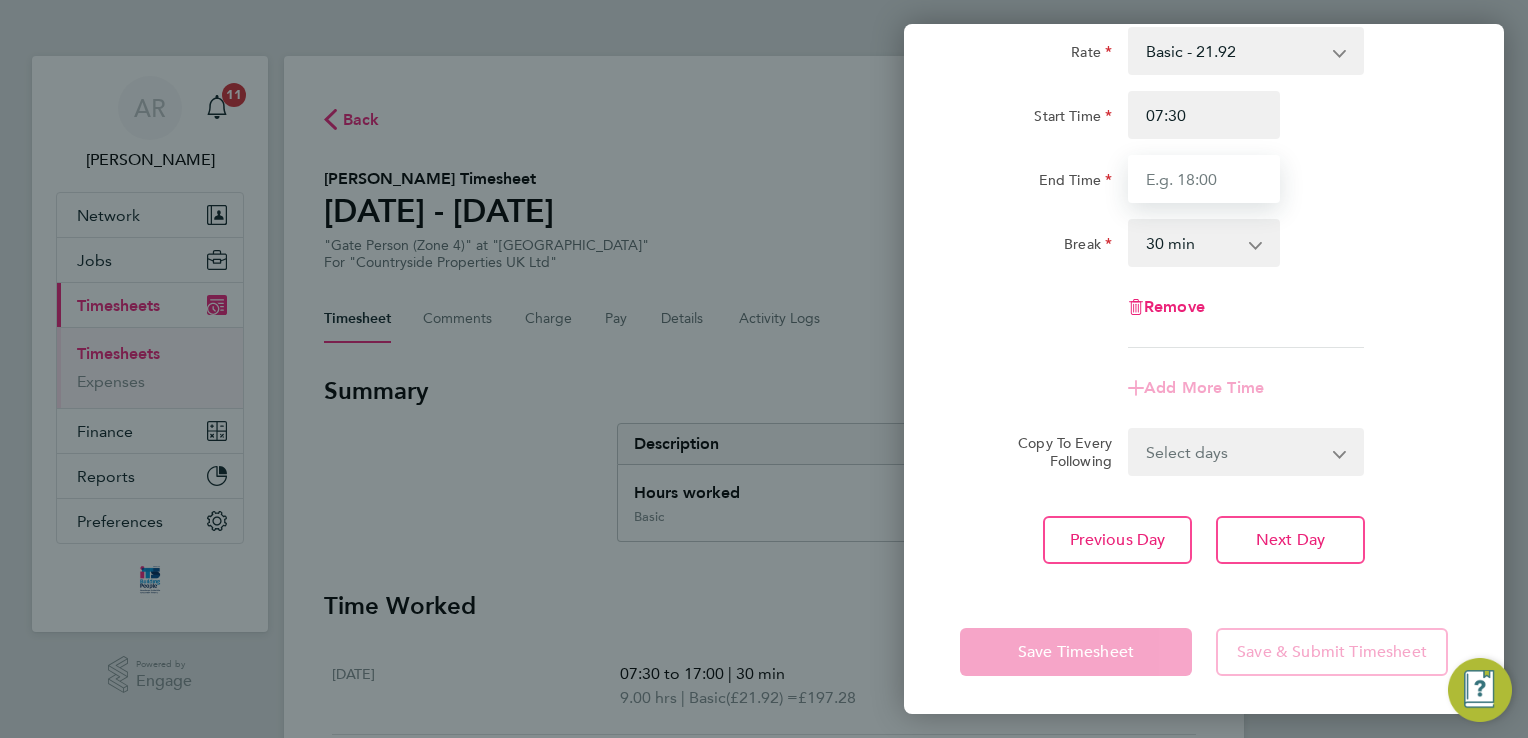 click on "End Time" at bounding box center [1204, 179] 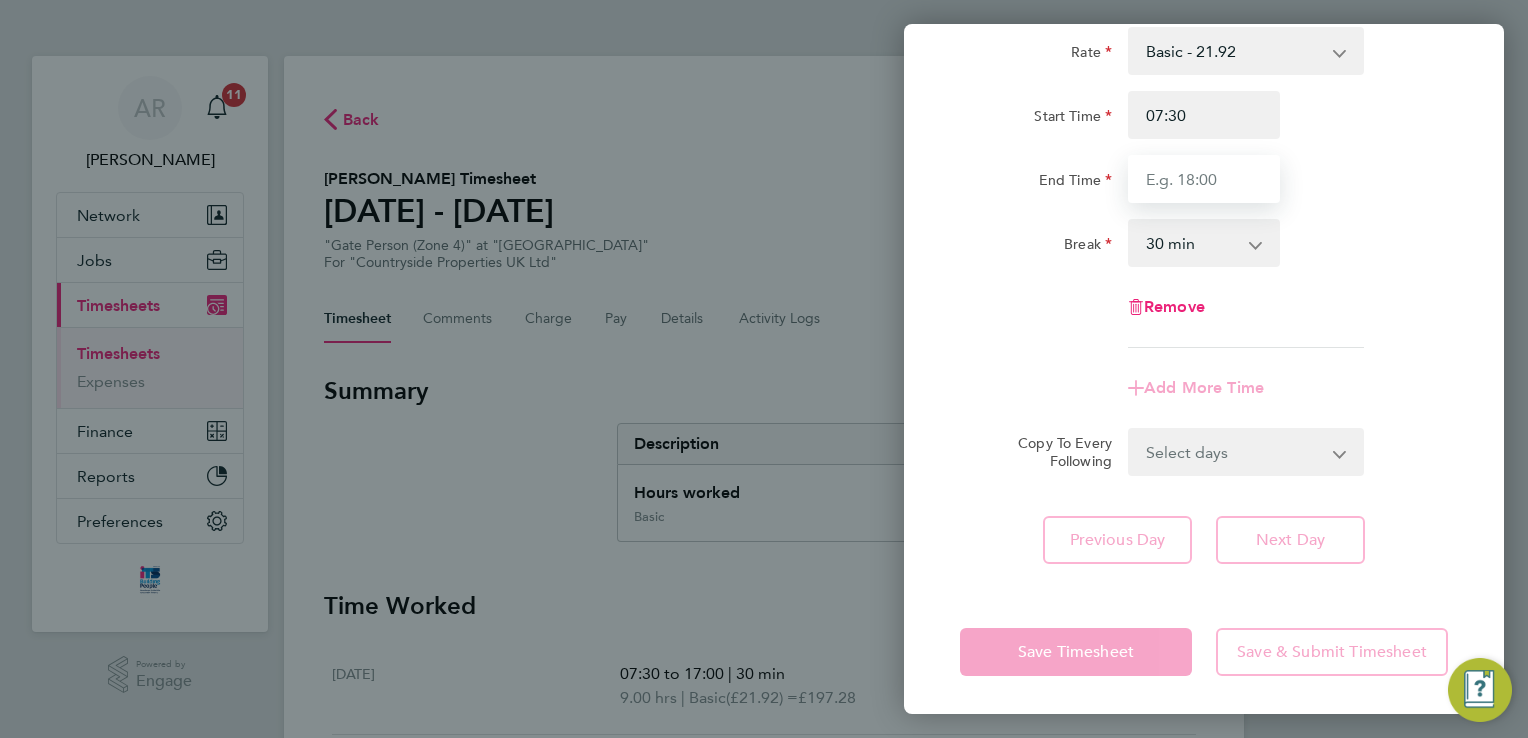 type on "17:00" 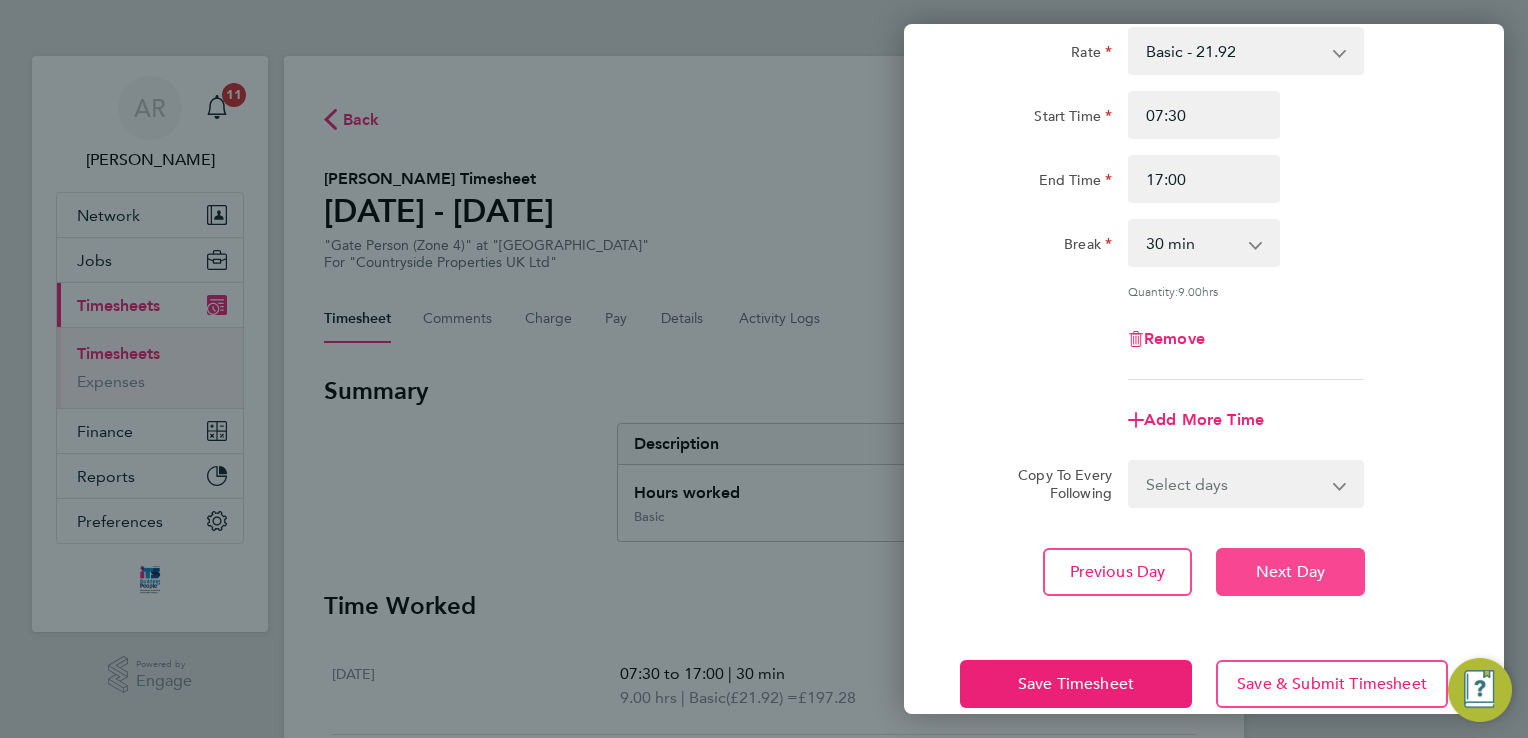 click on "Next Day" 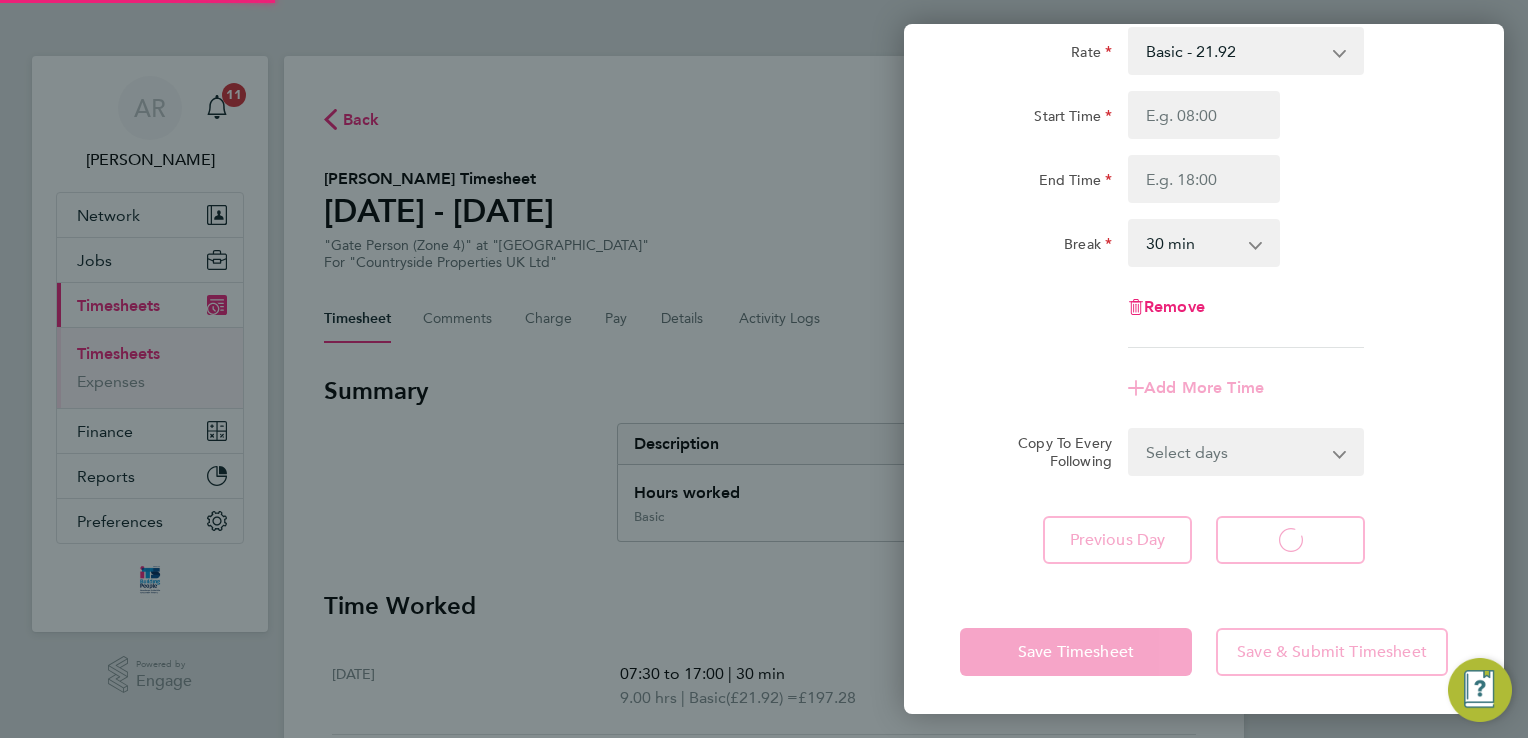 select on "30" 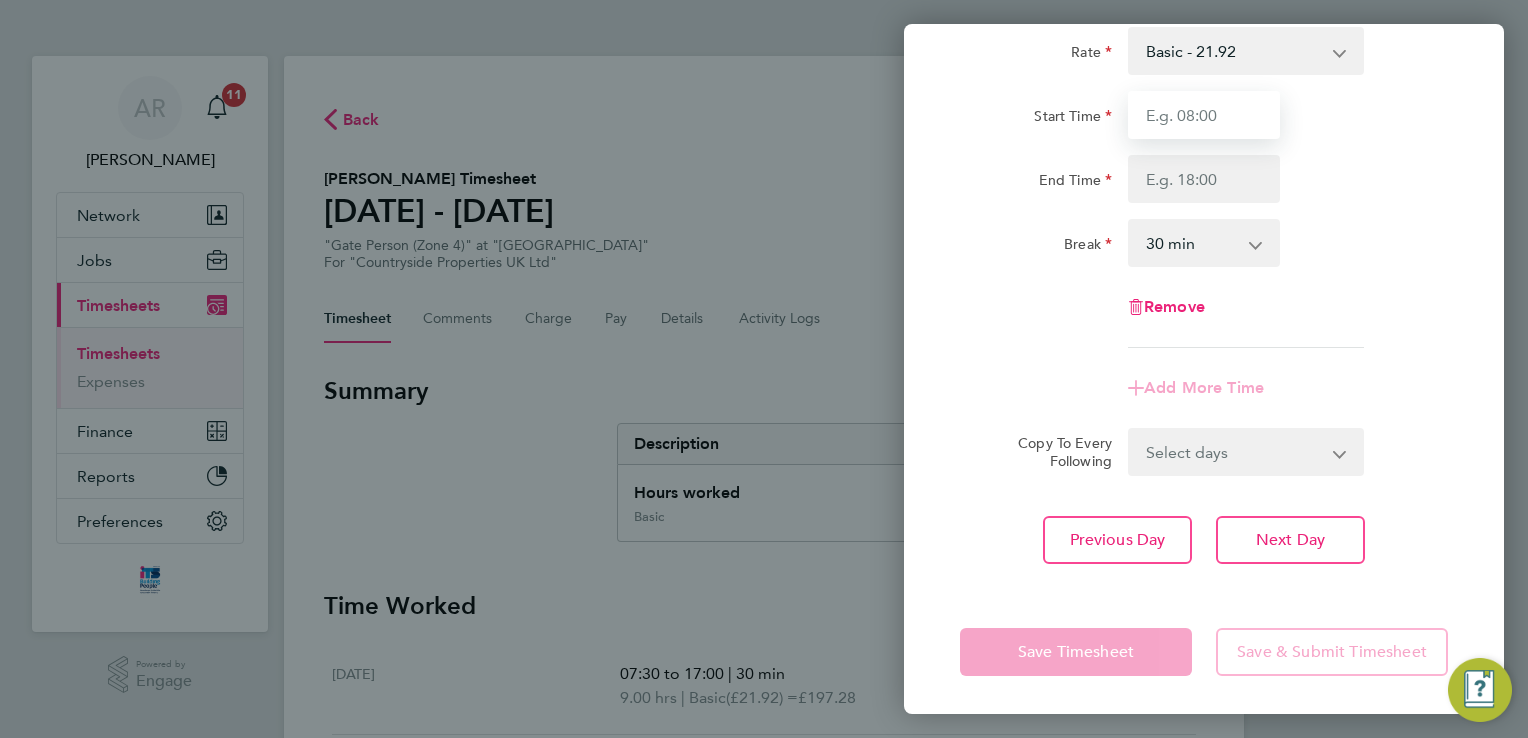click on "Start Time" at bounding box center (1204, 115) 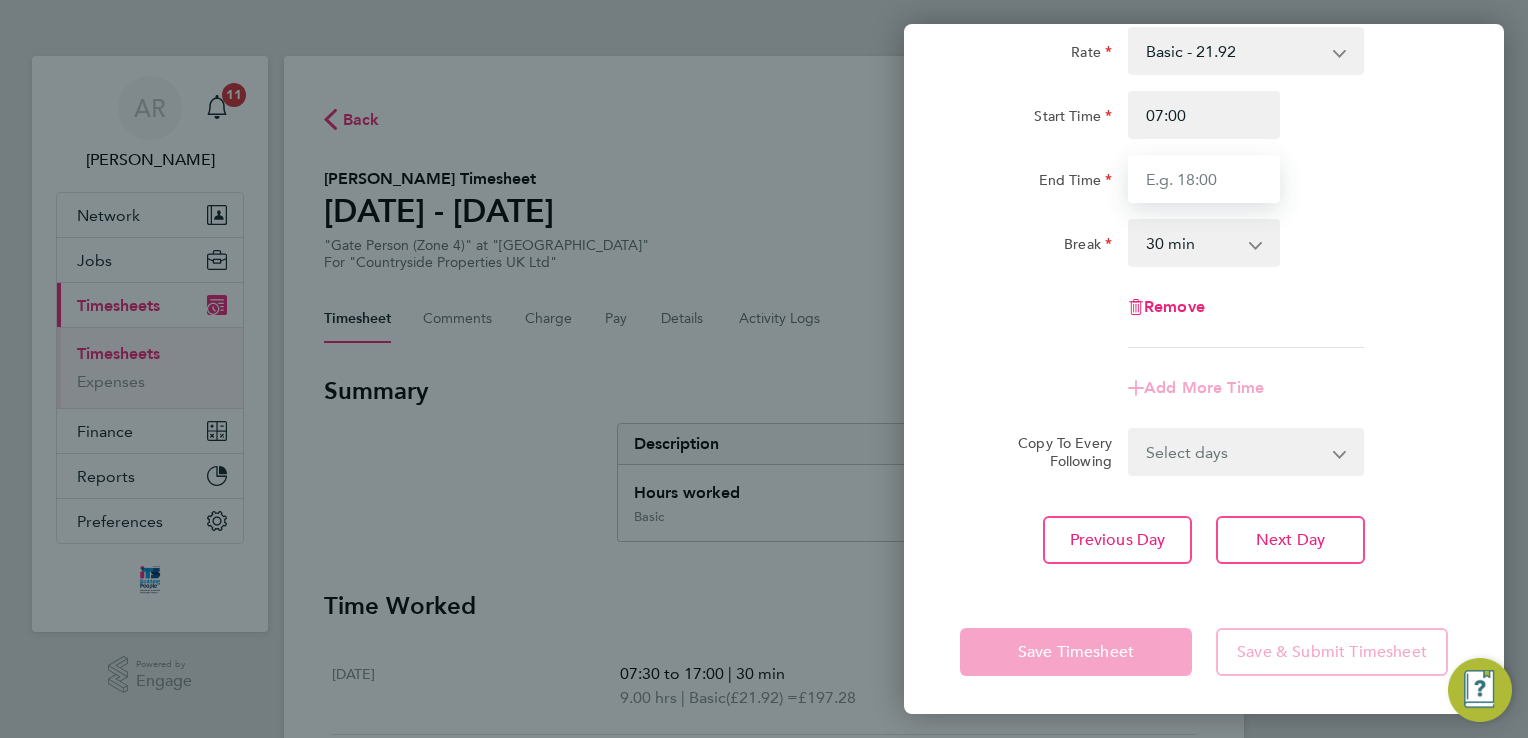 click on "End Time" at bounding box center (1204, 179) 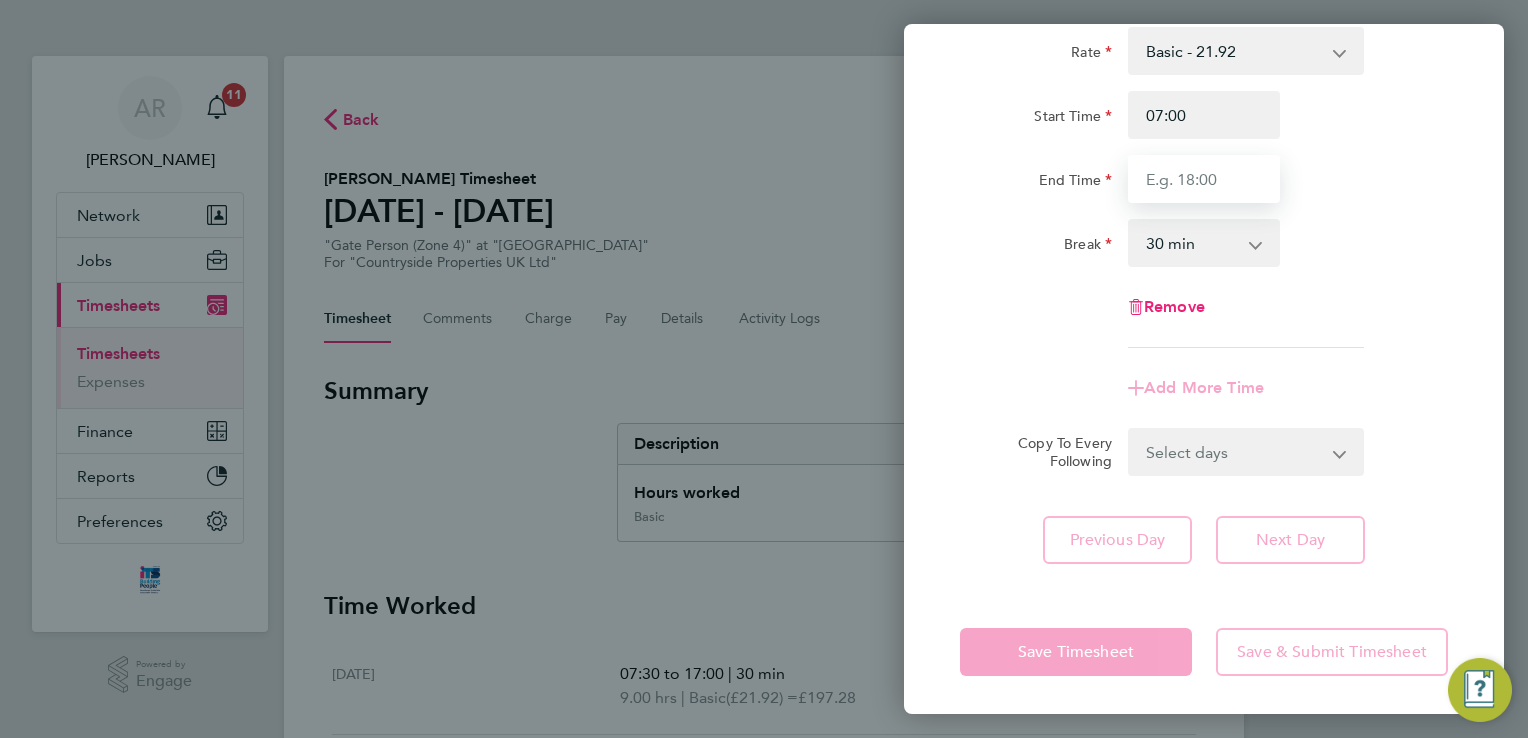 type on "17:00" 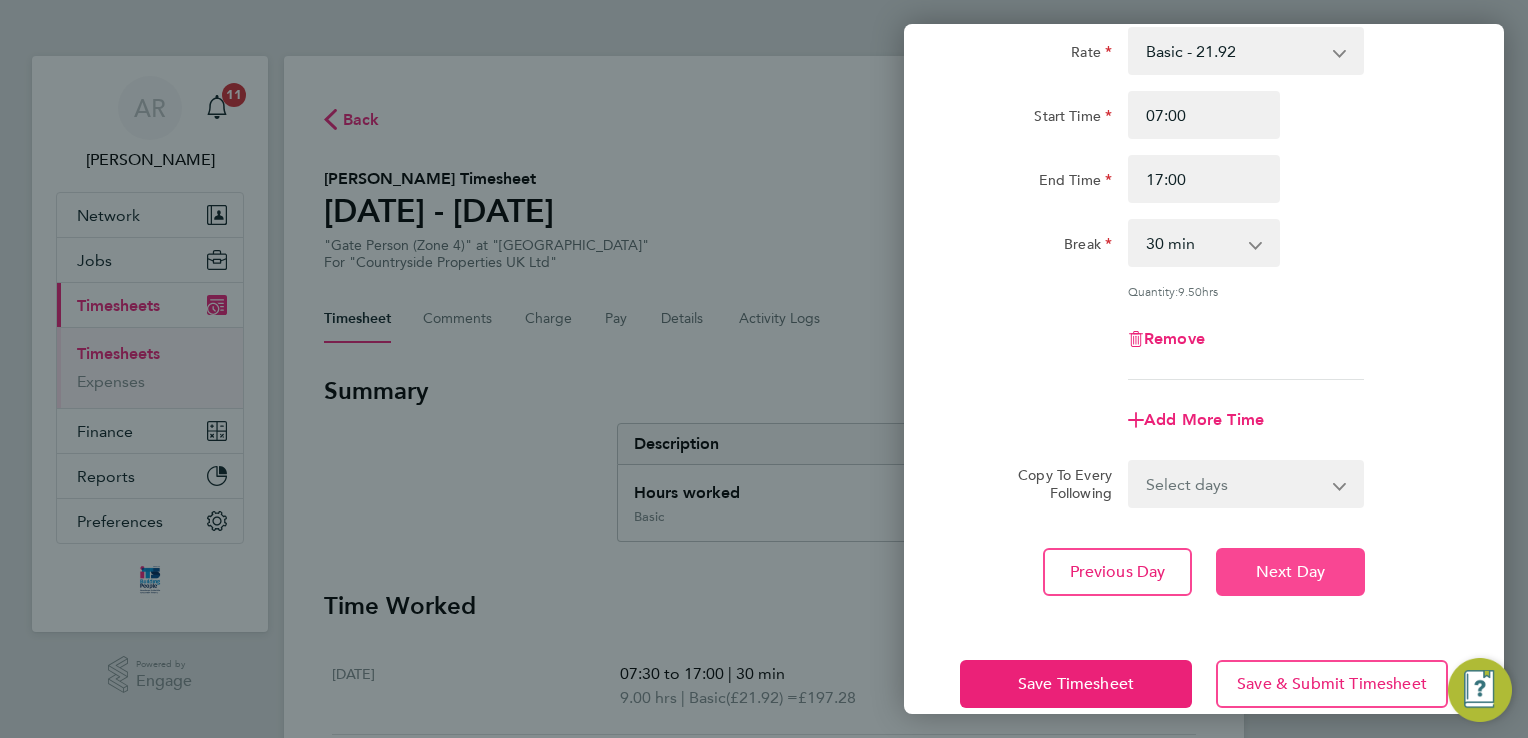 click on "Next Day" 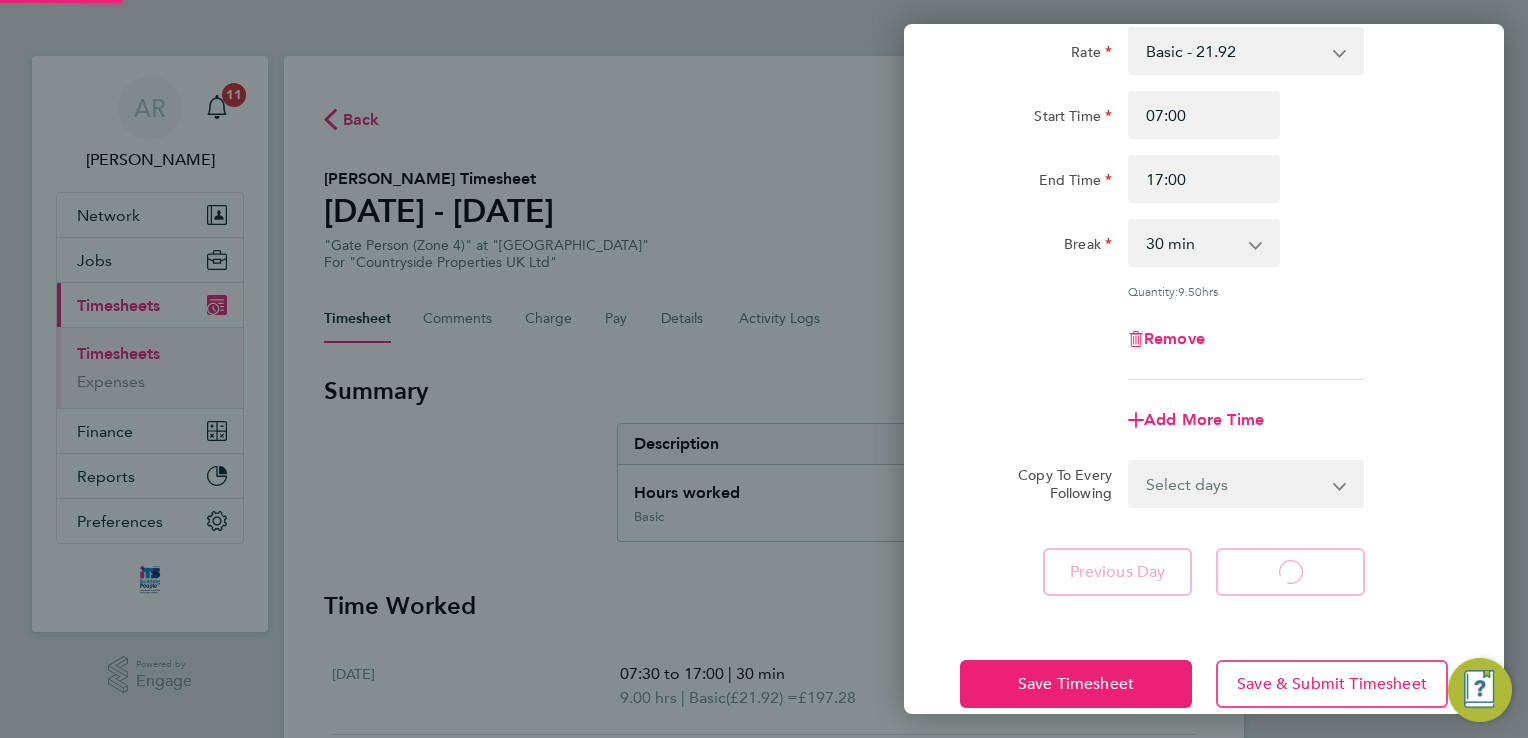 select on "30" 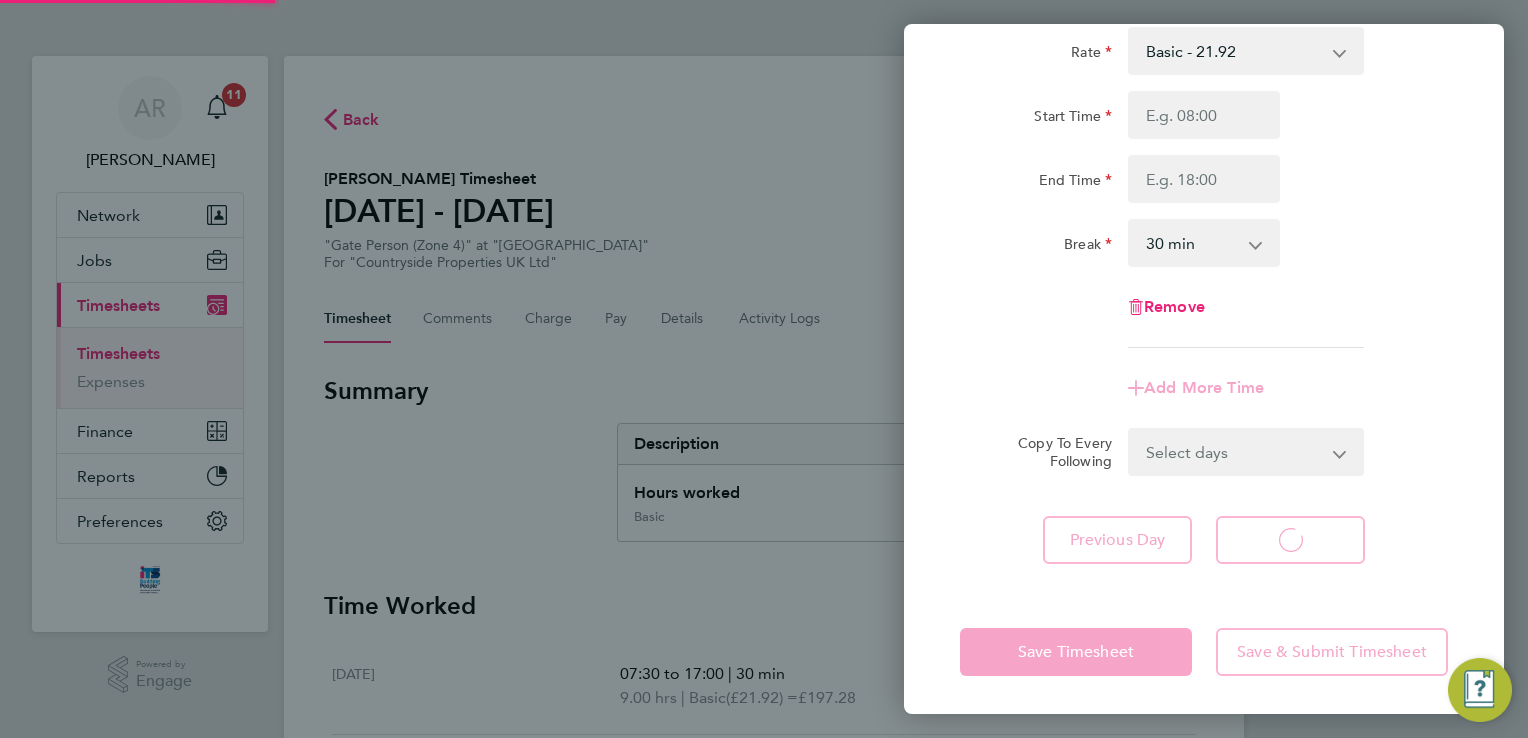 select on "30" 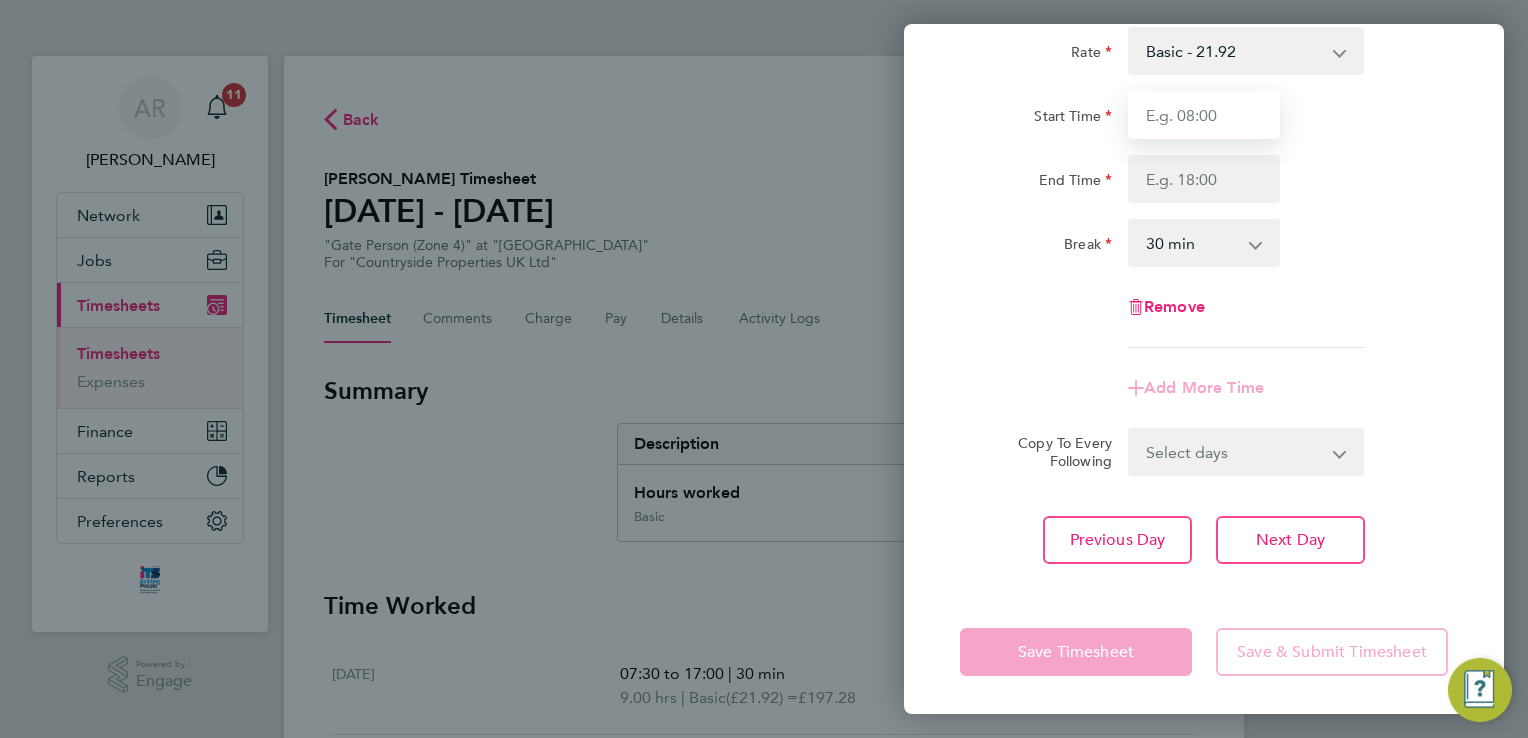 click on "Start Time" at bounding box center [1204, 115] 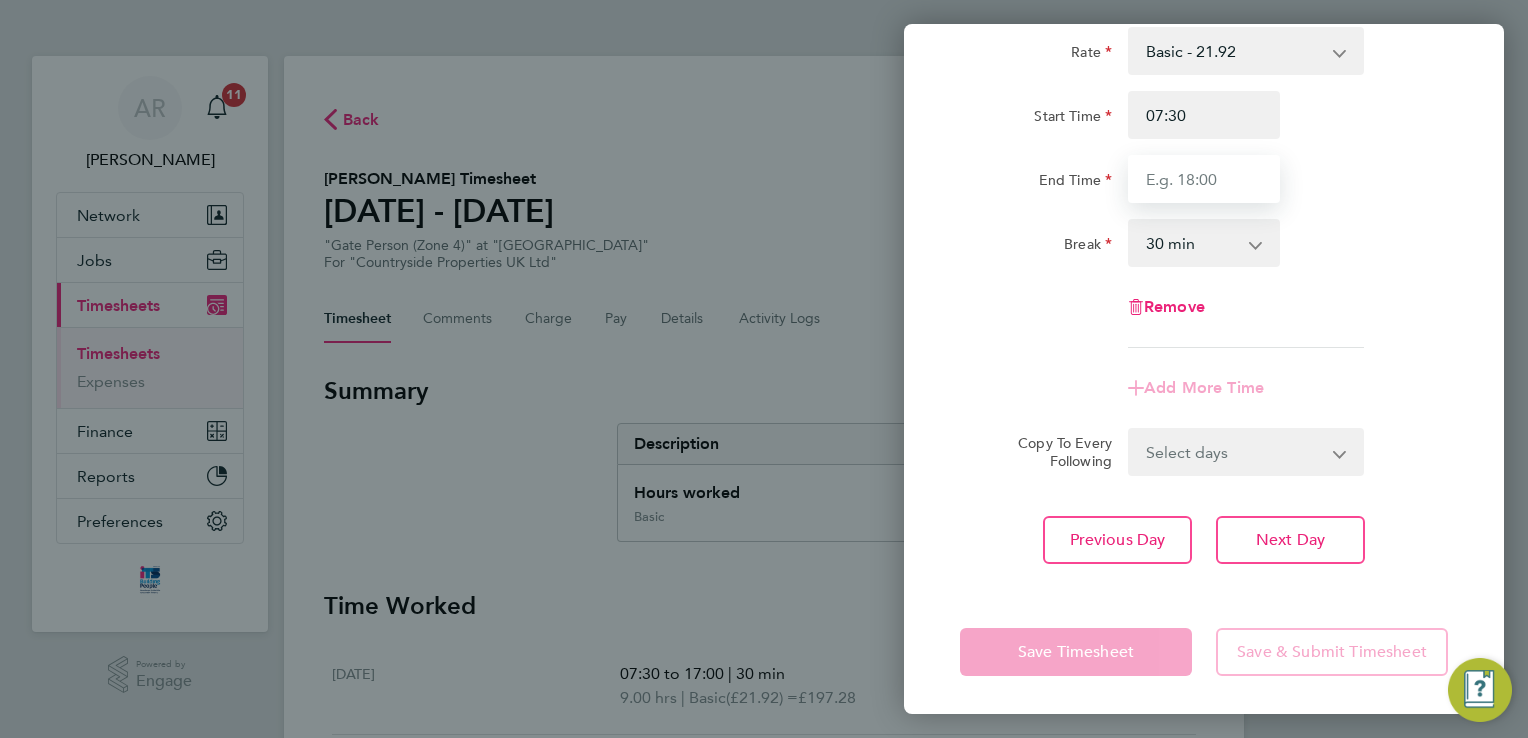 type on "17:00" 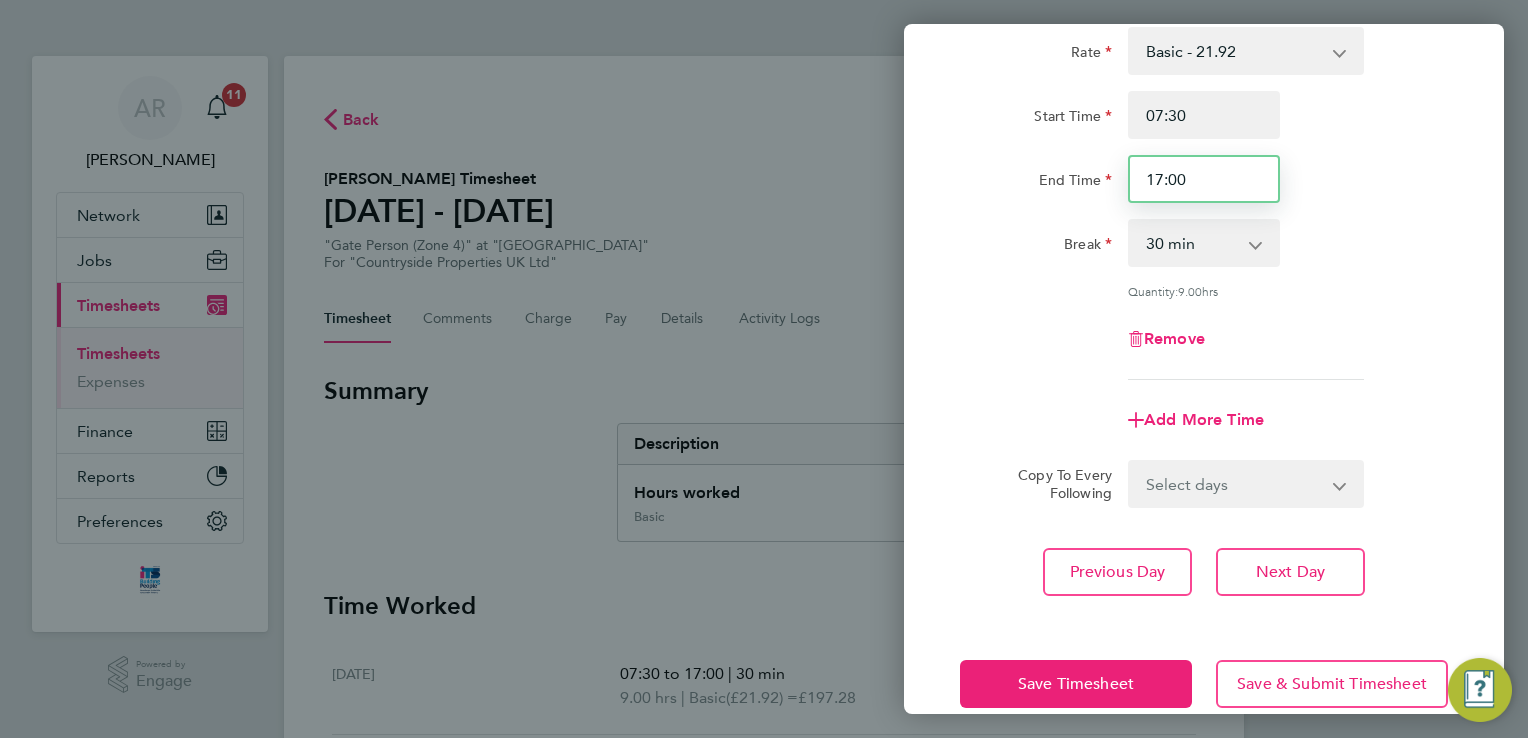 click on "17:00" at bounding box center (1204, 179) 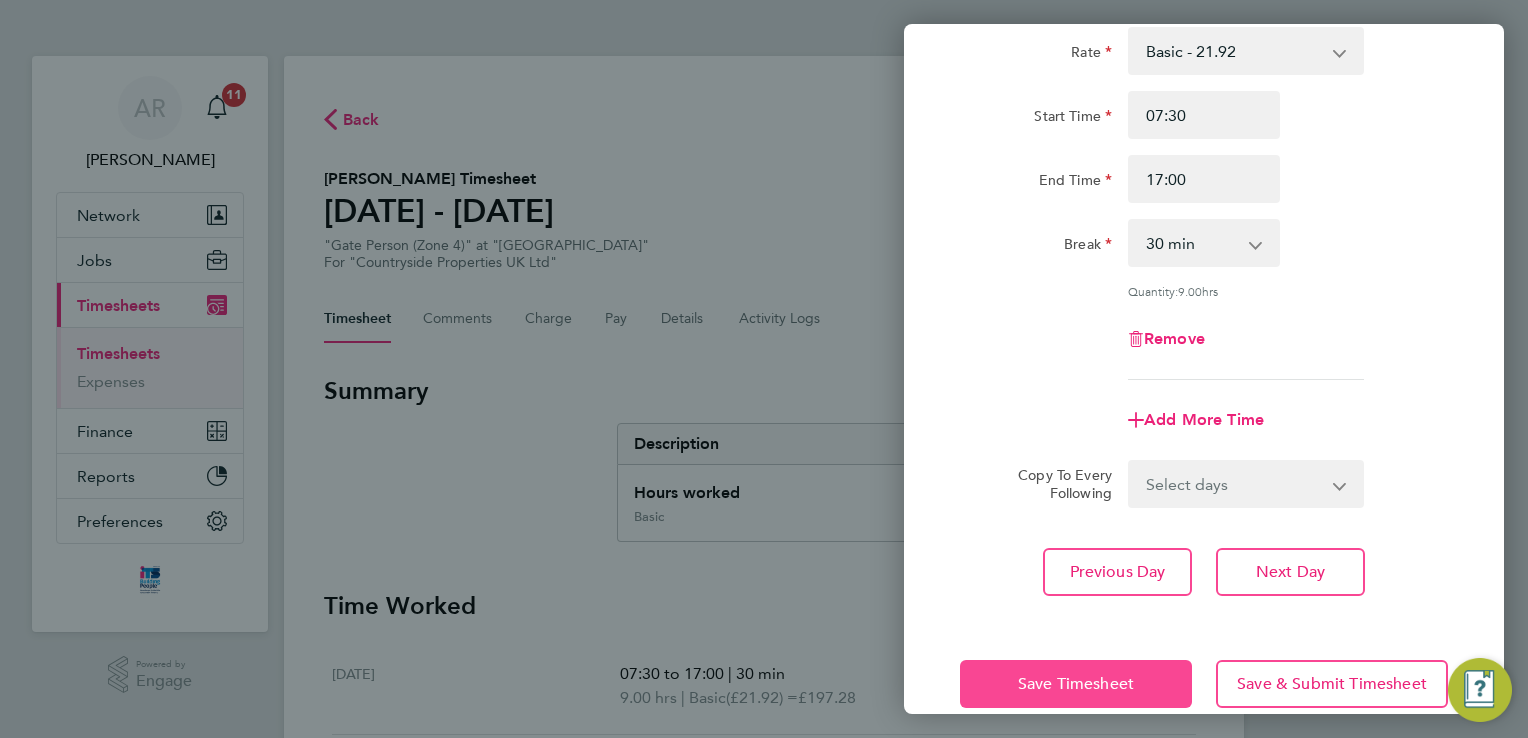 click on "Save Timesheet" 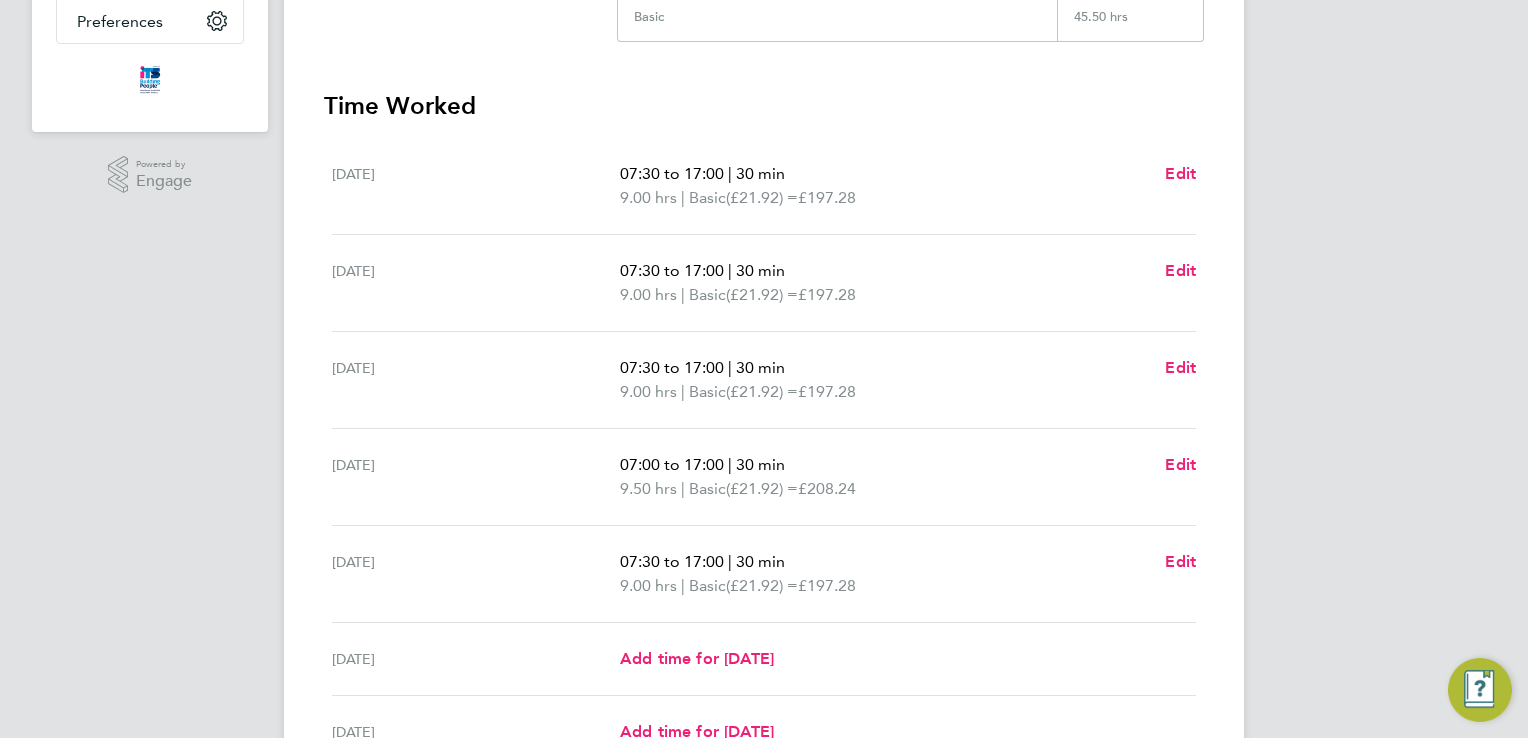 scroll, scrollTop: 600, scrollLeft: 0, axis: vertical 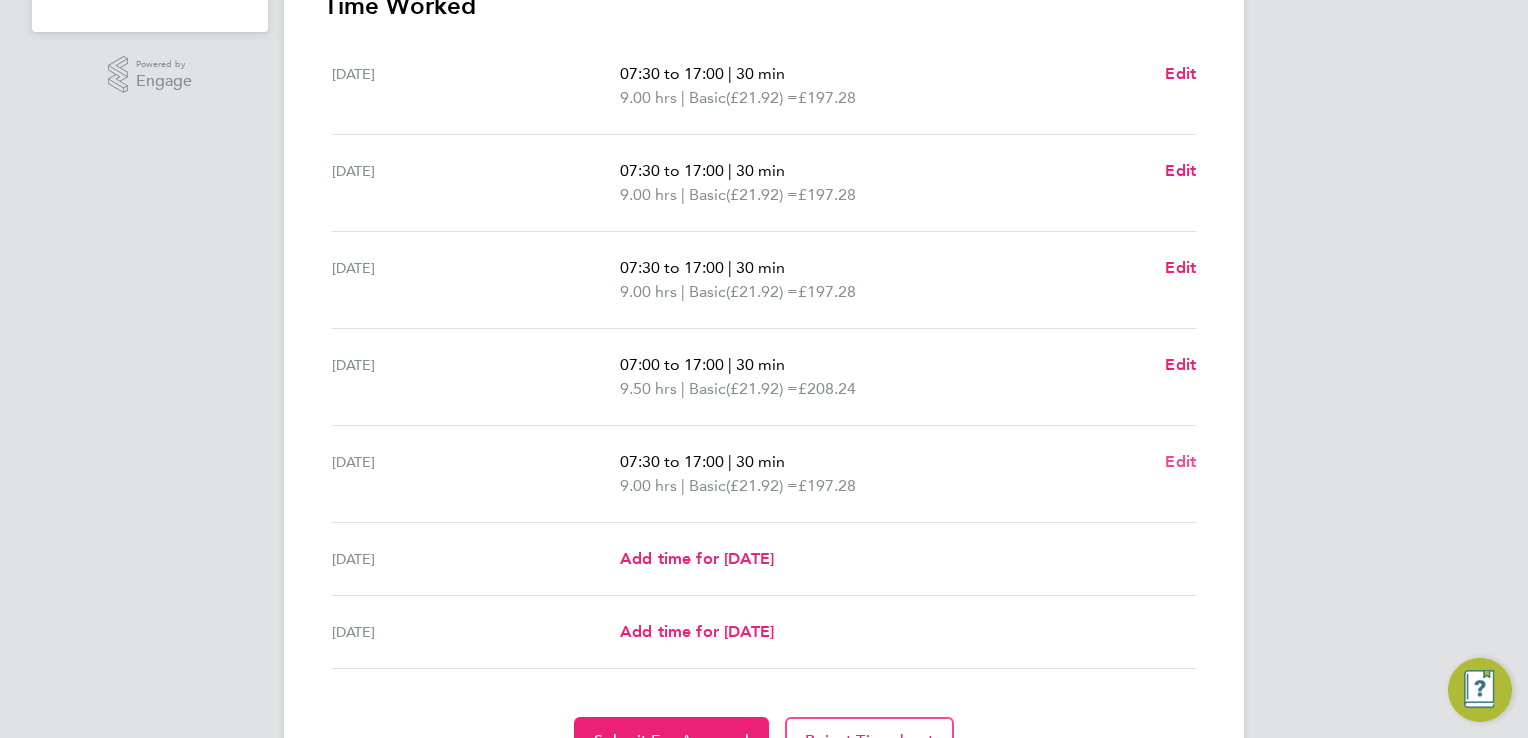 click on "Edit" at bounding box center [1180, 461] 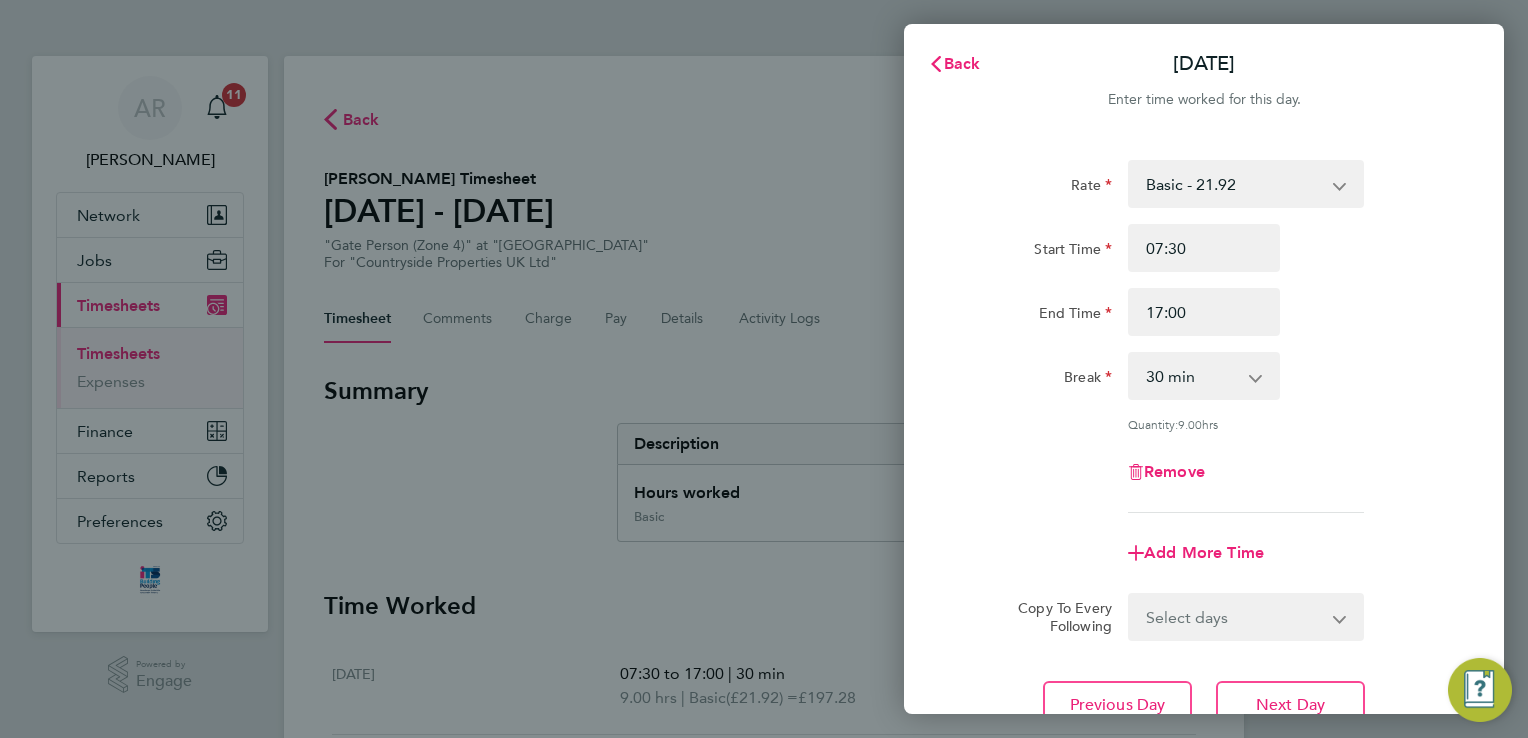 scroll, scrollTop: 0, scrollLeft: 0, axis: both 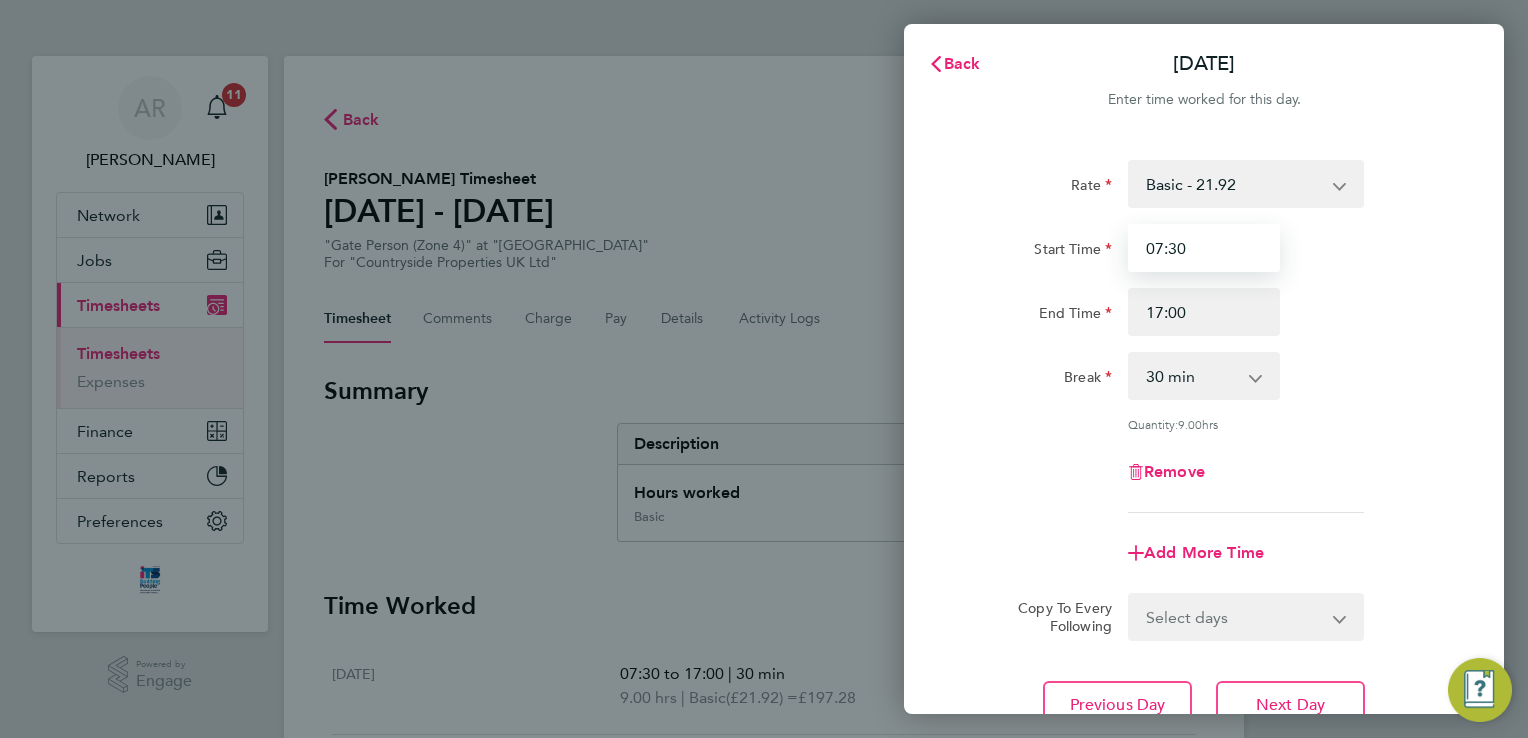 click on "07:30" at bounding box center [1204, 248] 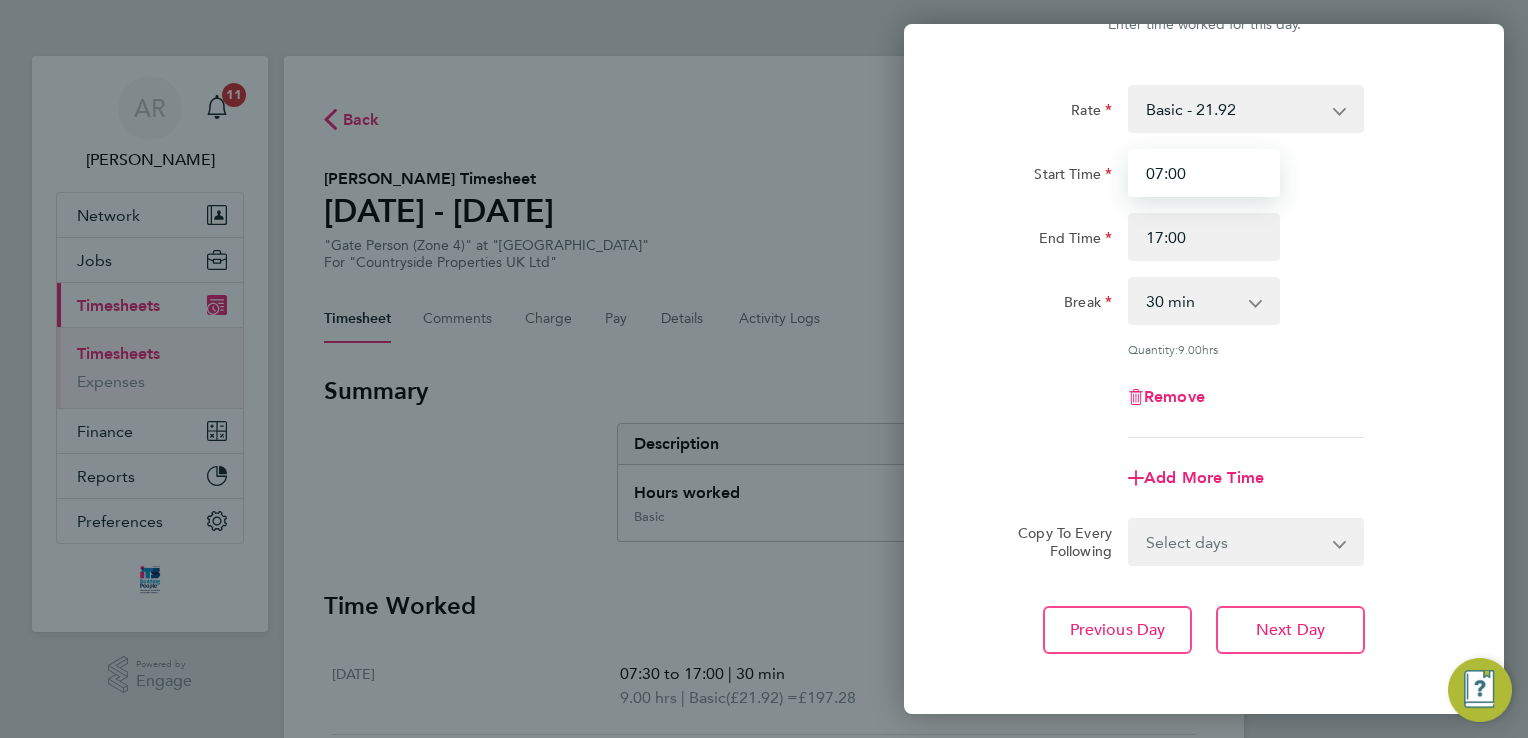 scroll, scrollTop: 164, scrollLeft: 0, axis: vertical 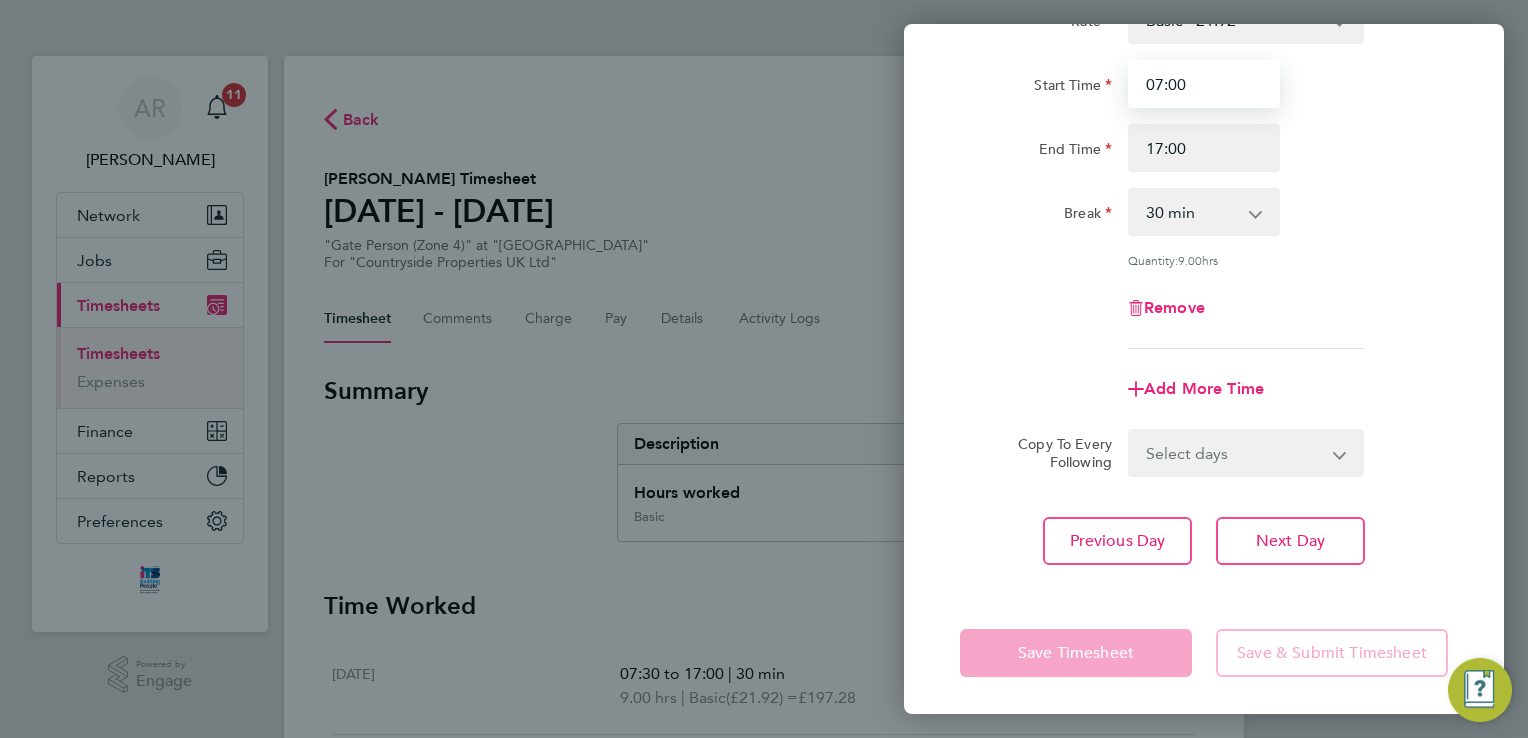 type on "07:00" 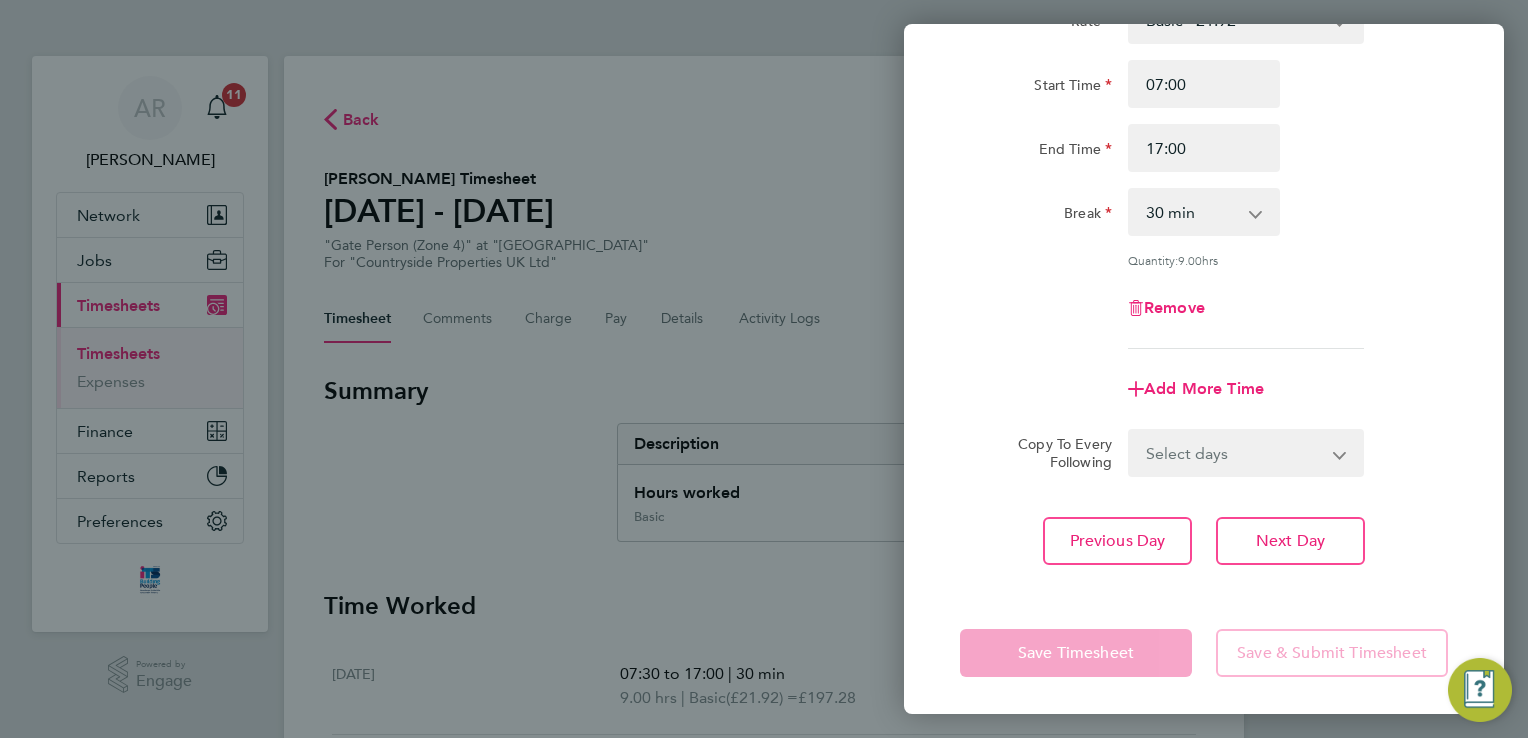 click on "Copy To Every Following  Select days   Day   Weekend (Sat-Sun)   [DATE]   [DATE]" 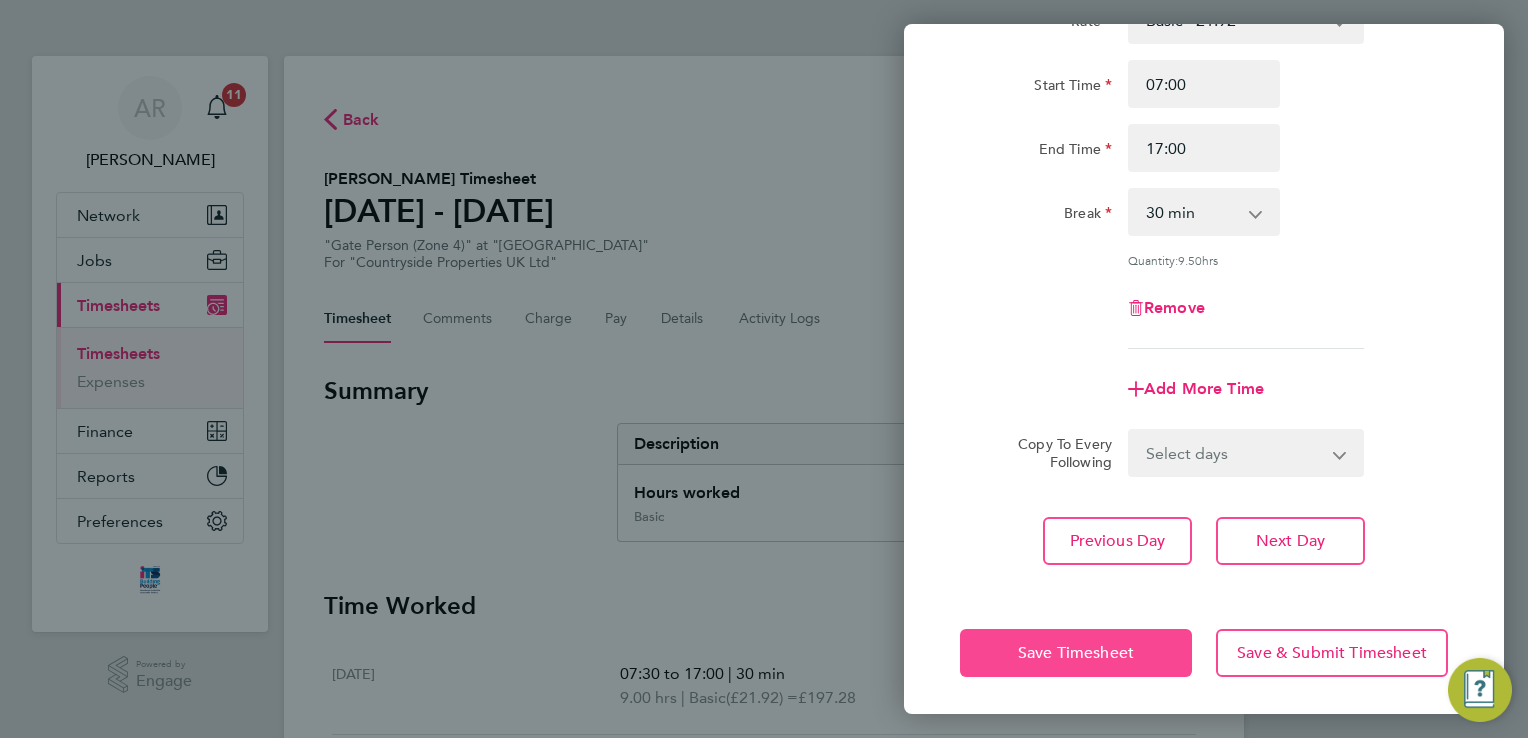 click on "Save Timesheet" 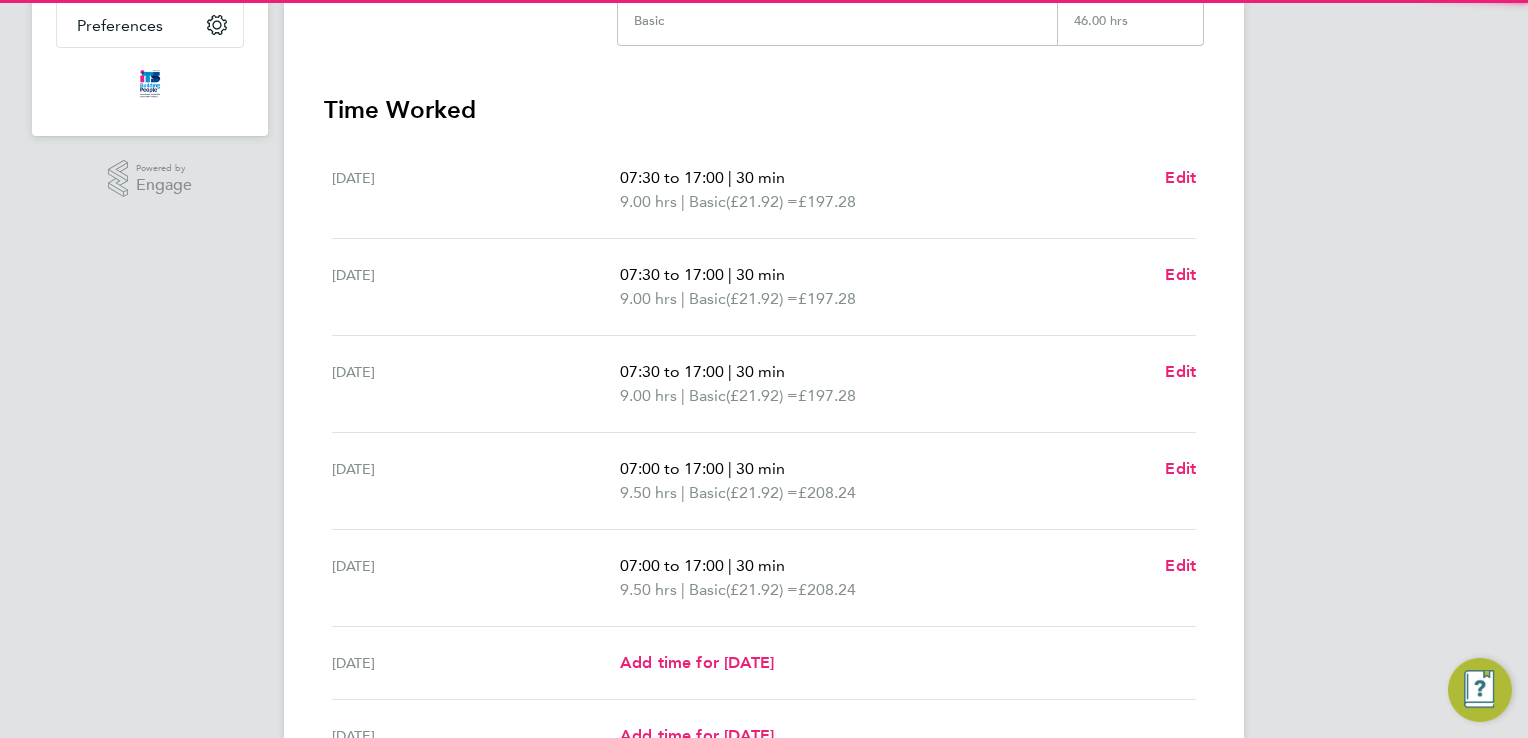 scroll, scrollTop: 500, scrollLeft: 0, axis: vertical 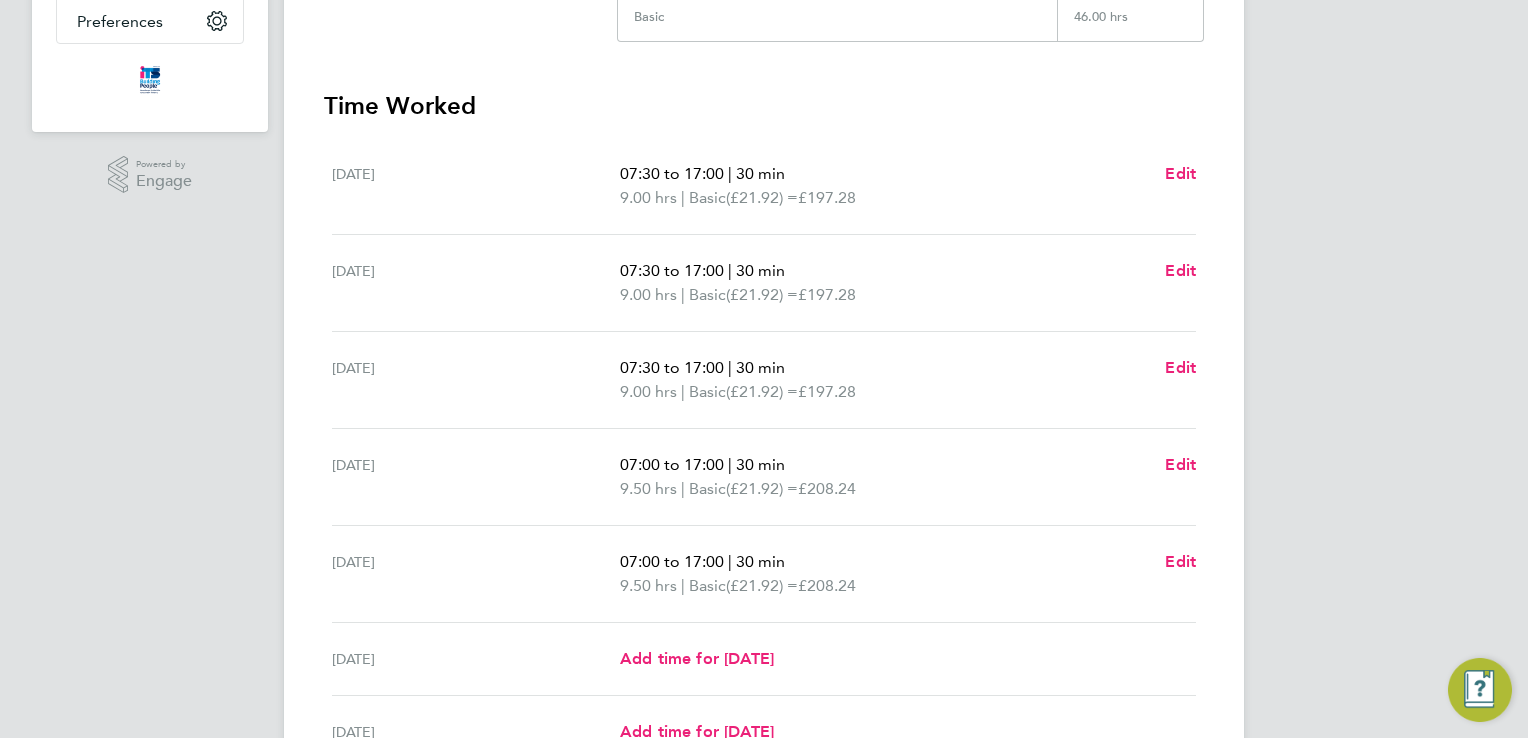 click on "07:00 to 17:00" at bounding box center [672, 464] 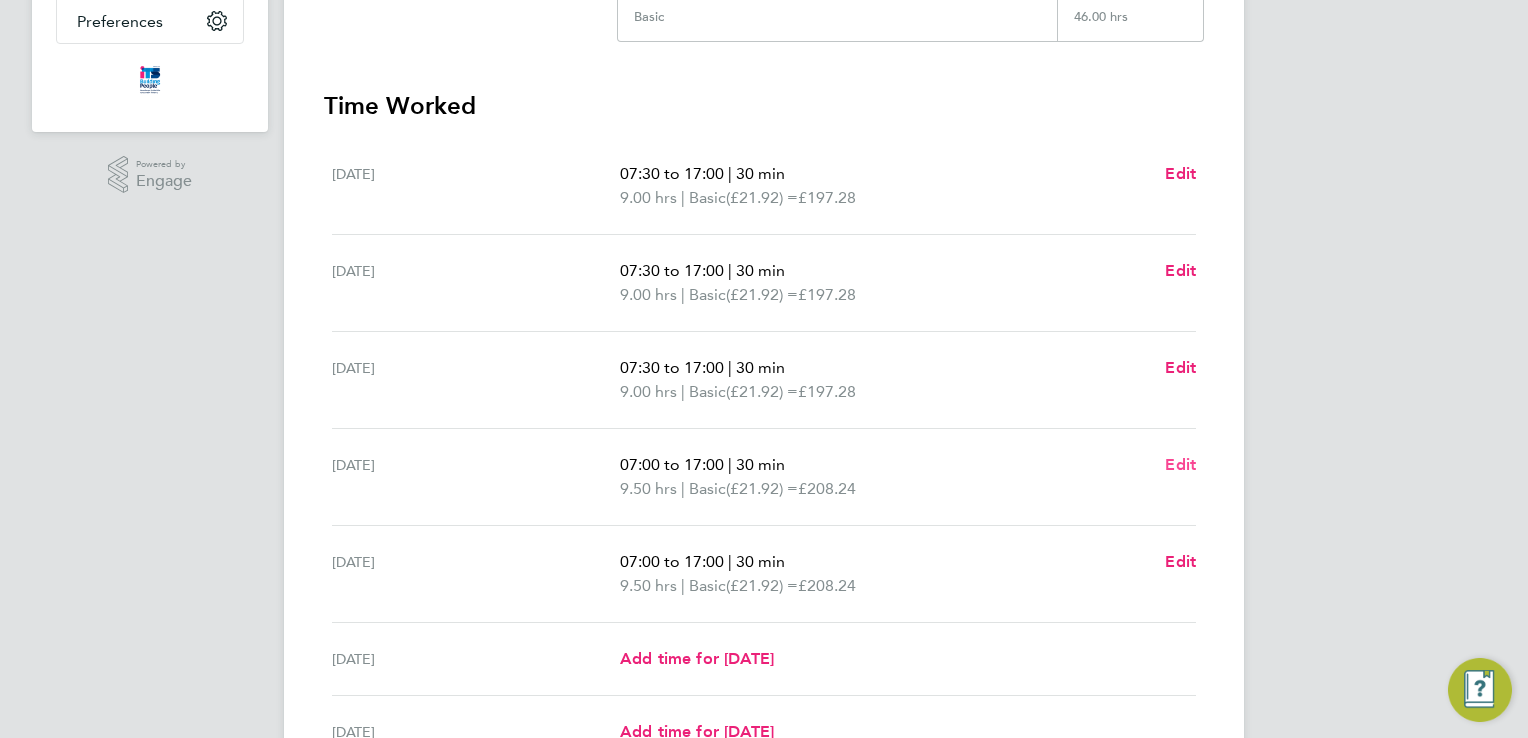 click on "Edit" at bounding box center [1180, 465] 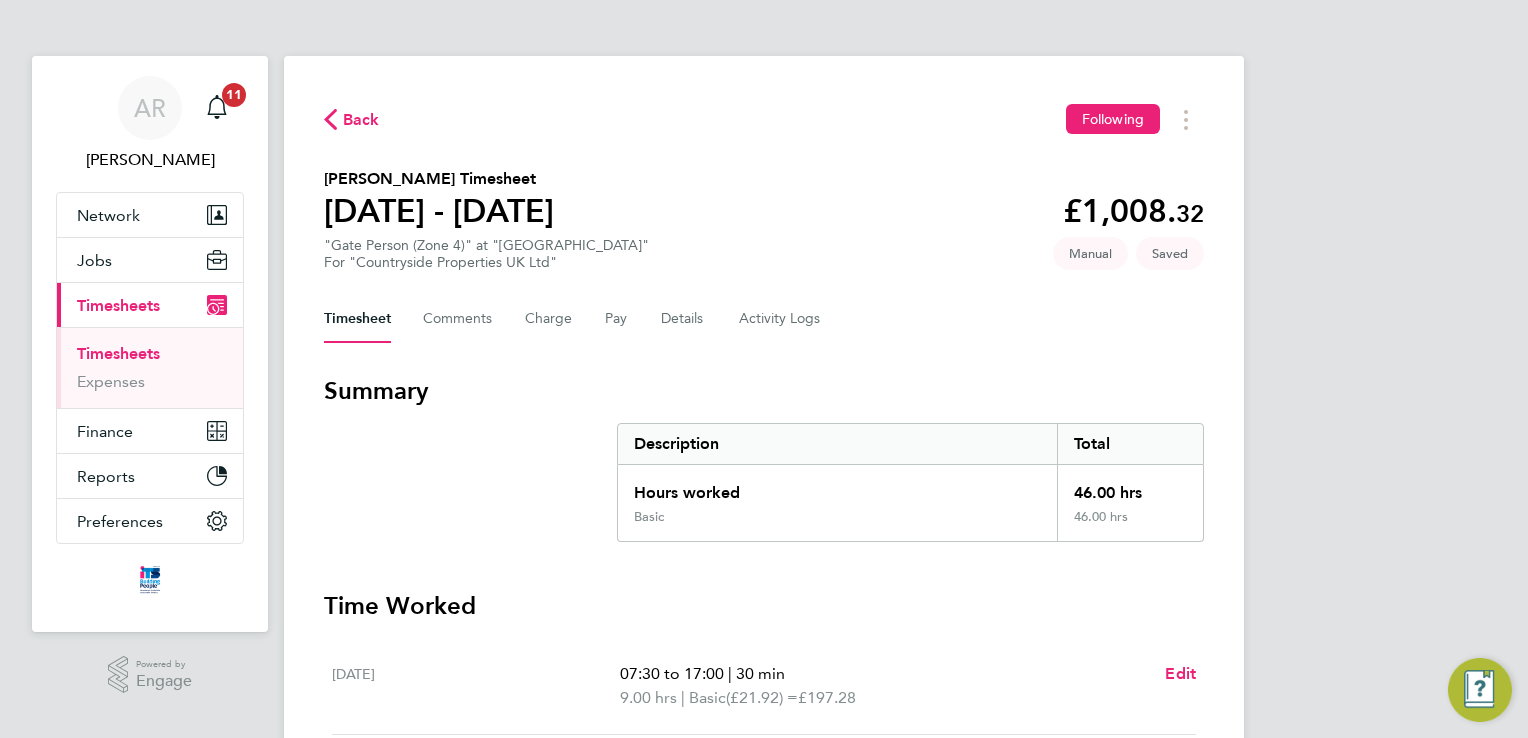 select on "30" 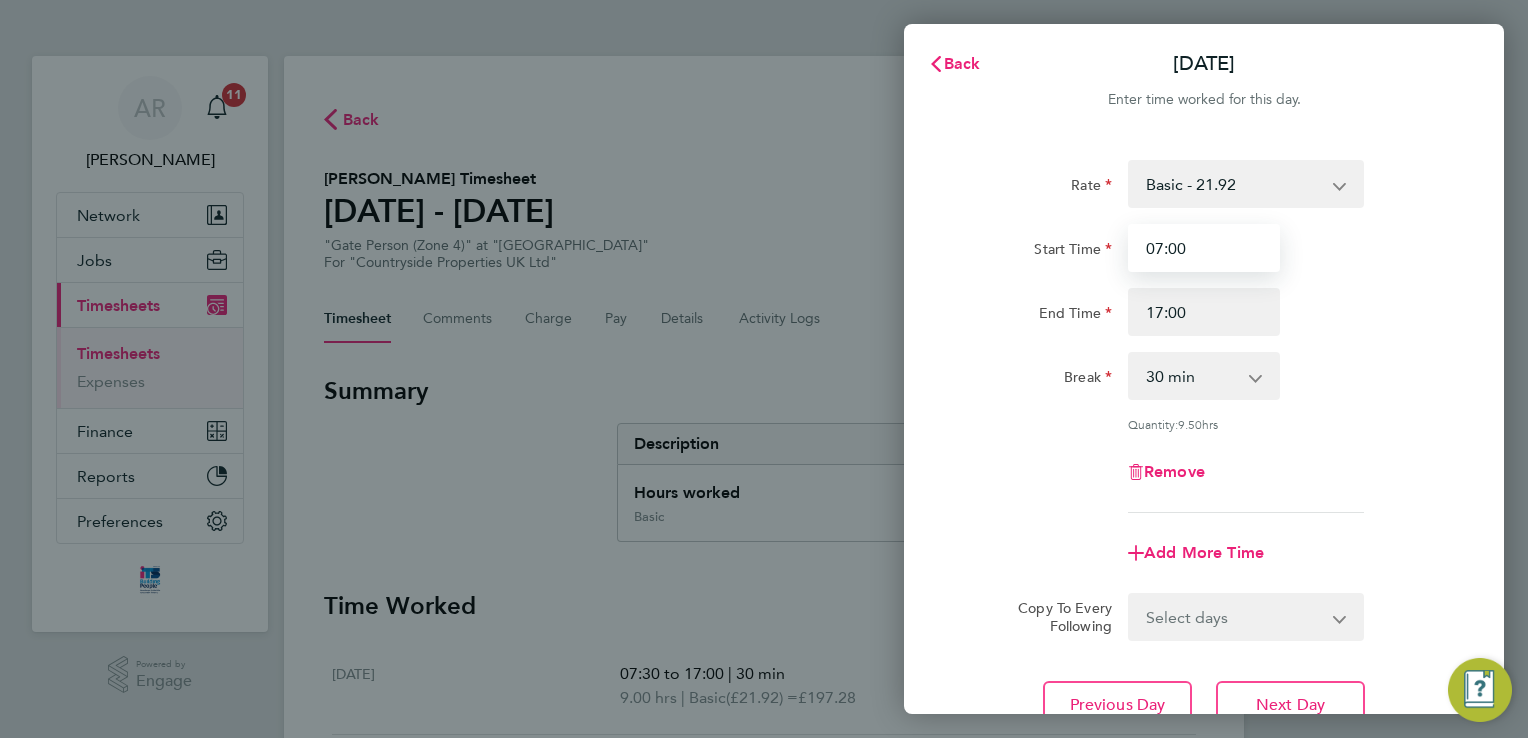click on "07:00" at bounding box center (1204, 248) 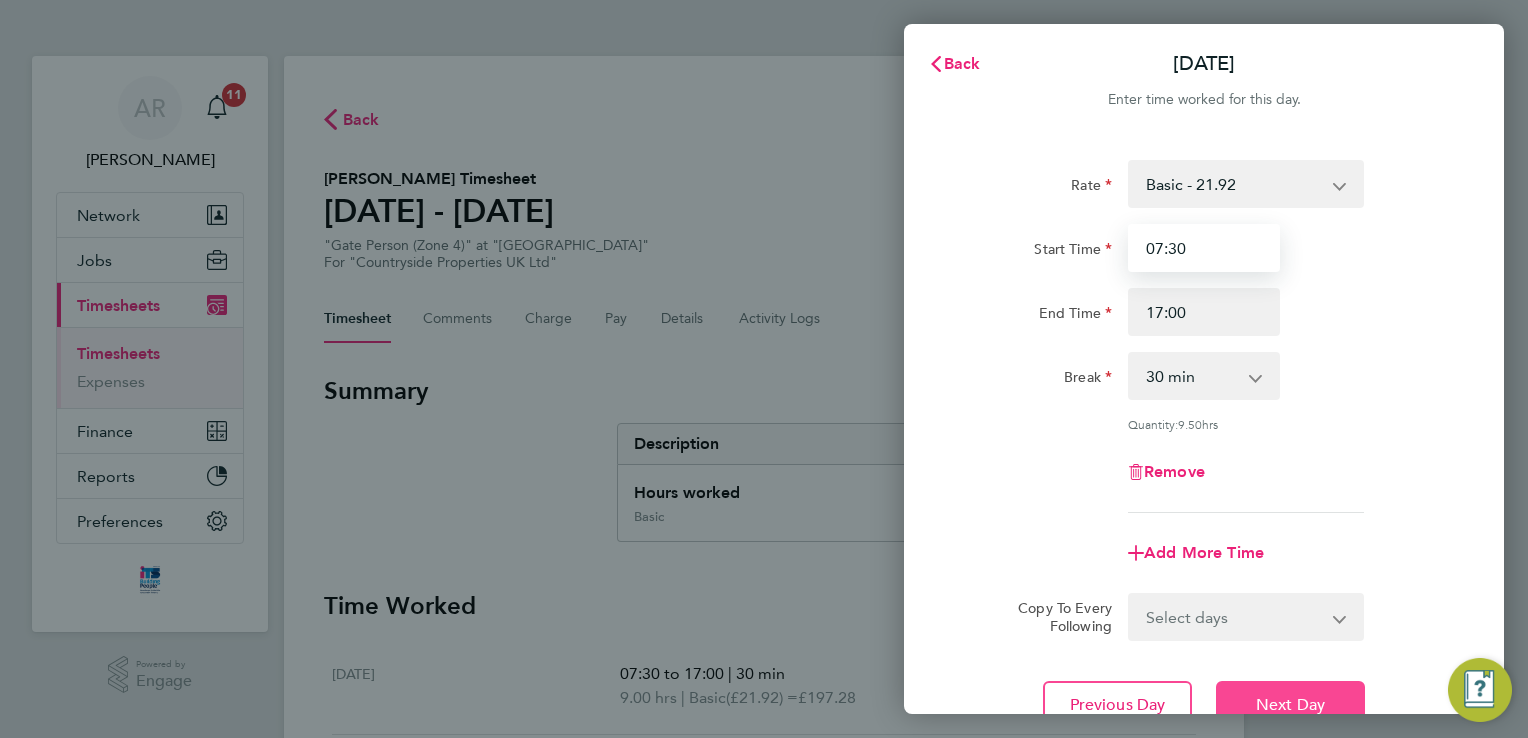type on "07:30" 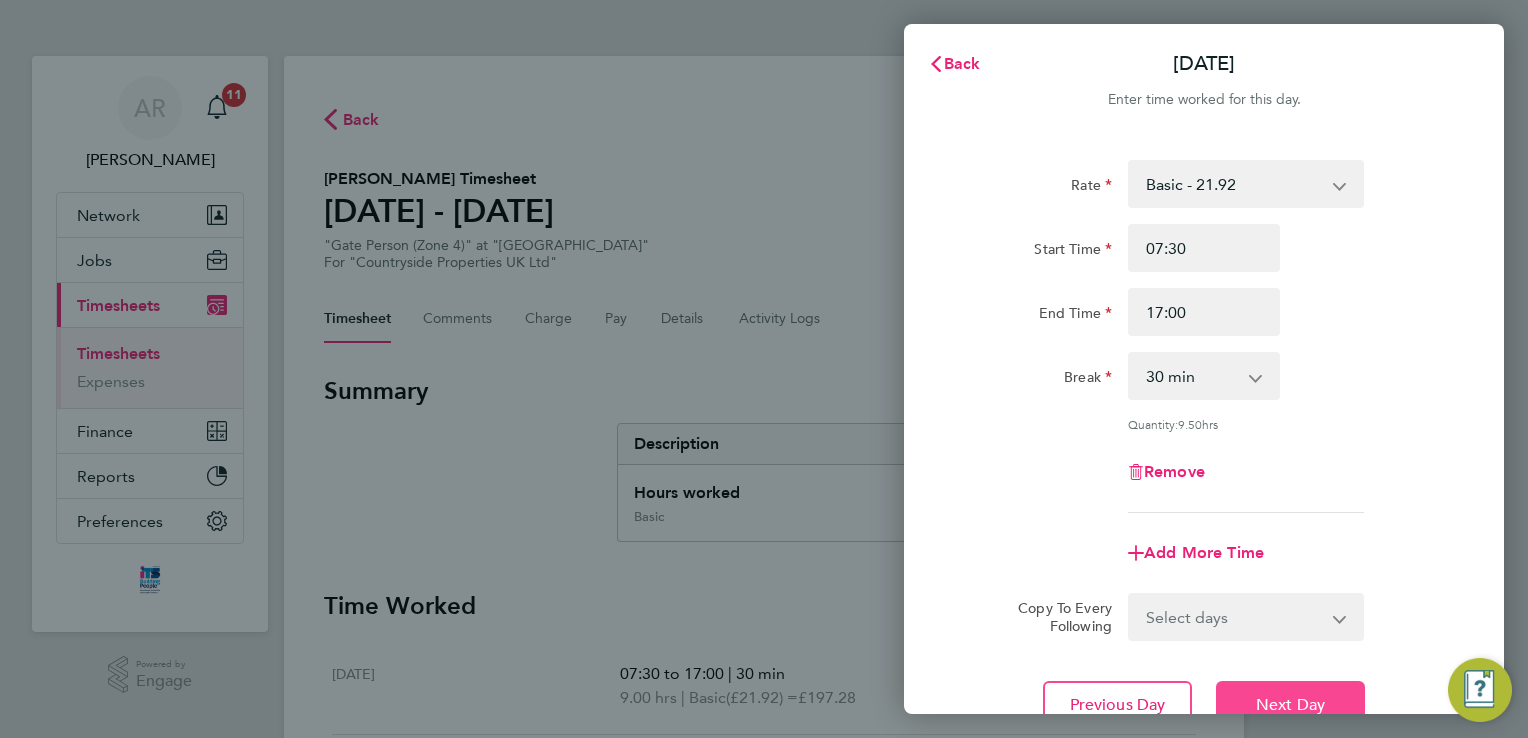 click on "Next Day" 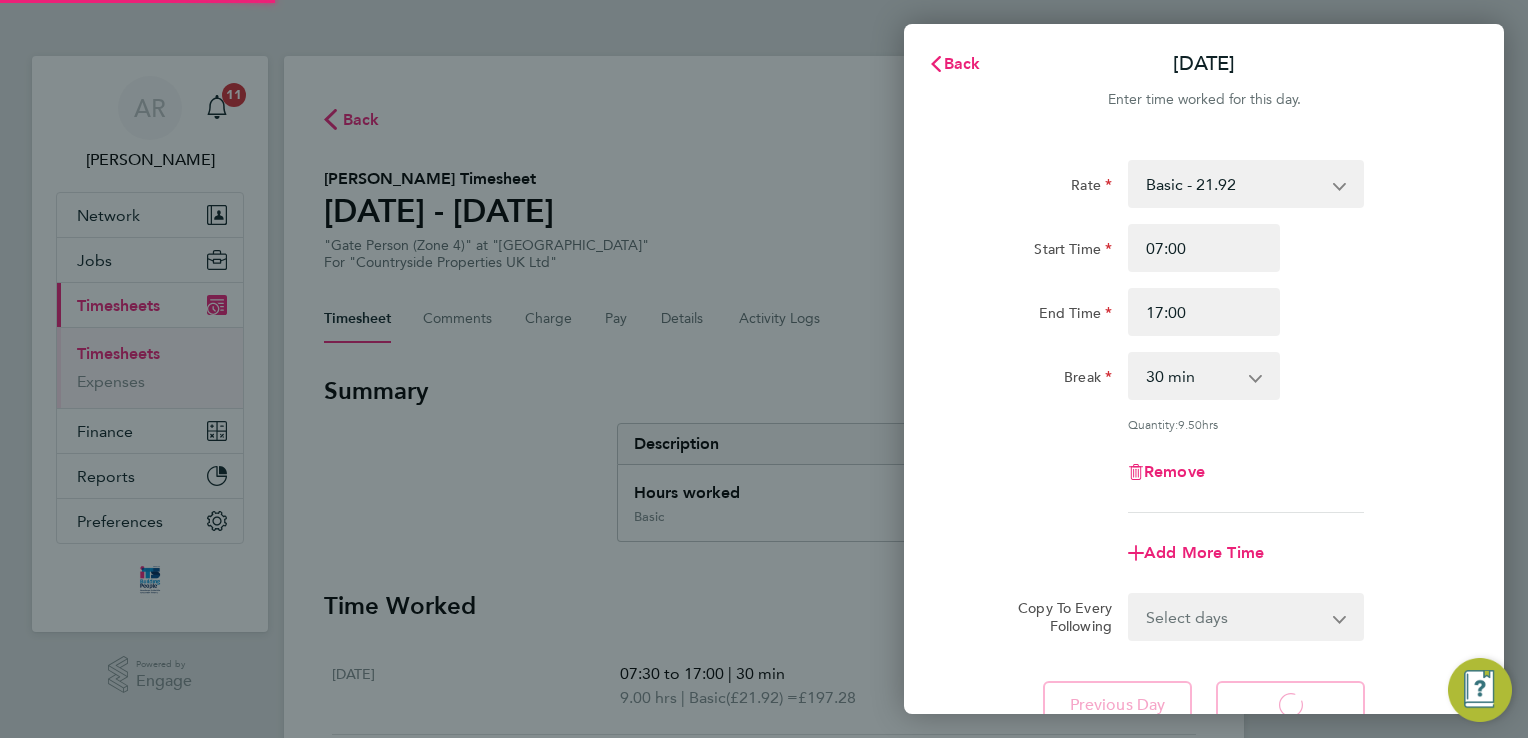 select on "30" 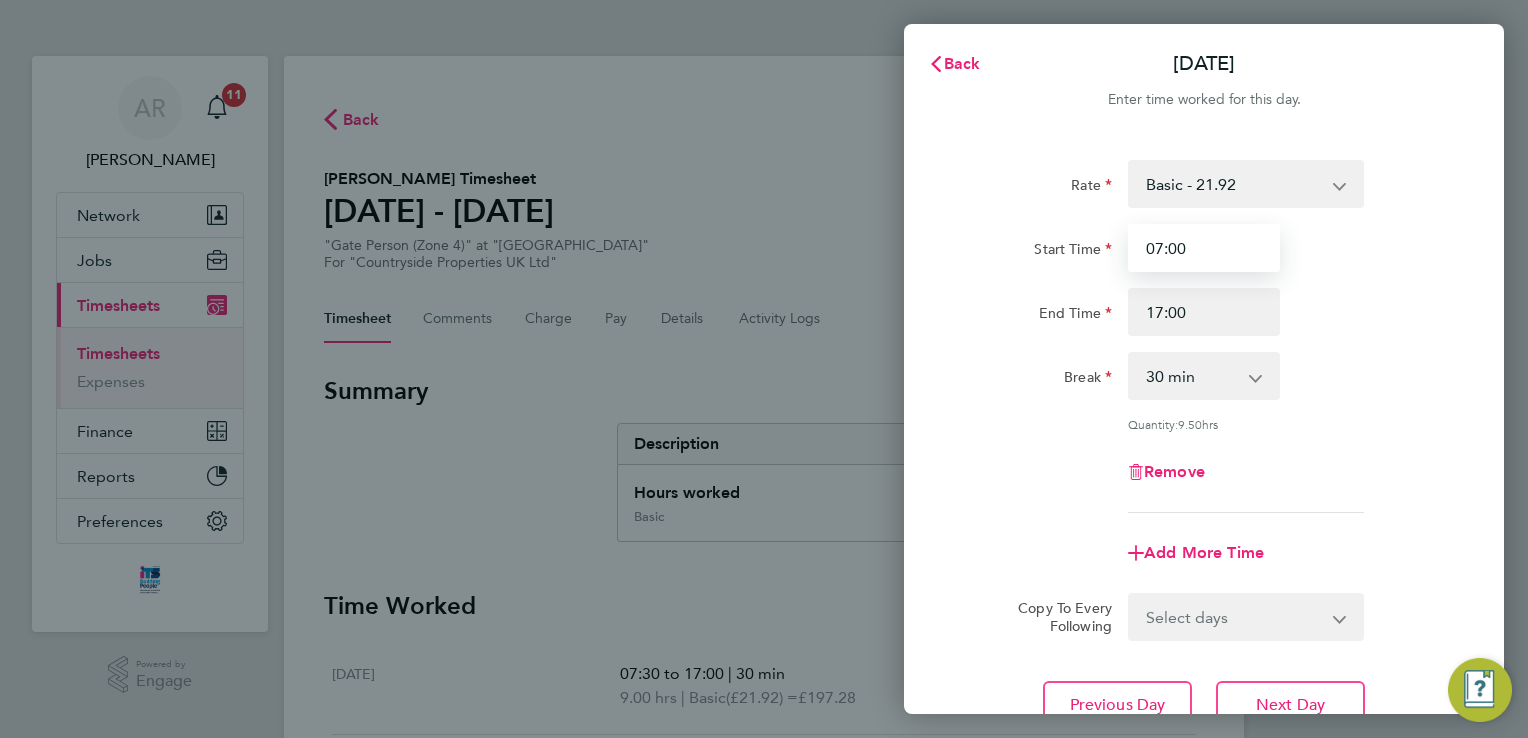 click on "07:00" at bounding box center [1204, 248] 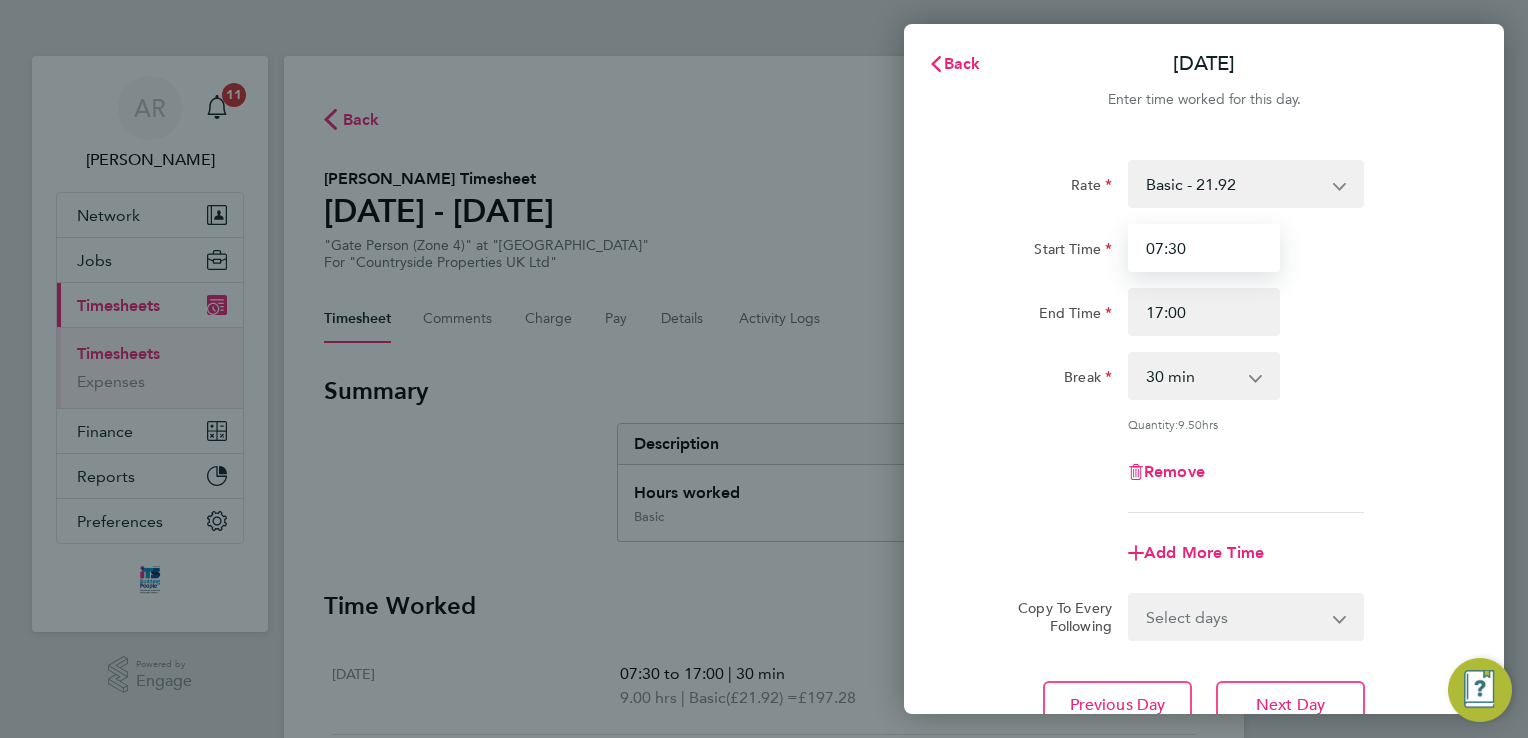 type on "07:30" 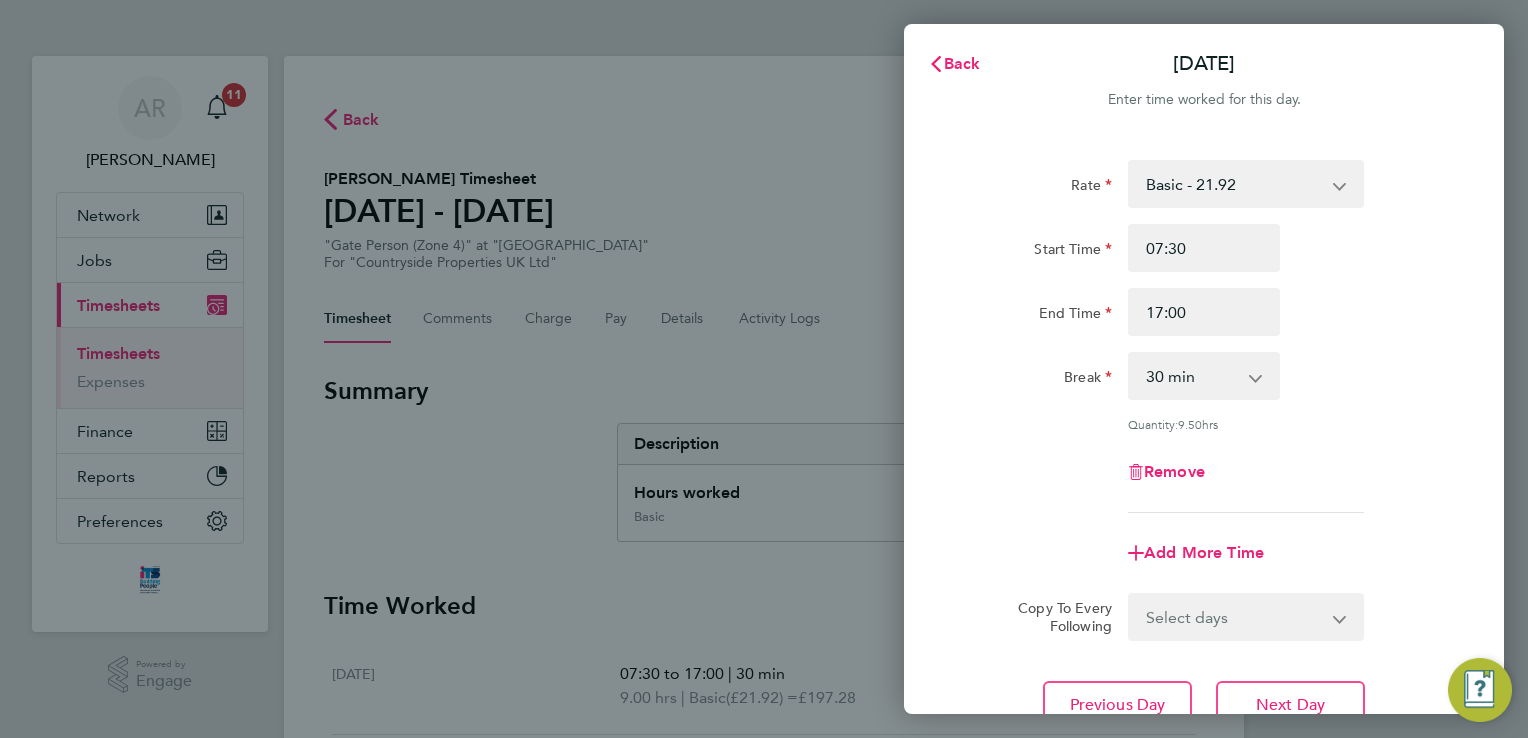 drag, startPoint x: 1422, startPoint y: 327, endPoint x: 1406, endPoint y: 327, distance: 16 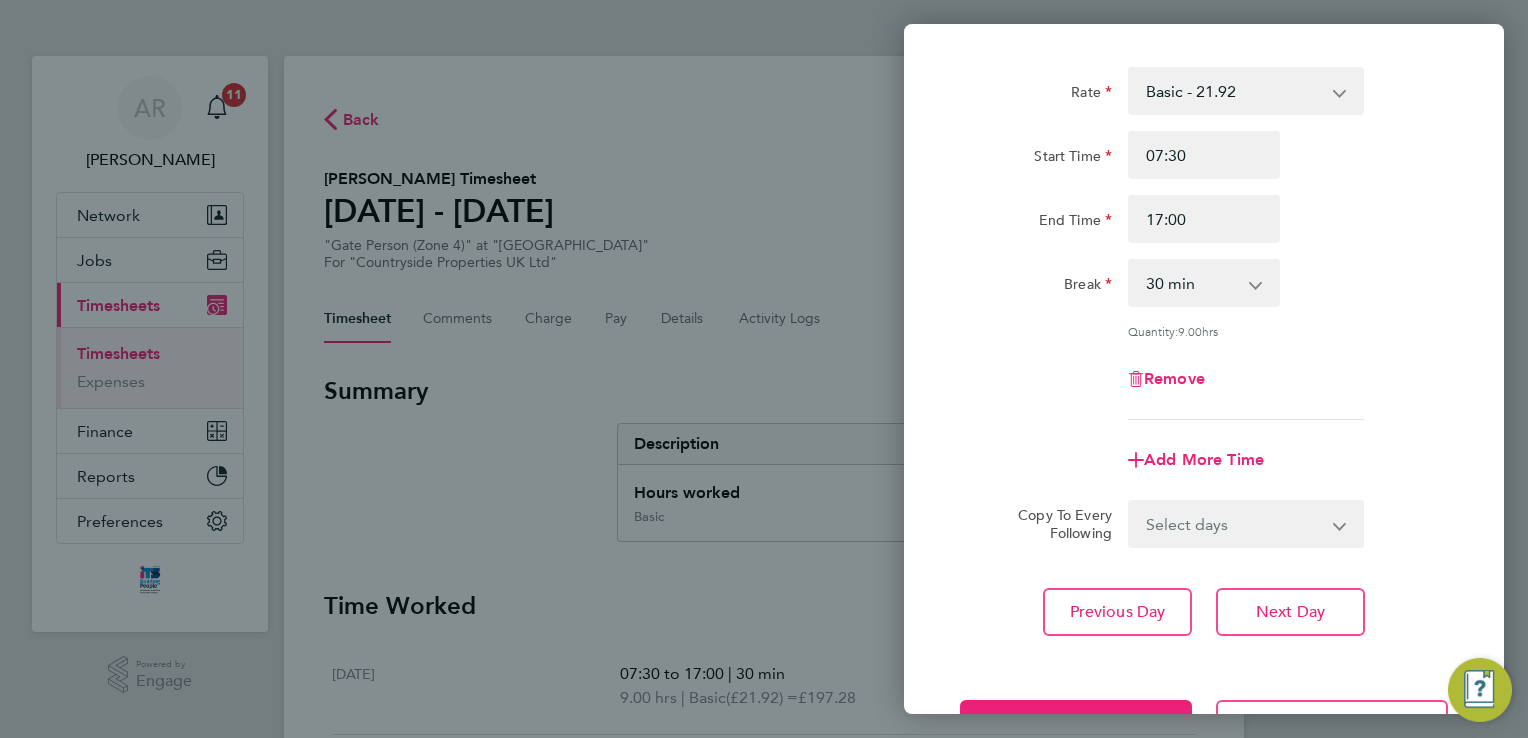 scroll, scrollTop: 164, scrollLeft: 0, axis: vertical 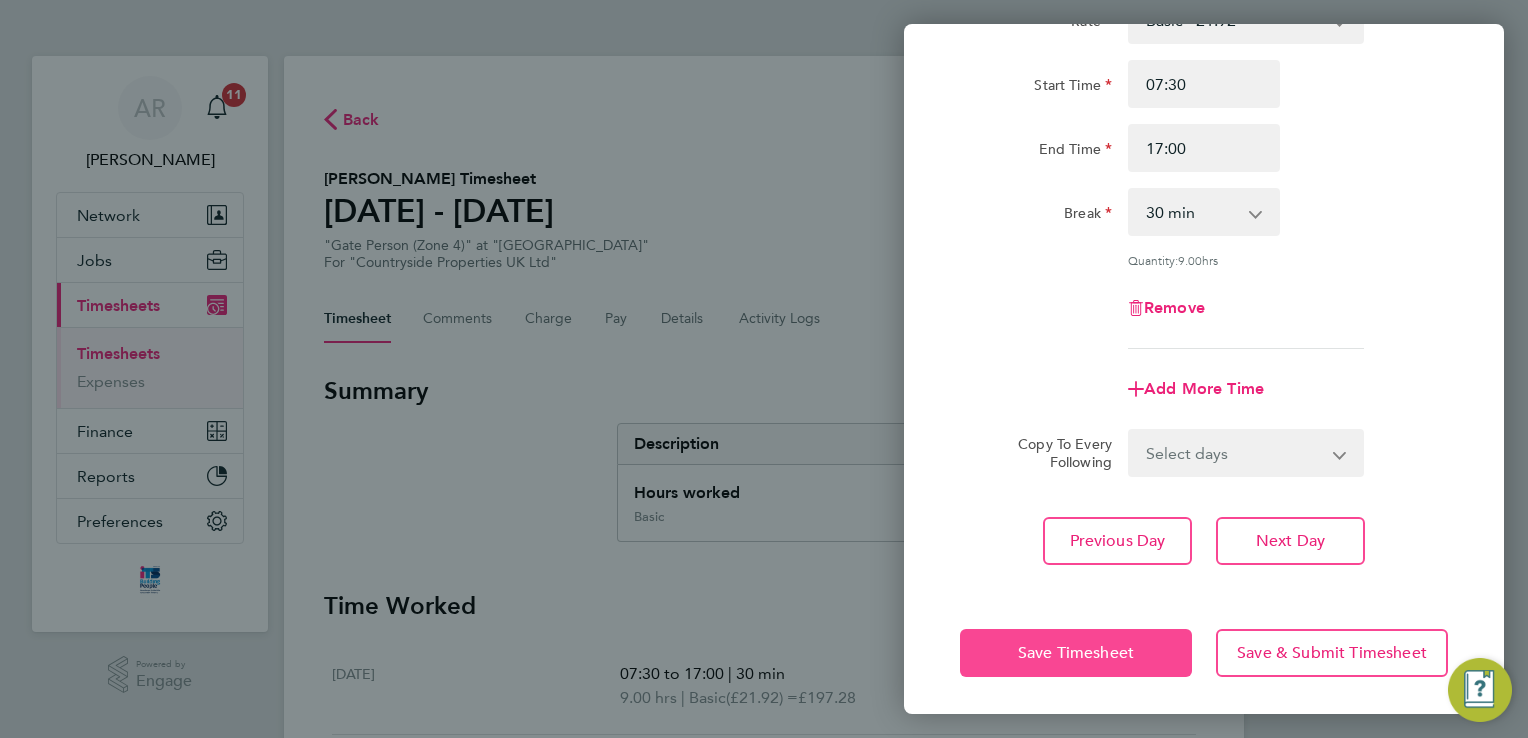 click on "Save Timesheet" 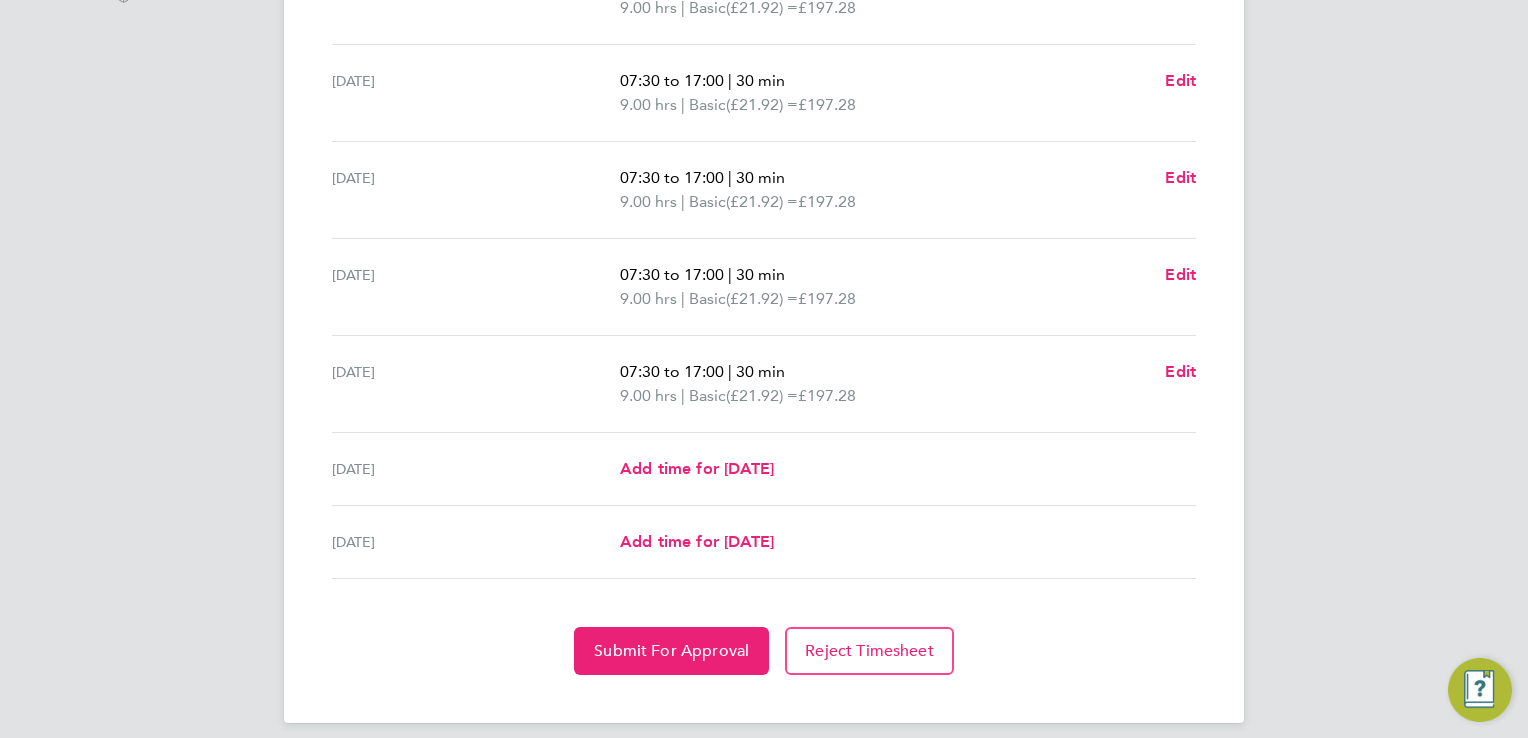scroll, scrollTop: 704, scrollLeft: 0, axis: vertical 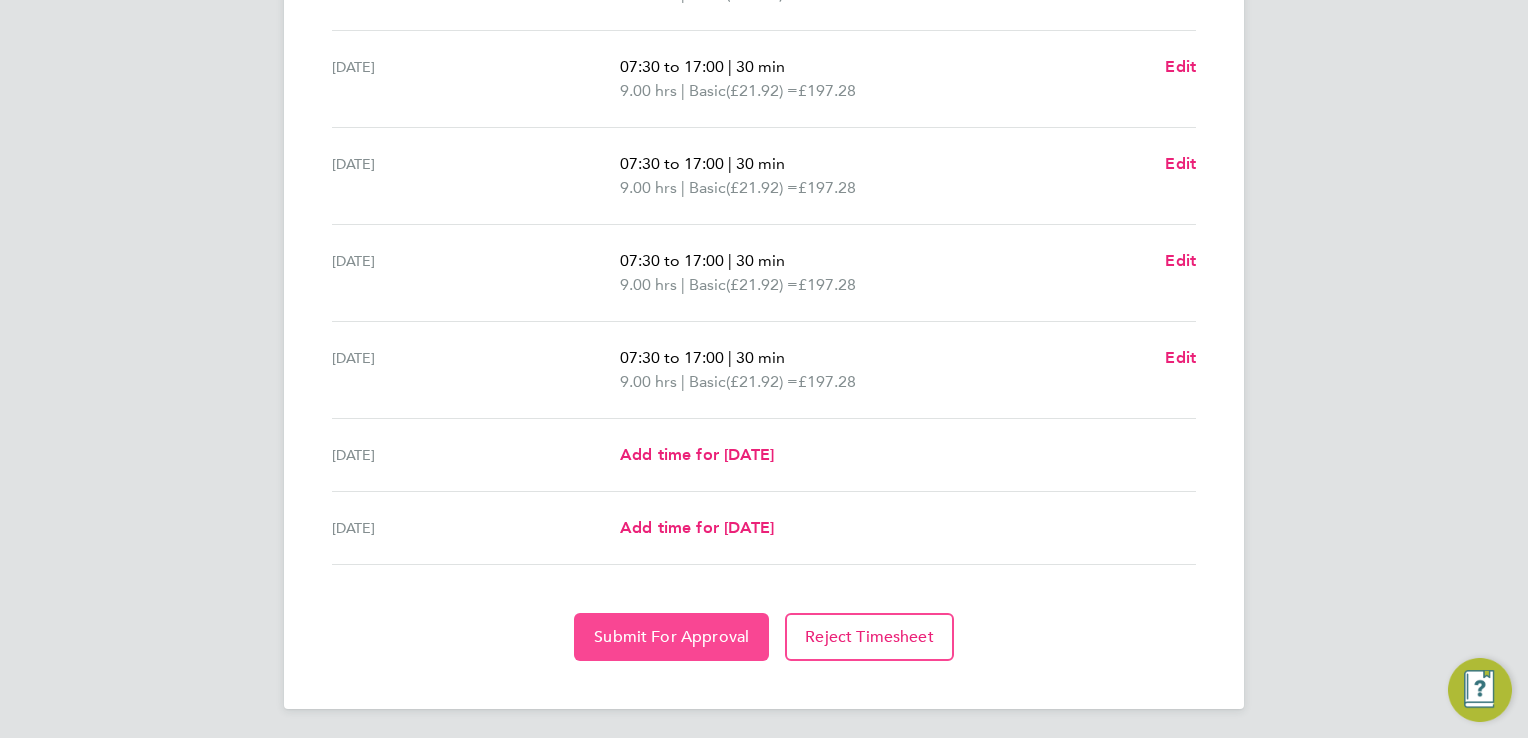 click on "Submit For Approval" 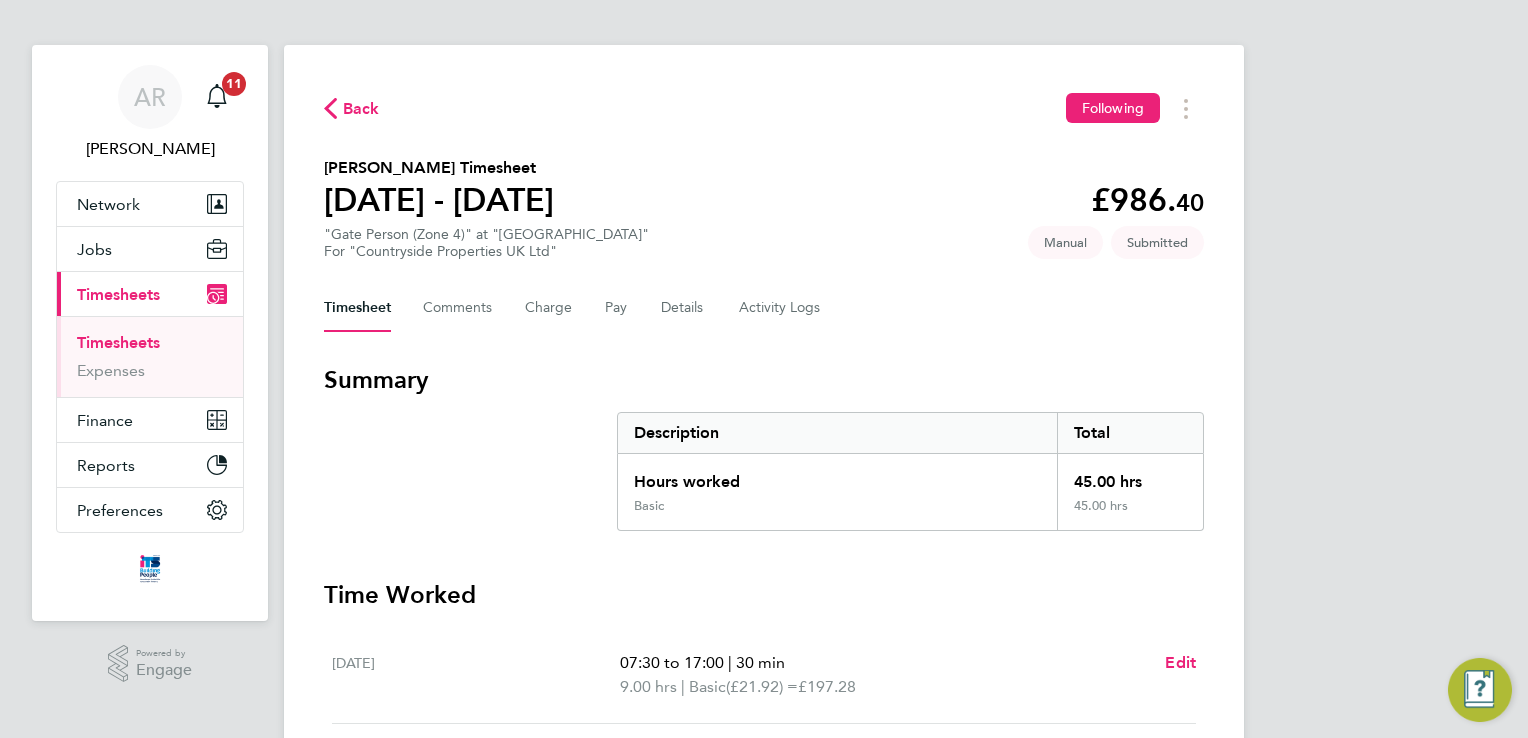 scroll, scrollTop: 0, scrollLeft: 0, axis: both 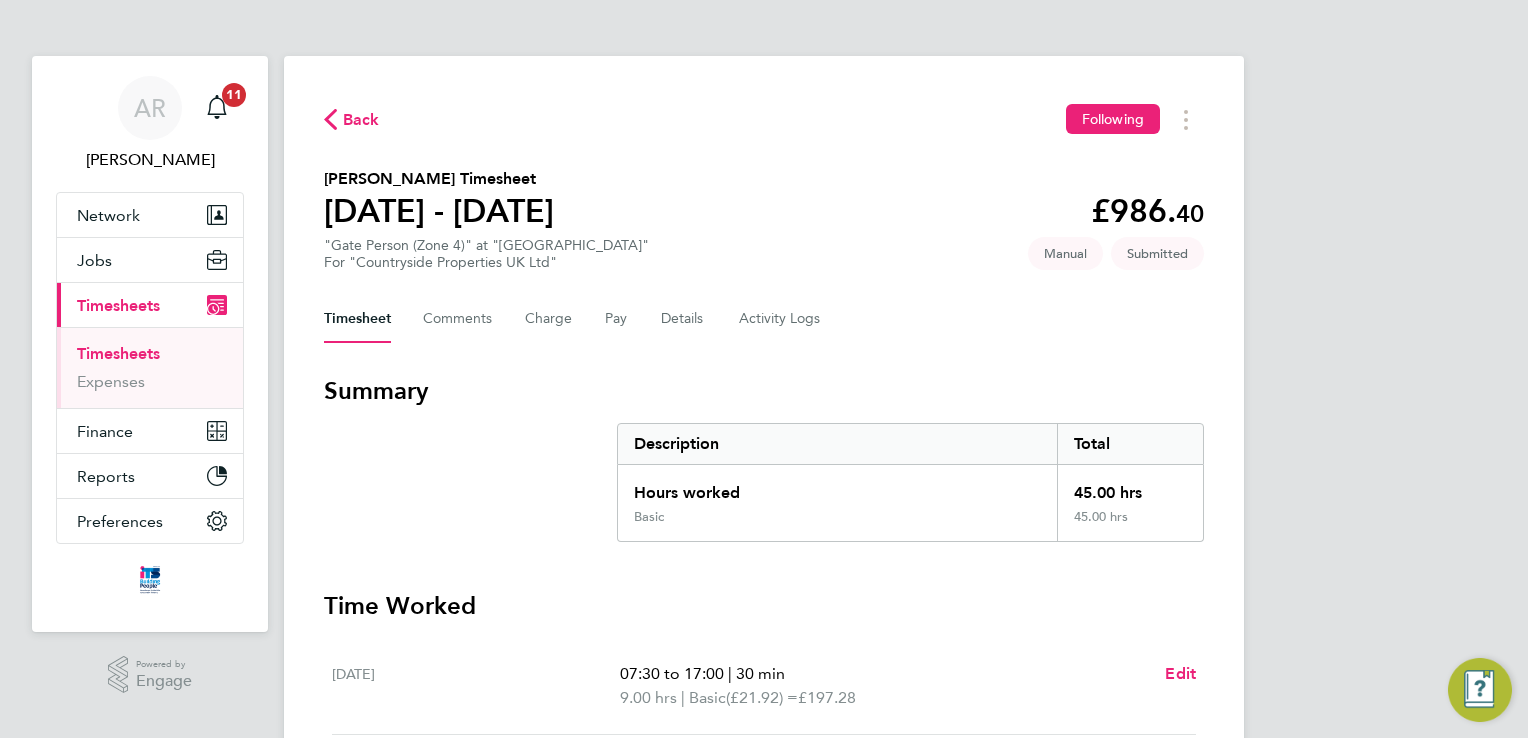click on "Timesheets" at bounding box center [118, 353] 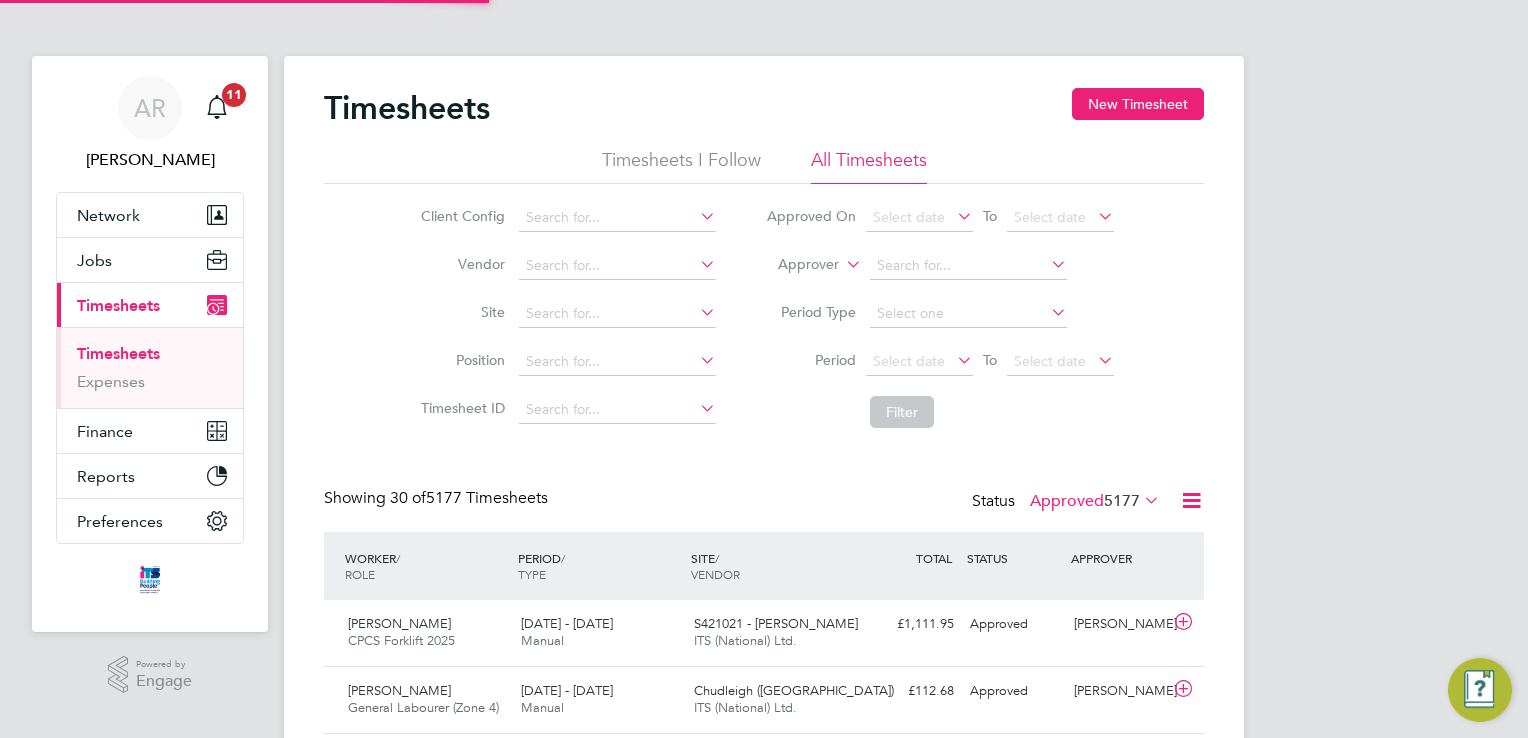 scroll, scrollTop: 9, scrollLeft: 10, axis: both 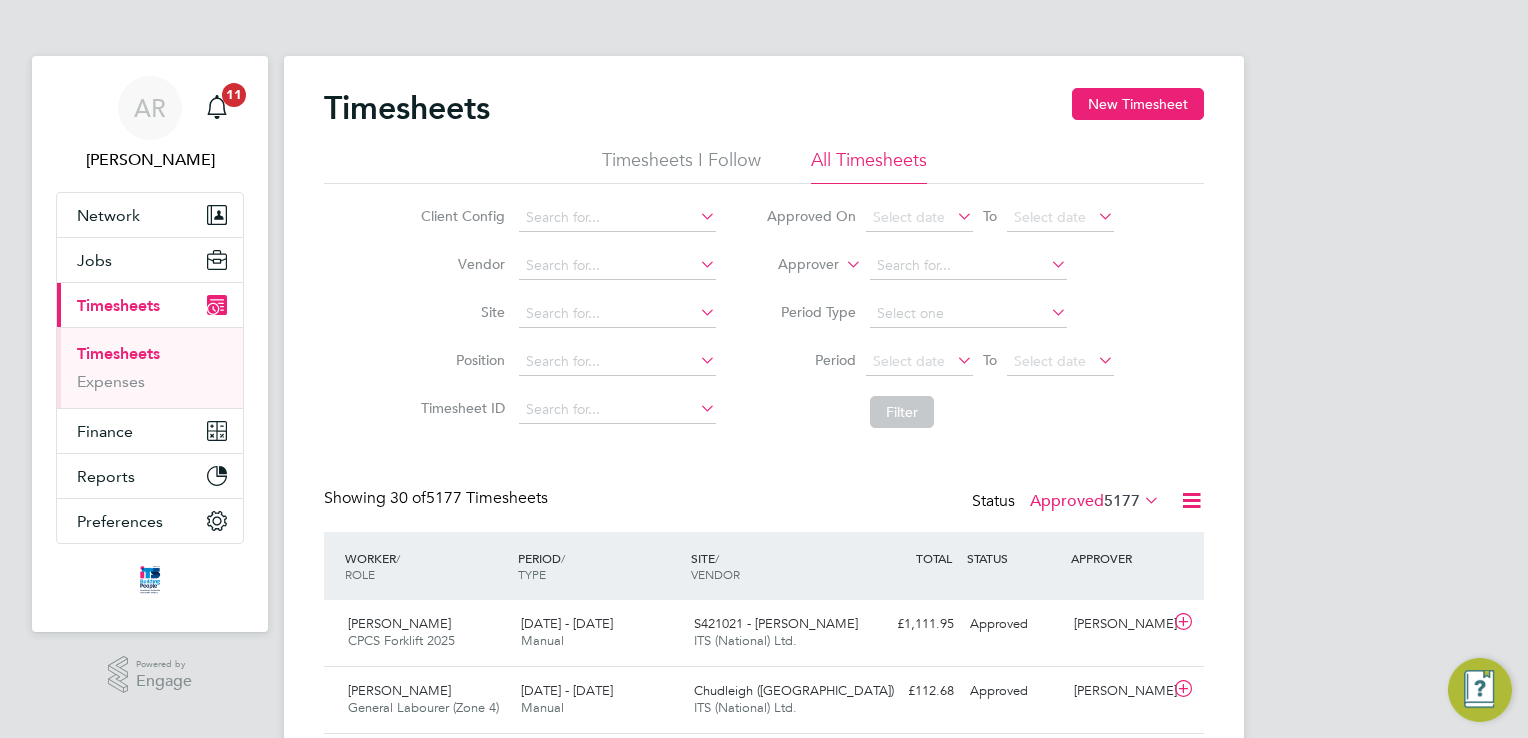 click 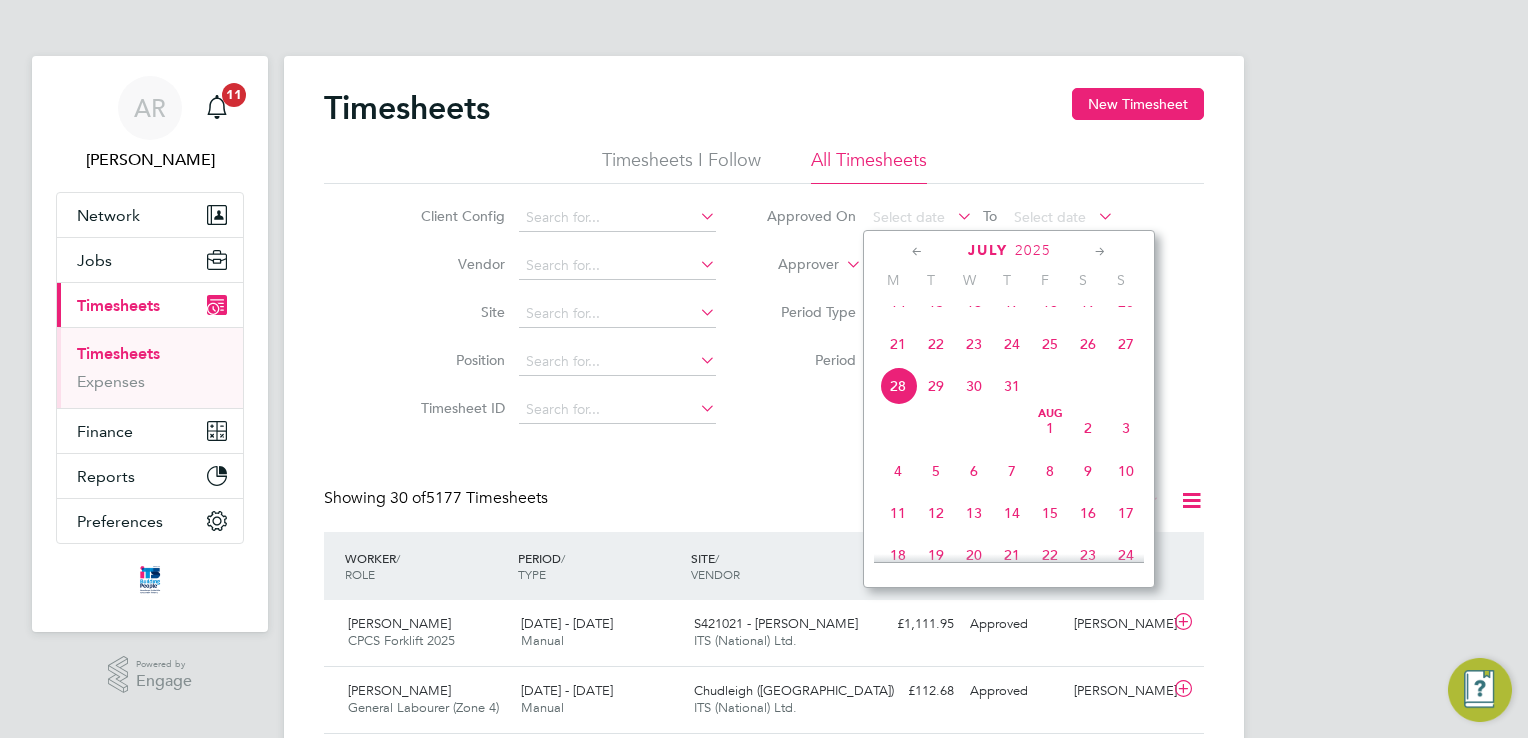 click on "28" 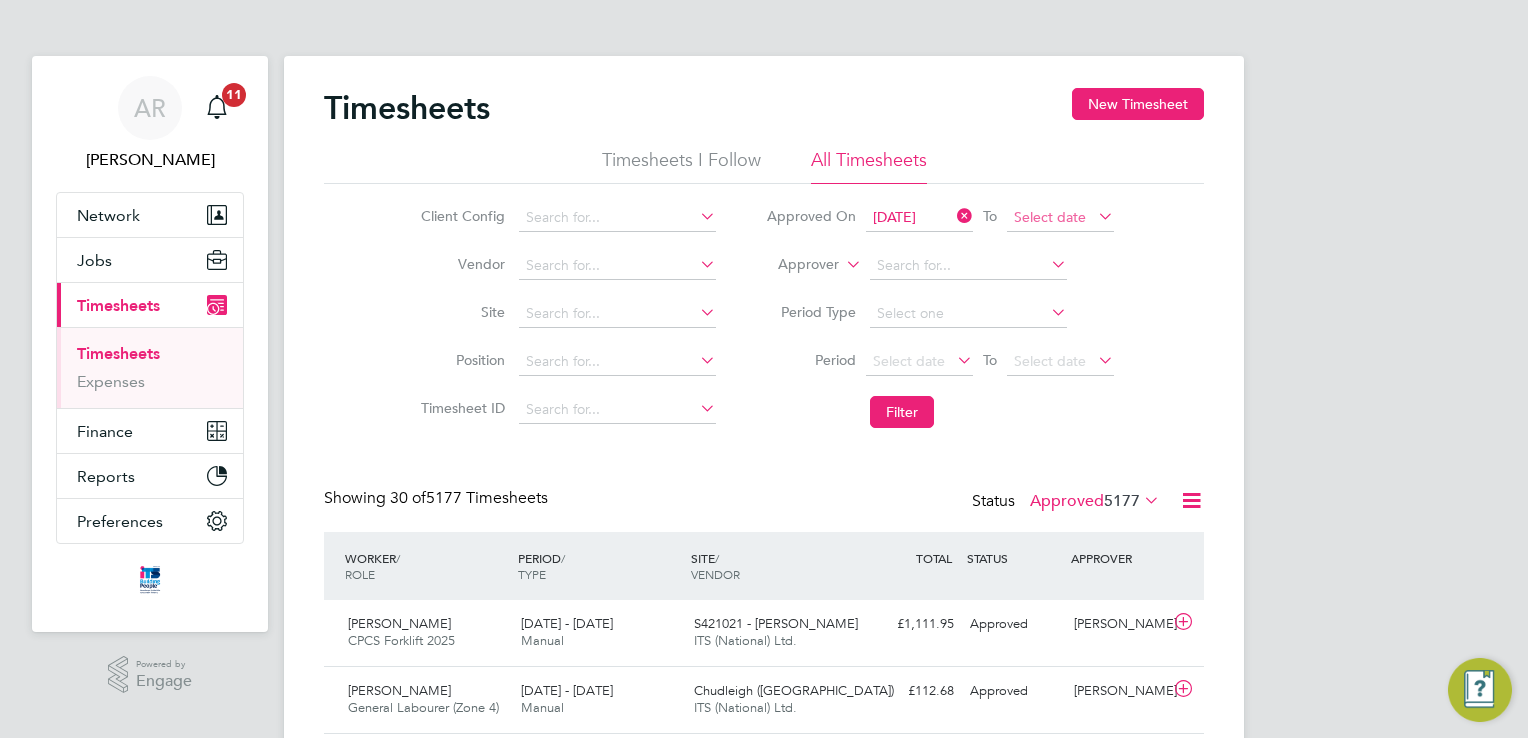 click on "Select date" 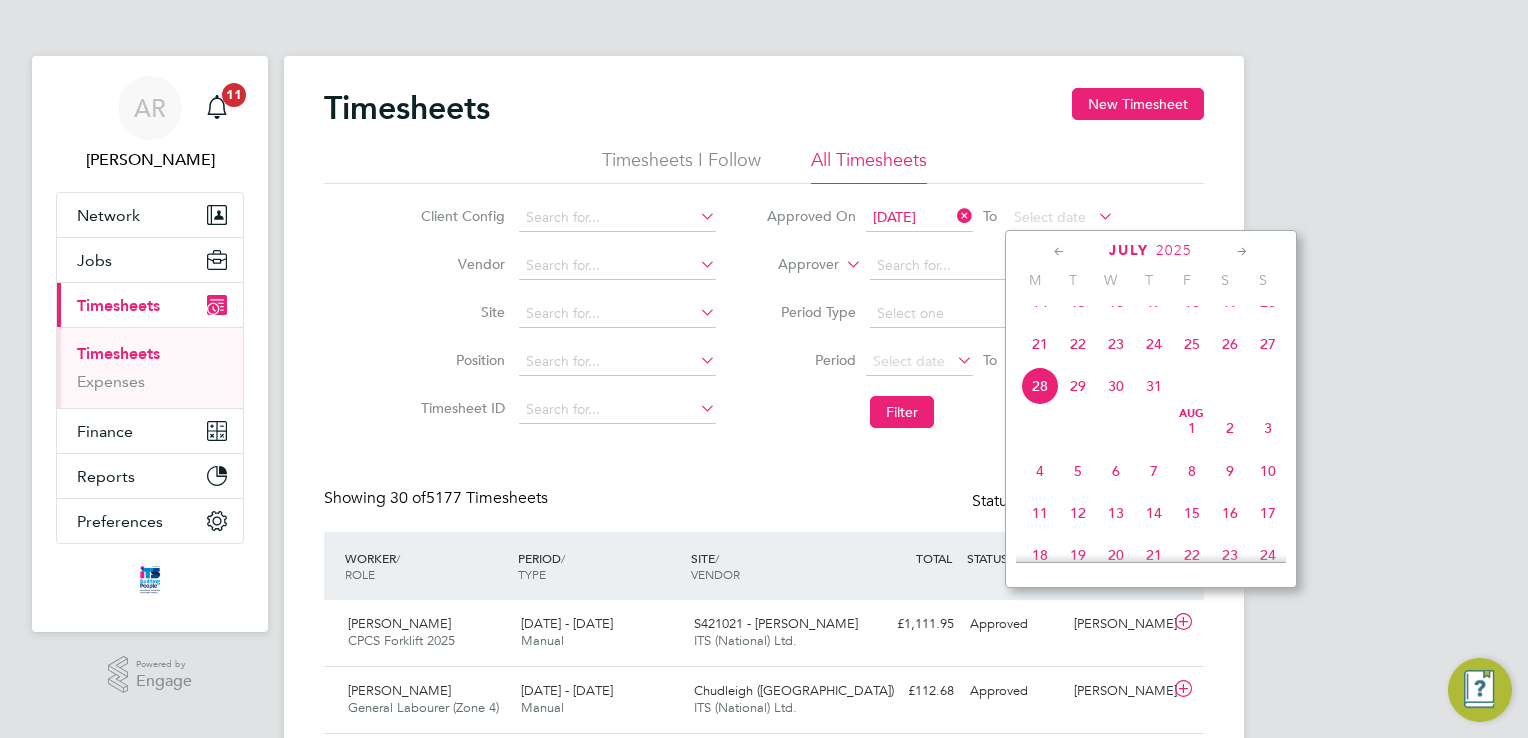 click on "28" 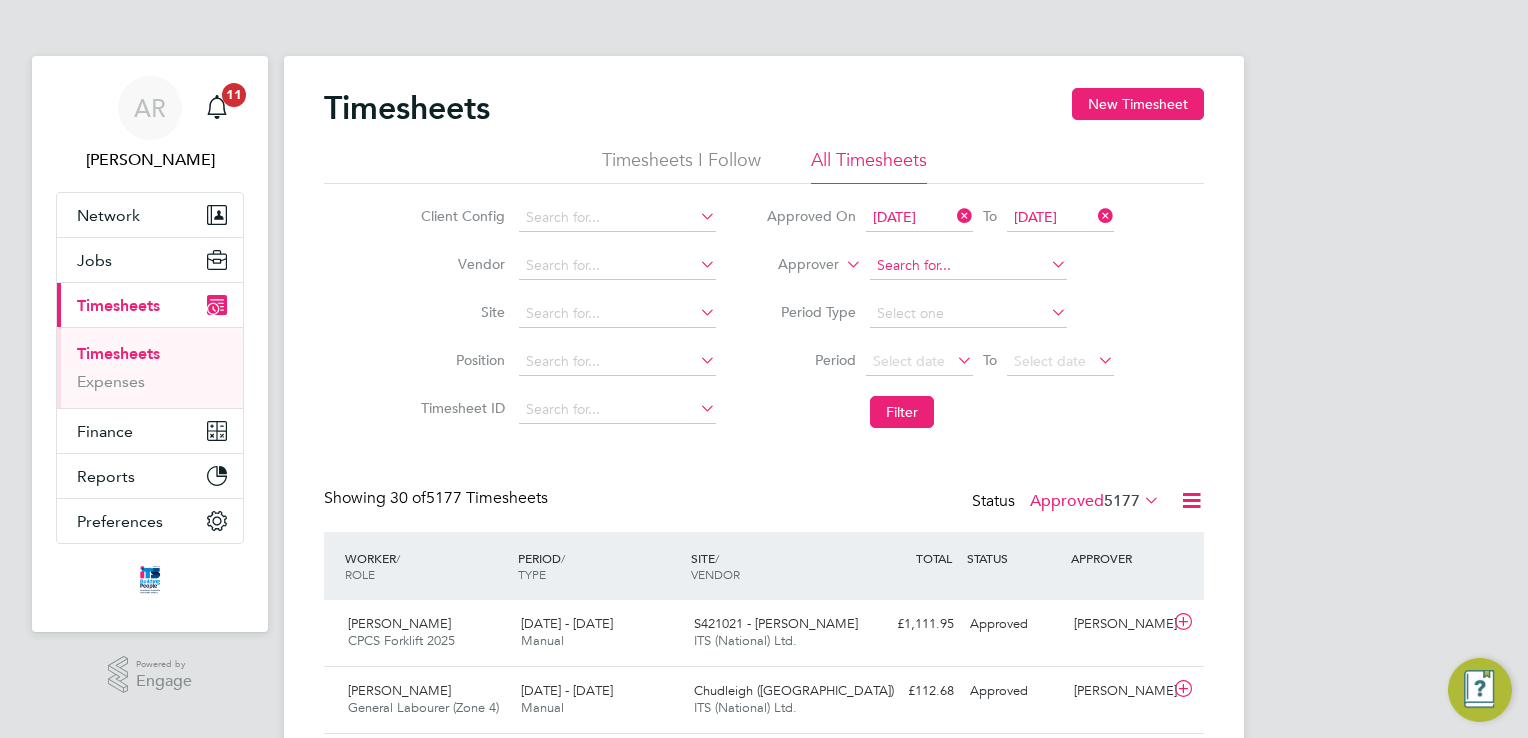 click 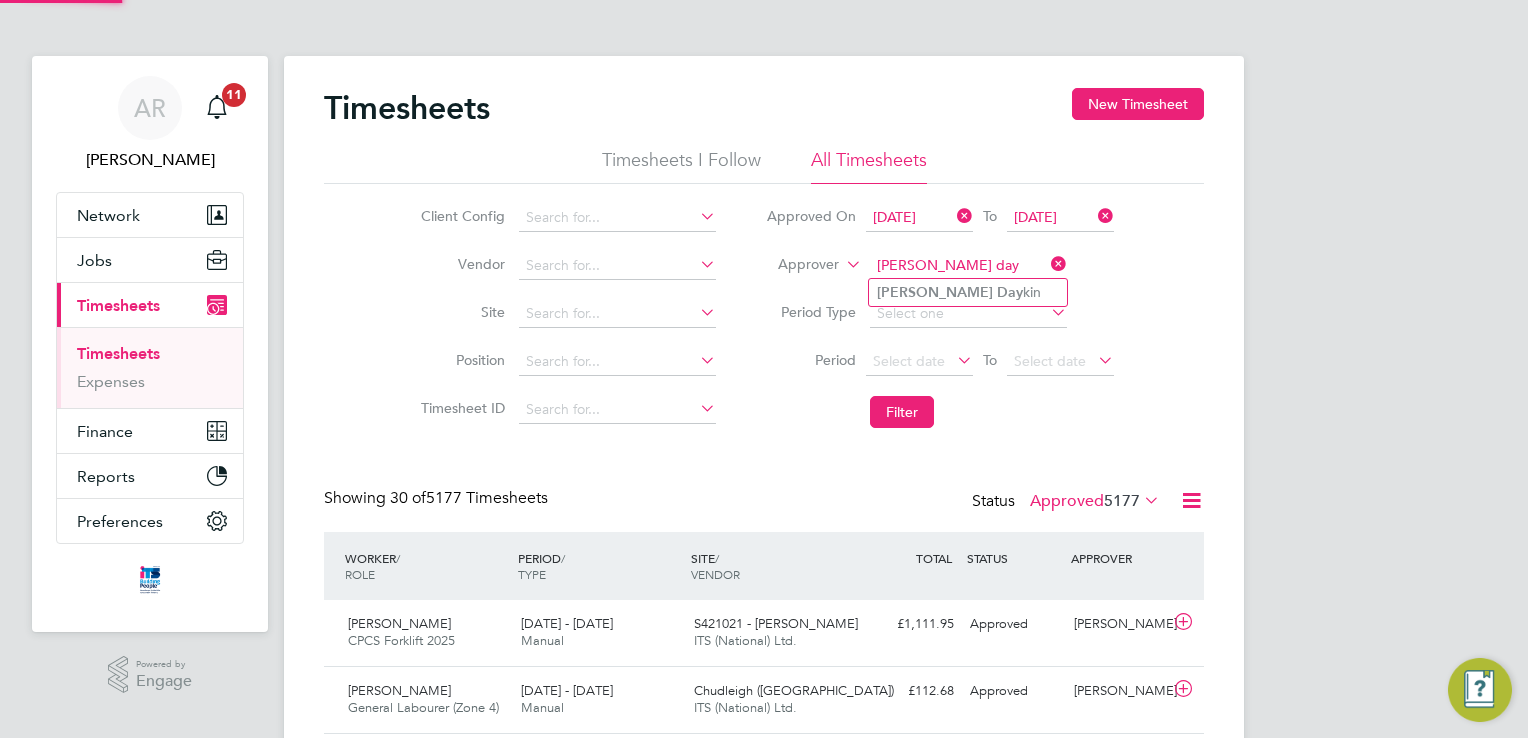 click on "[PERSON_NAME] kin" 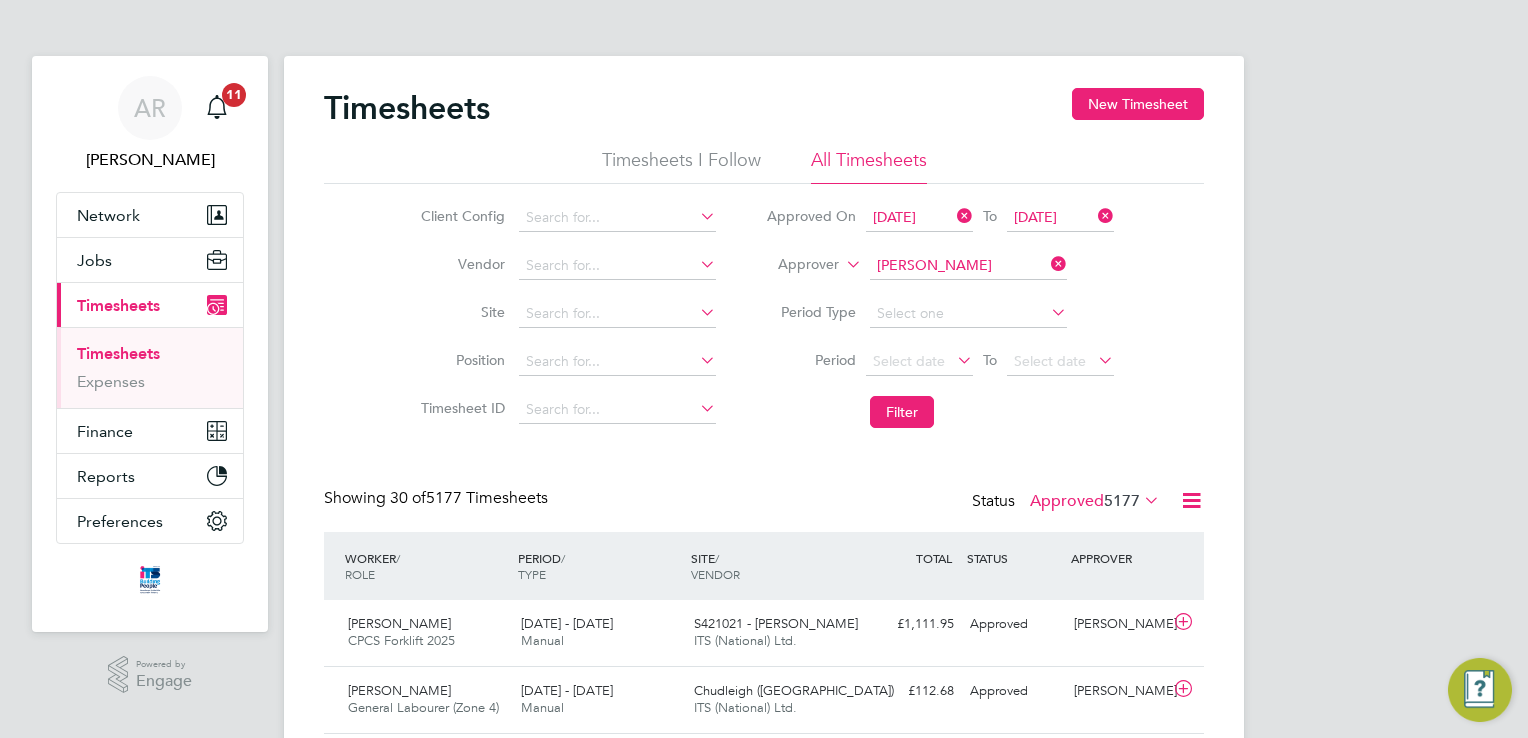 click 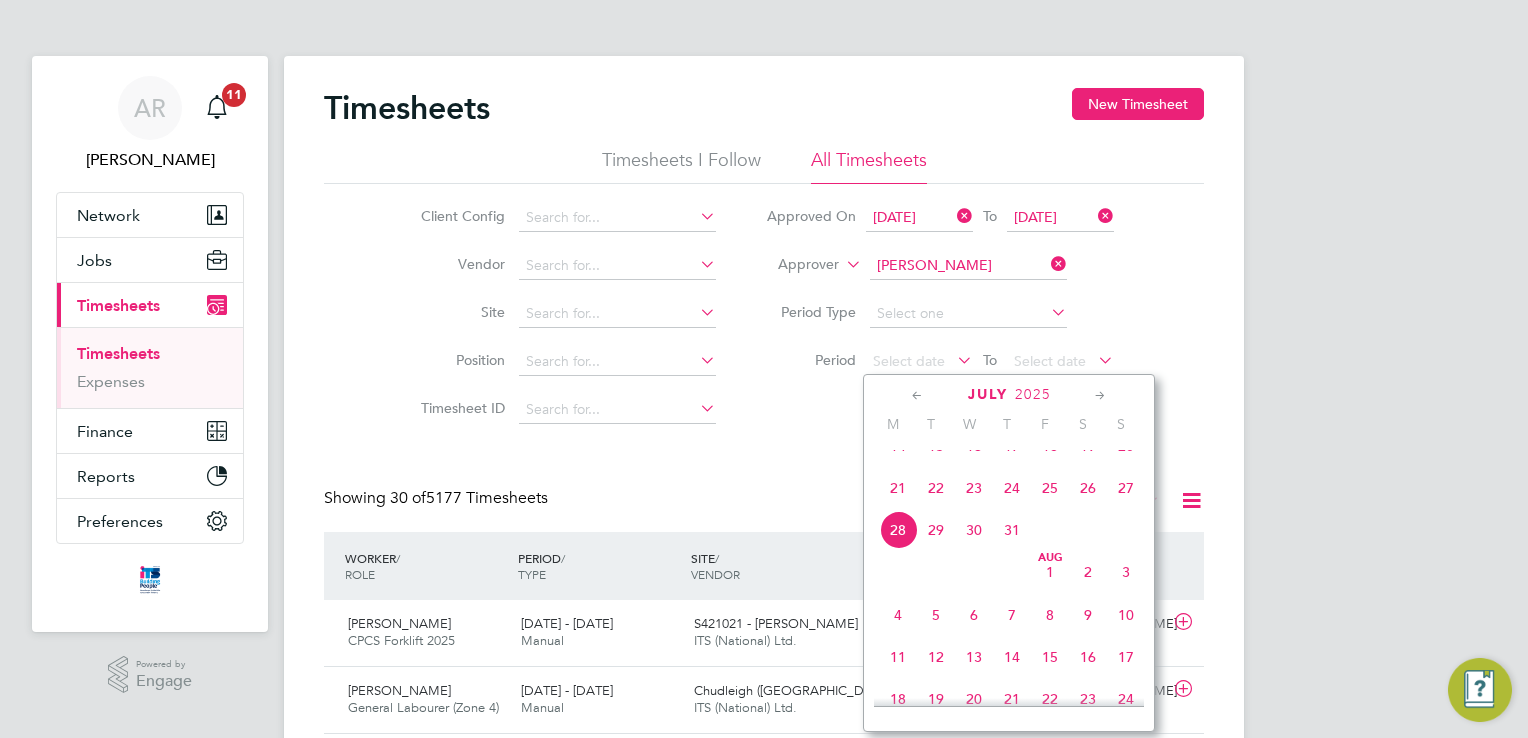 click on "19" 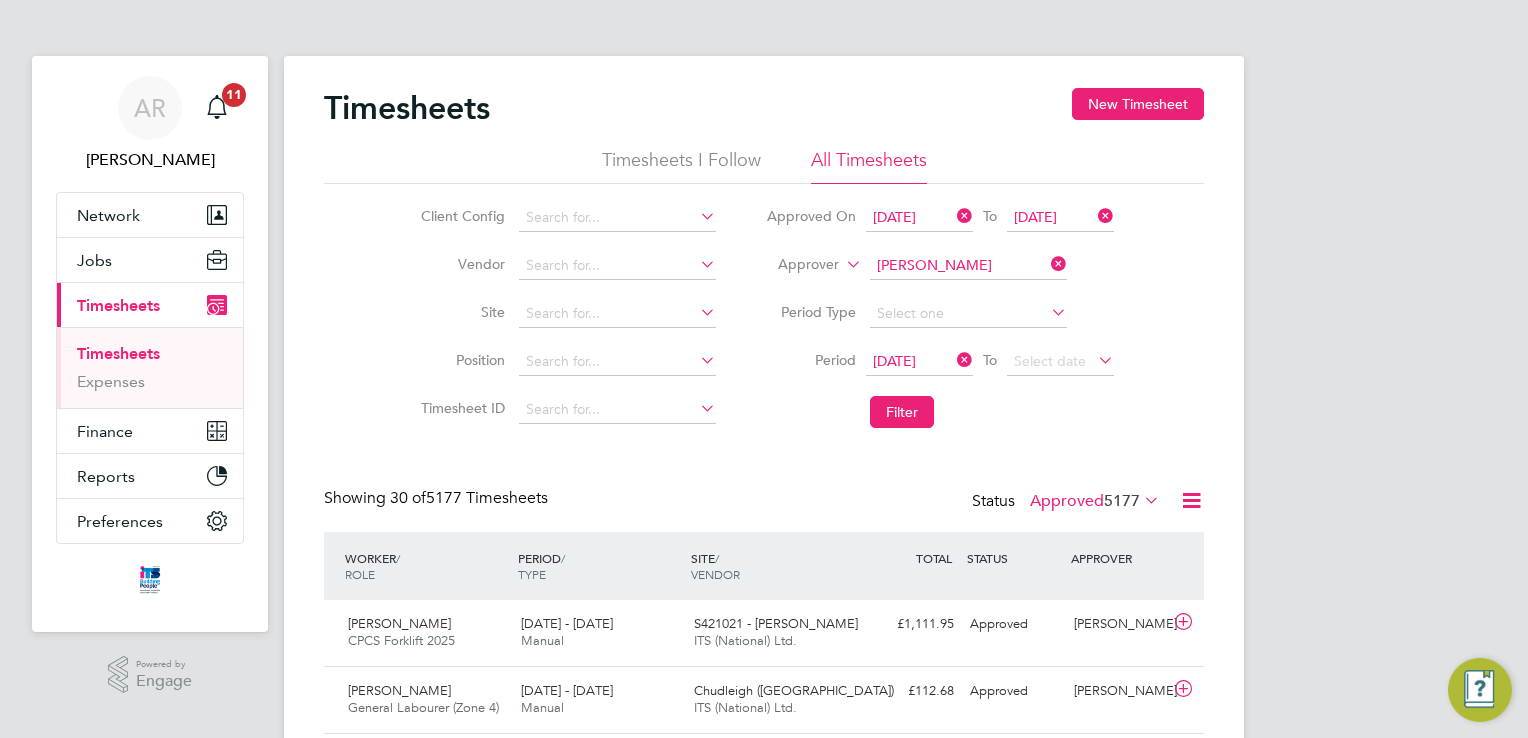 click 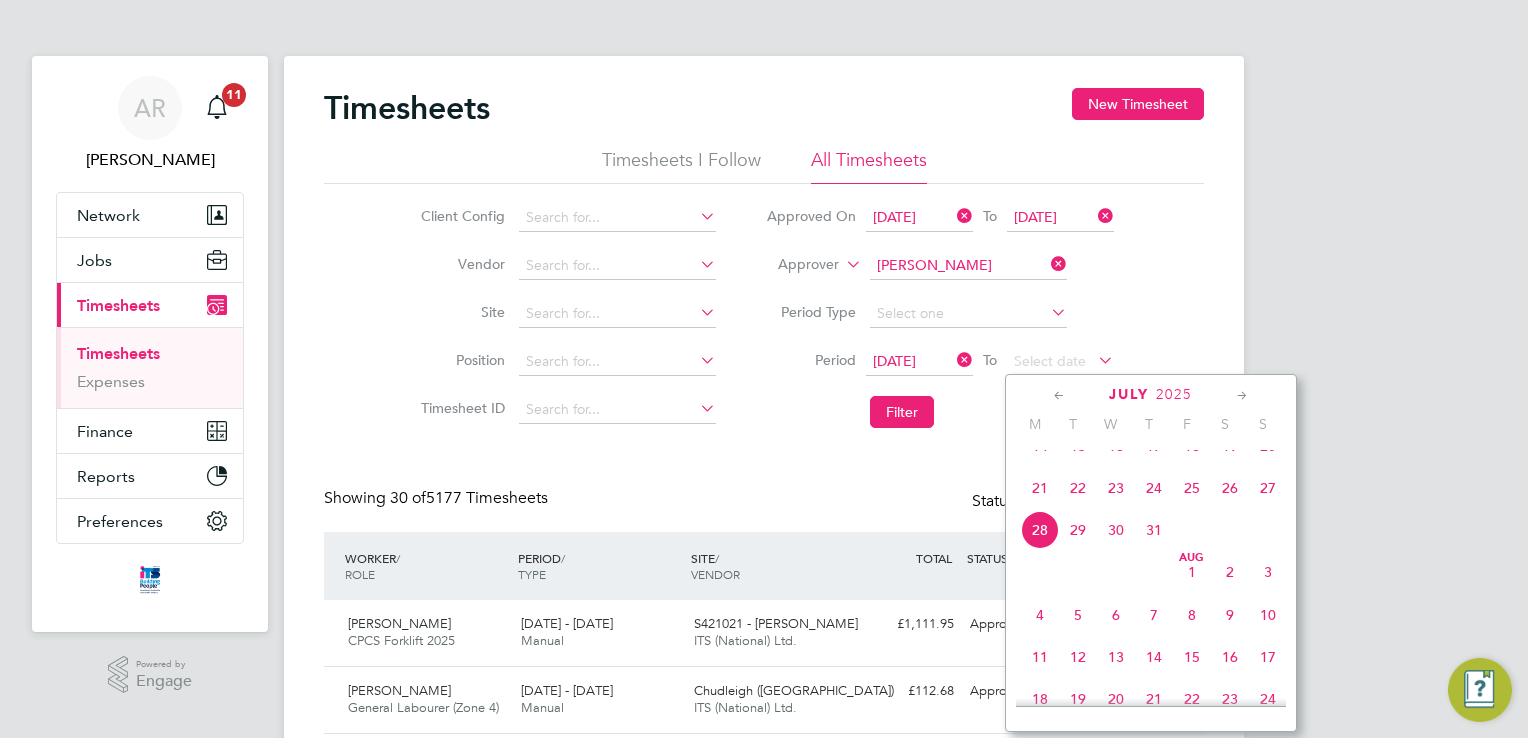click on "25" 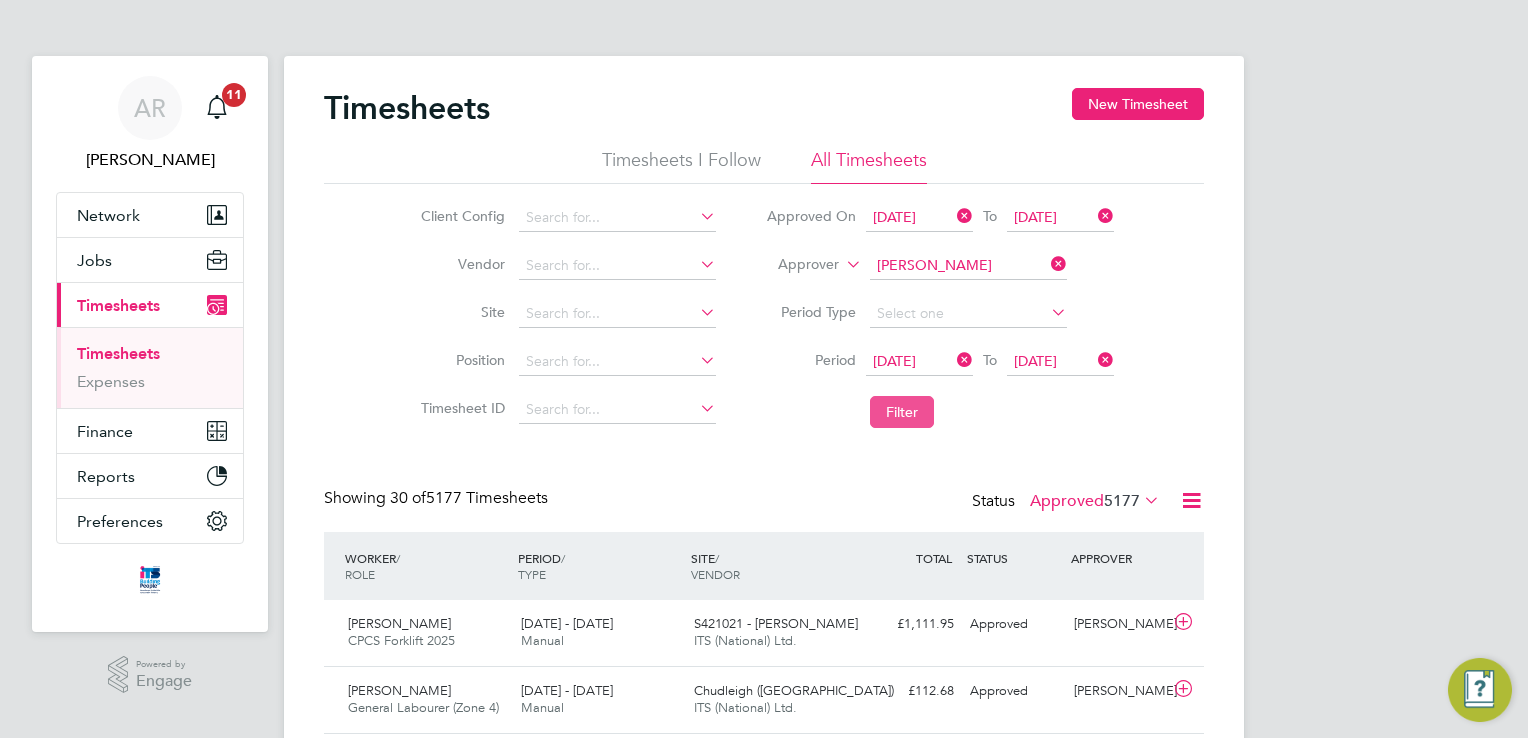 click on "Filter" 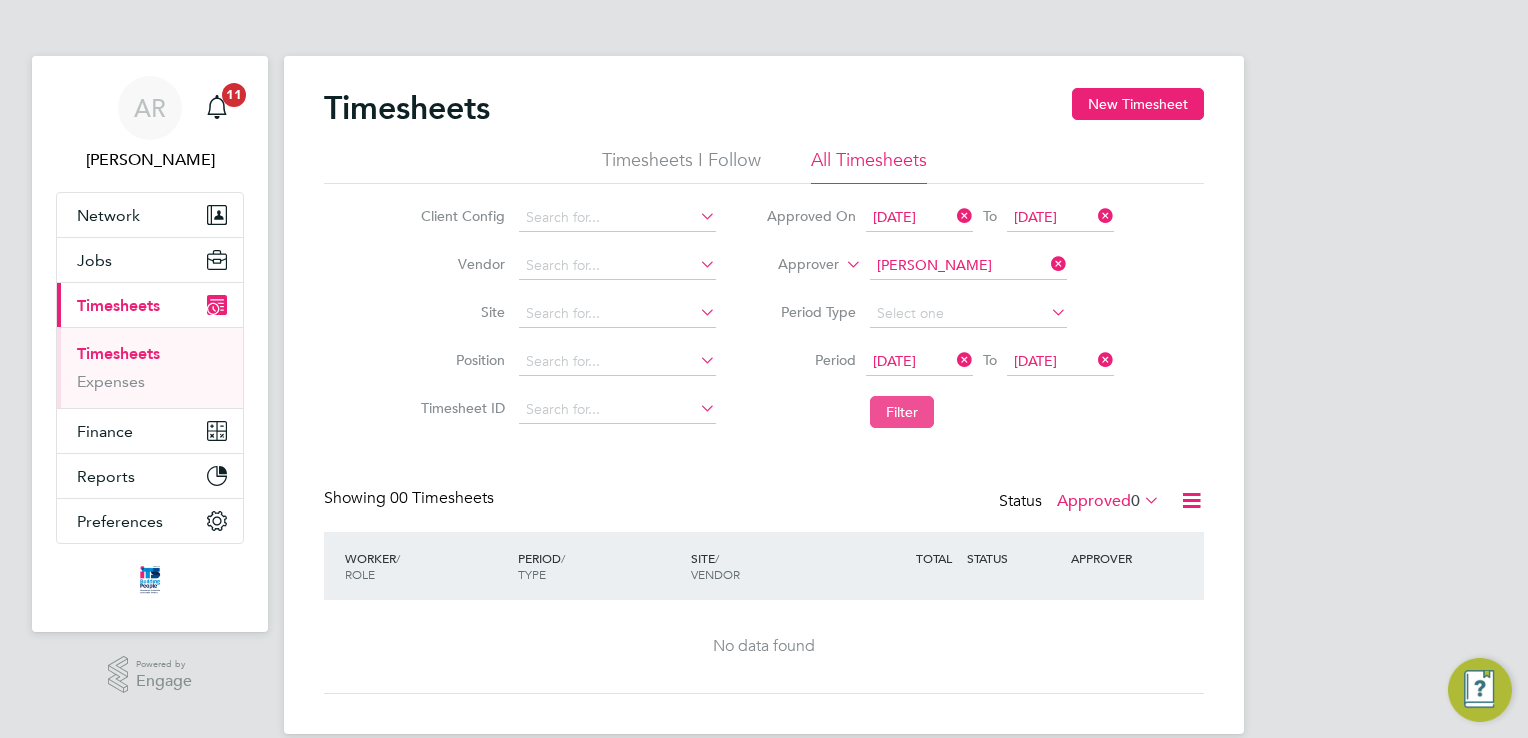 click on "Filter" 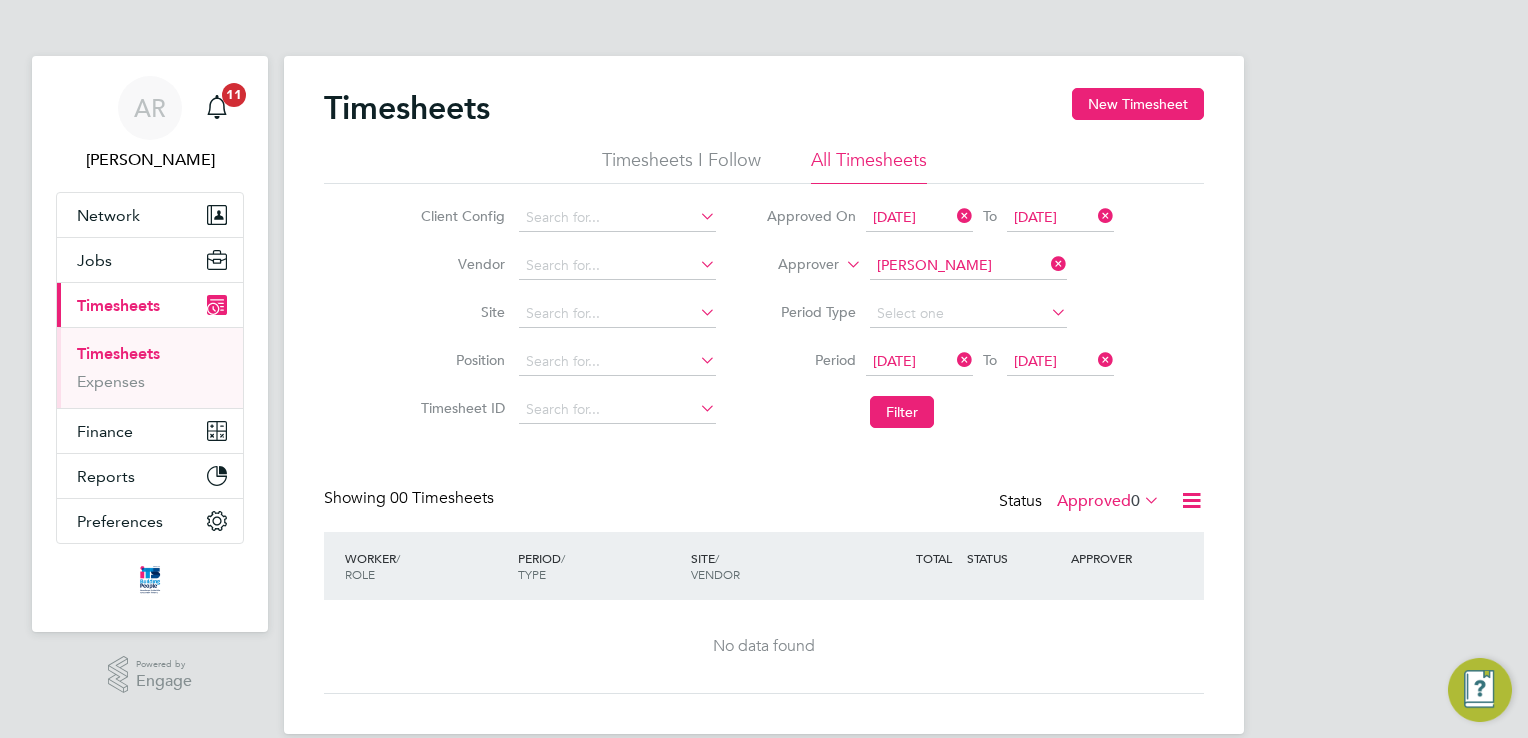 drag, startPoint x: 1142, startPoint y: 499, endPoint x: 1148, endPoint y: 518, distance: 19.924858 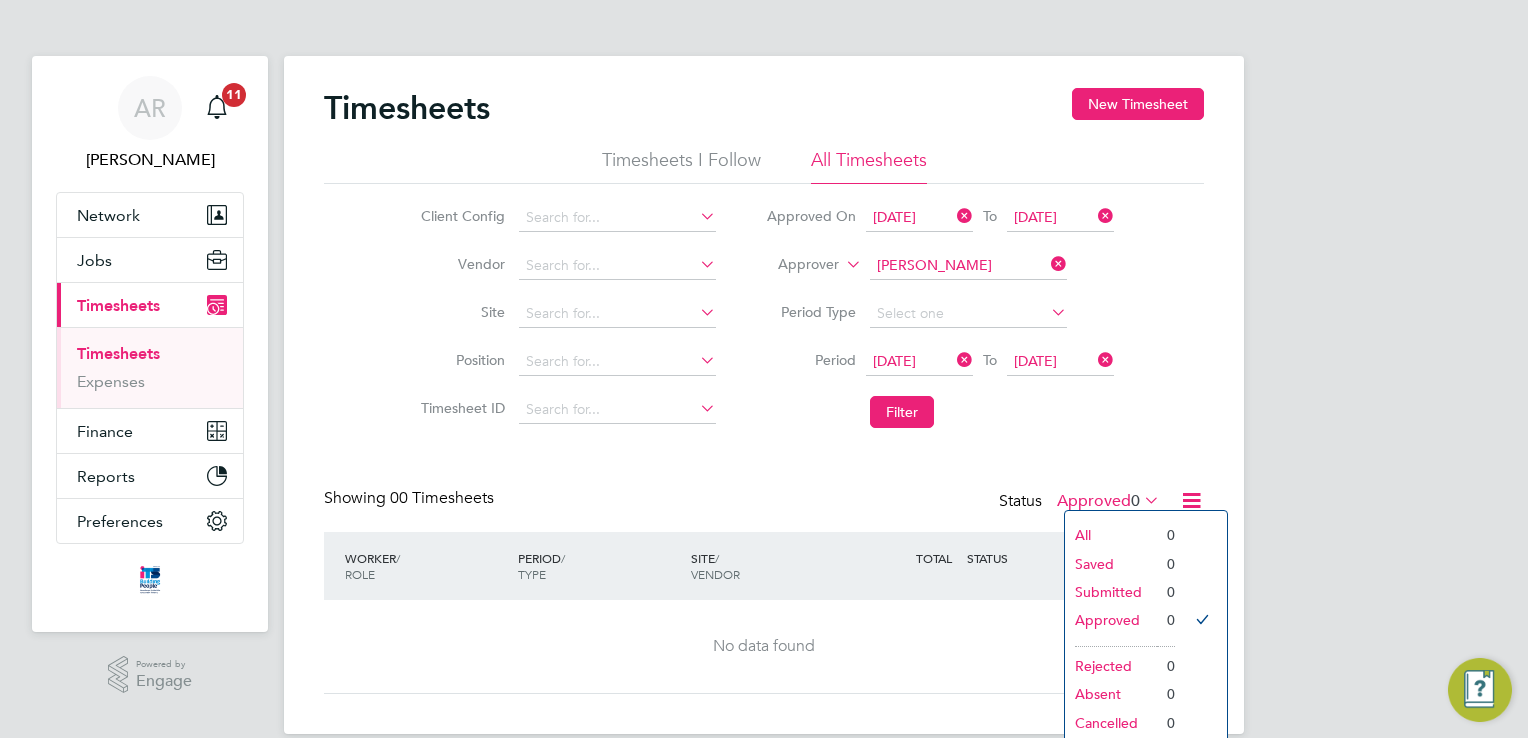 click on "Submitted" 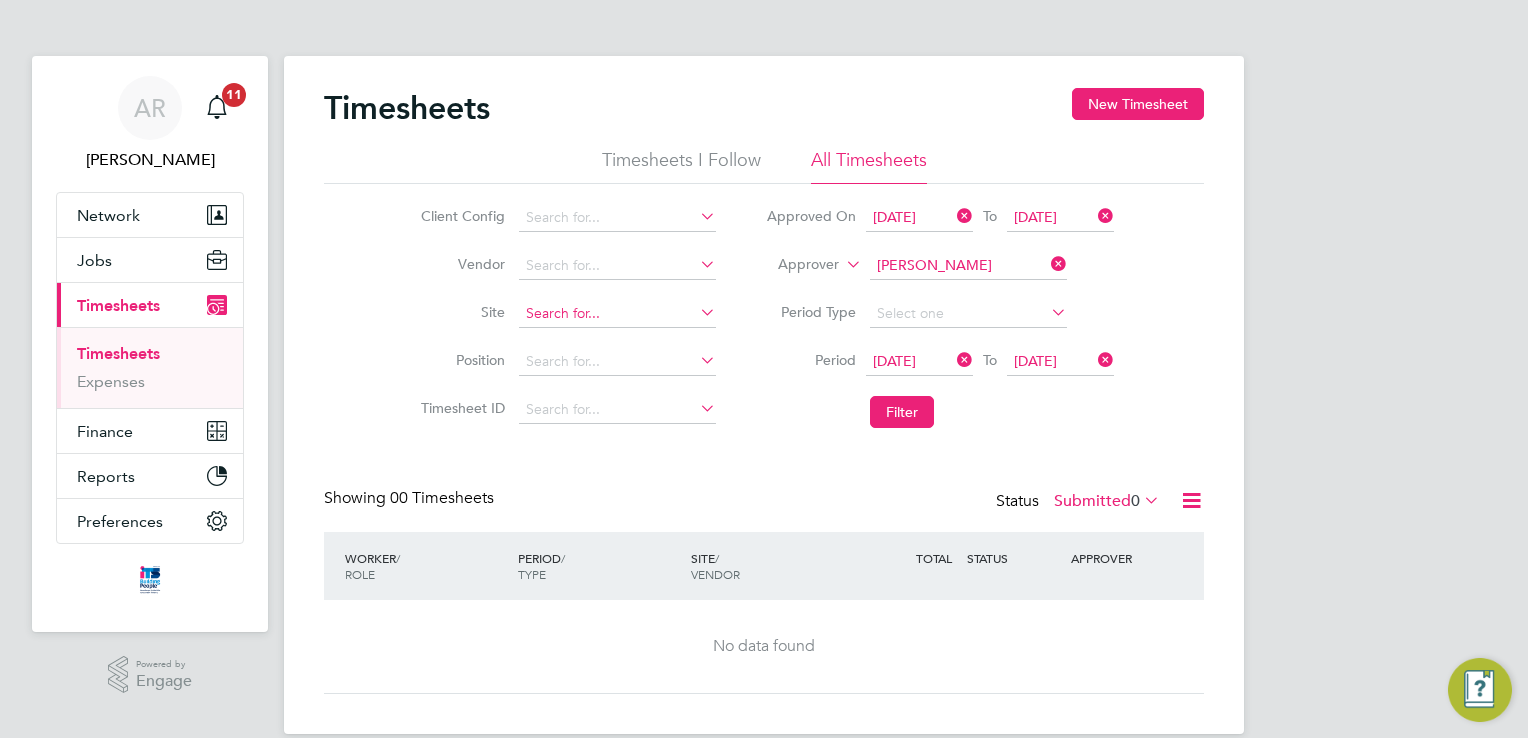click 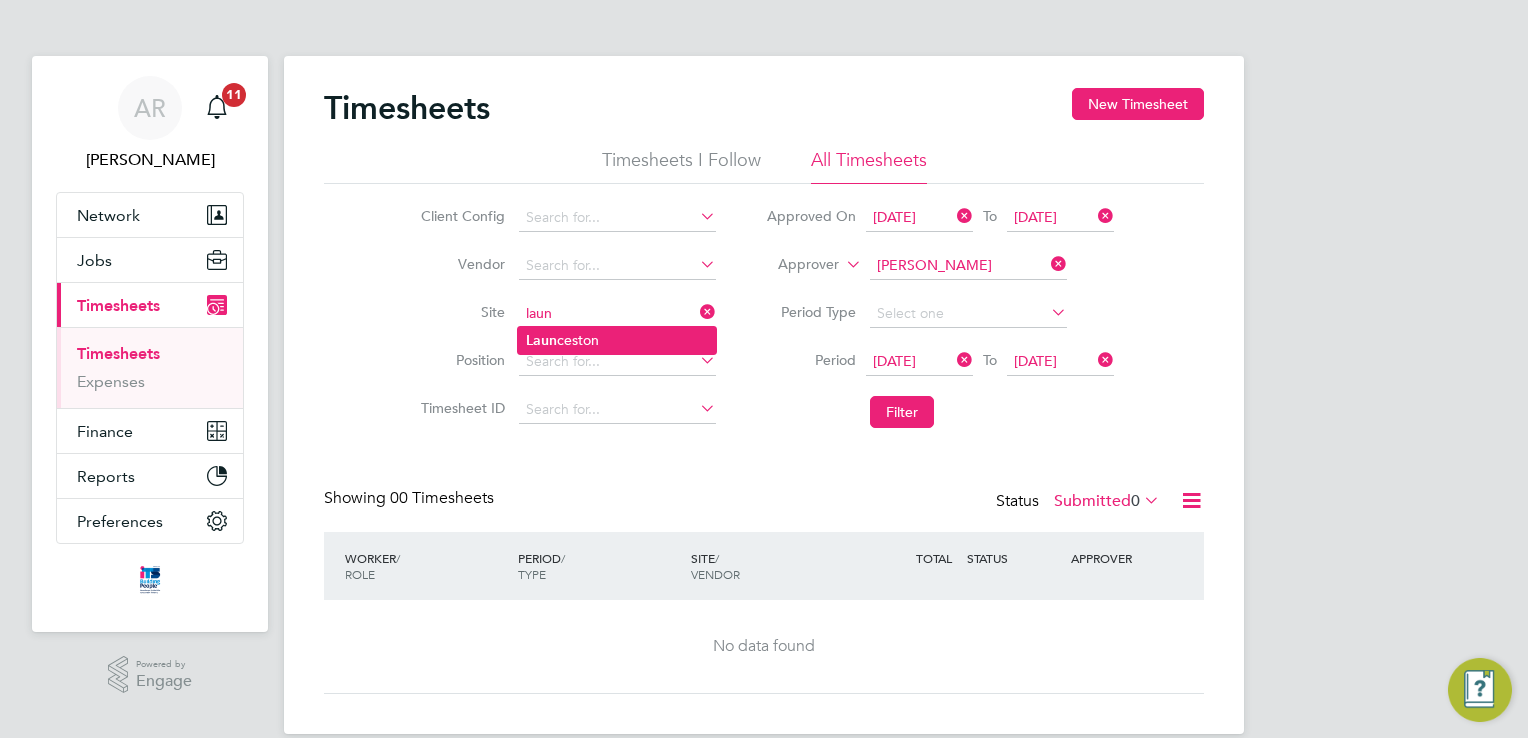 click on "Laun ceston" 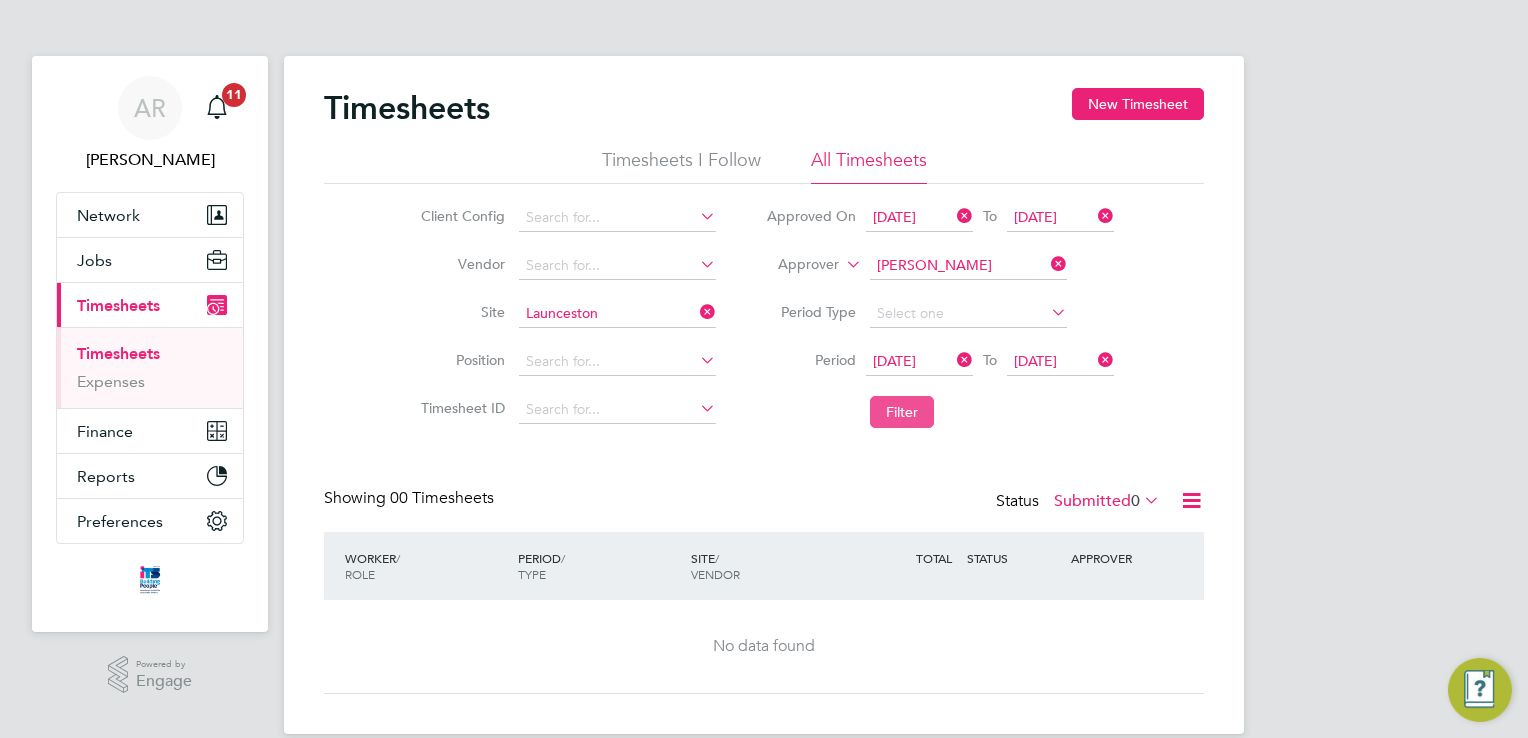 click on "Filter" 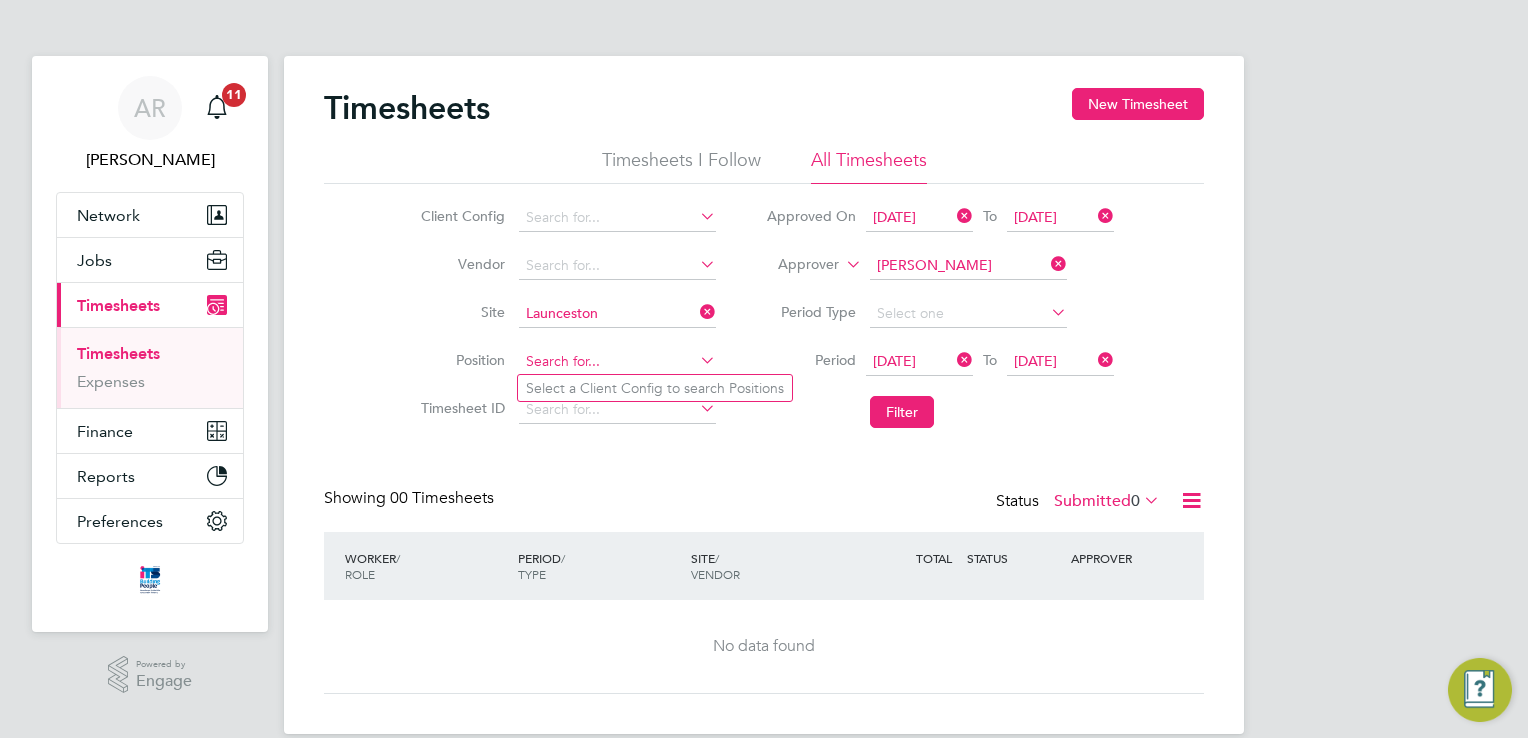 click 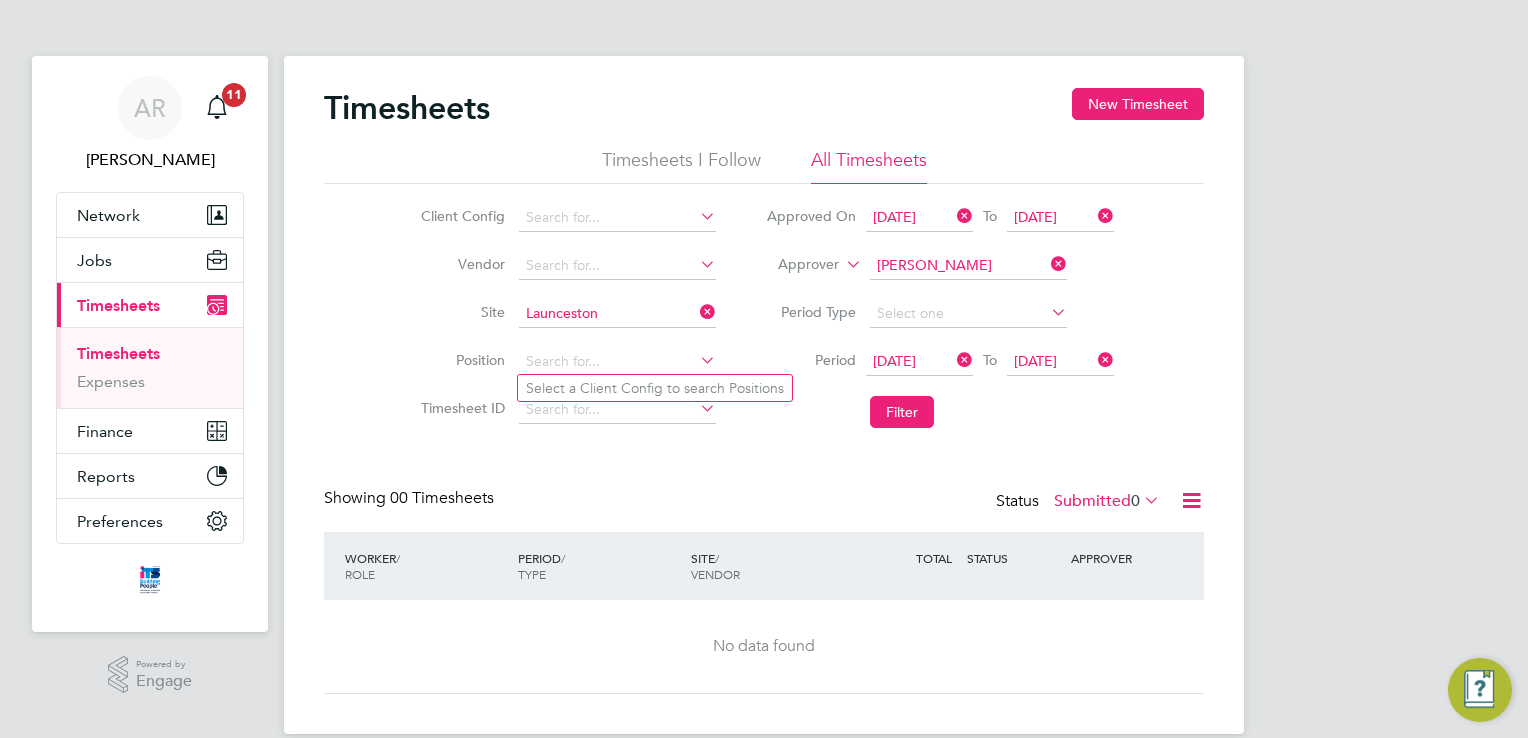 drag, startPoint x: 752, startPoint y: 481, endPoint x: 762, endPoint y: 489, distance: 12.806249 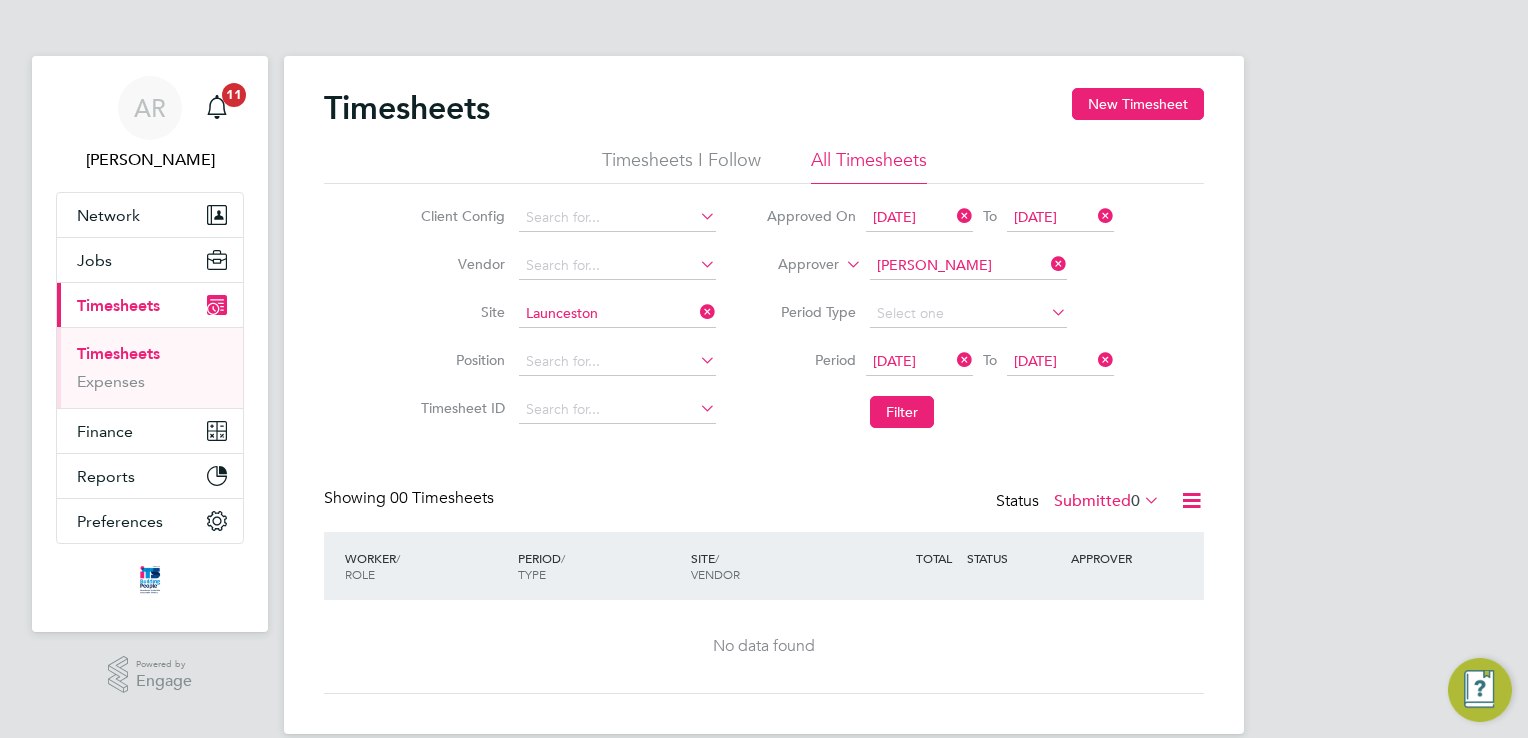 click 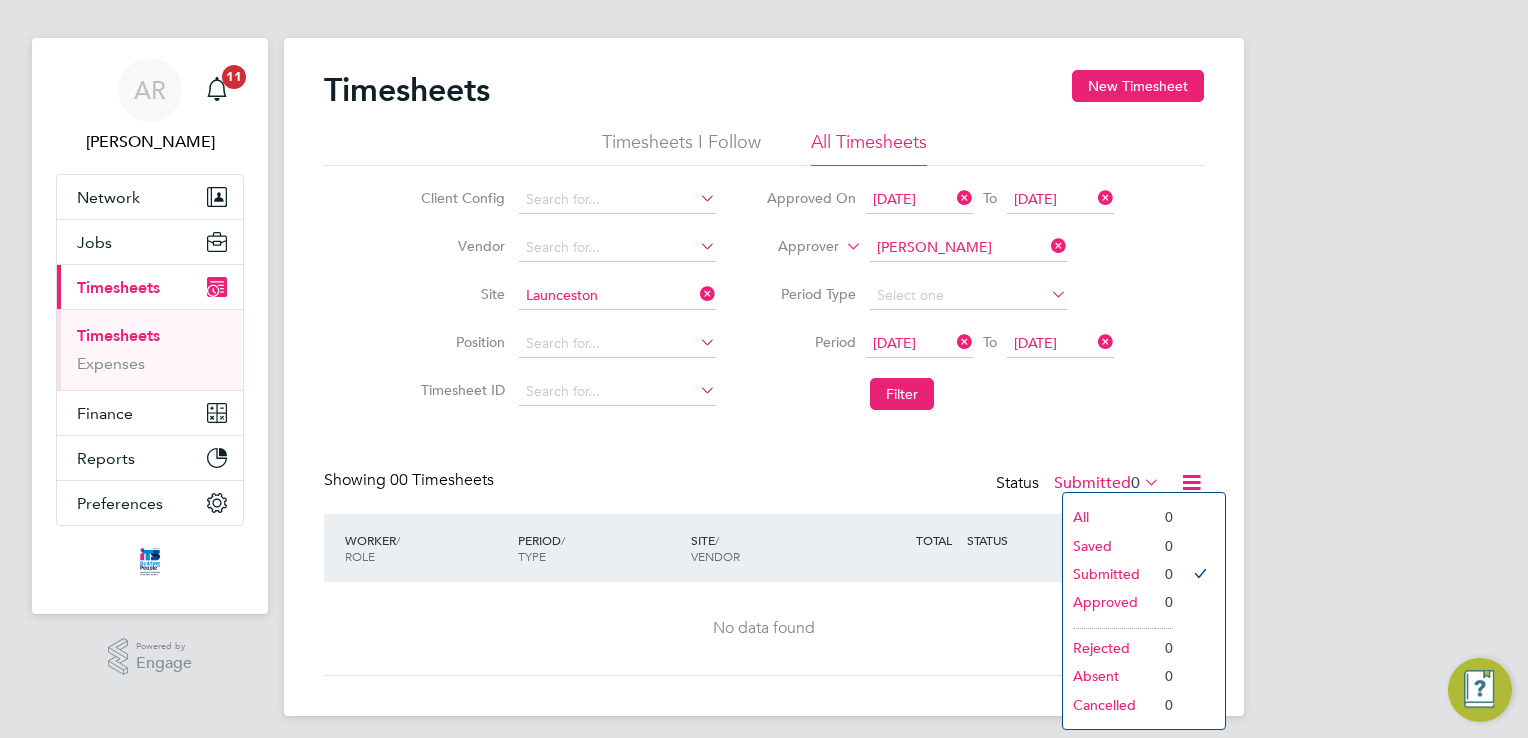 scroll, scrollTop: 27, scrollLeft: 0, axis: vertical 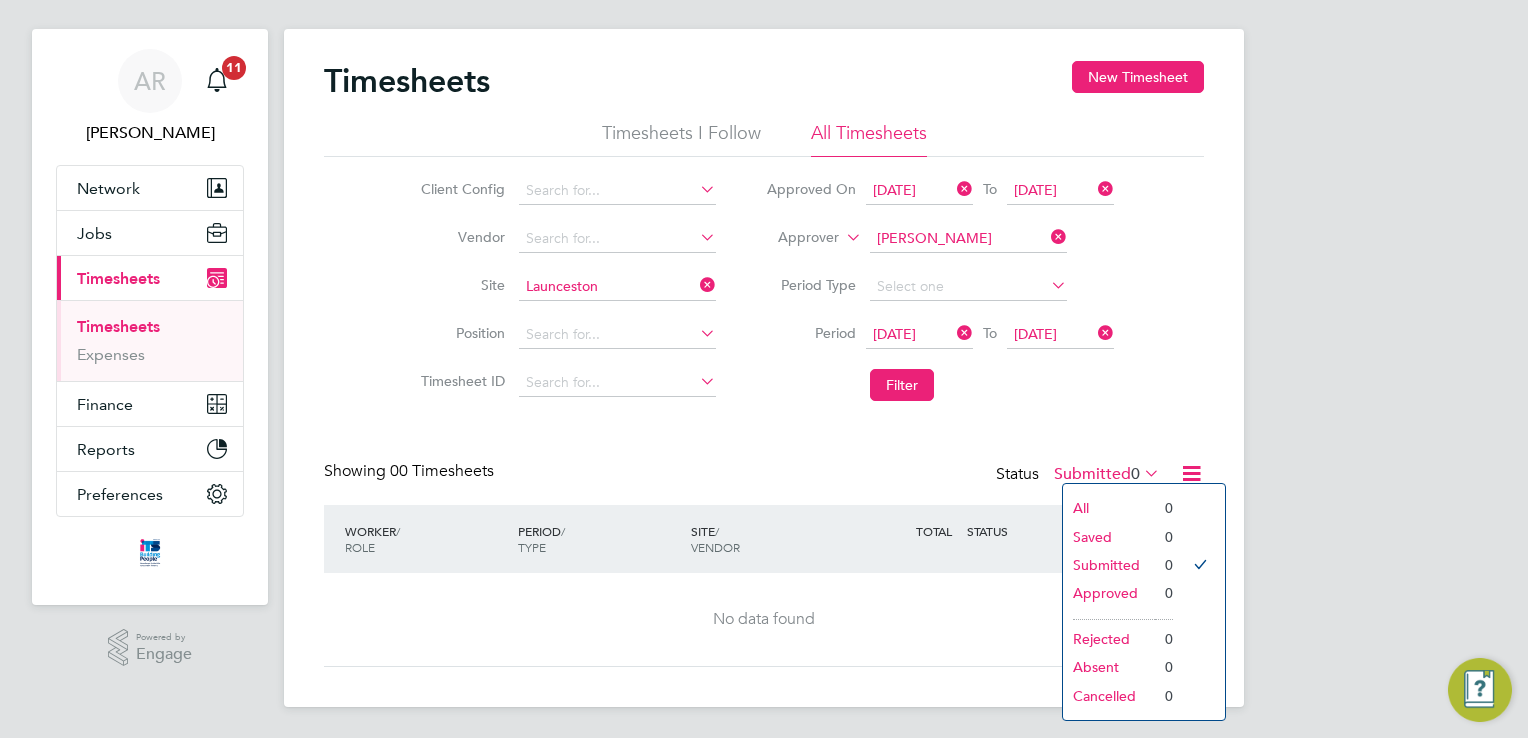 click on "Approved" 